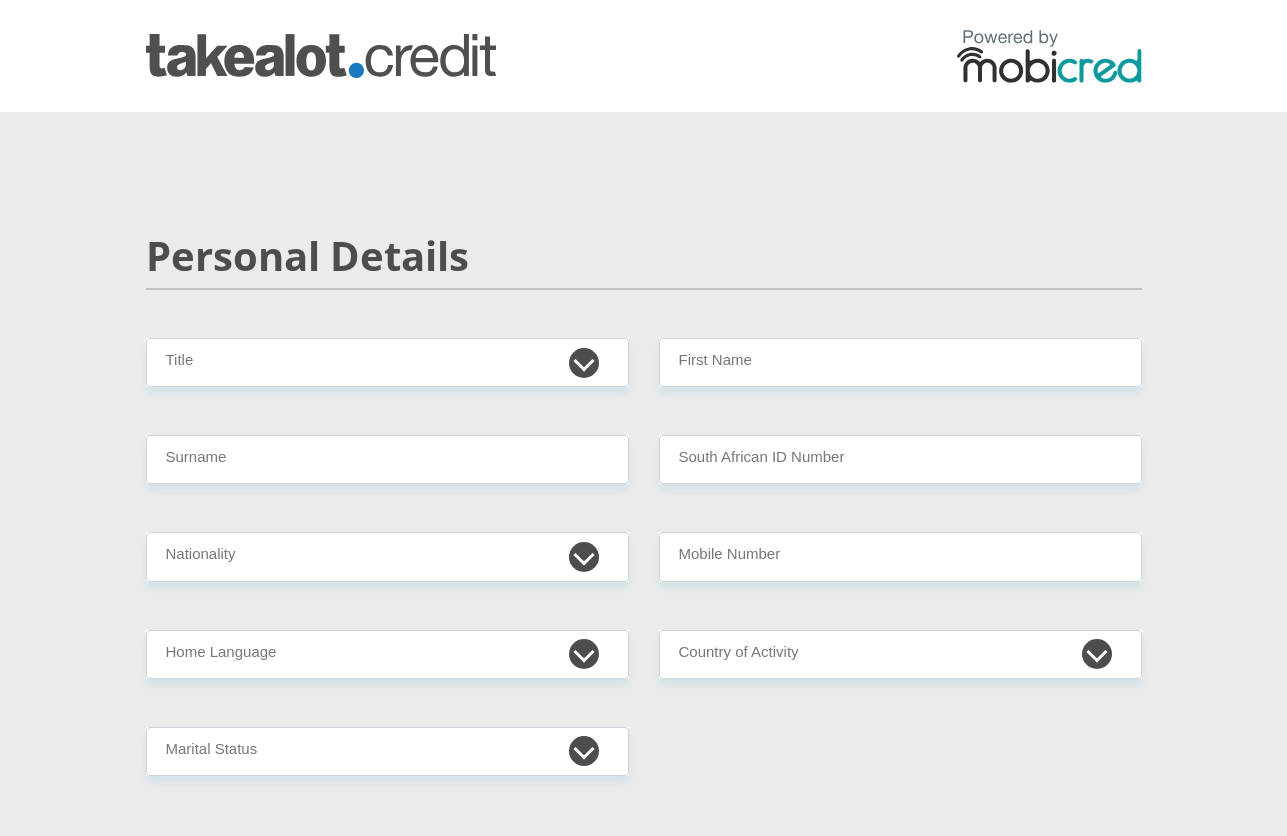 scroll, scrollTop: 0, scrollLeft: 0, axis: both 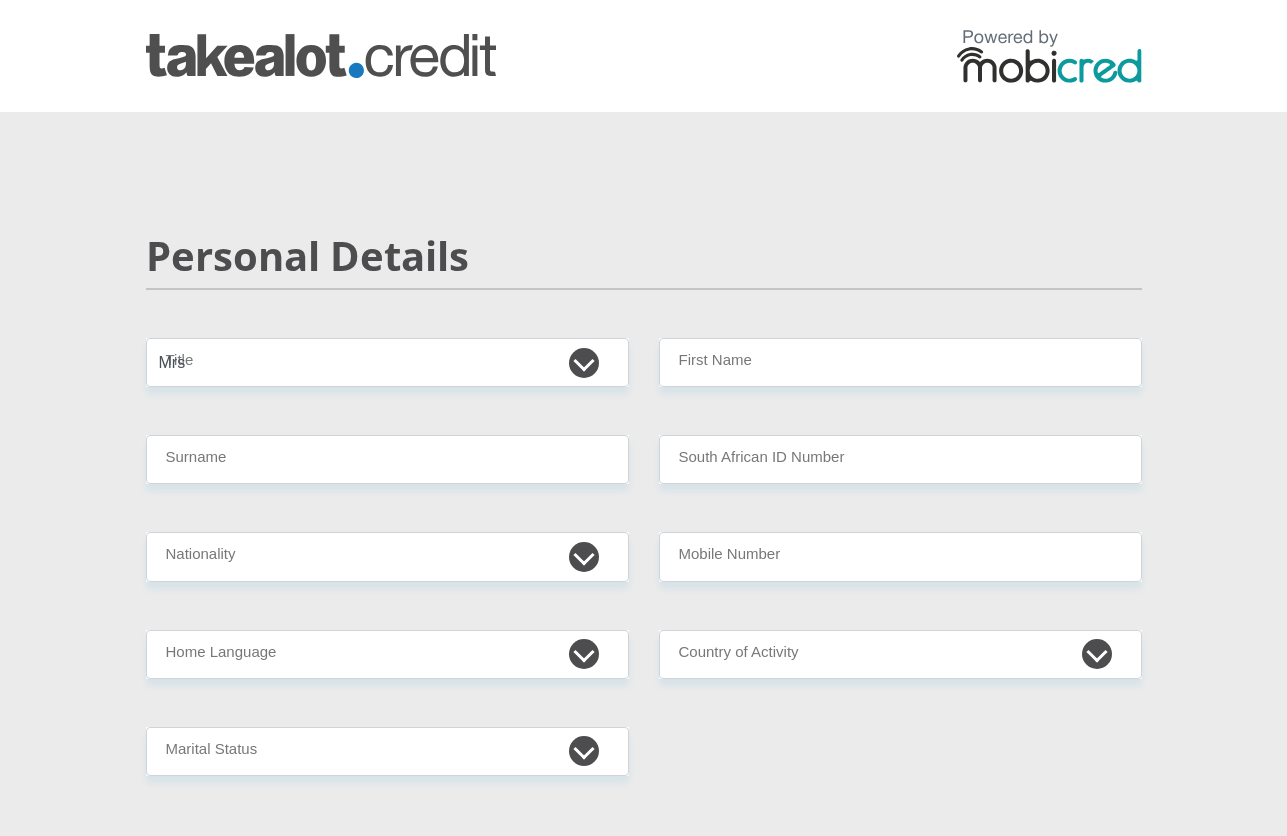 click on "Mr
Ms
Mrs
Dr
Other" at bounding box center (387, 362) 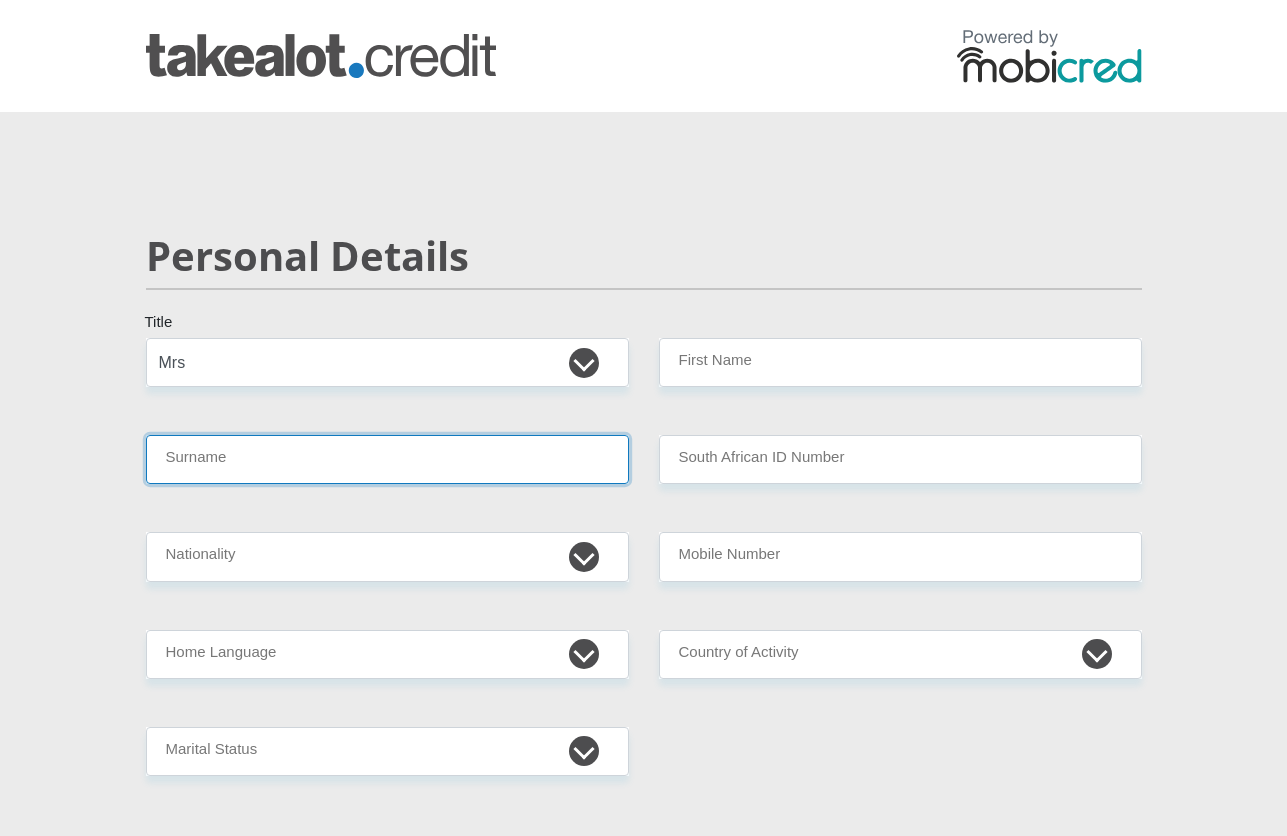 click on "Surname" at bounding box center (387, 459) 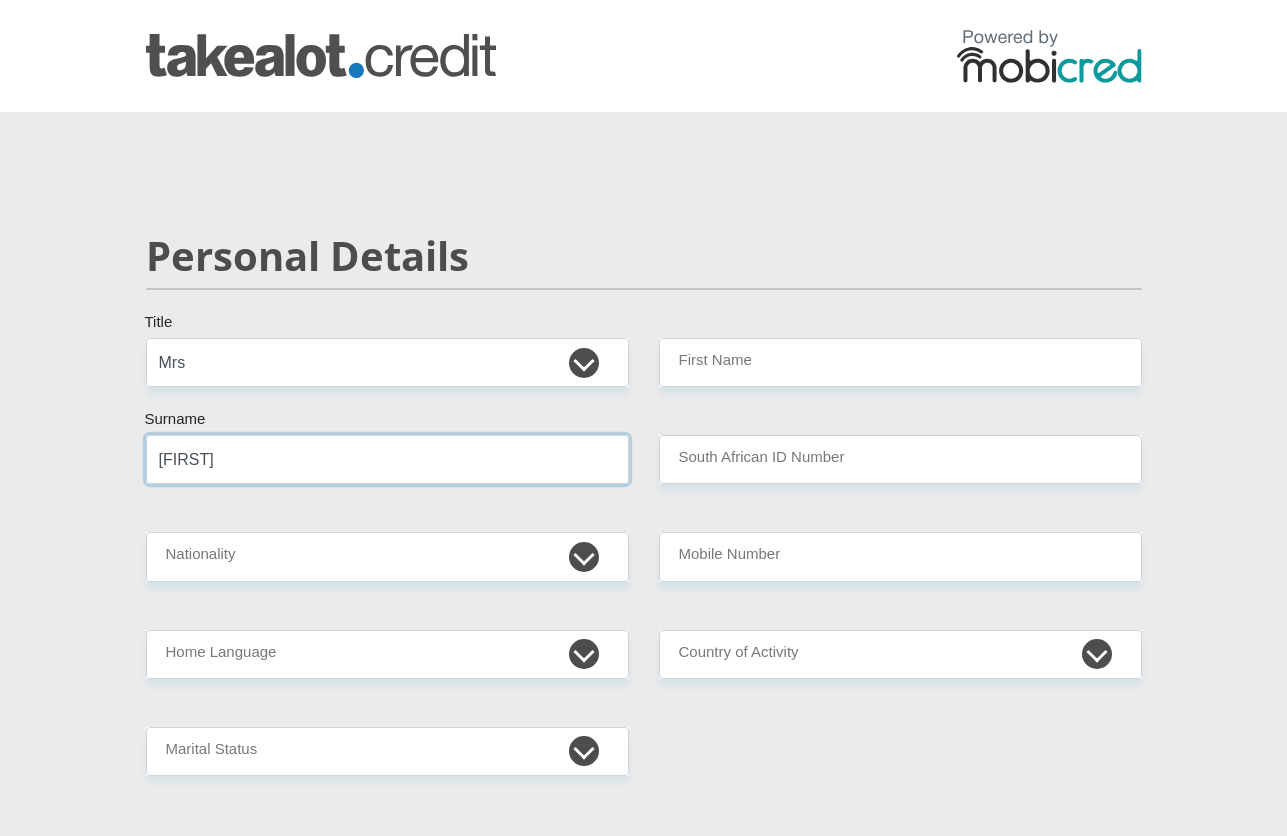 type on "Pelser" 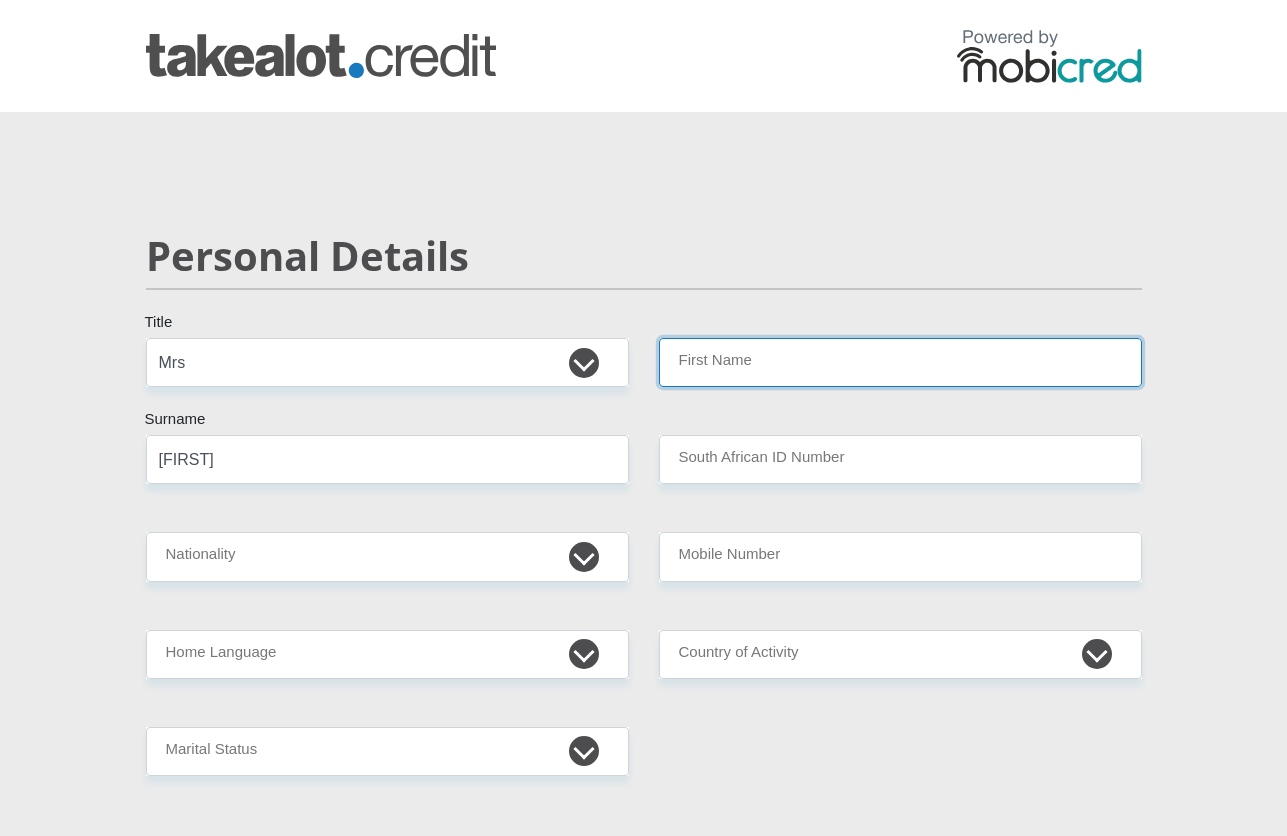 click on "First Name" at bounding box center [900, 362] 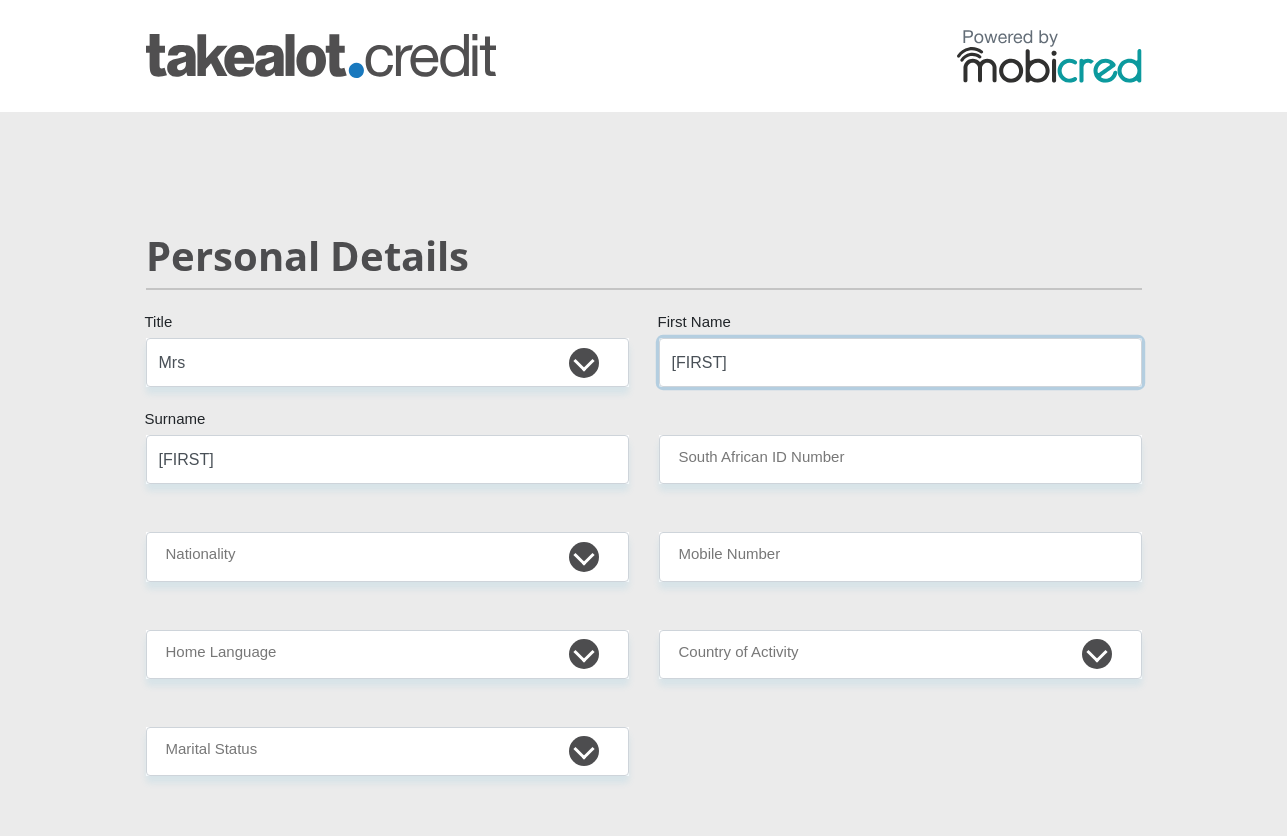 drag, startPoint x: 741, startPoint y: 373, endPoint x: 477, endPoint y: 372, distance: 264.0019 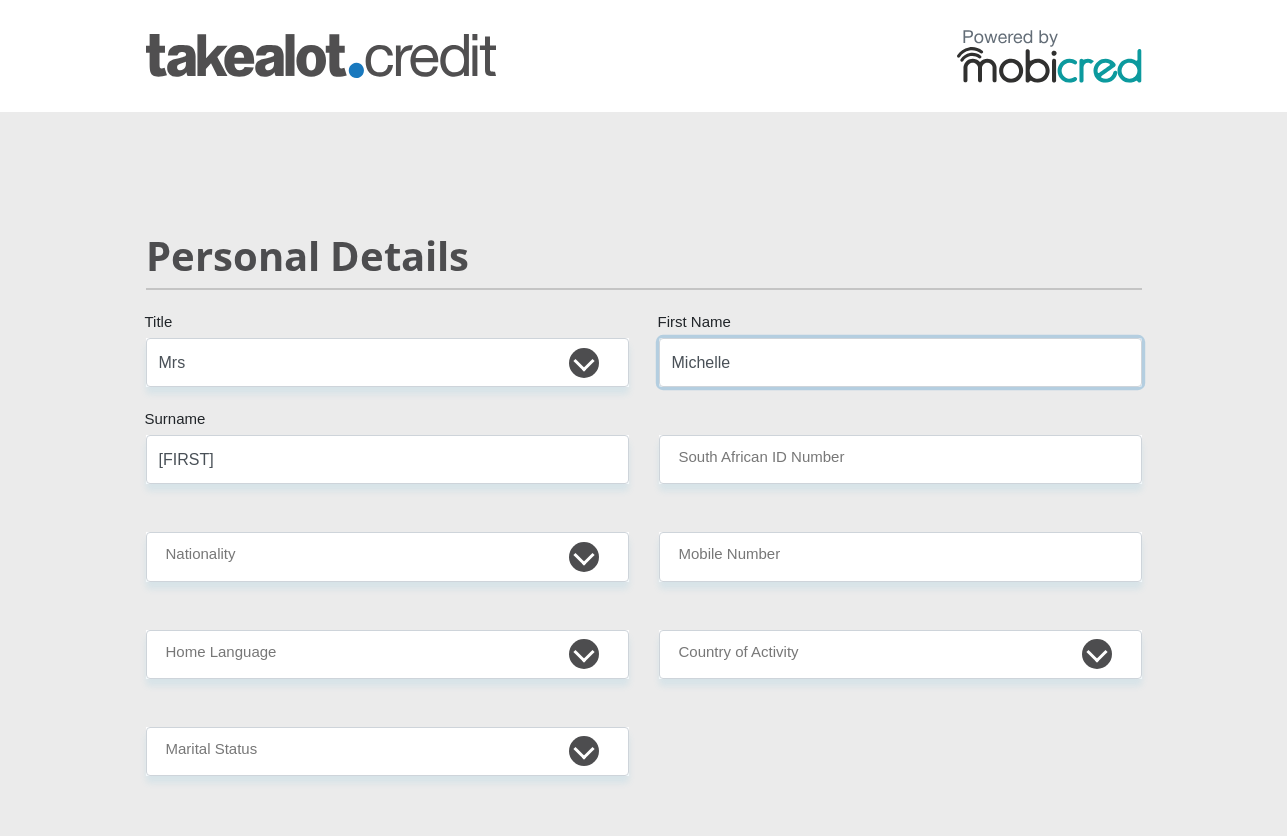type on "Michelle" 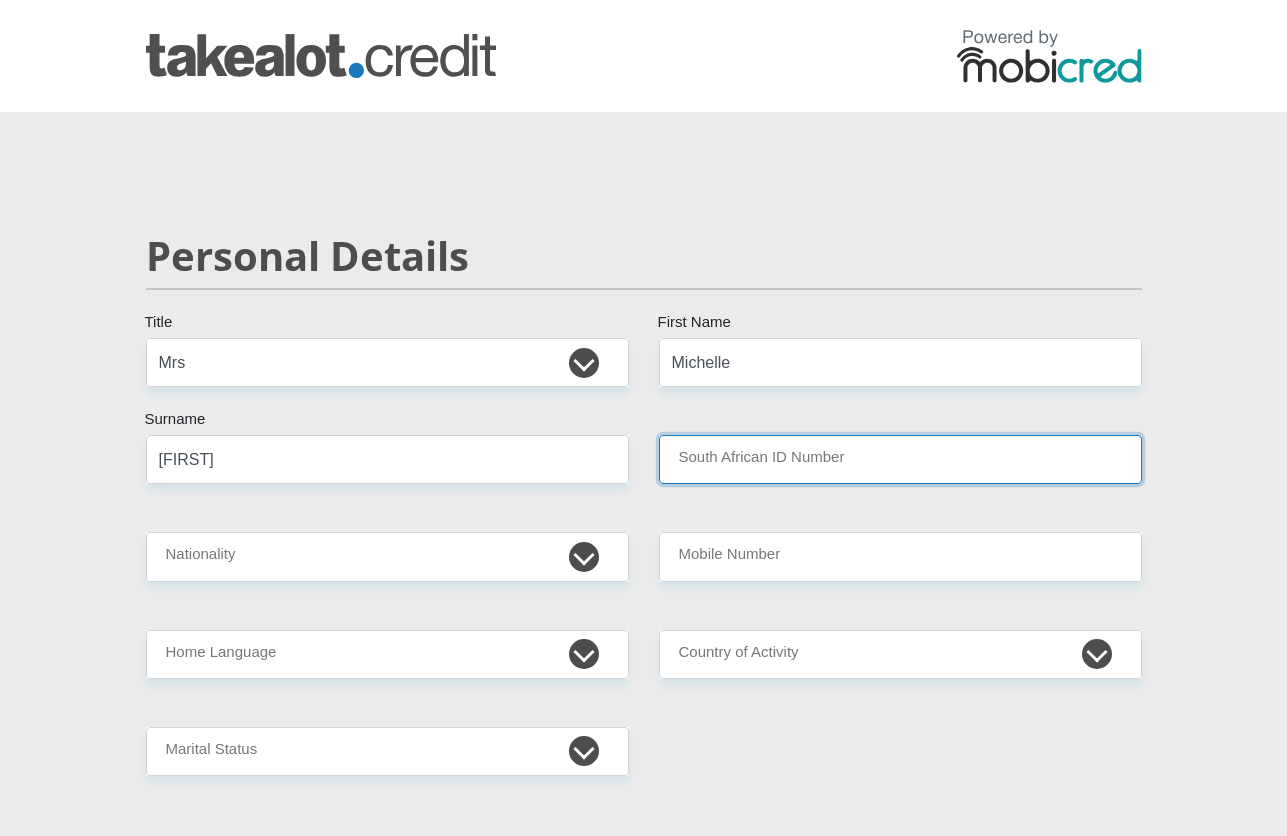 click on "South African ID Number" at bounding box center (900, 459) 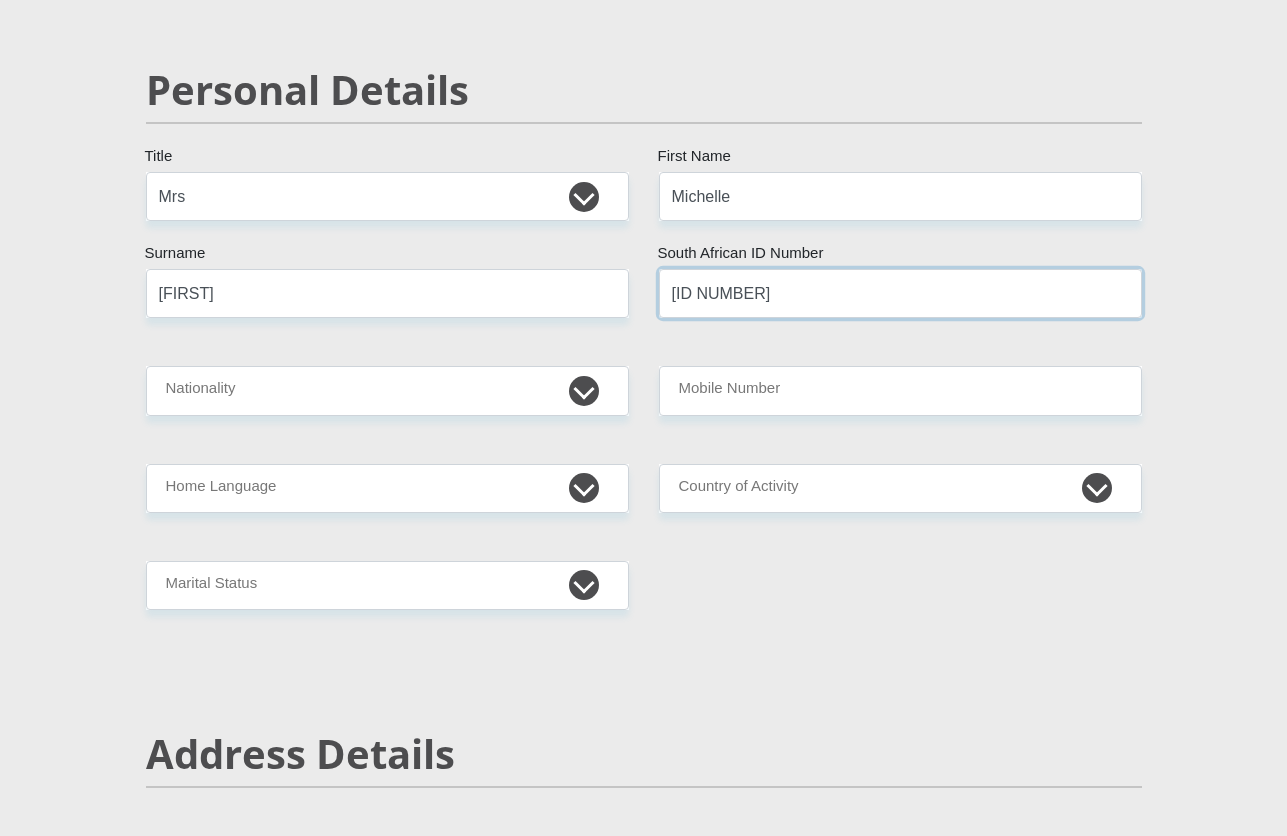 scroll, scrollTop: 167, scrollLeft: 0, axis: vertical 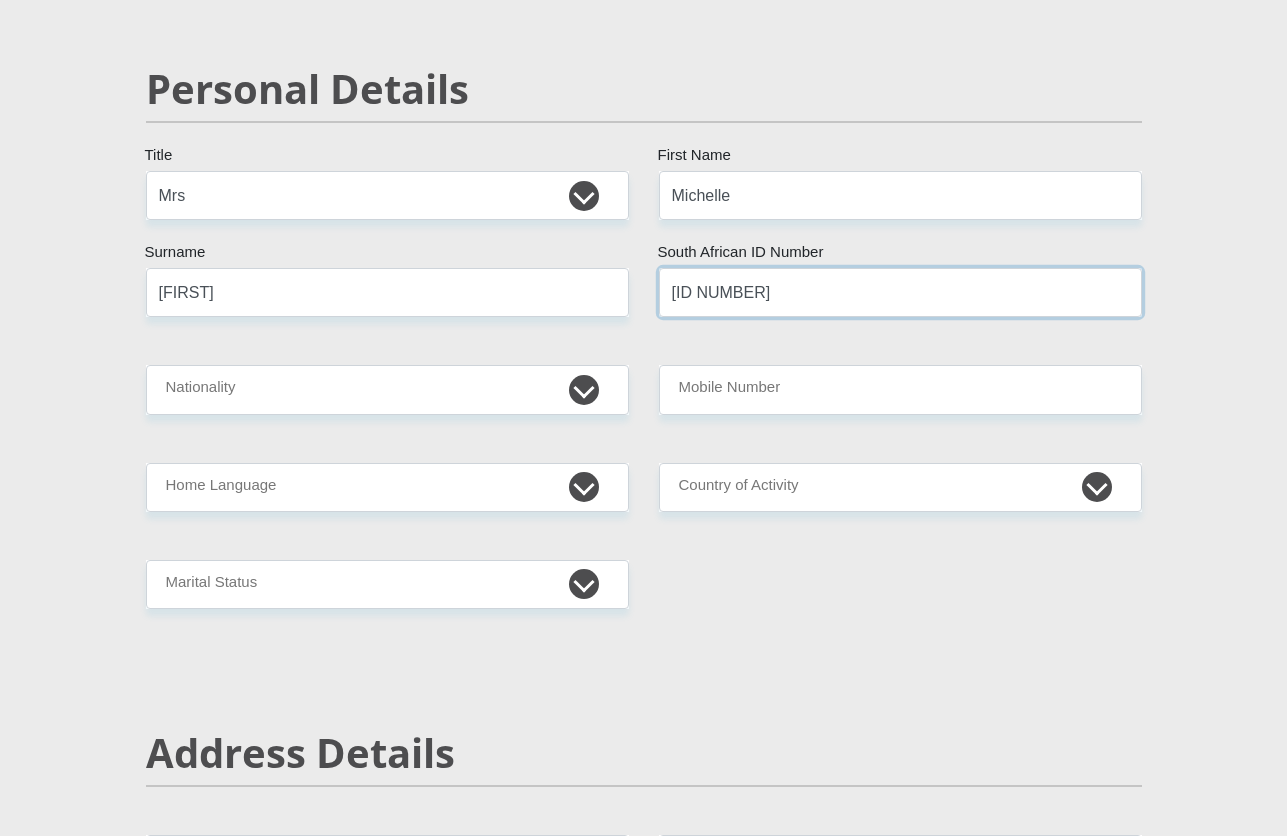 type on "8212220063088" 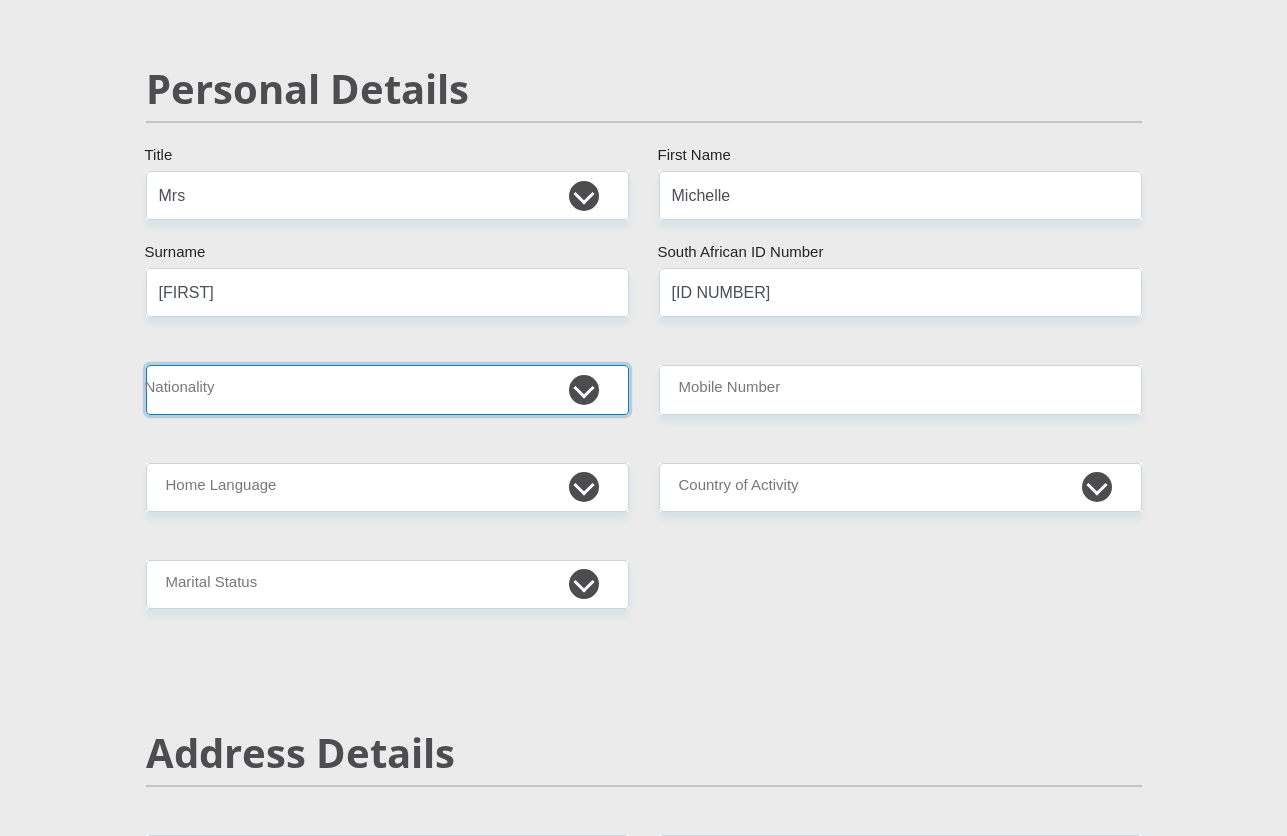 click on "South Africa
Afghanistan
Aland Islands
Albania
Algeria
America Samoa
American Virgin Islands
Andorra
Angola
Anguilla
Antarctica
Antigua and Barbuda
Argentina
Armenia
Aruba
Ascension Island
Australia
Austria
Azerbaijan
Bahamas
Bahrain
Bangladesh
Barbados
Chad" at bounding box center [387, 389] 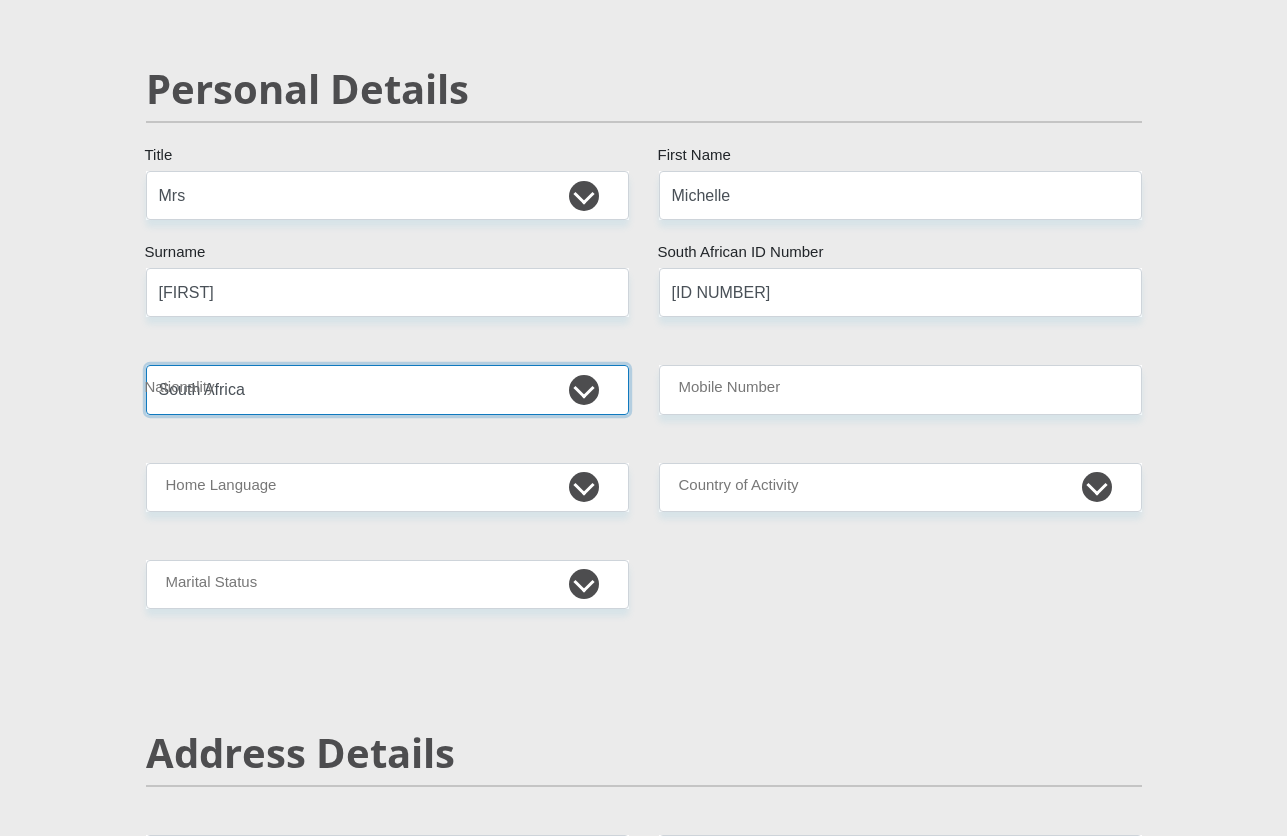 click on "South Africa
Afghanistan
Aland Islands
Albania
Algeria
America Samoa
American Virgin Islands
Andorra
Angola
Anguilla
Antarctica
Antigua and Barbuda
Argentina
Armenia
Aruba
Ascension Island
Australia
Austria
Azerbaijan
Bahamas
Bahrain
Bangladesh
Barbados
Chad" at bounding box center [387, 389] 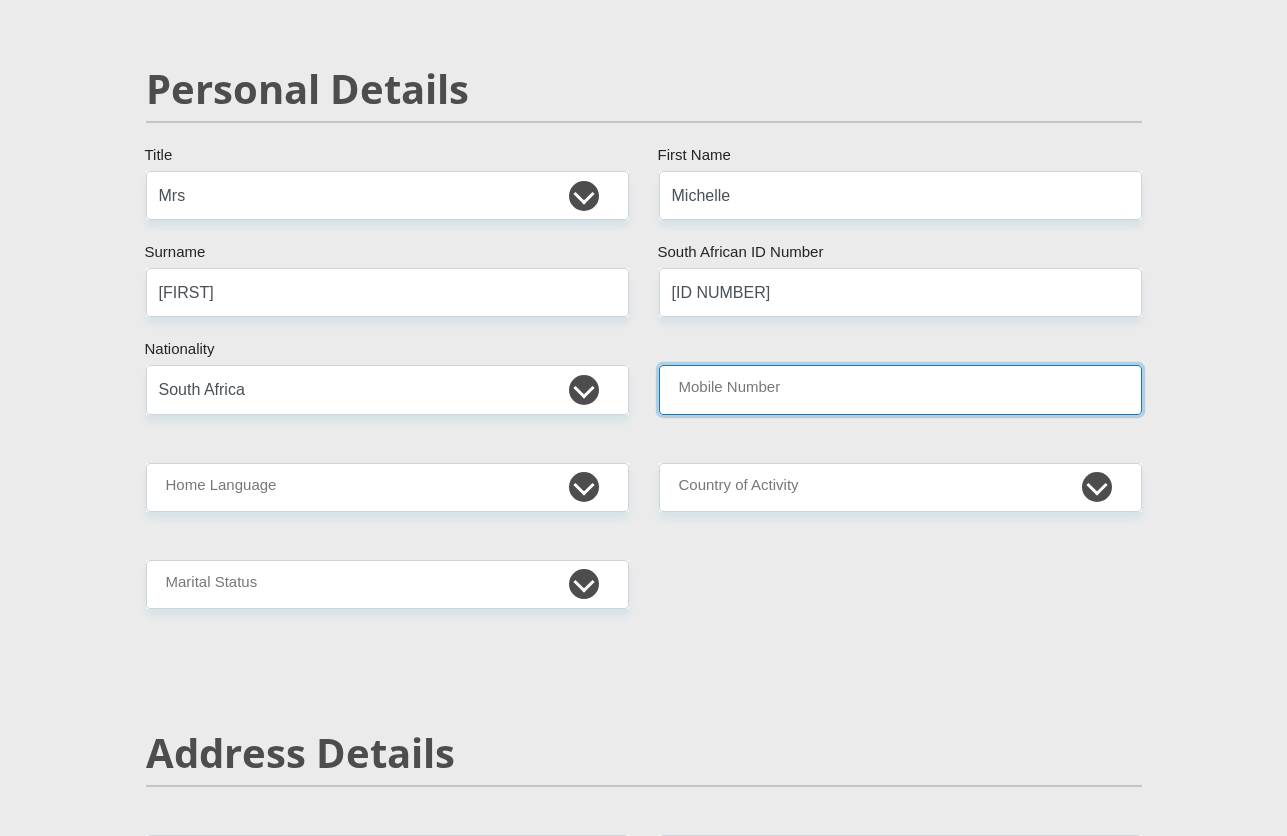 click on "Mobile Number" at bounding box center [900, 389] 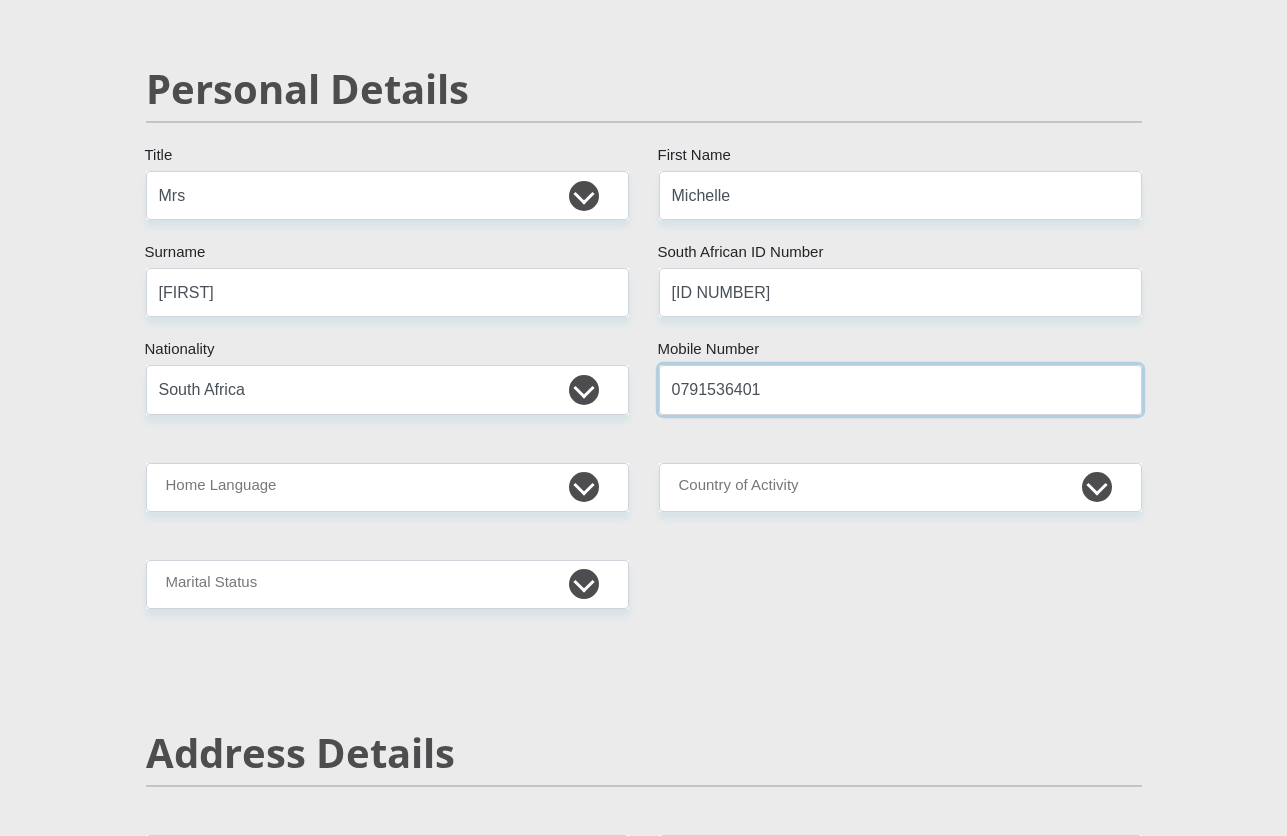 type on "0791536401" 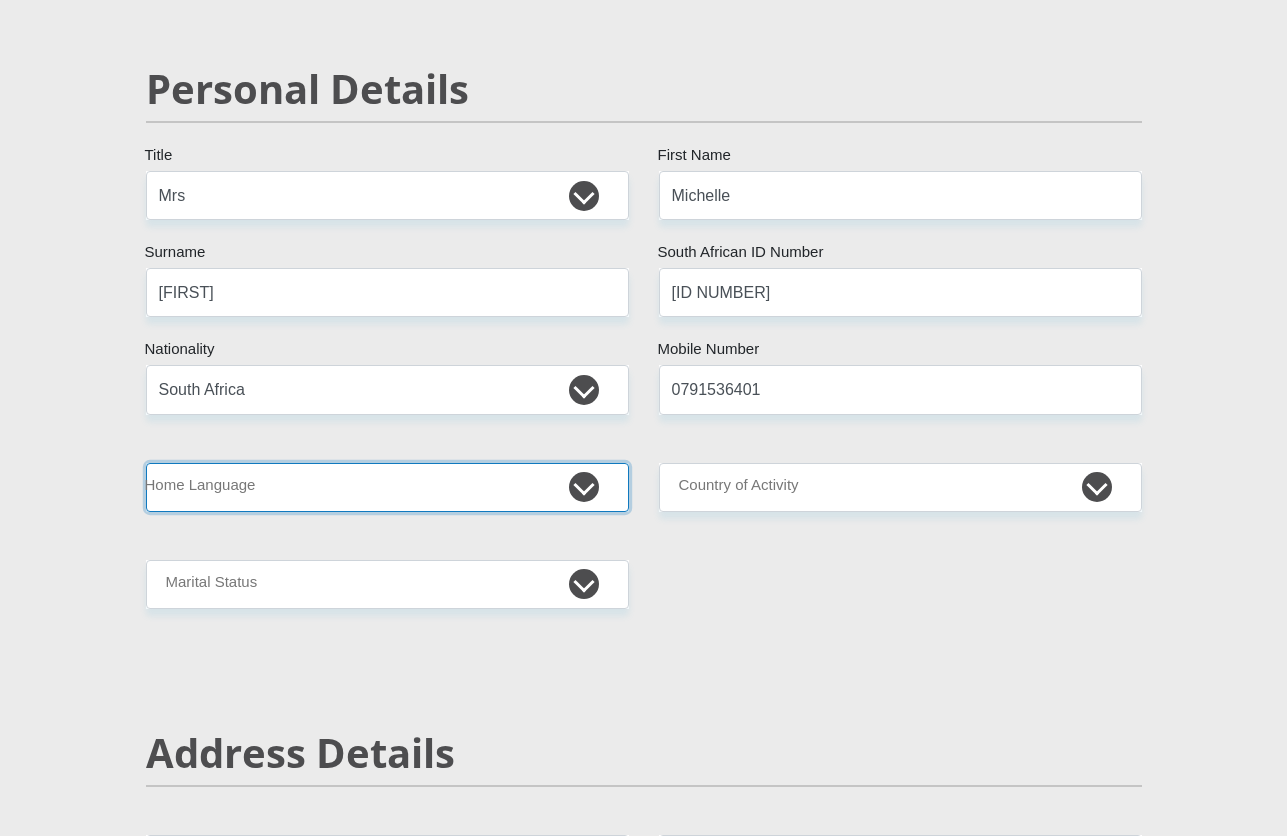 click on "Afrikaans
English
Sepedi
South Ndebele
Southern Sotho
Swati
Tsonga
Tswana
Venda
Xhosa
Zulu
Other" at bounding box center (387, 487) 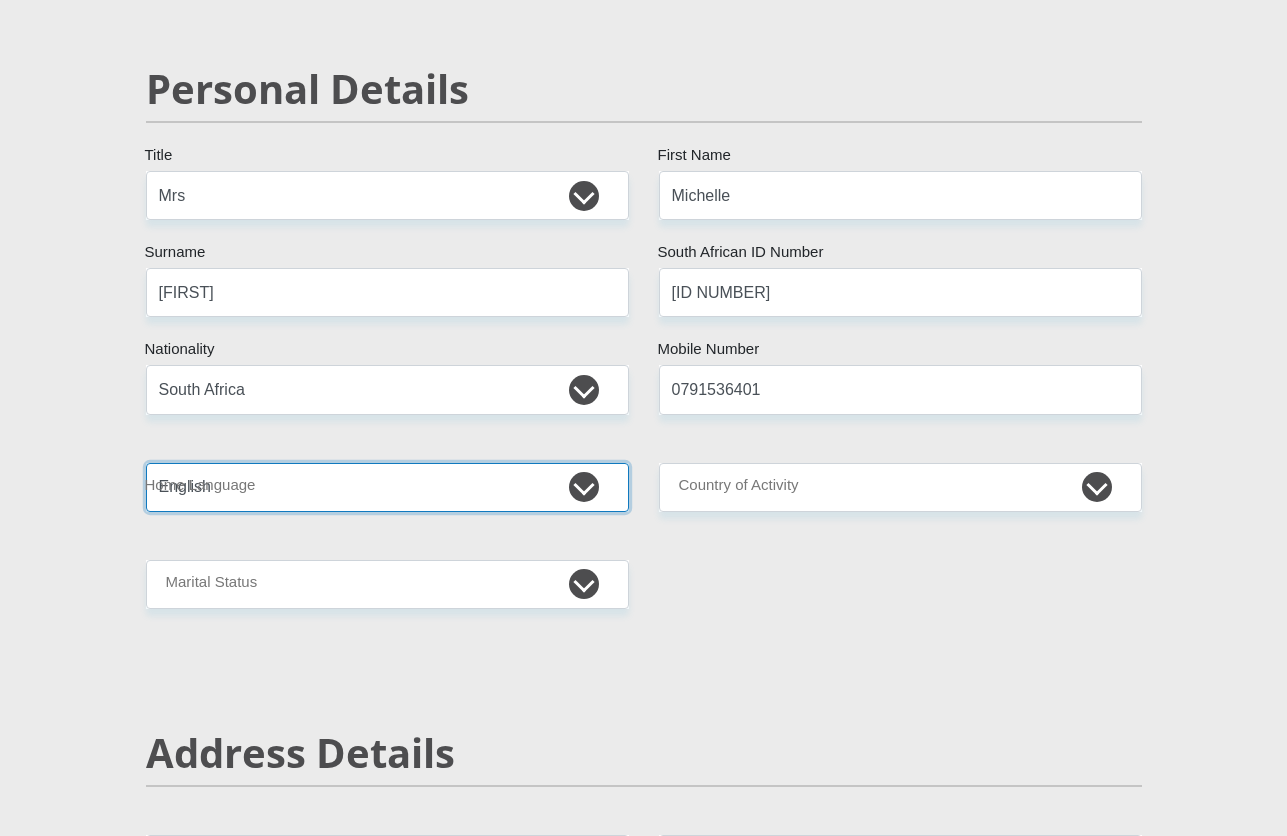 click on "Afrikaans
English
Sepedi
South Ndebele
Southern Sotho
Swati
Tsonga
Tswana
Venda
Xhosa
Zulu
Other" at bounding box center (387, 487) 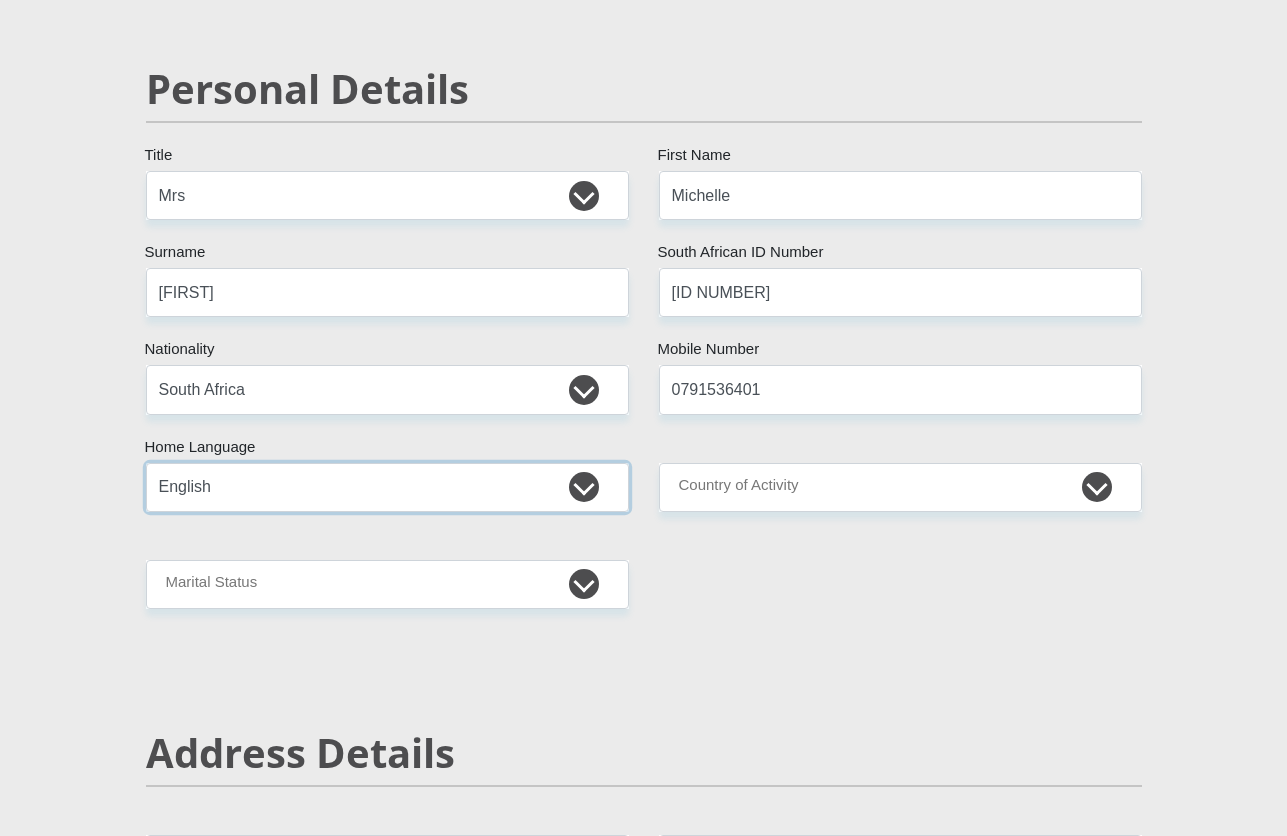 click on "Afrikaans
English
Sepedi
South Ndebele
Southern Sotho
Swati
Tsonga
Tswana
Venda
Xhosa
Zulu
Other" at bounding box center [387, 487] 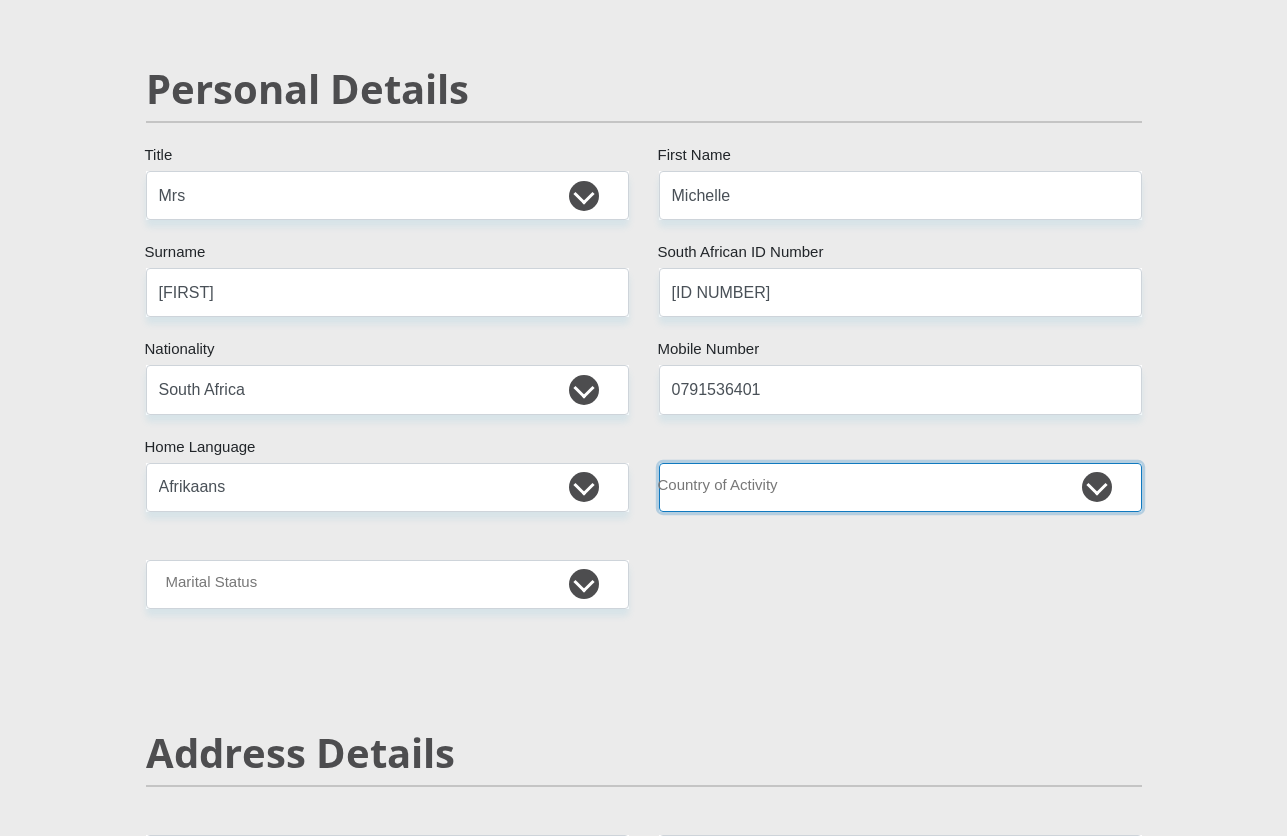click on "South Africa
Afghanistan
Aland Islands
Albania
Algeria
America Samoa
American Virgin Islands
Andorra
Angola
Anguilla
Antarctica
Antigua and Barbuda
Argentina
Armenia
Aruba
Ascension Island
Australia
Austria
Azerbaijan
Chad" at bounding box center (900, 487) 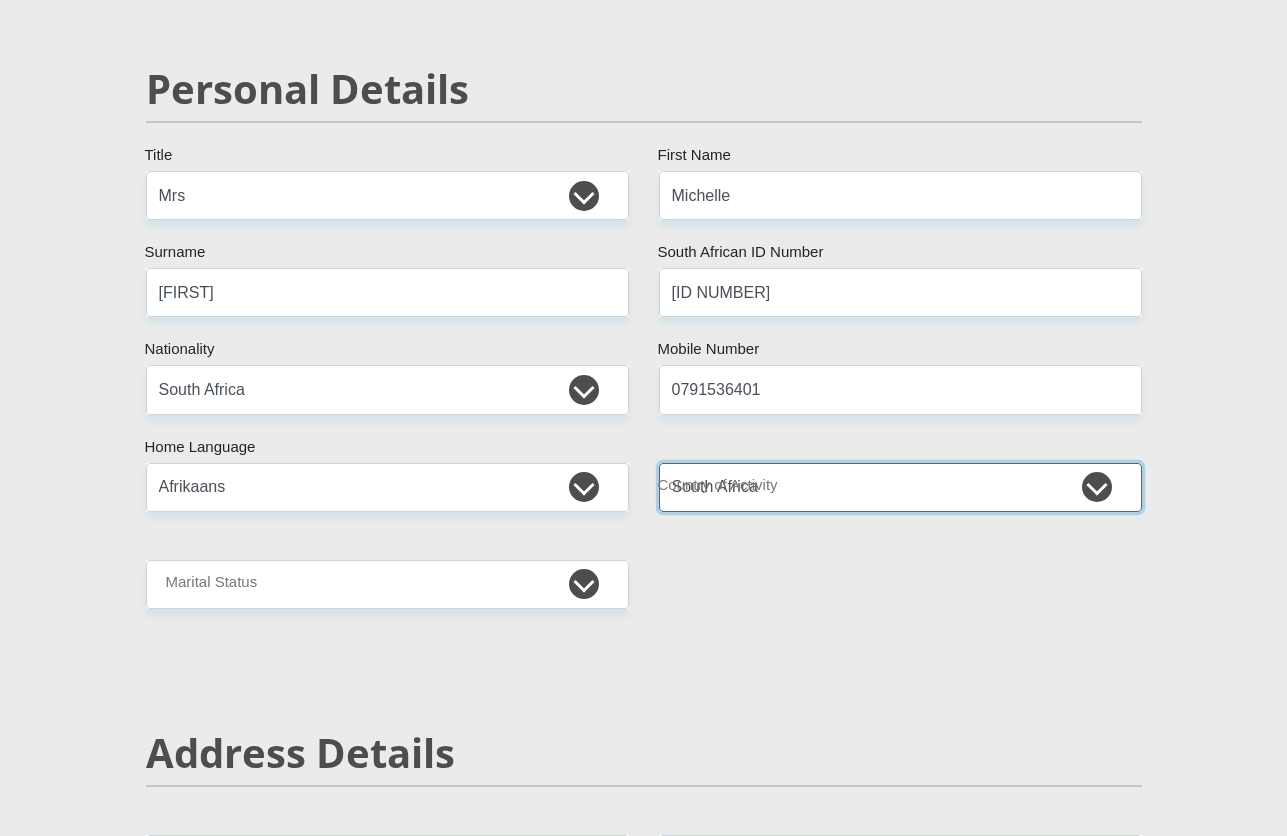 click on "South Africa
Afghanistan
Aland Islands
Albania
Algeria
America Samoa
American Virgin Islands
Andorra
Angola
Anguilla
Antarctica
Antigua and Barbuda
Argentina
Armenia
Aruba
Ascension Island
Australia
Austria
Azerbaijan
Chad" at bounding box center (900, 487) 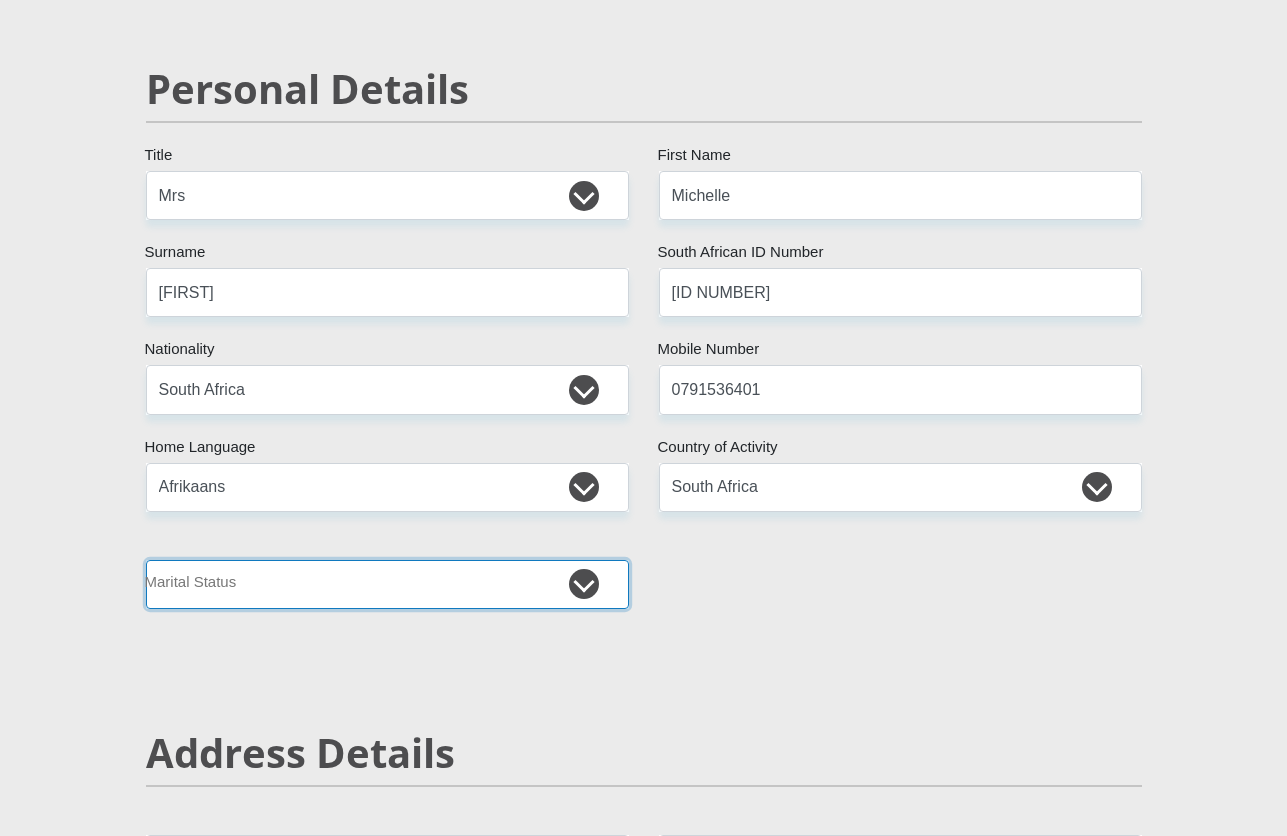 click on "Married ANC
Single
Divorced
Widowed
Married COP or Customary Law" at bounding box center [387, 584] 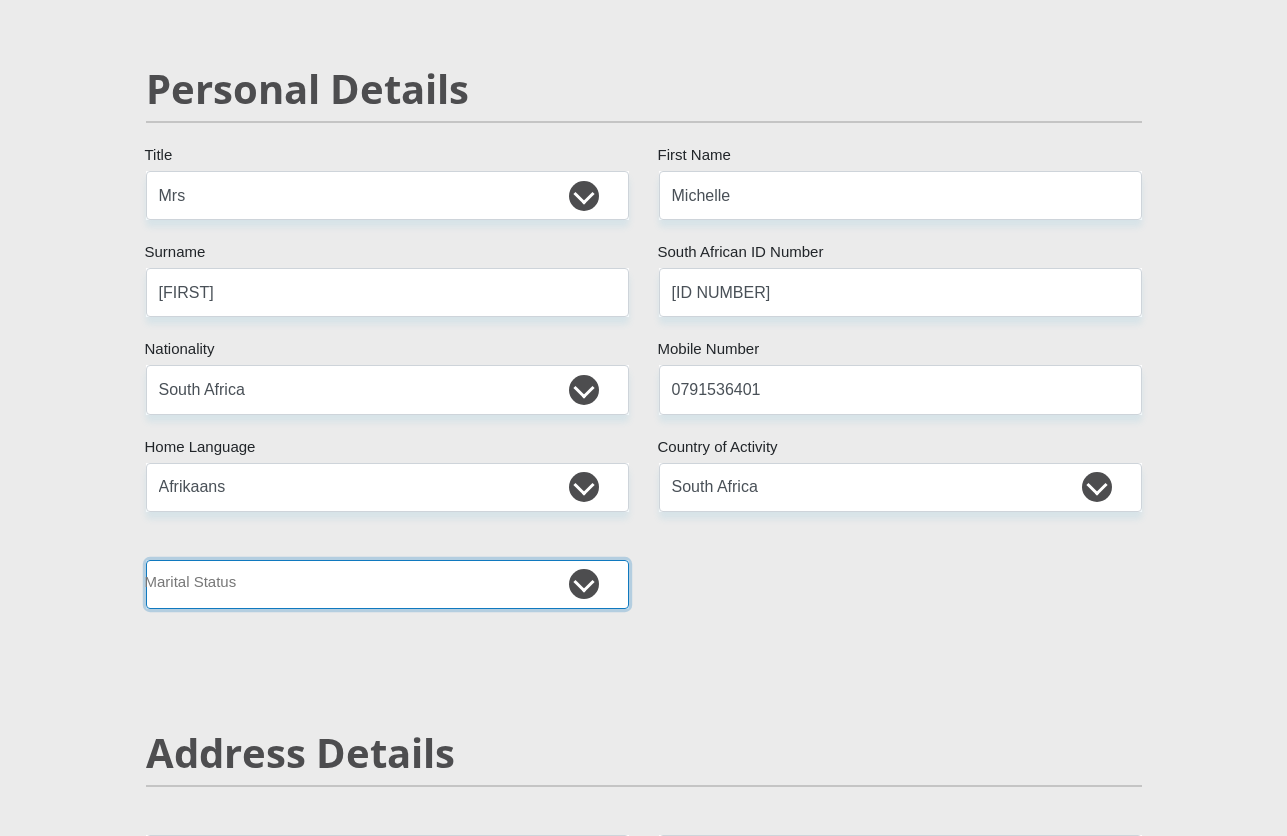 select on "5" 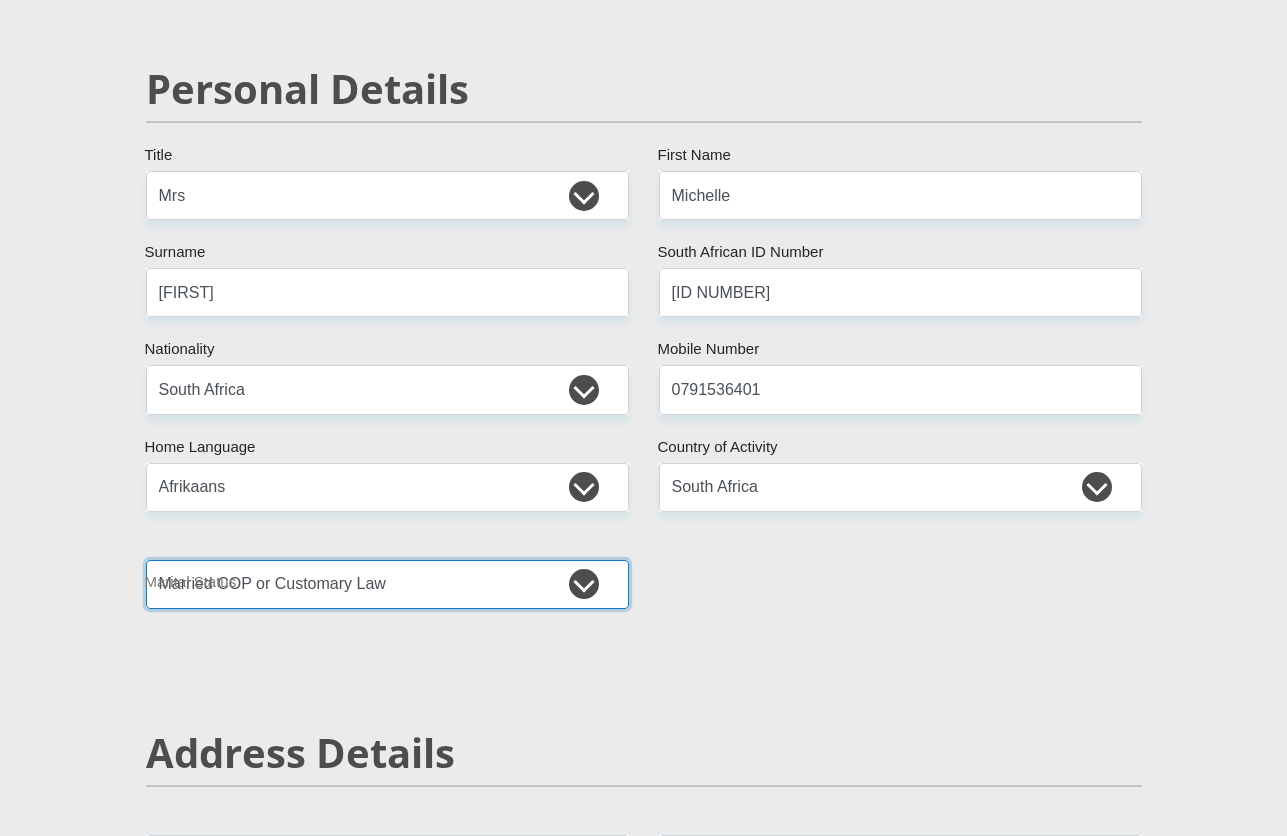 click on "Married ANC
Single
Divorced
Widowed
Married COP or Customary Law" at bounding box center (387, 584) 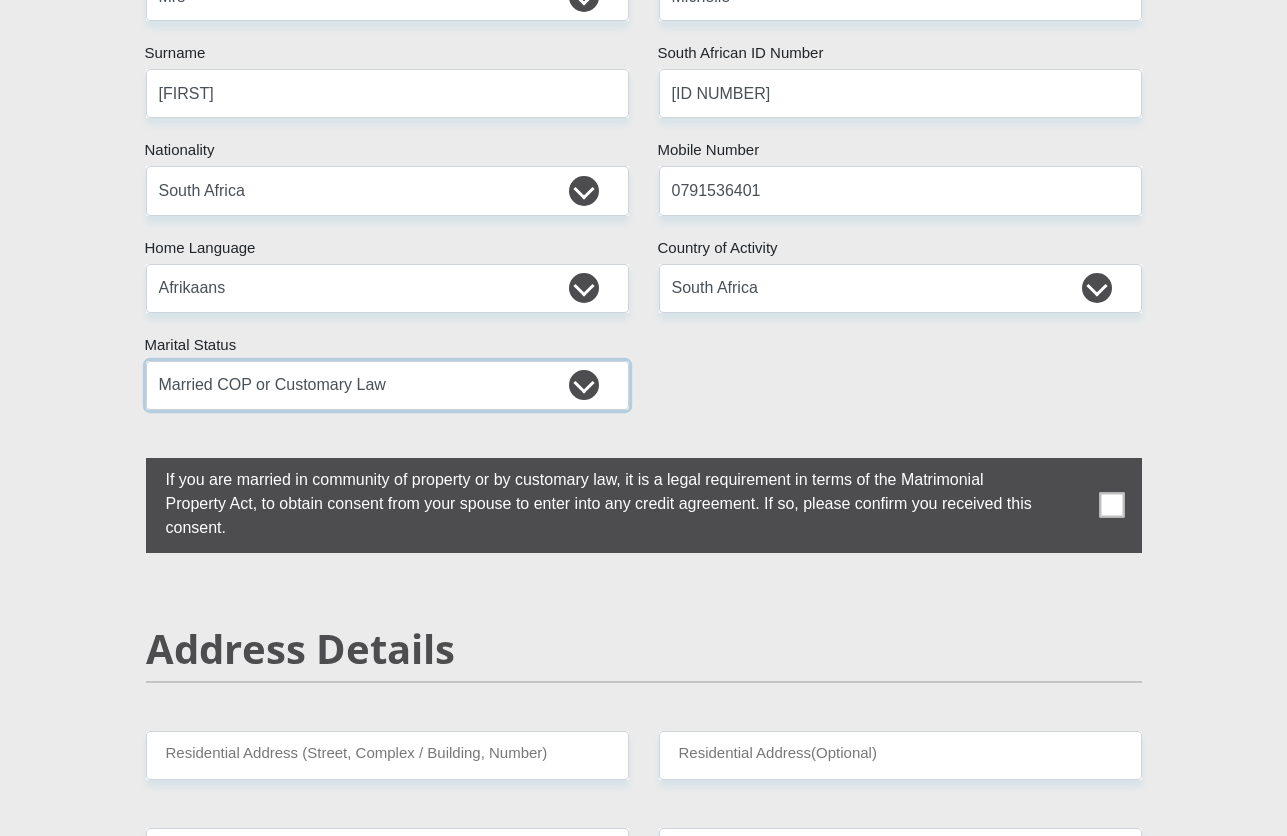 scroll, scrollTop: 367, scrollLeft: 0, axis: vertical 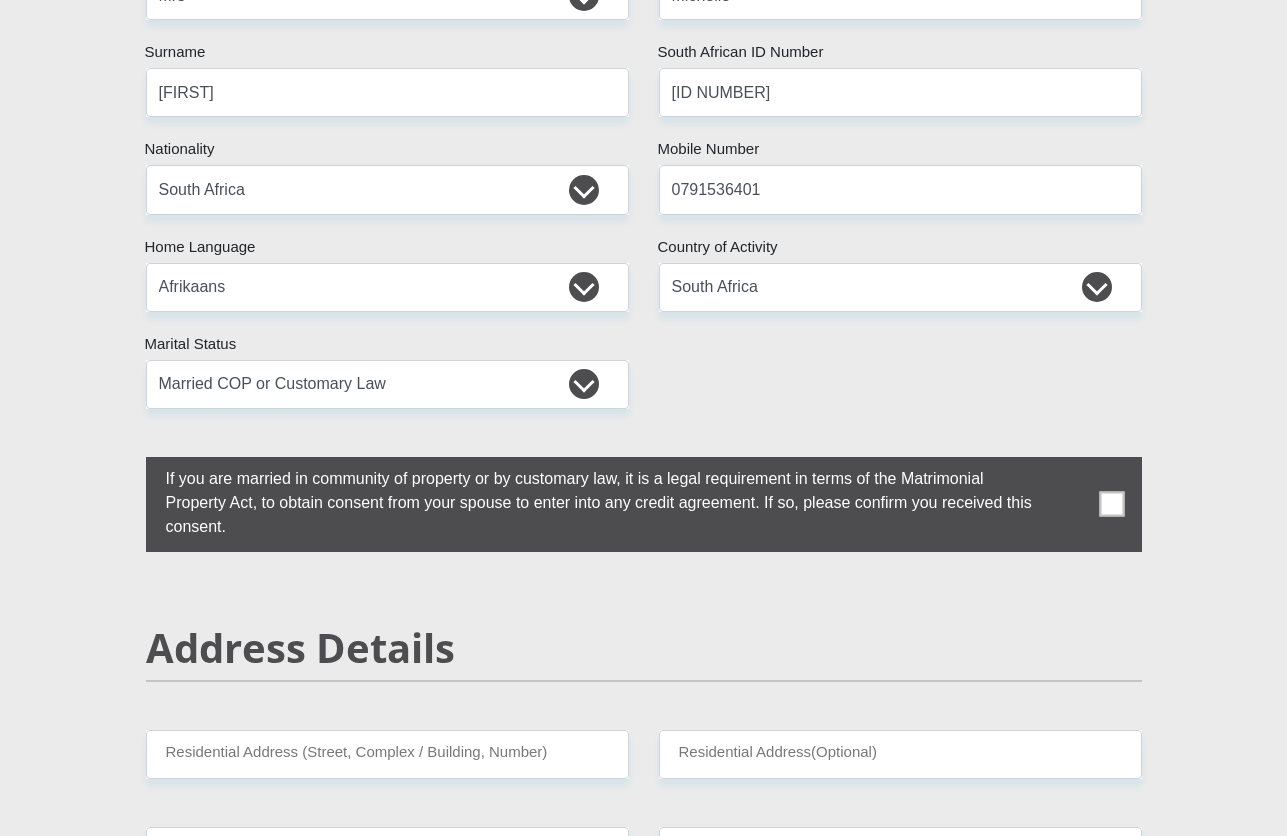 click at bounding box center [644, 504] 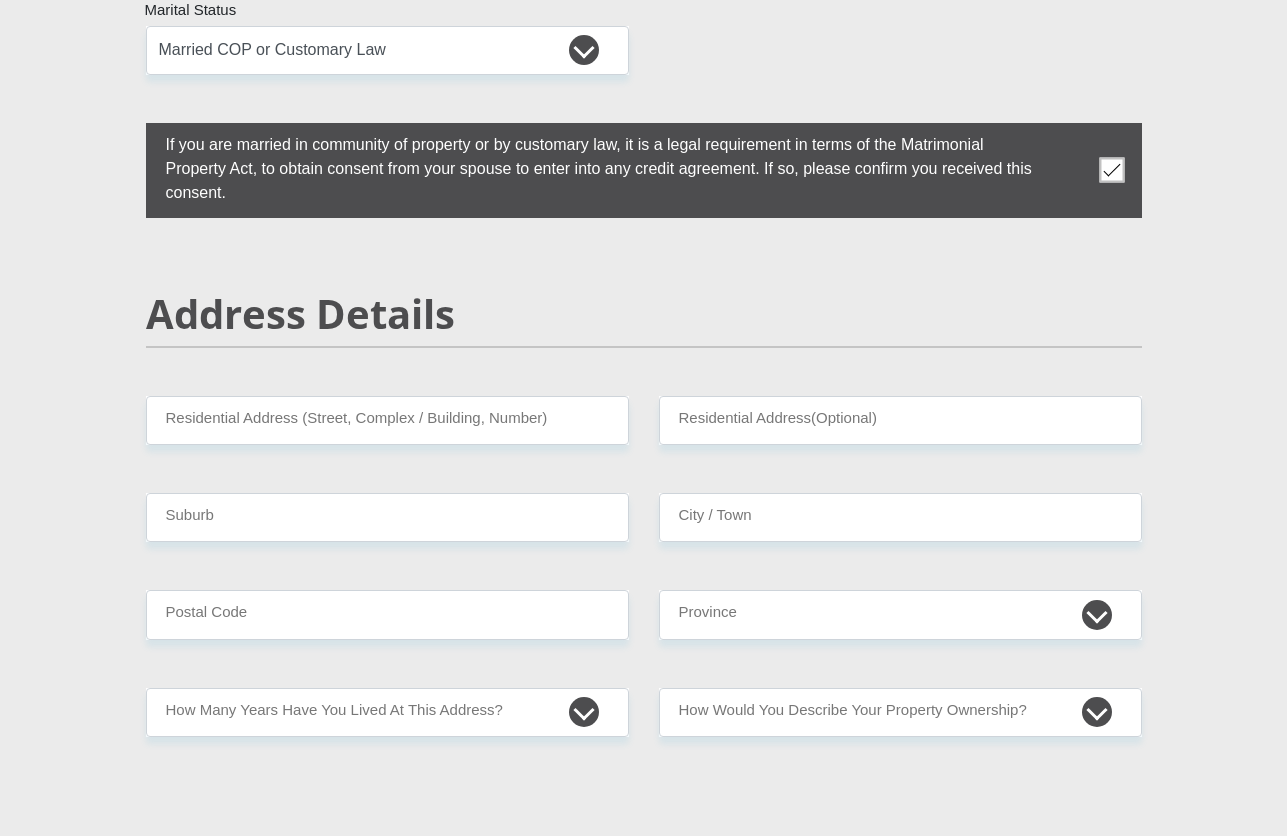 scroll, scrollTop: 800, scrollLeft: 0, axis: vertical 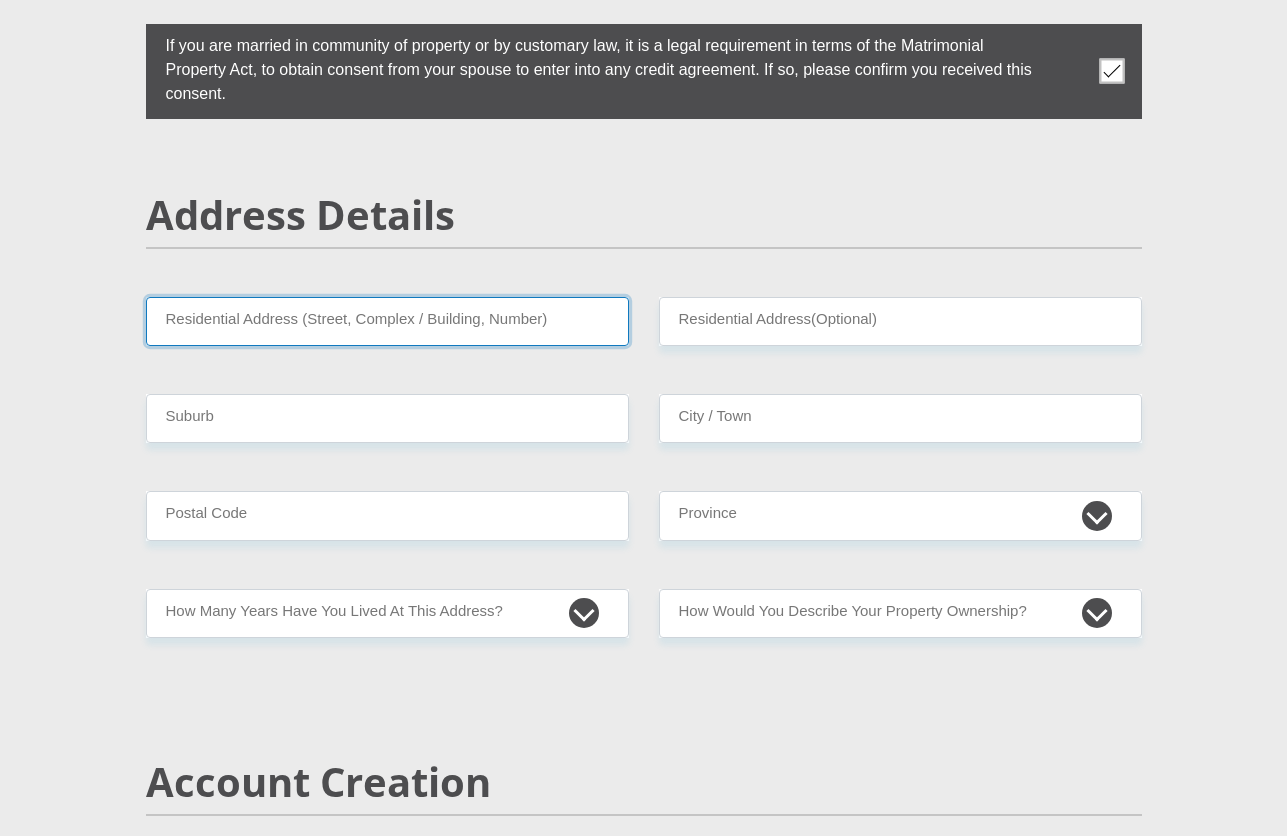 click on "Residential Address (Street, Complex / Building, Number)" at bounding box center (387, 321) 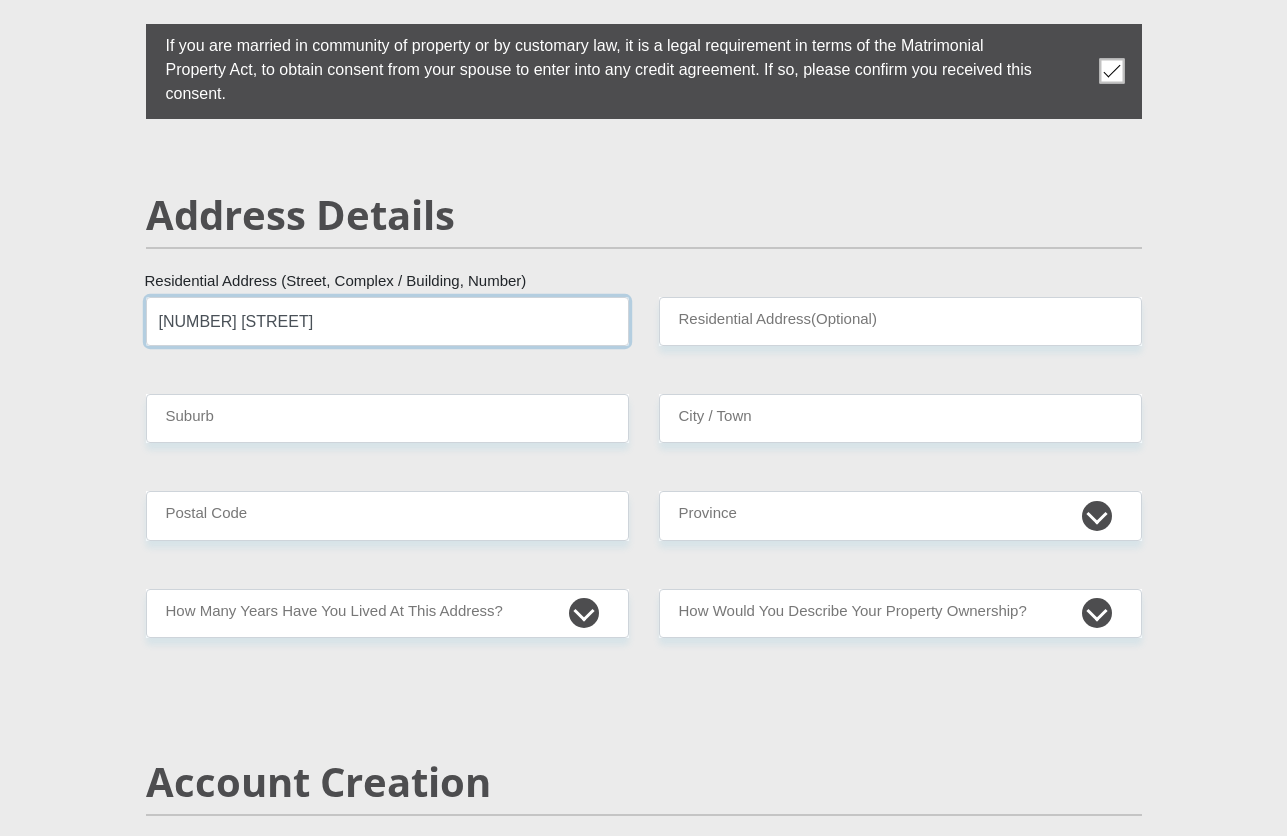type on "83 Danie Street" 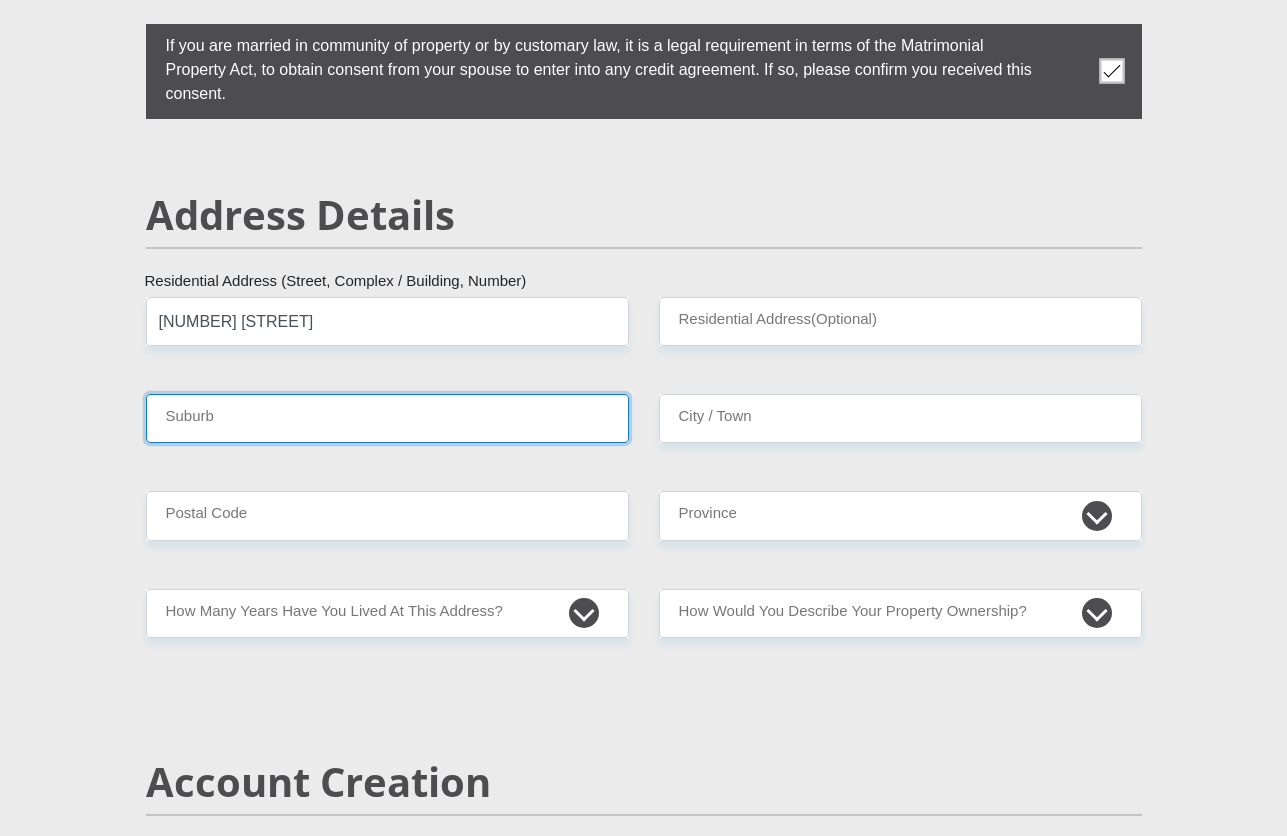 click on "Suburb" at bounding box center (387, 418) 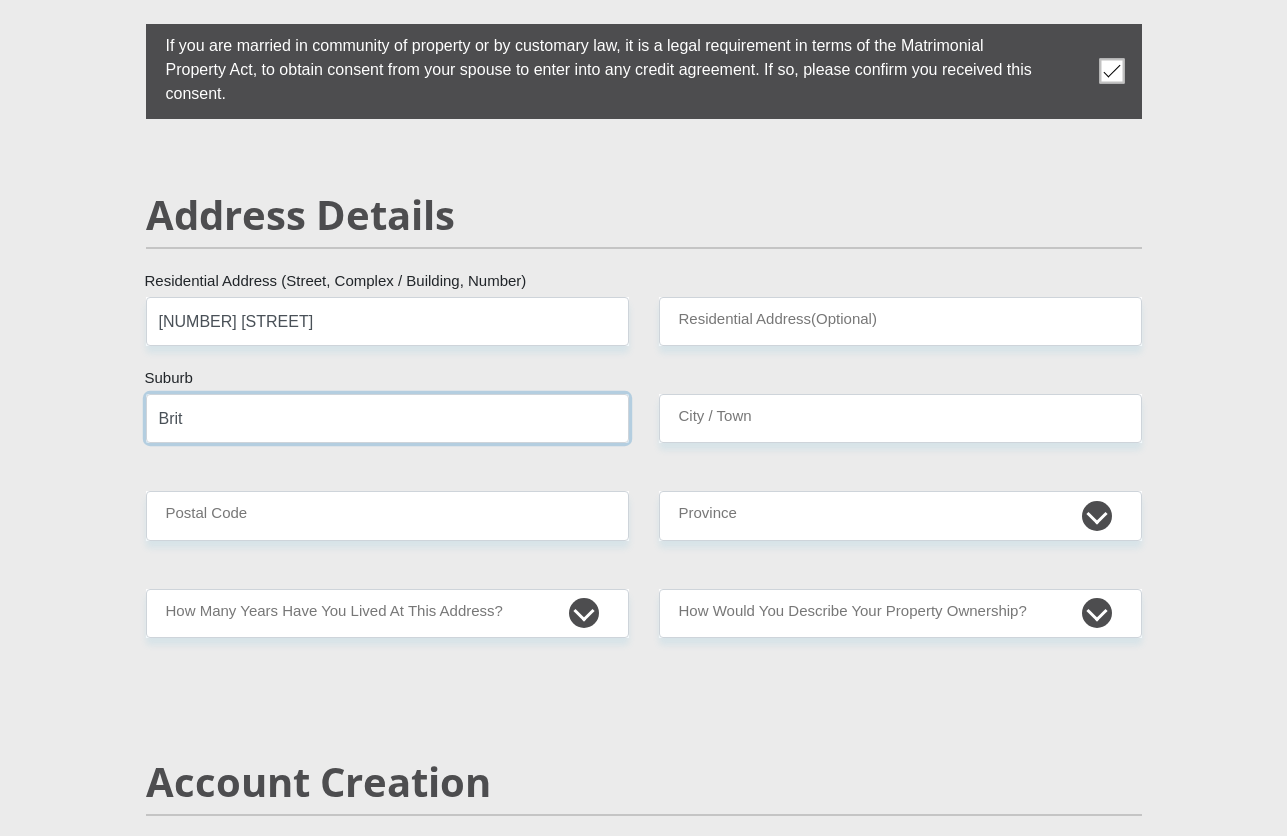 type on "Brit" 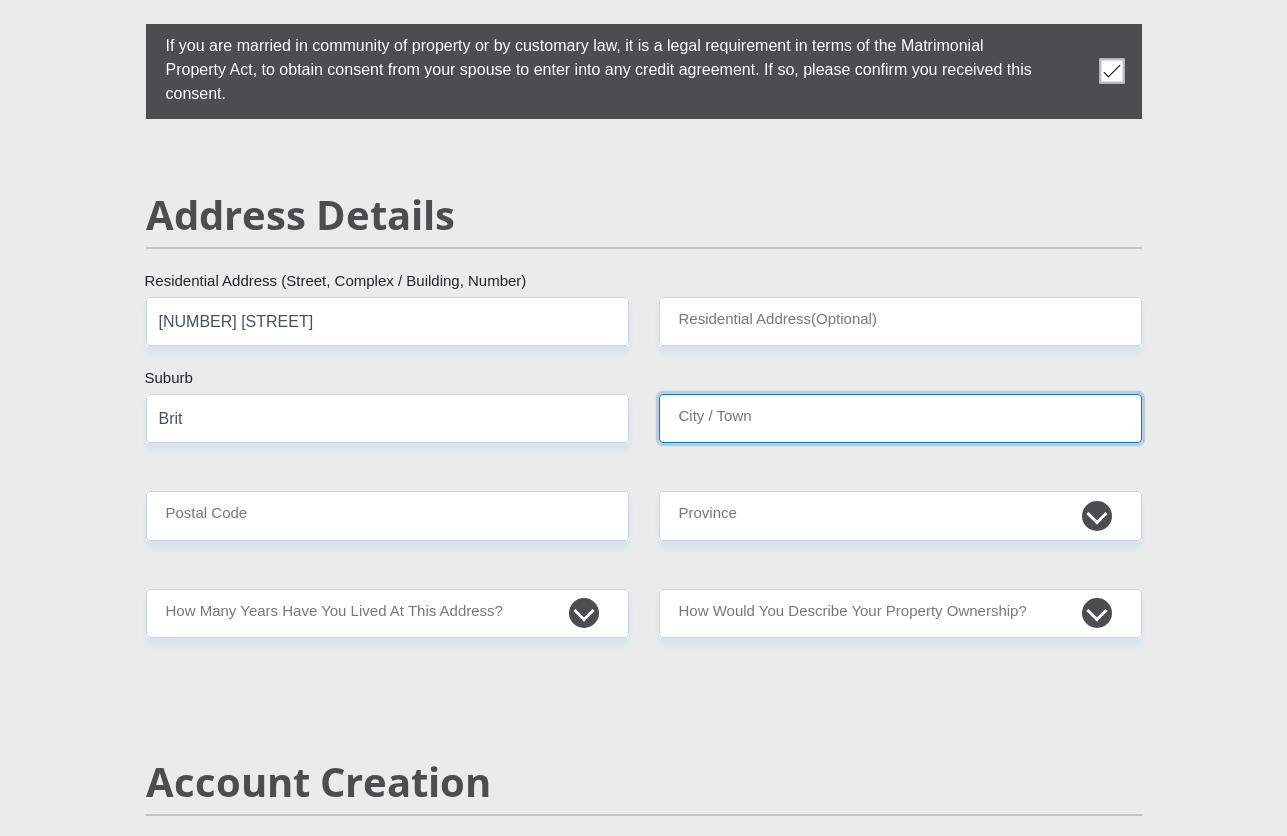 click on "City / Town" at bounding box center [900, 418] 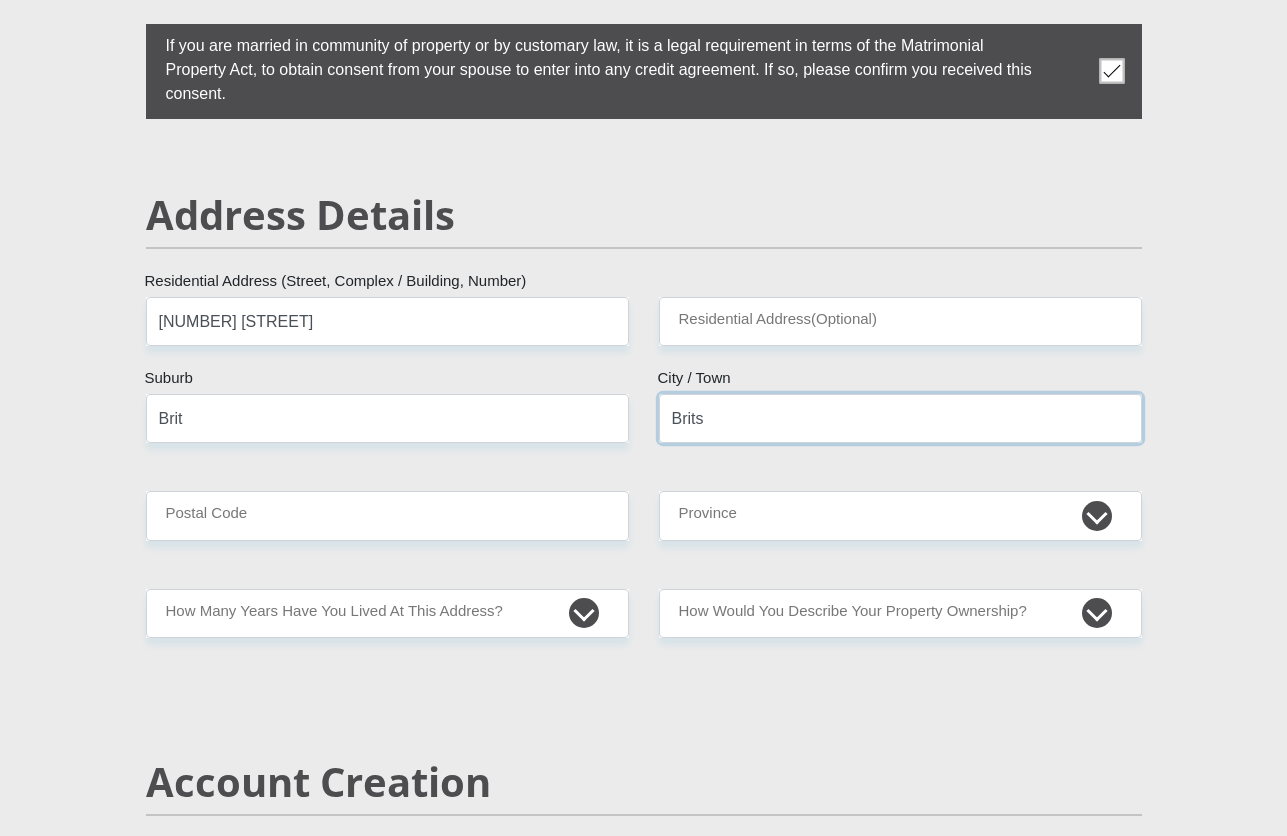 type on "Brits" 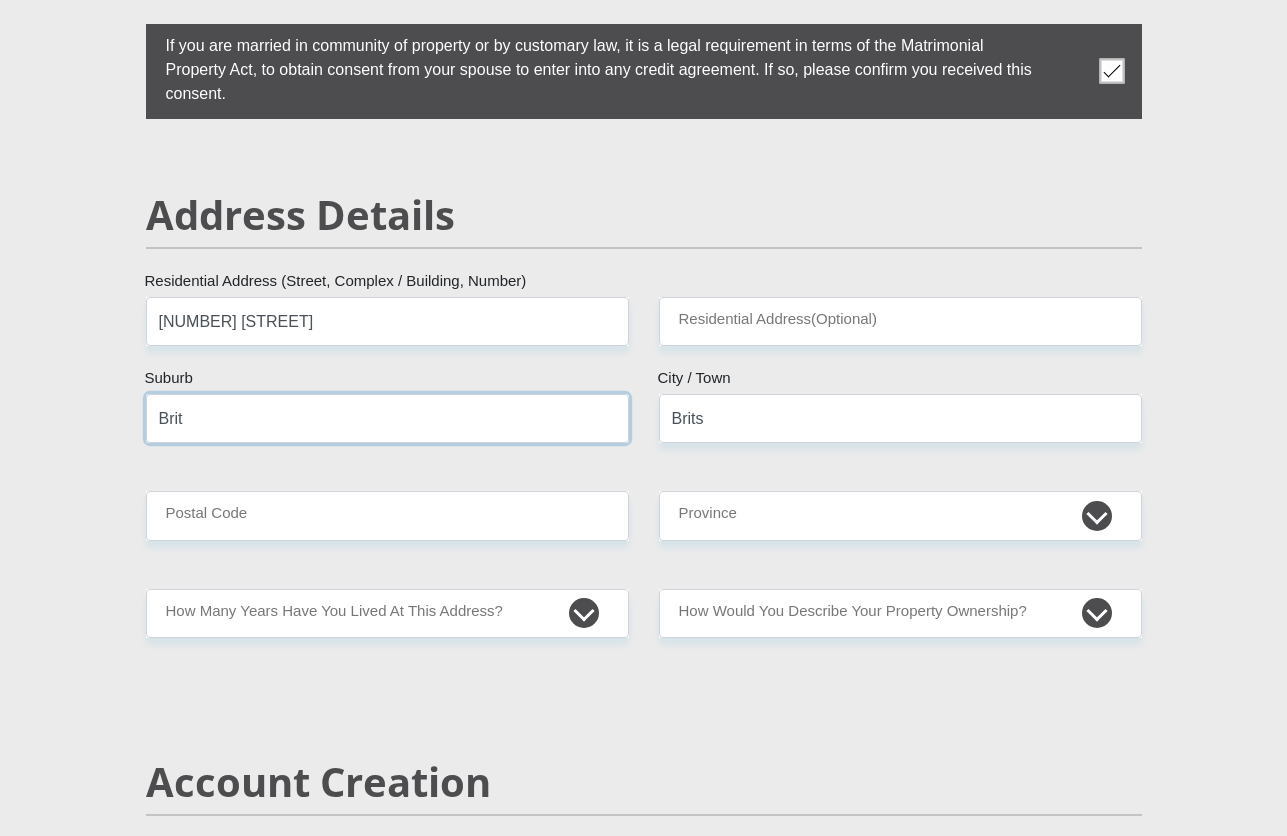 click on "Brit" at bounding box center [387, 418] 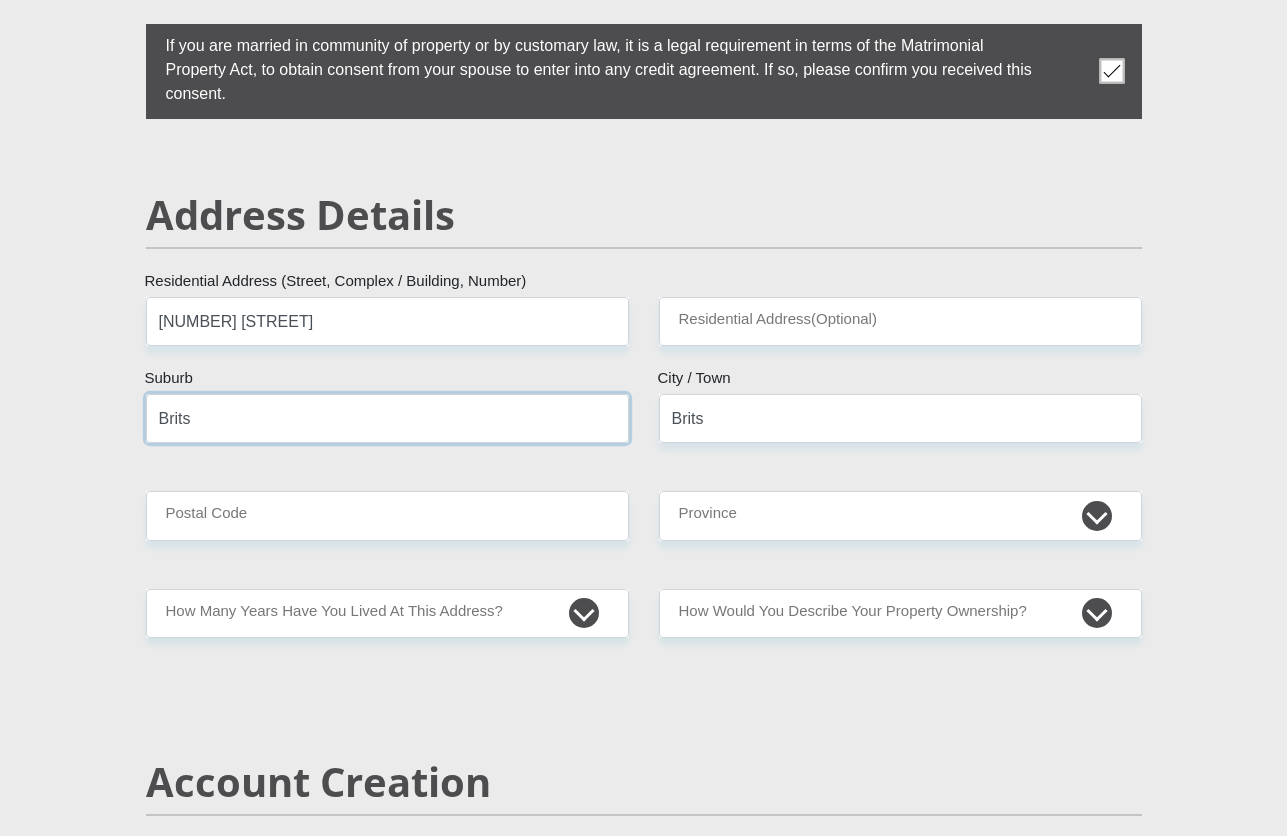 type on "Brits" 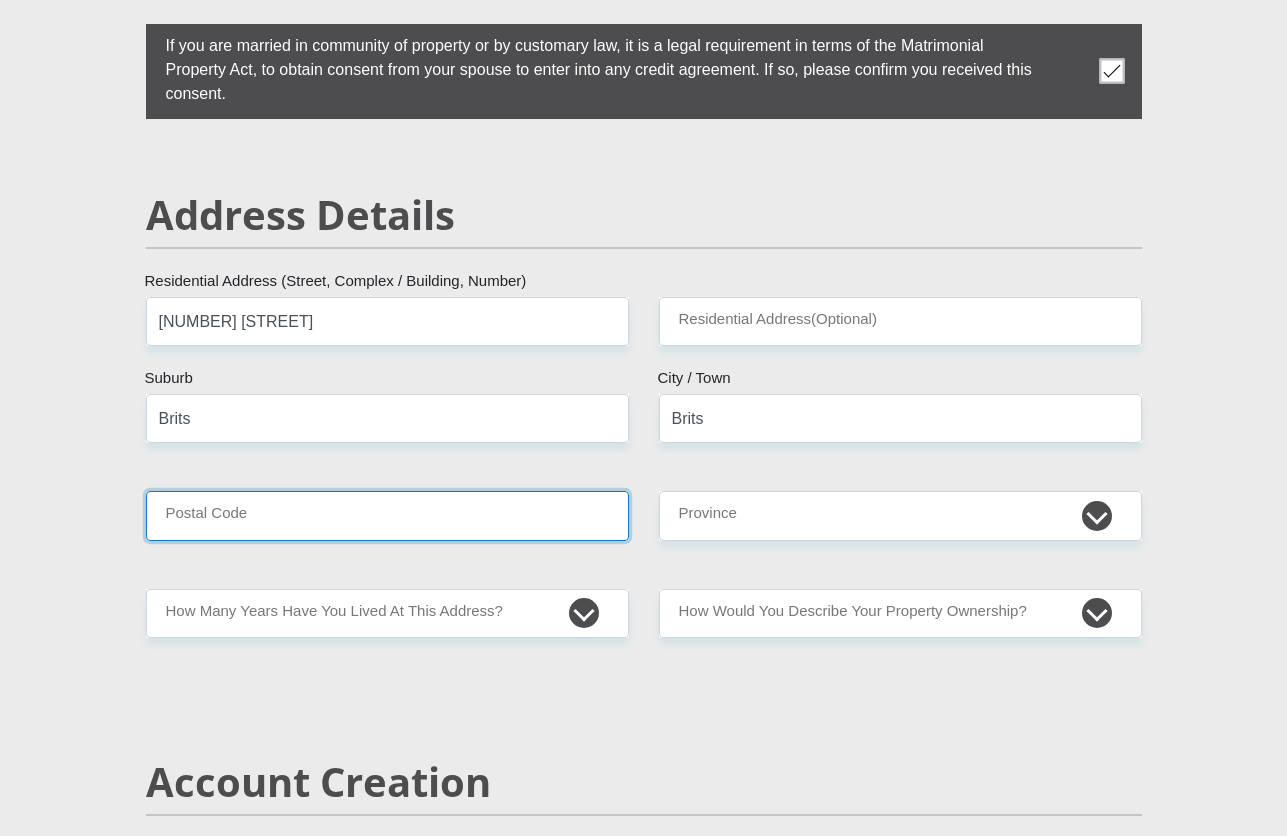 click on "Postal Code" at bounding box center (387, 515) 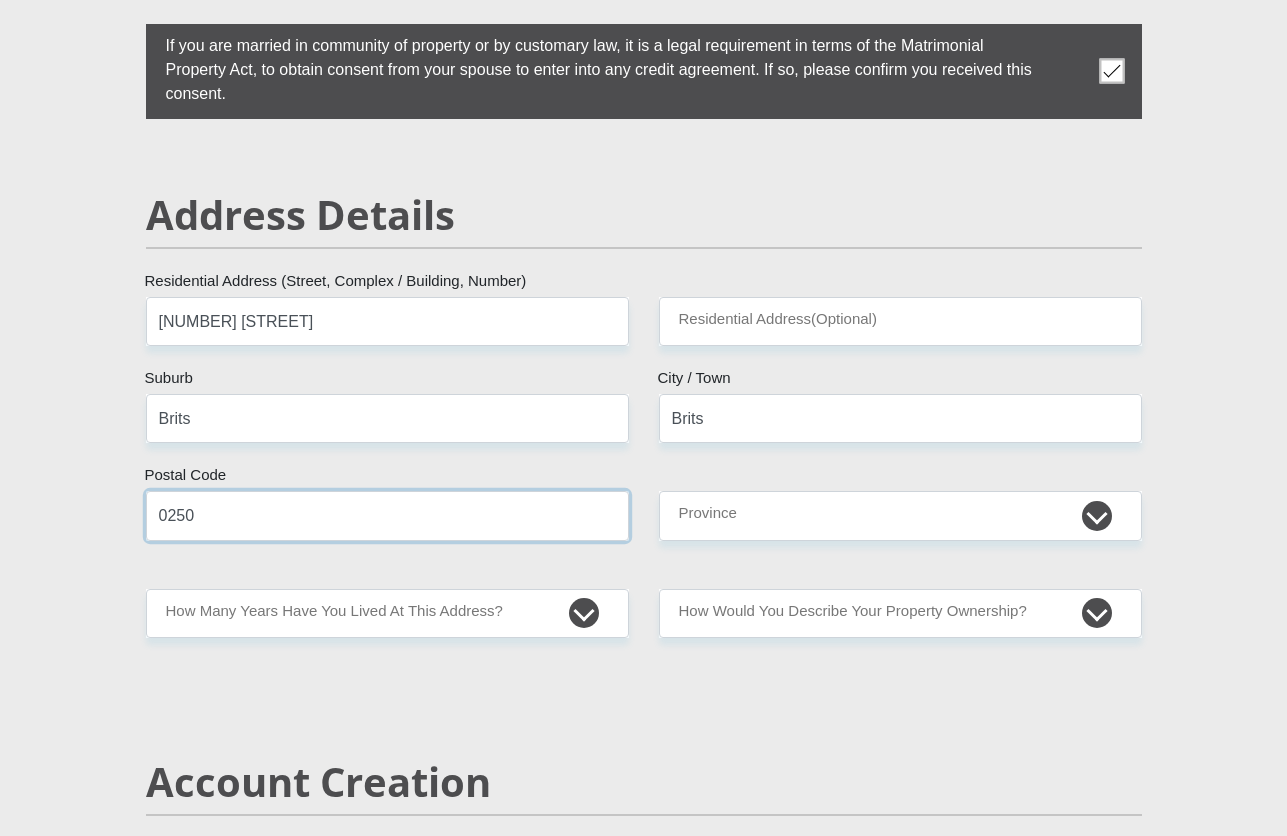 type on "0250" 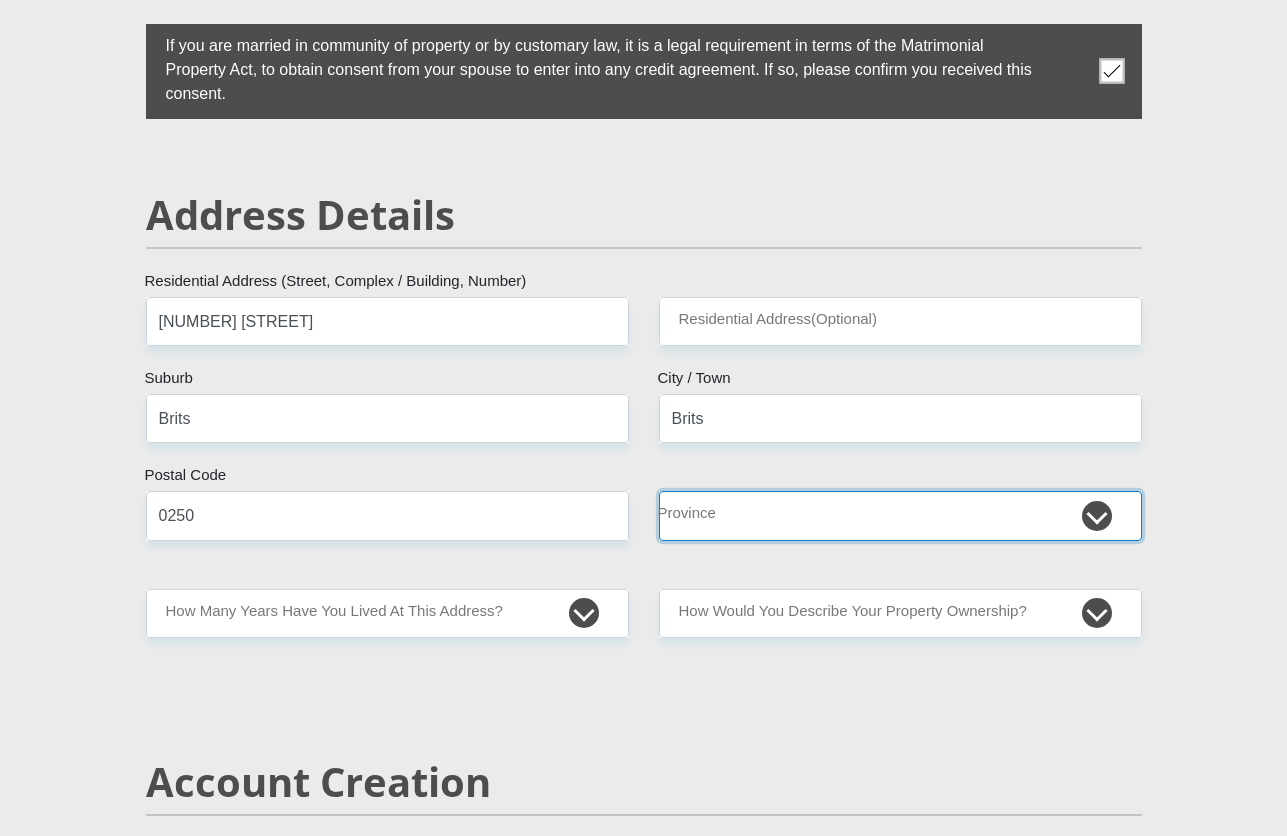 click on "Eastern Cape
Free State
Gauteng
KwaZulu-Natal
Limpopo
Mpumalanga
Northern Cape
North West
Western Cape" at bounding box center (900, 515) 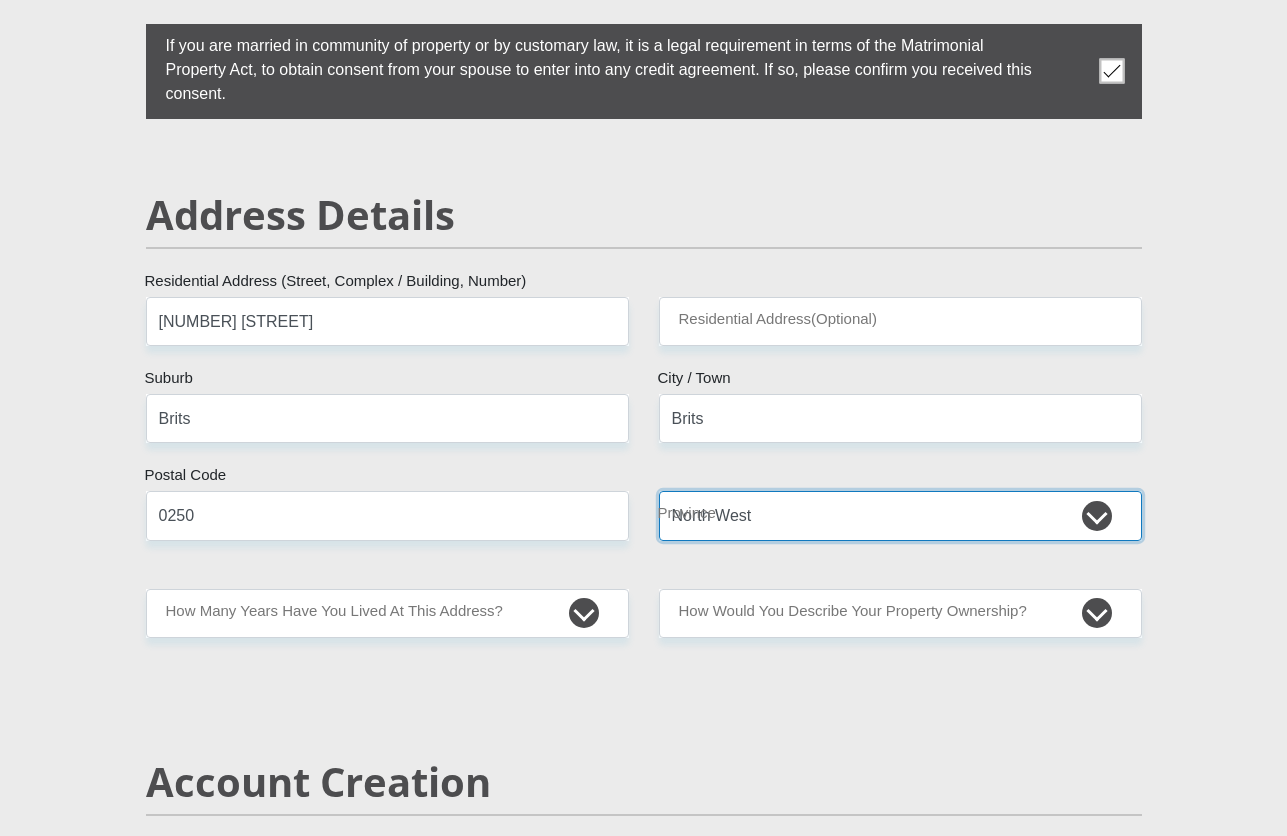 click on "Eastern Cape
Free State
Gauteng
KwaZulu-Natal
Limpopo
Mpumalanga
Northern Cape
North West
Western Cape" at bounding box center (900, 515) 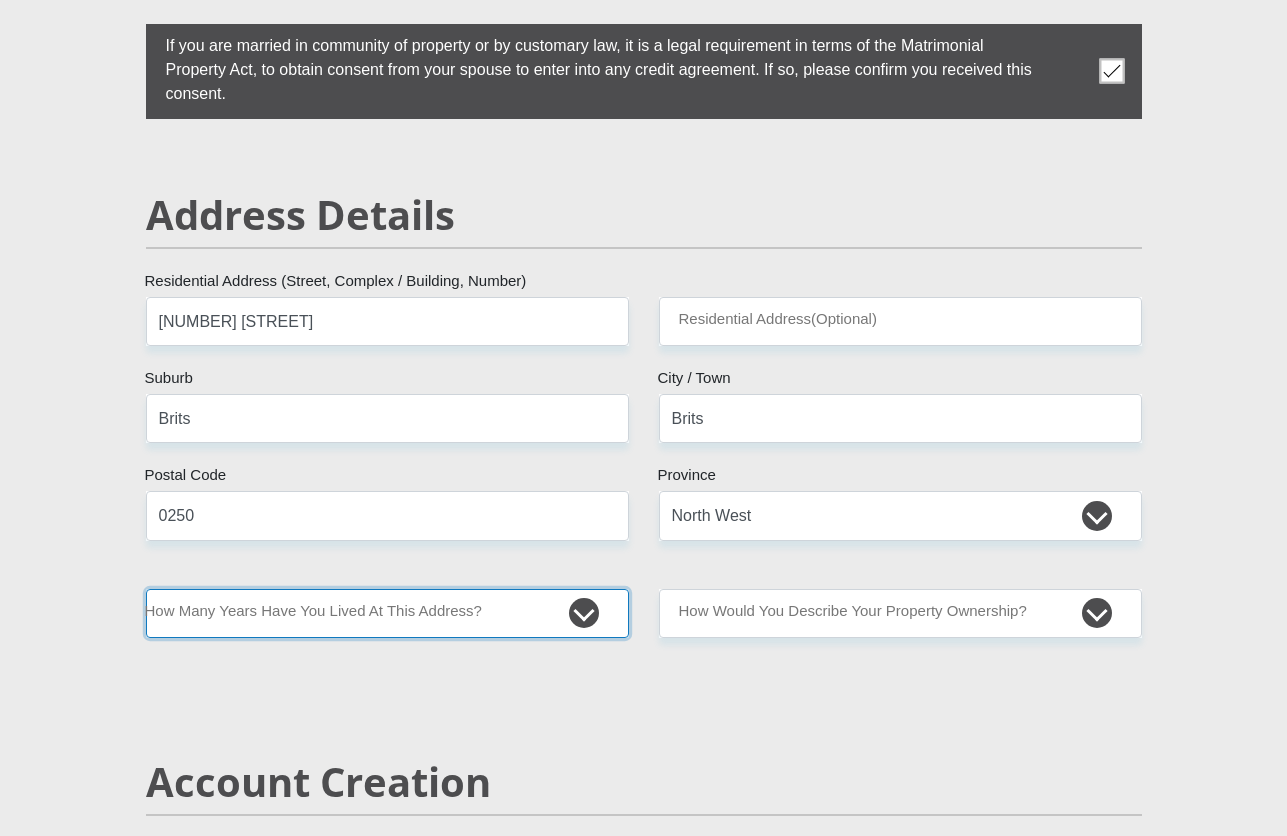 click on "less than 1 year
1-3 years
3-5 years
5+ years" at bounding box center (387, 613) 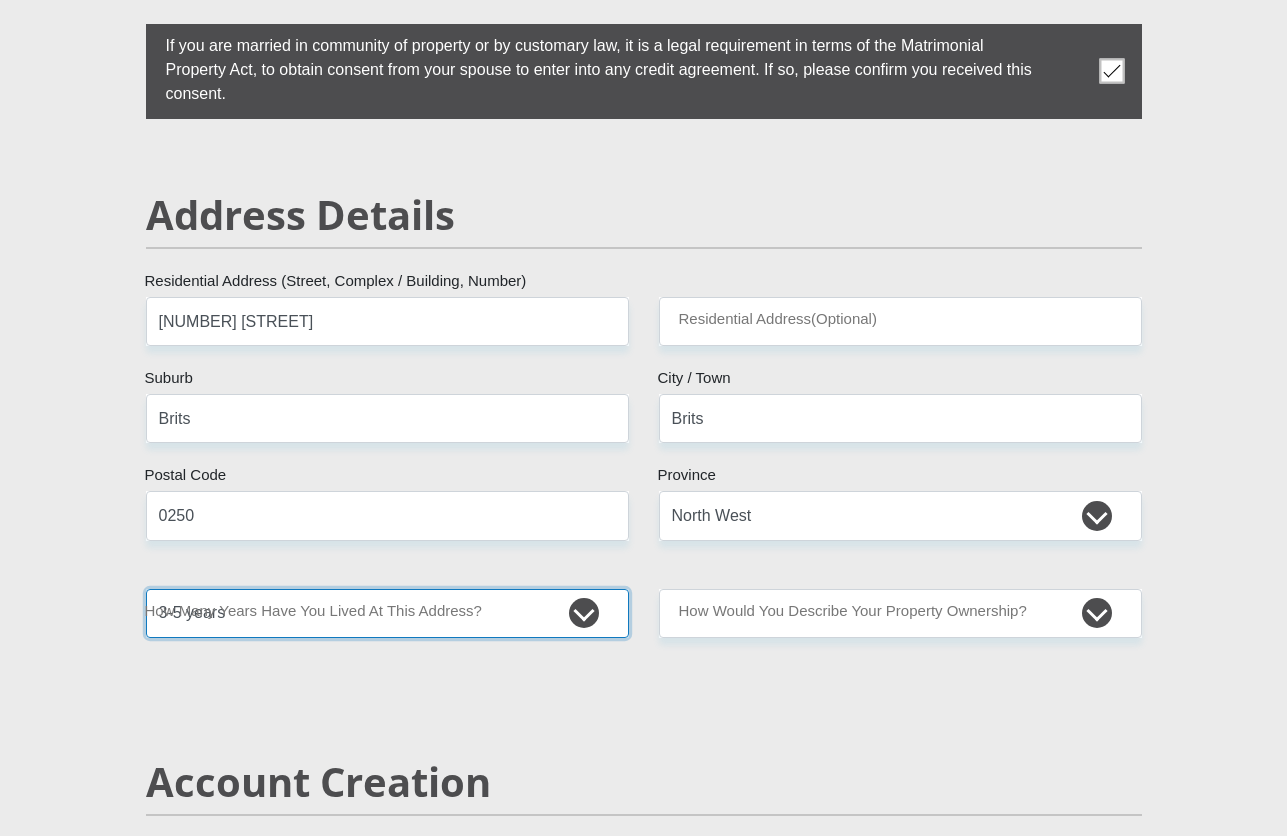 click on "less than 1 year
1-3 years
3-5 years
5+ years" at bounding box center (387, 613) 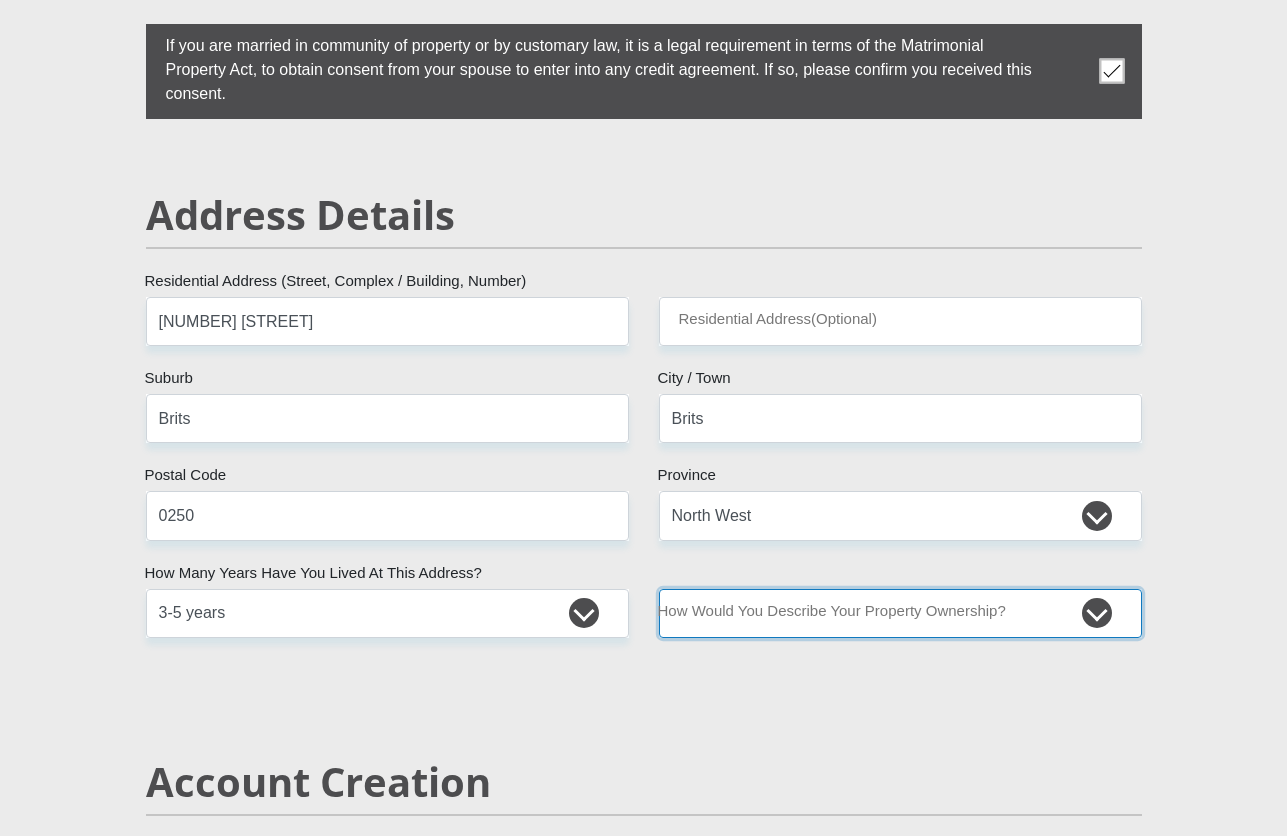 click on "Owned
Rented
Family Owned
Company Dwelling" at bounding box center (900, 613) 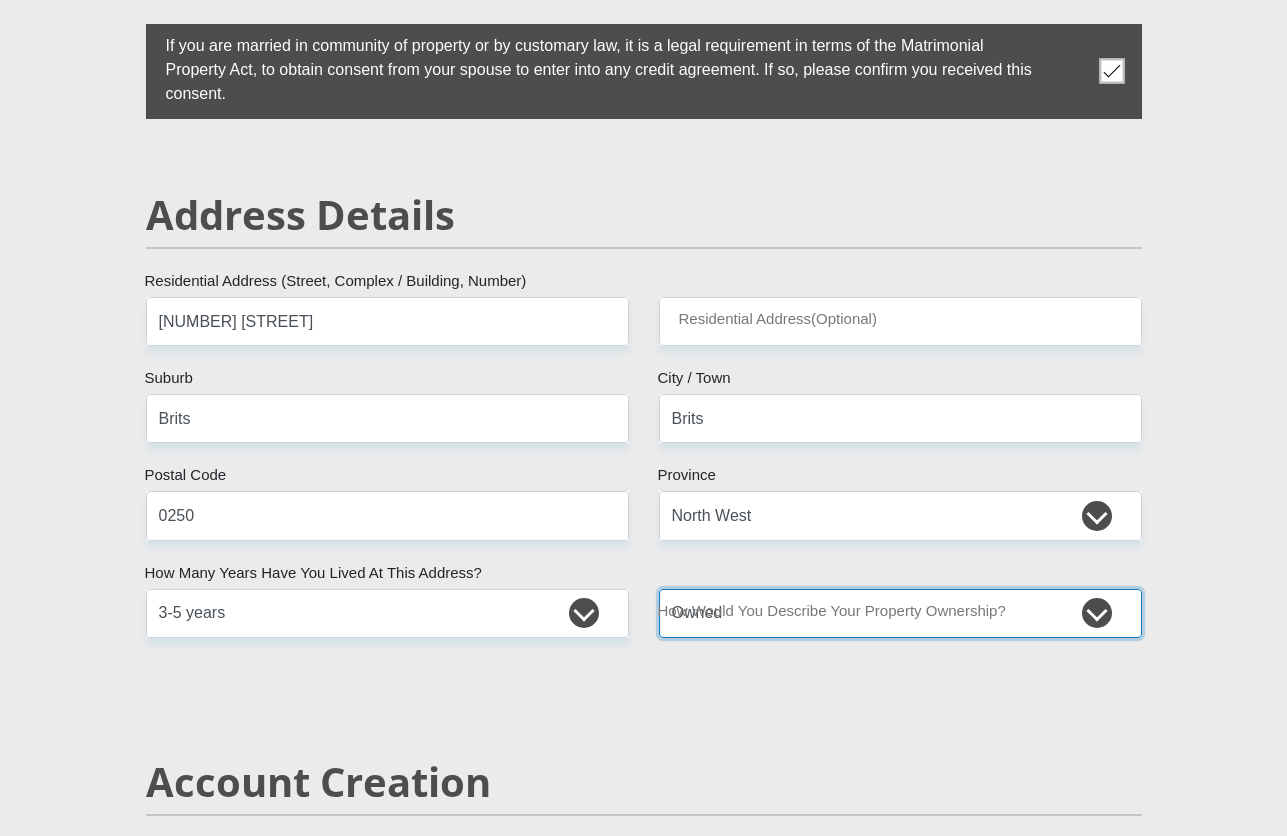 click on "Owned
Rented
Family Owned
Company Dwelling" at bounding box center [900, 613] 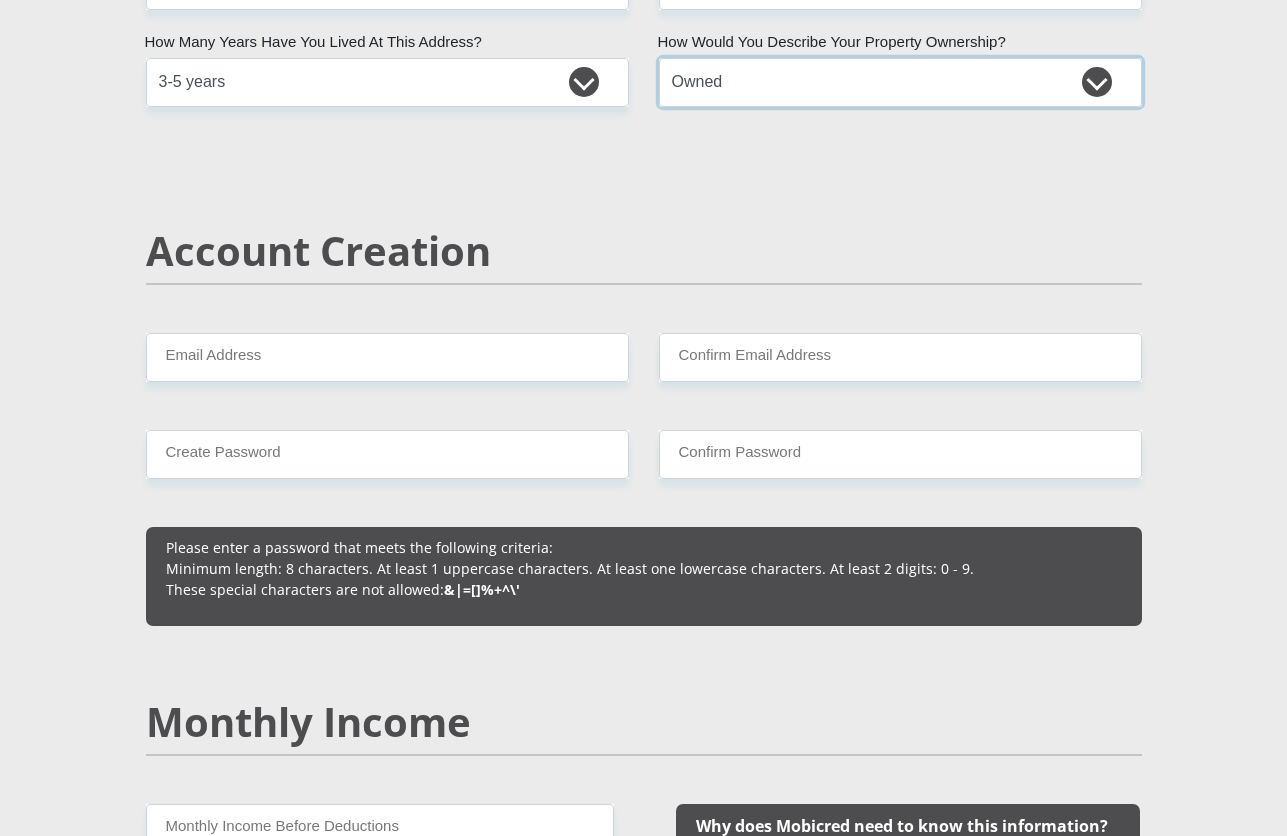 scroll, scrollTop: 1333, scrollLeft: 0, axis: vertical 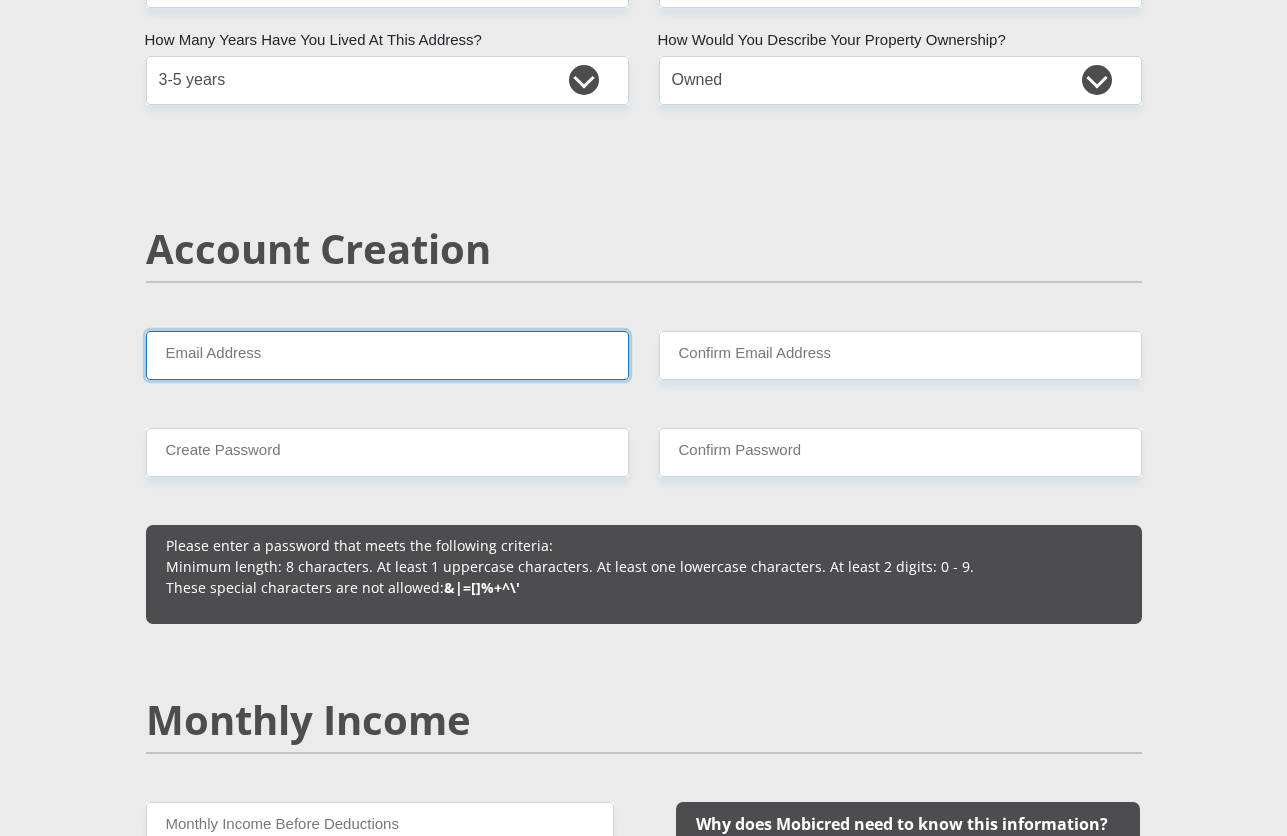 click on "Email Address" at bounding box center (387, 355) 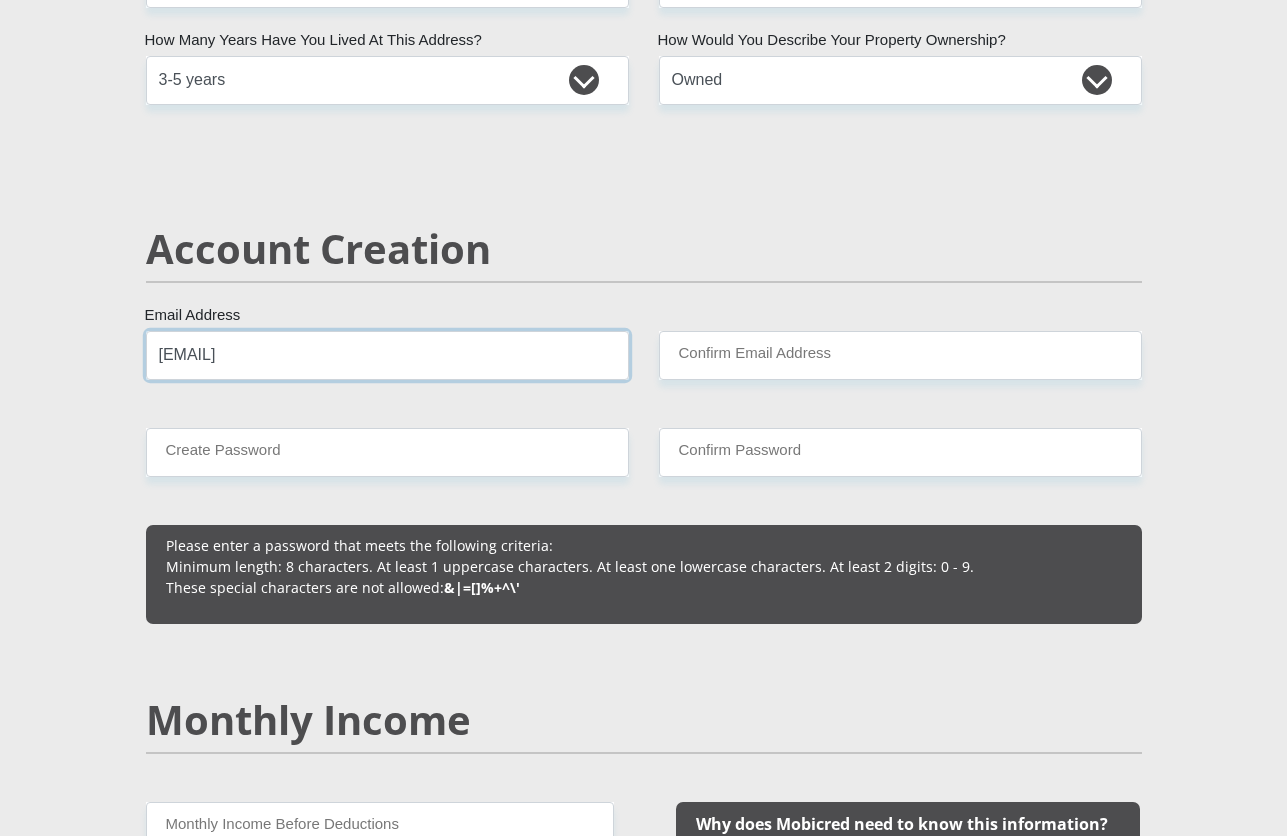 type on "michmichmusic@gmail.com" 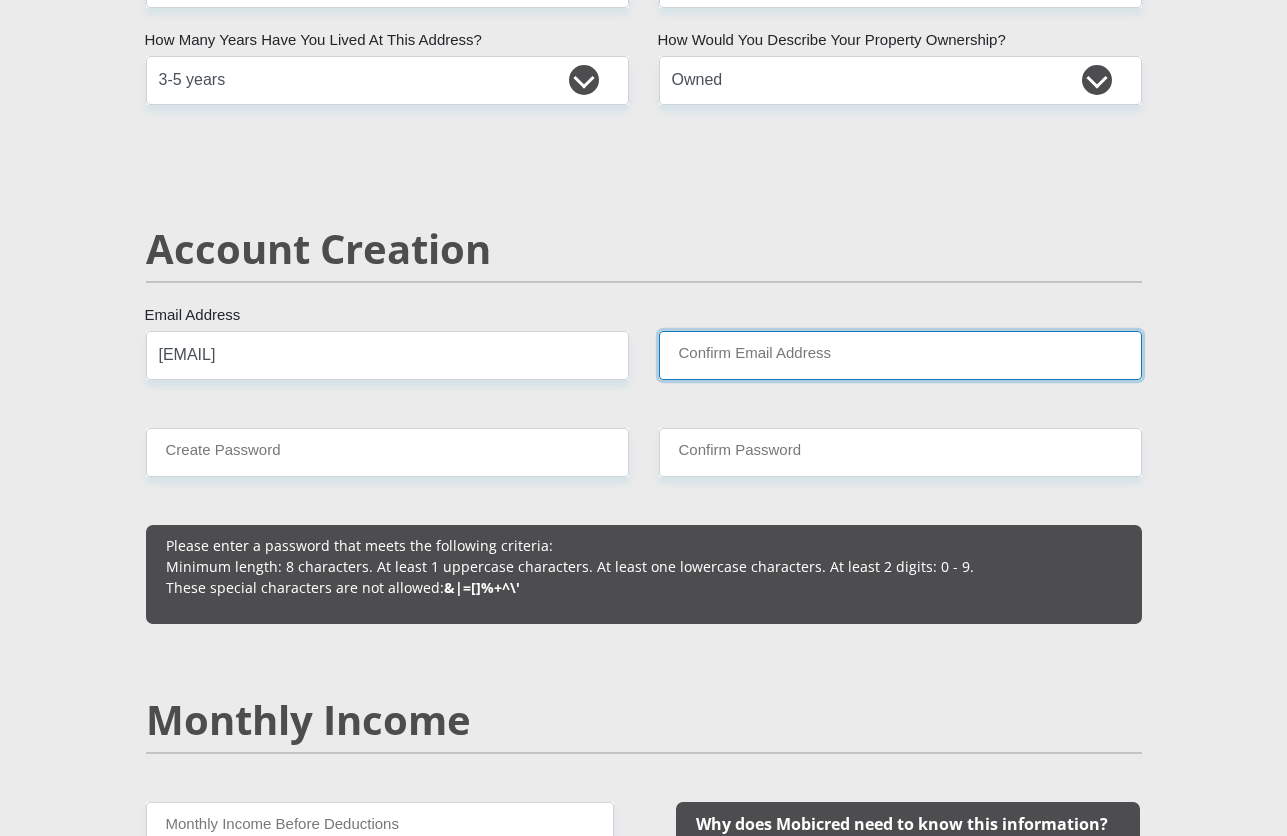 click on "Confirm Email Address" at bounding box center [900, 355] 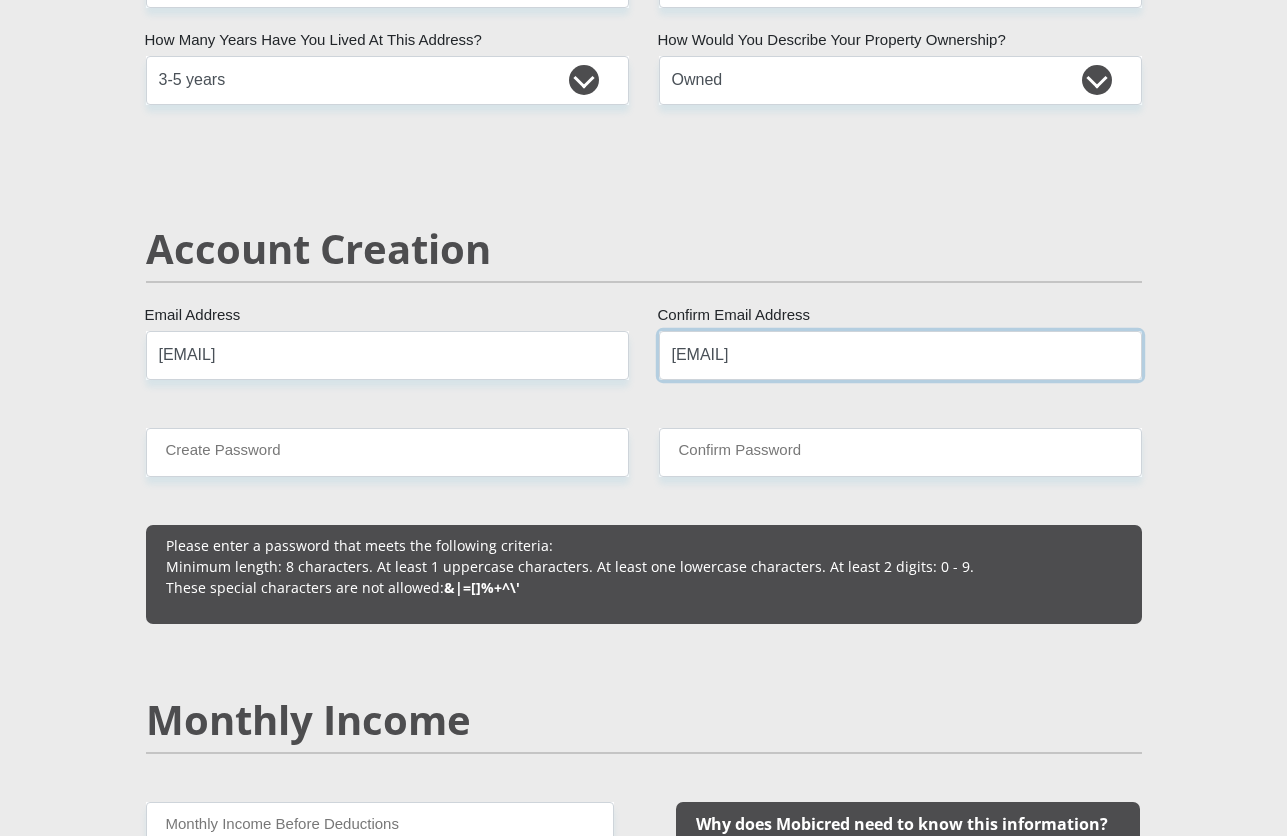 type on "michmichmusic@gmail.com" 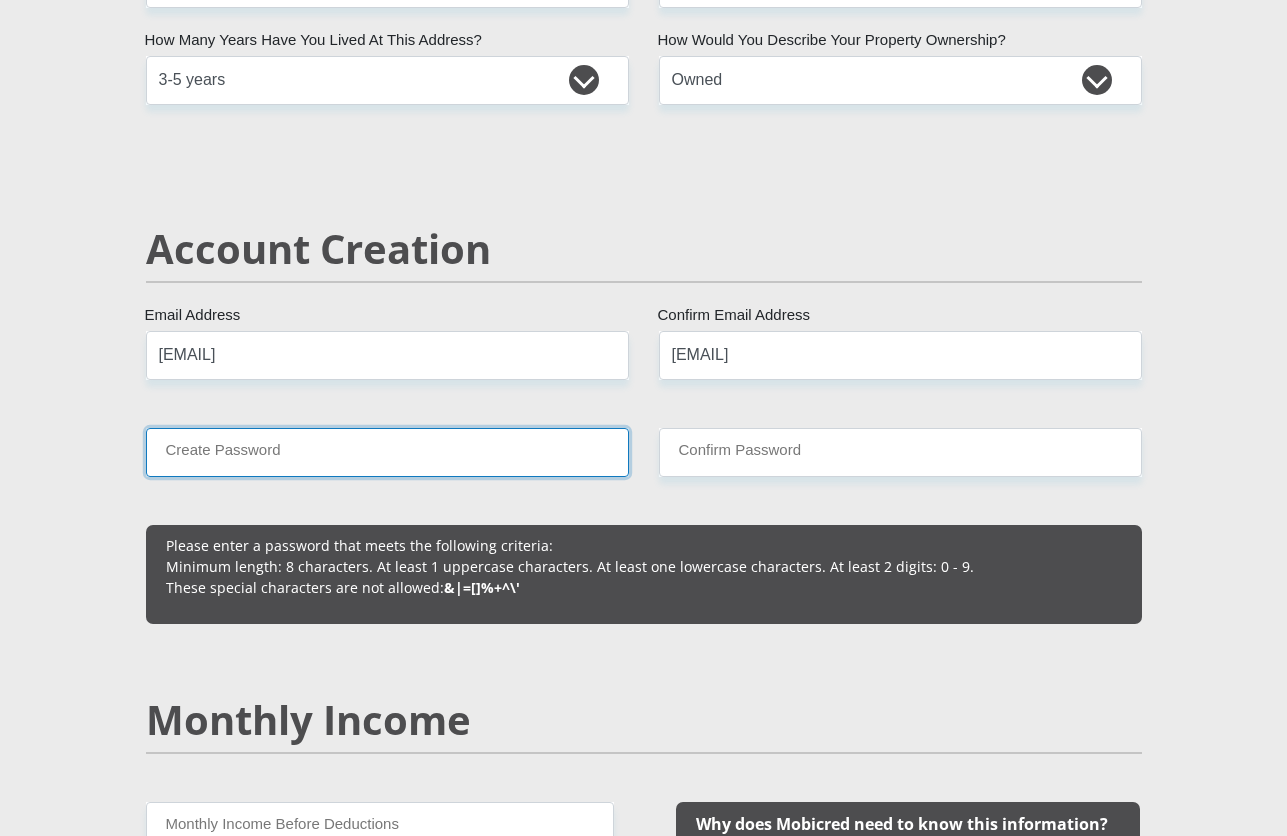 click on "Create Password" at bounding box center [387, 452] 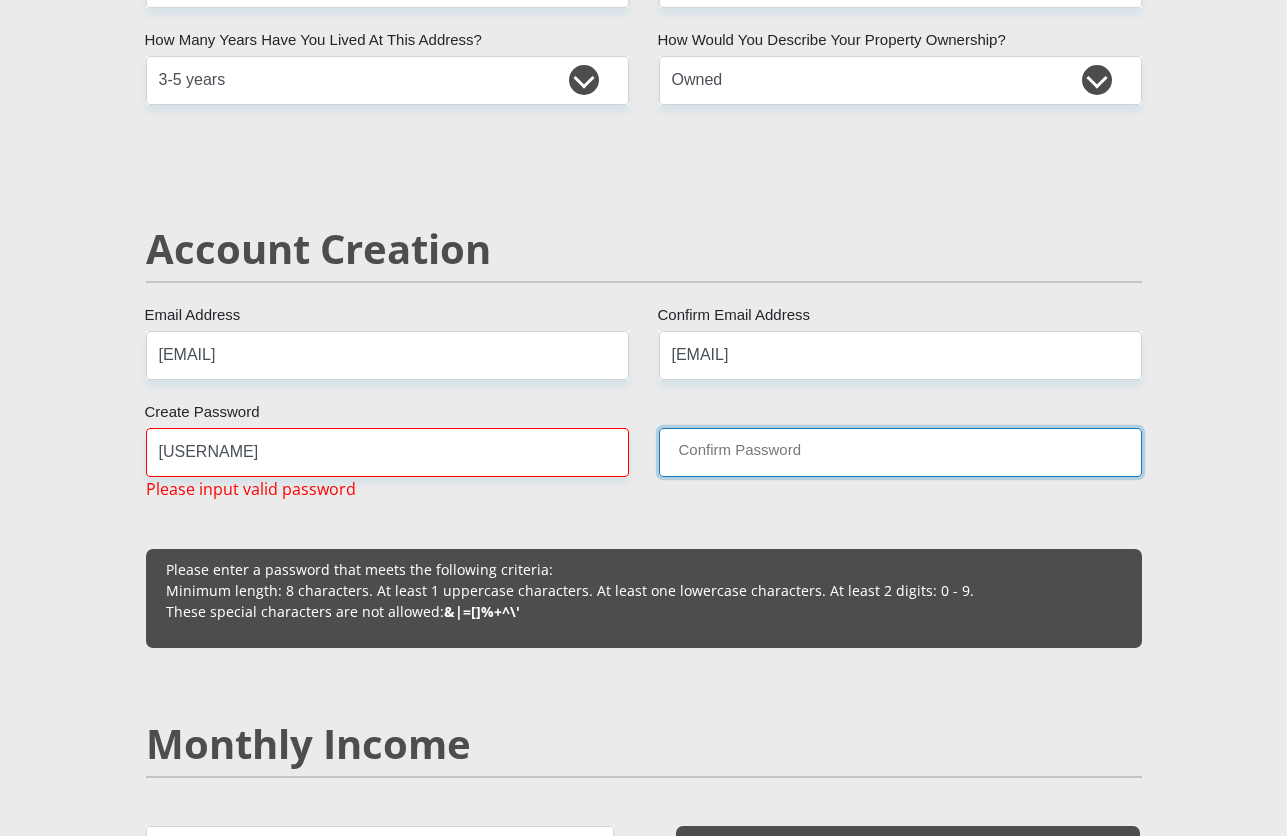 click on "Confirm Password" at bounding box center (900, 452) 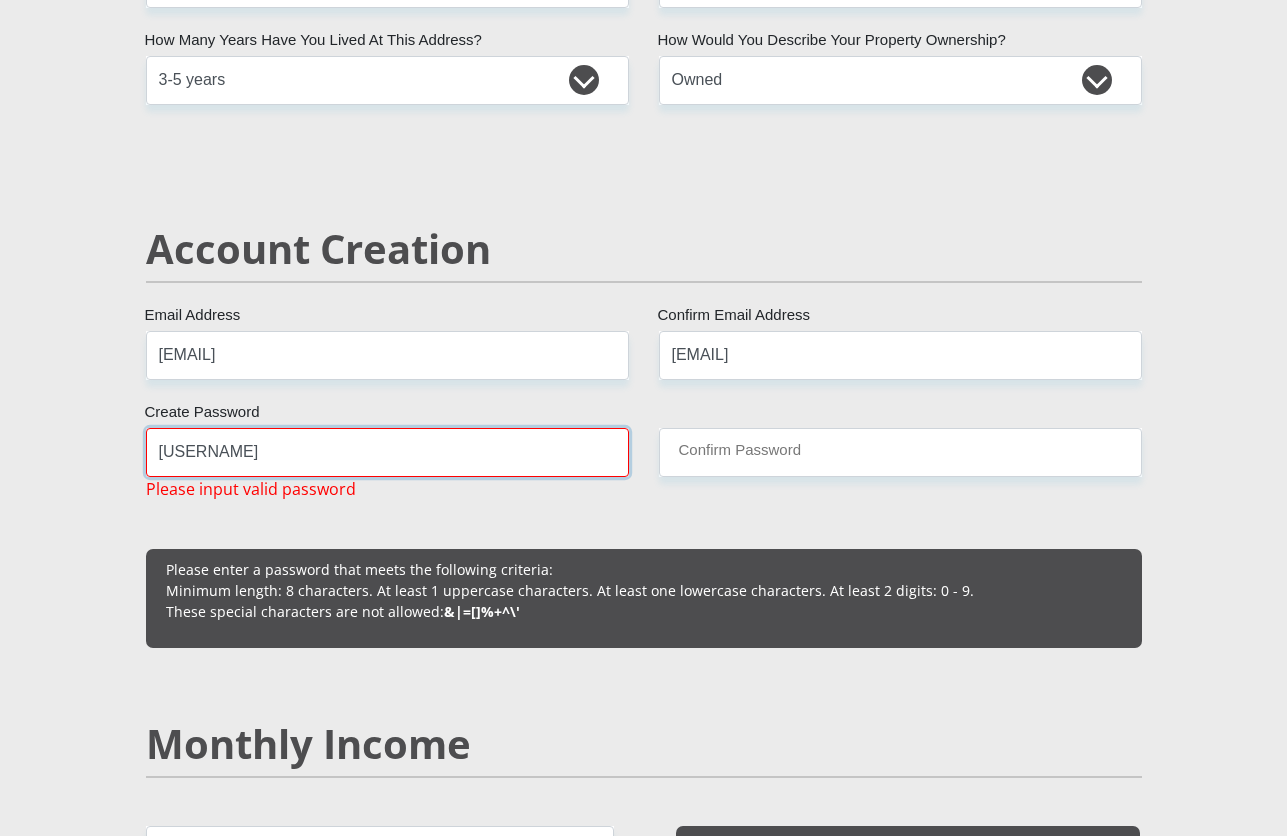 click on "Monsters@2" at bounding box center [387, 452] 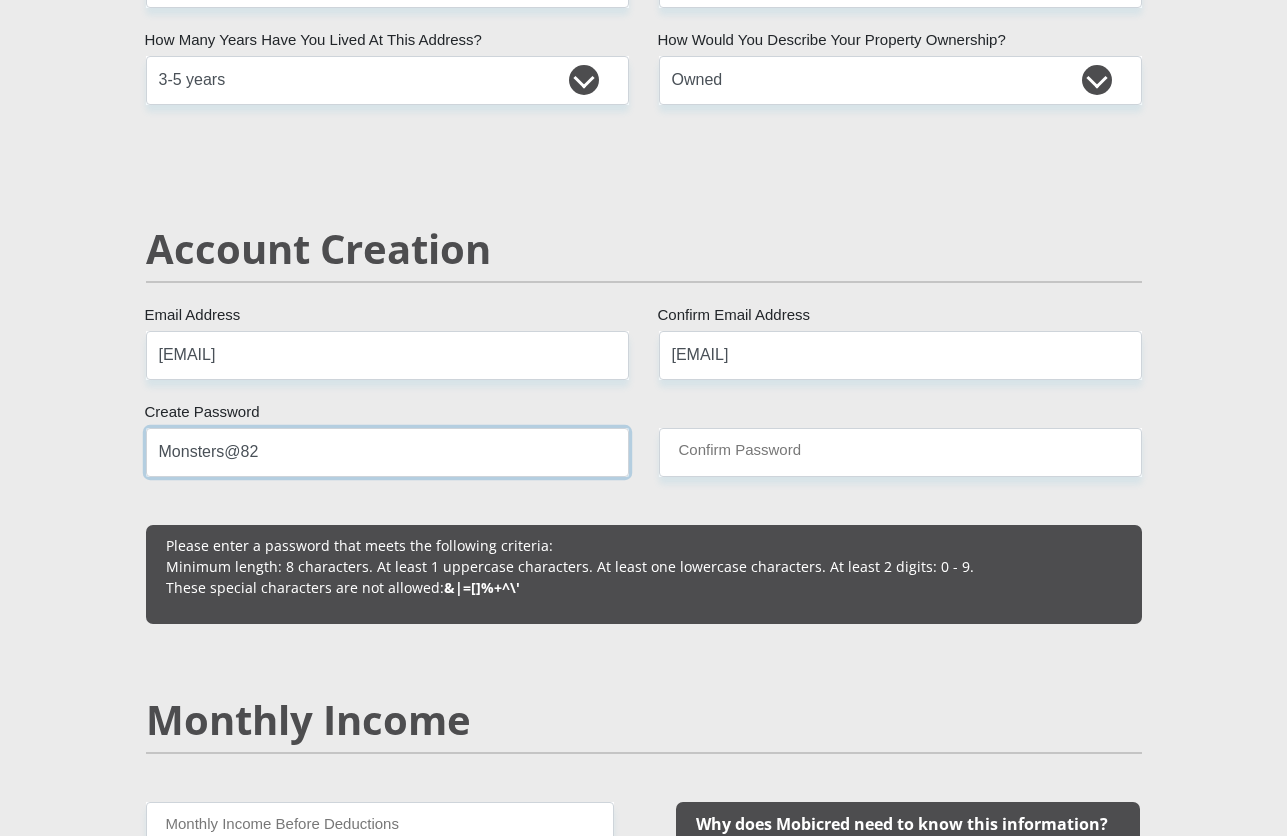 type on "Monsters@82" 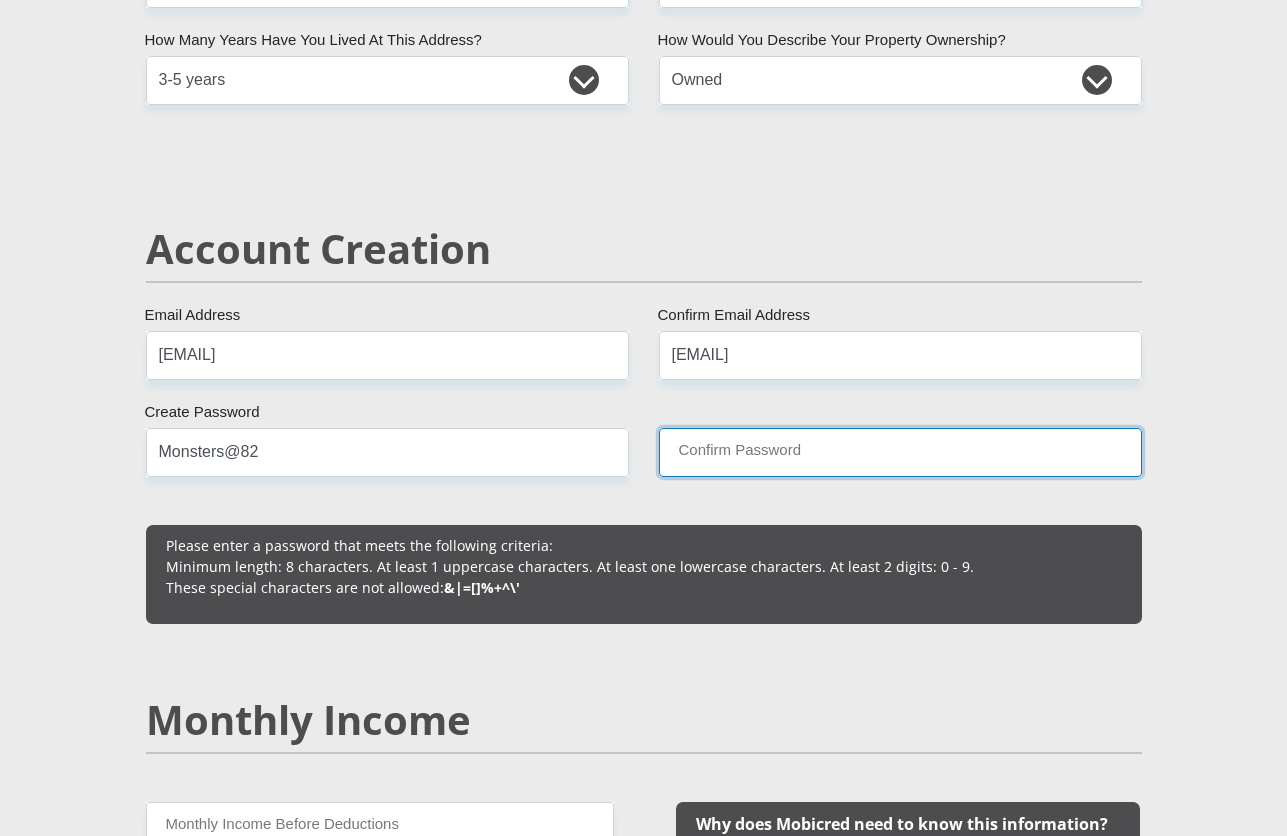 click on "Confirm Password" at bounding box center [900, 452] 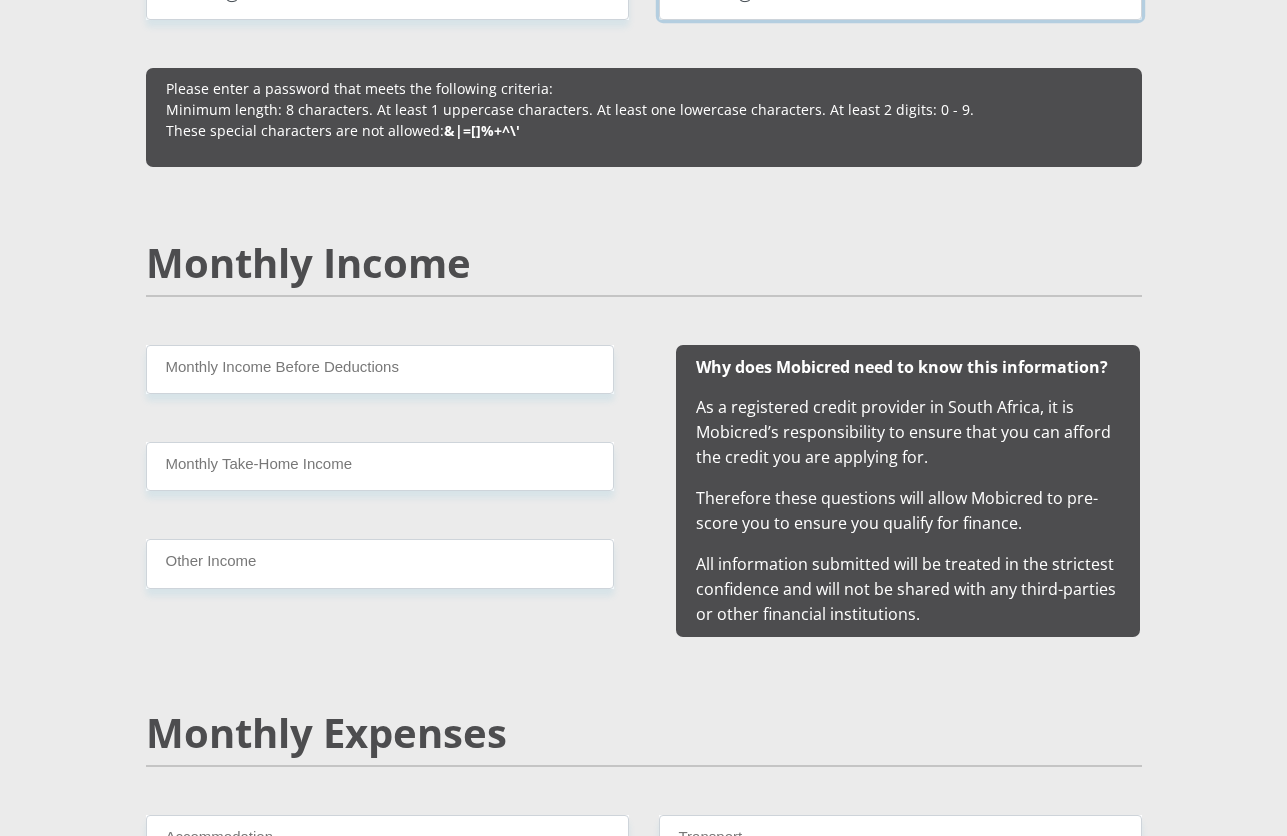 scroll, scrollTop: 1800, scrollLeft: 0, axis: vertical 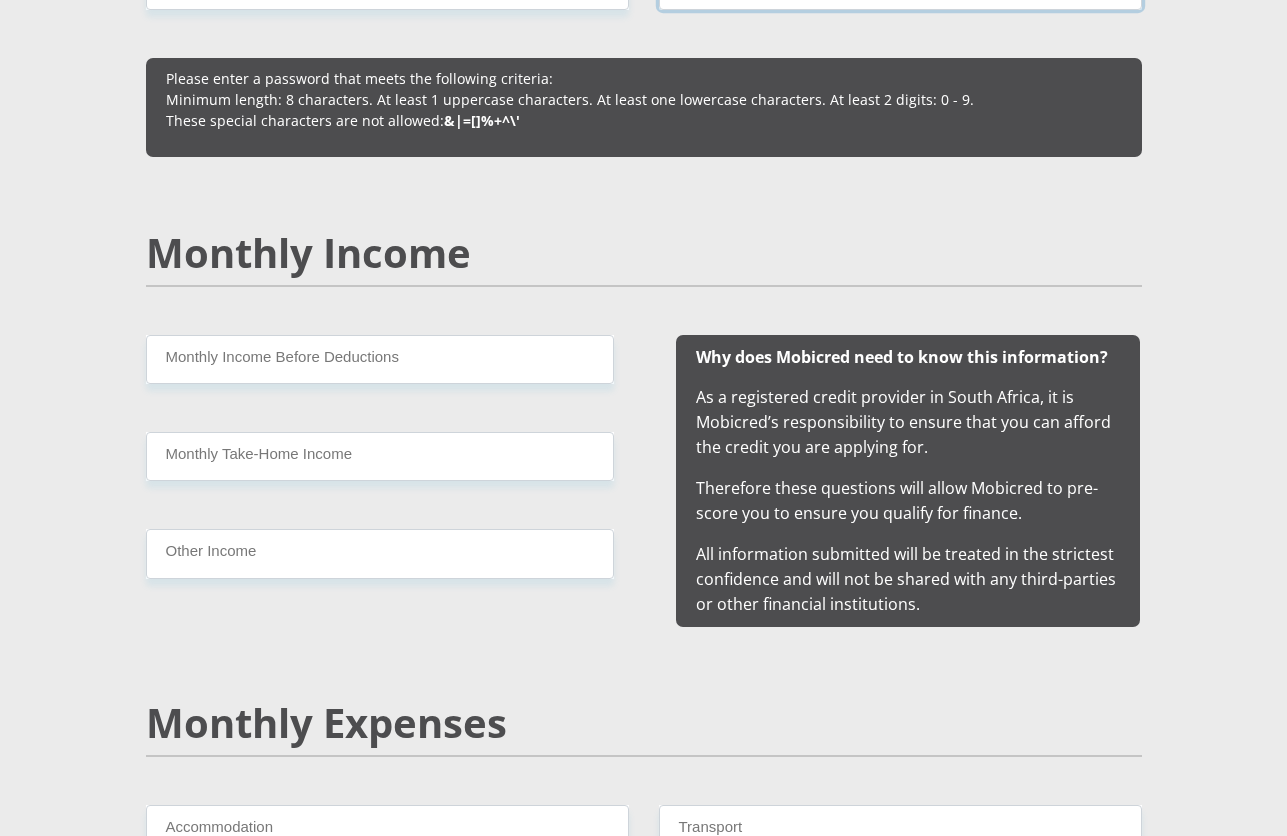 type on "Monsters@82" 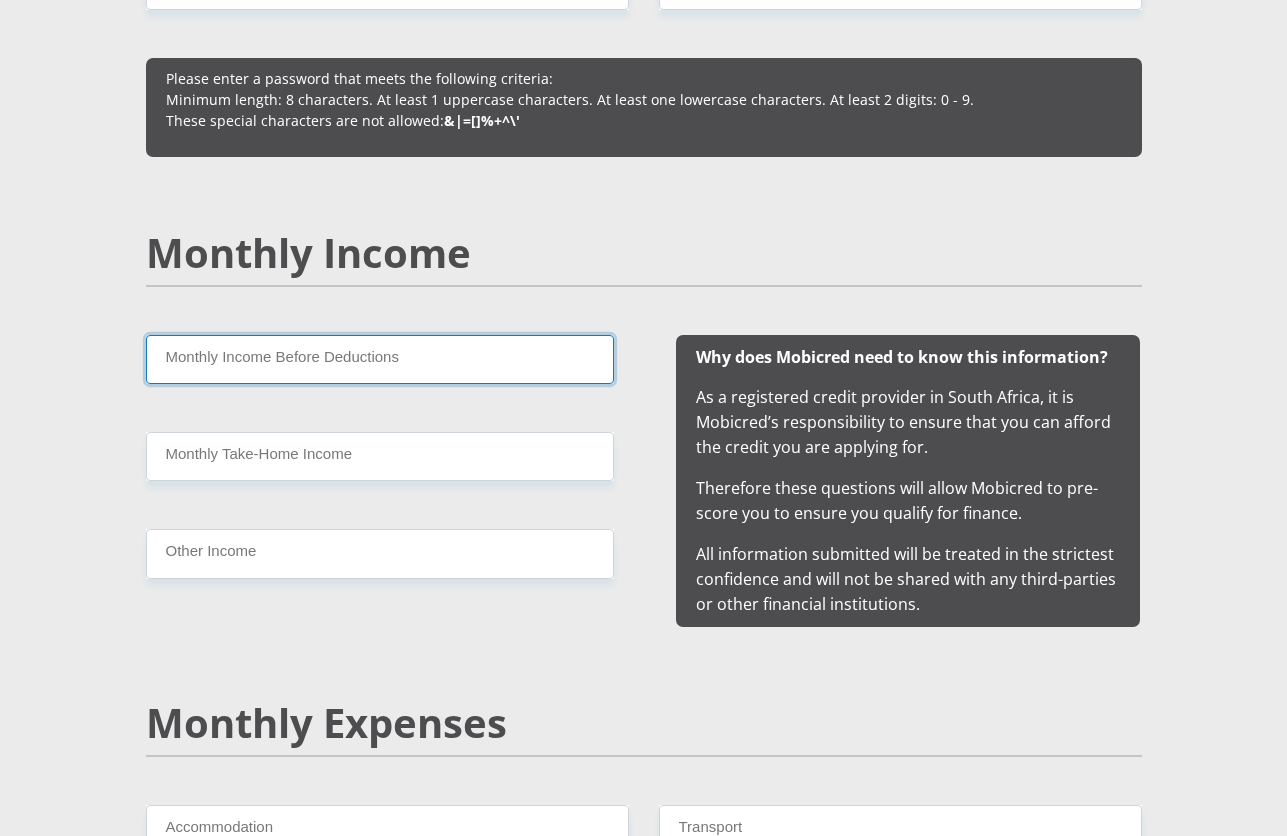 click on "Monthly Income Before Deductions" at bounding box center (380, 359) 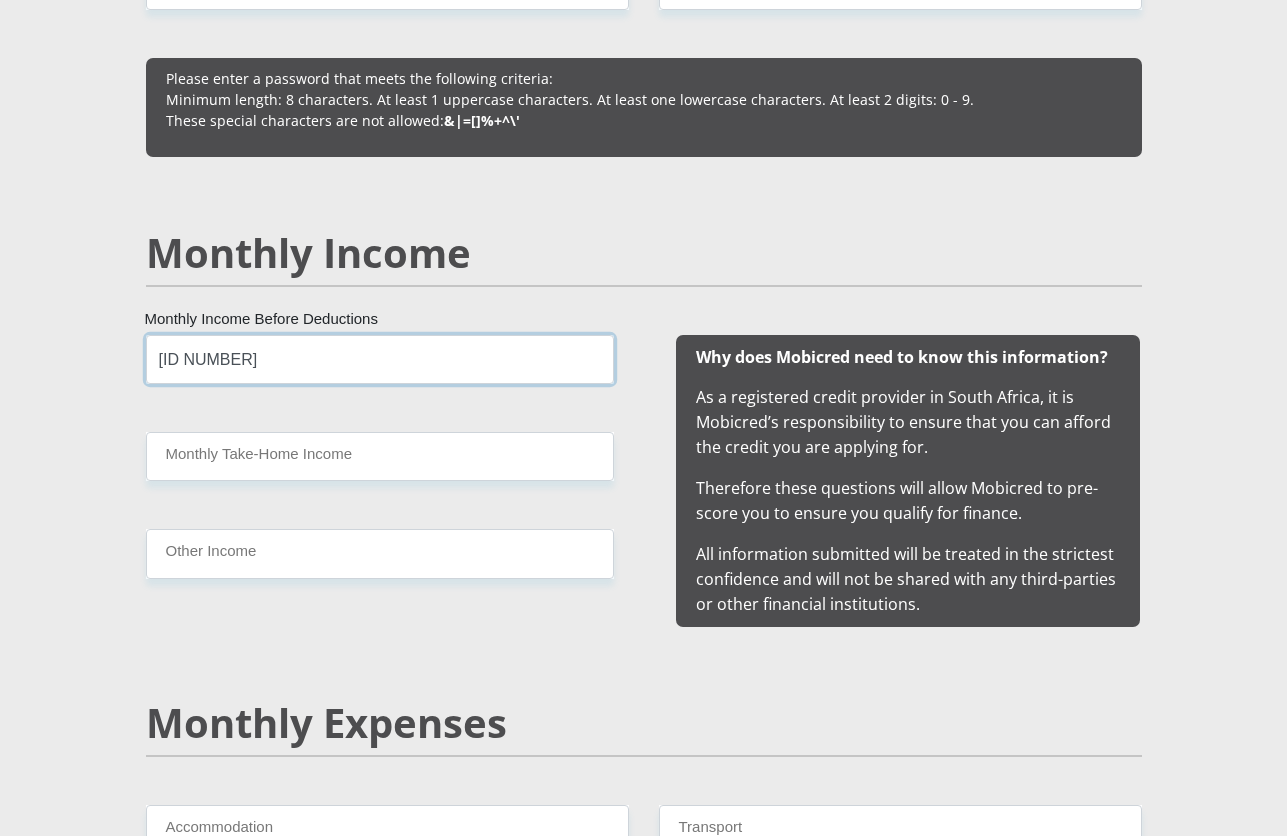 type on "17200" 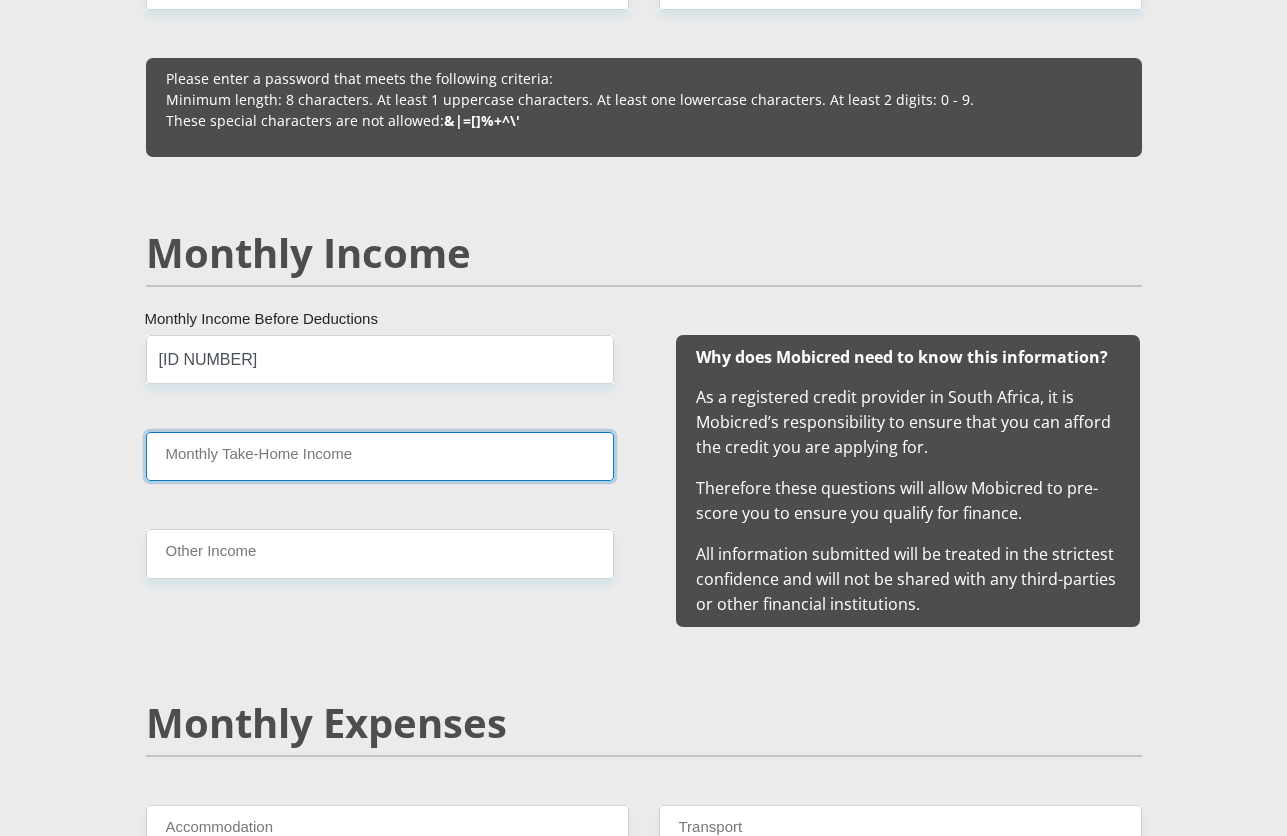 click on "Monthly Take-Home Income" at bounding box center [380, 456] 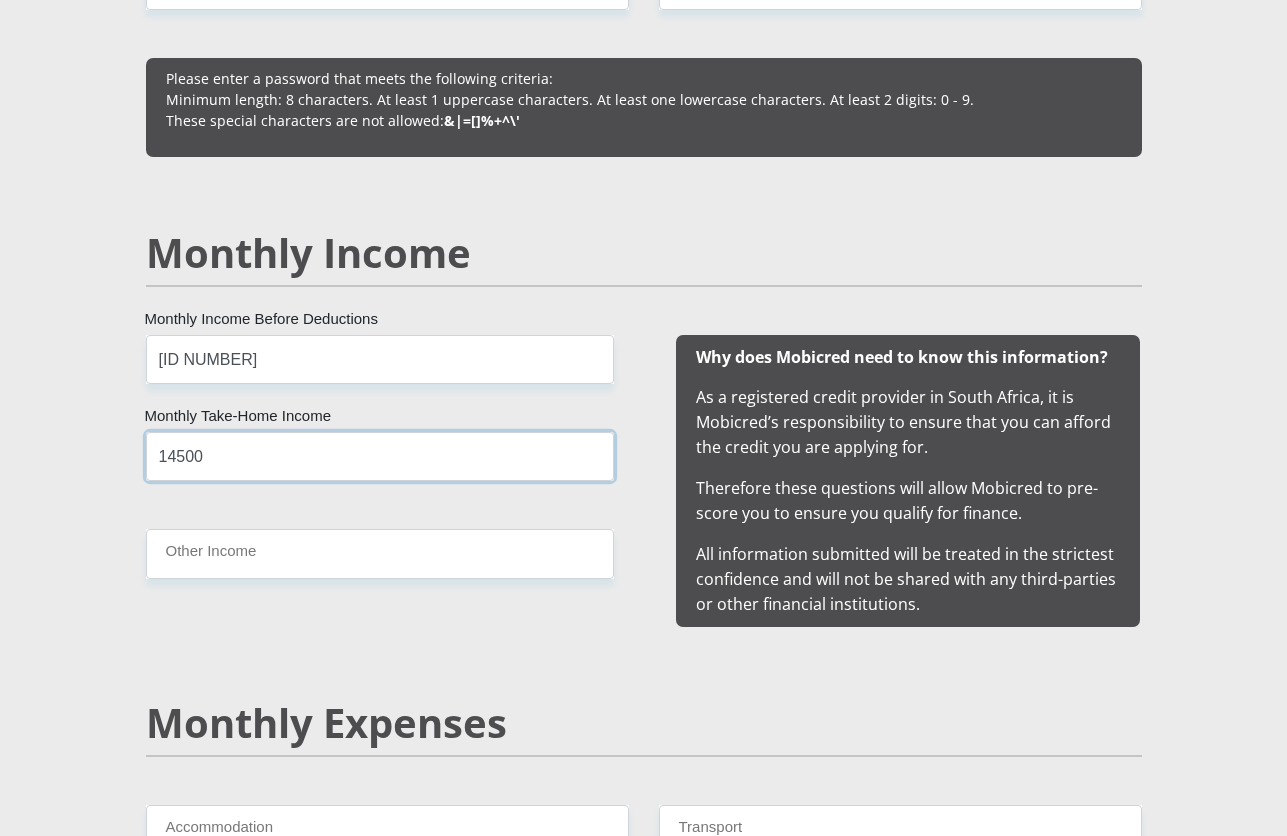 type on "14500" 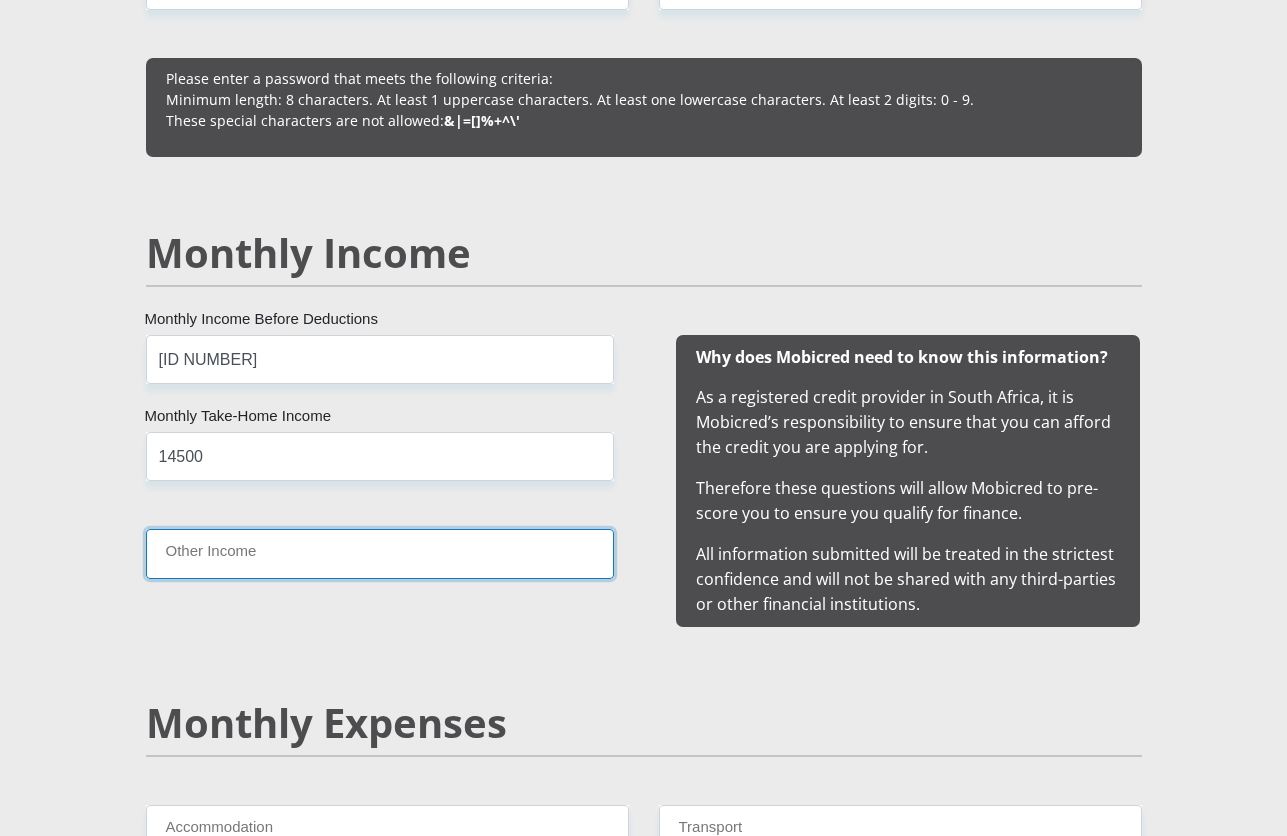 click on "Other Income" at bounding box center [380, 553] 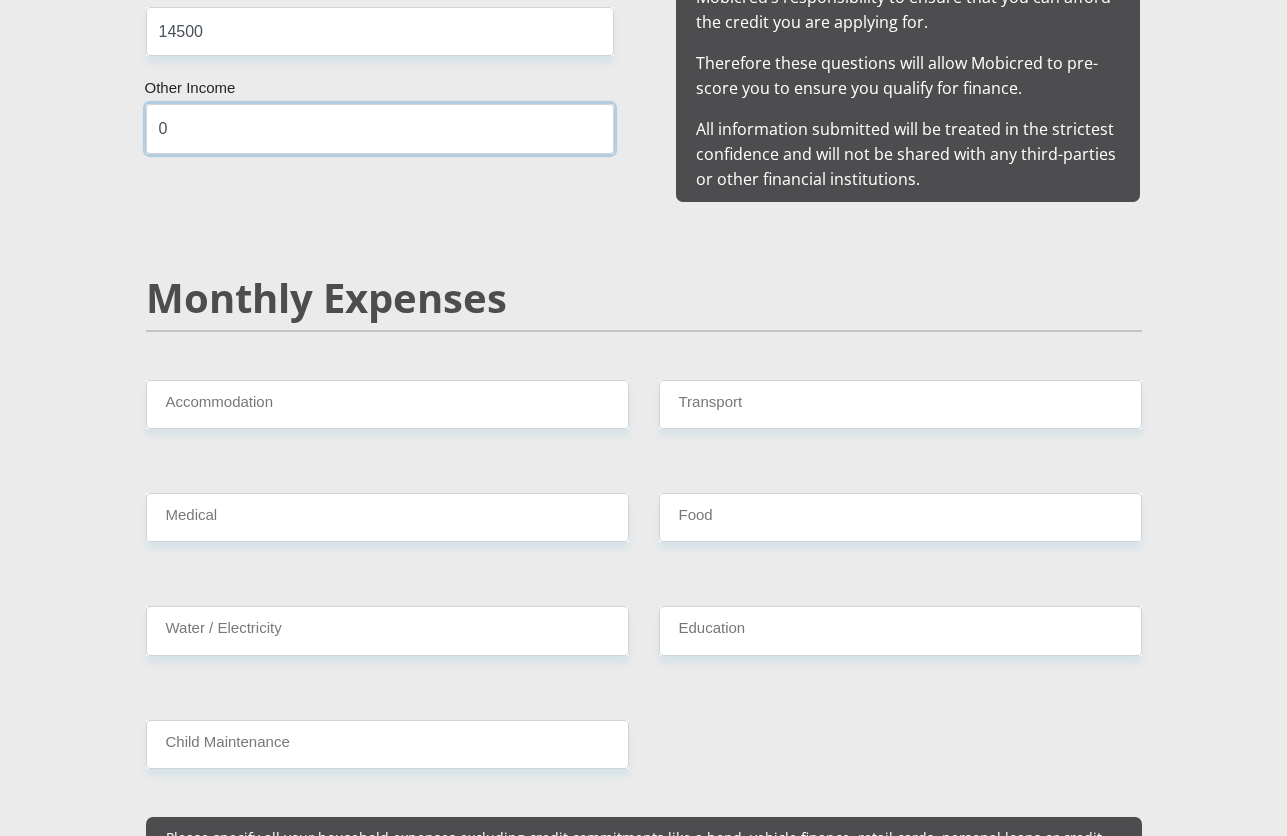 scroll, scrollTop: 2267, scrollLeft: 0, axis: vertical 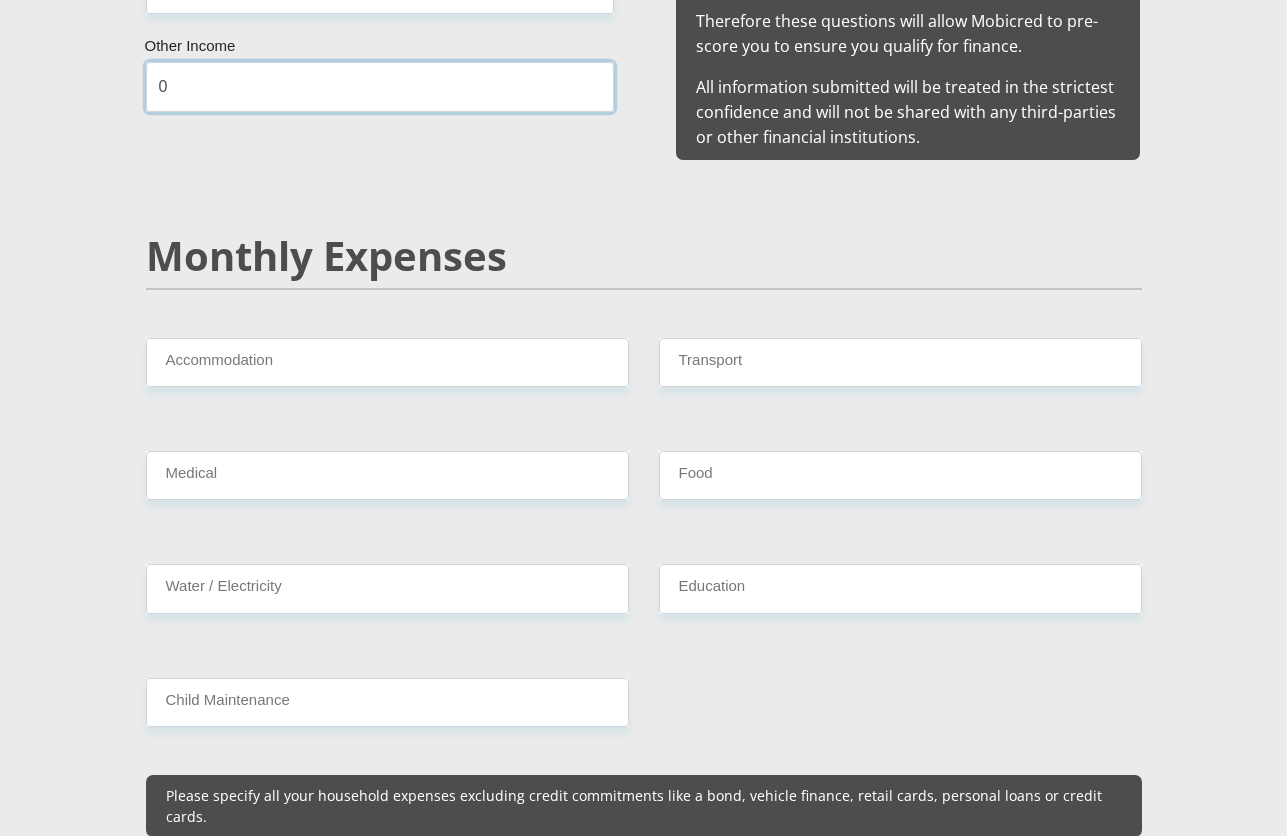 drag, startPoint x: 213, startPoint y: 91, endPoint x: 49, endPoint y: 79, distance: 164.43843 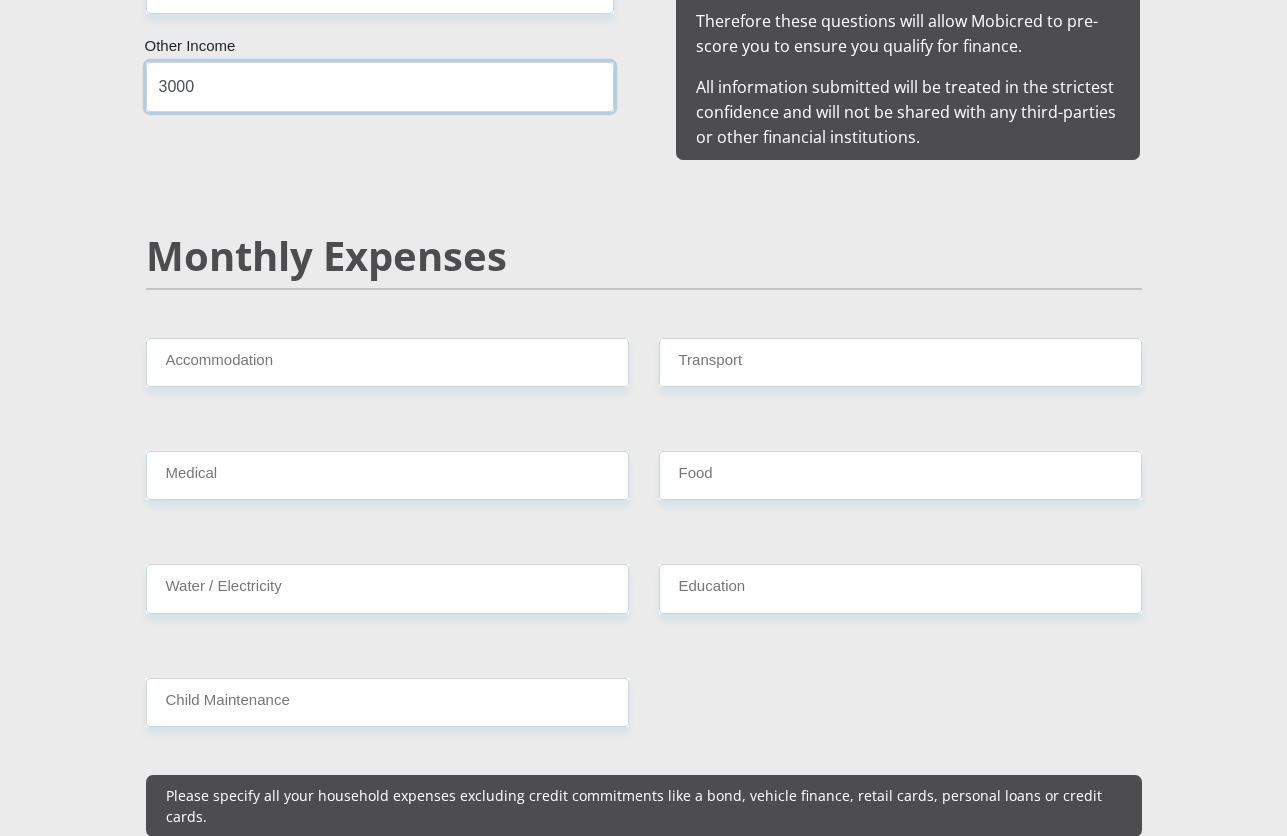 type on "3000" 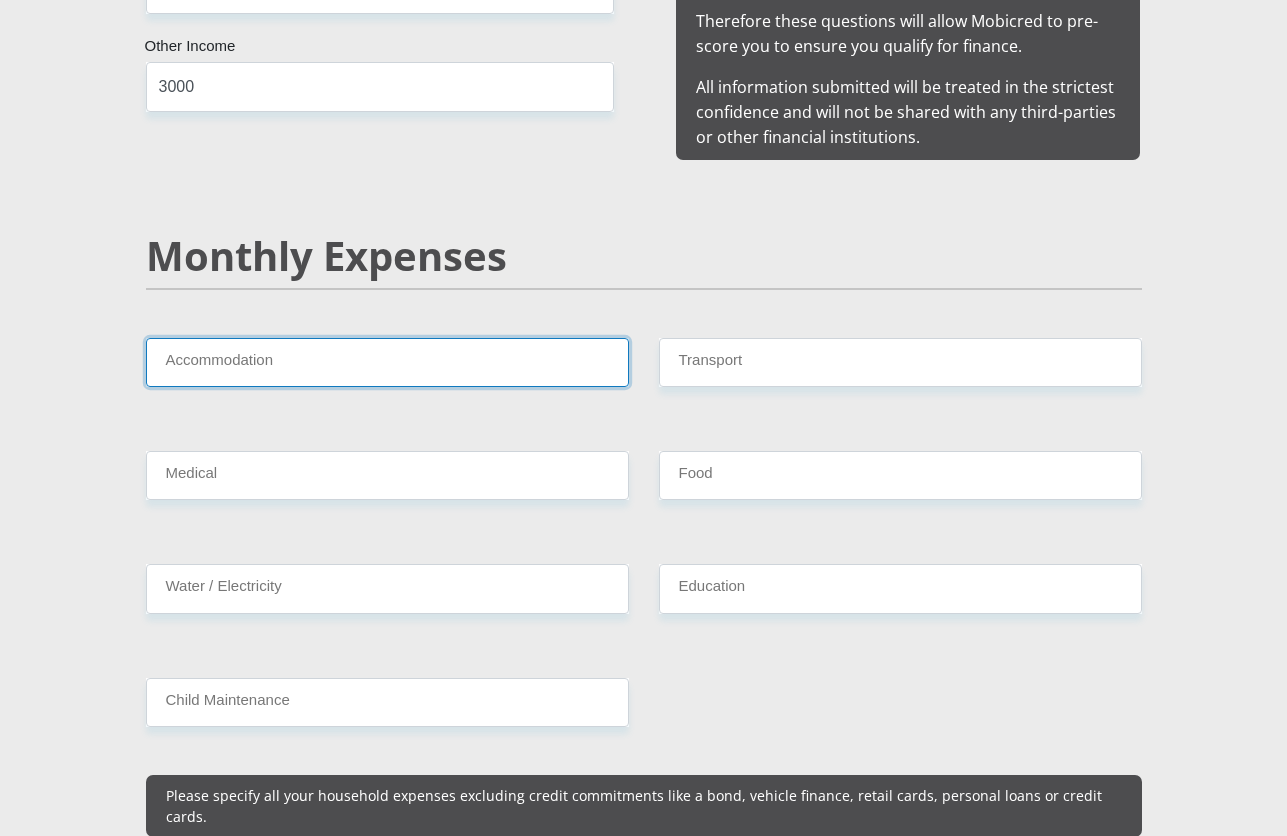 click on "Accommodation" at bounding box center (387, 362) 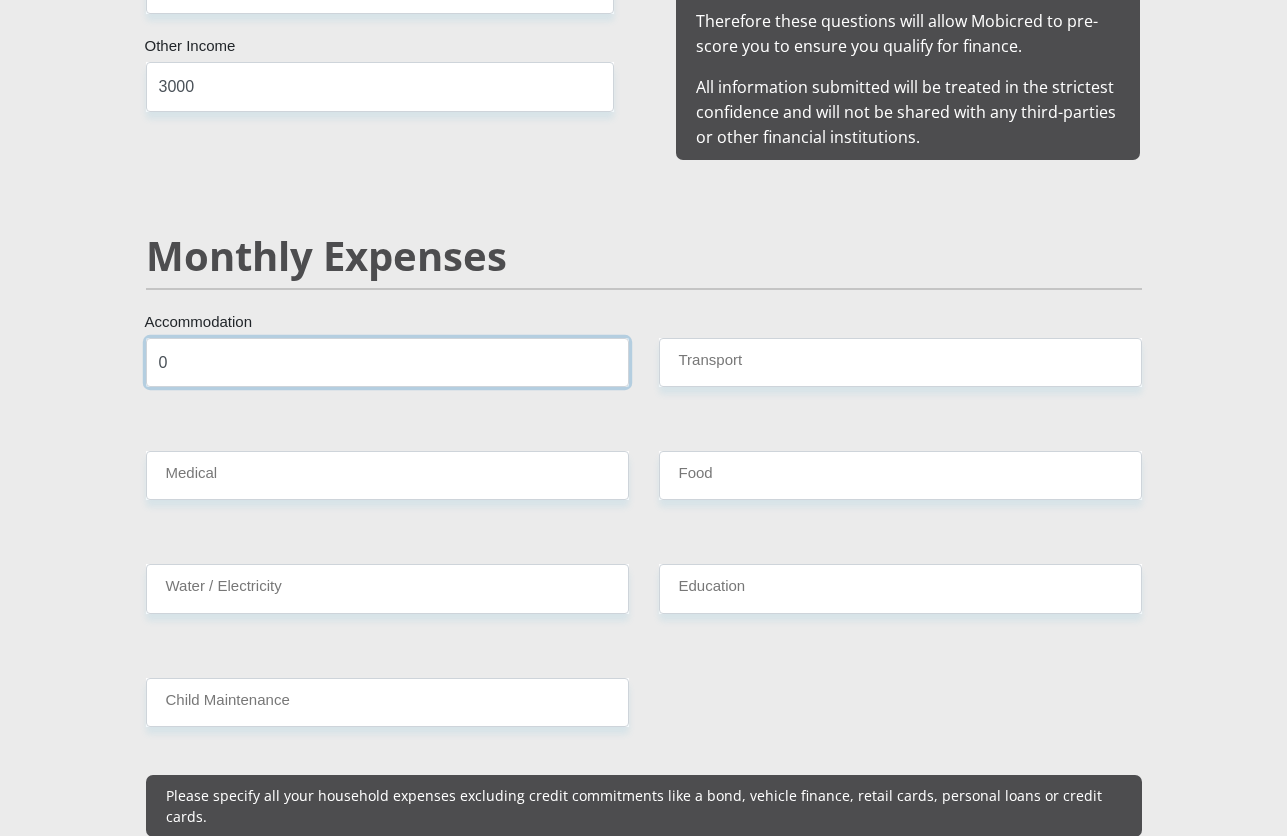 type on "0" 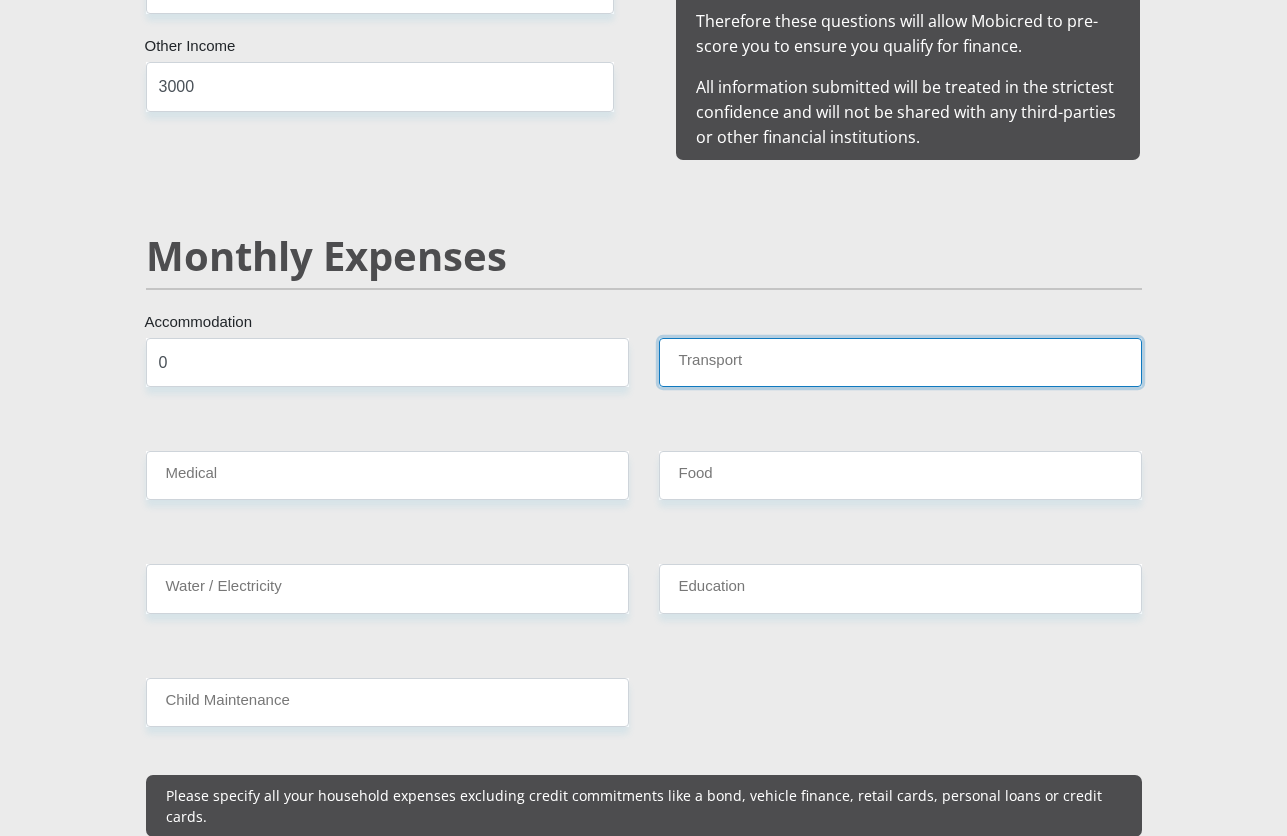 click on "Transport" at bounding box center [900, 362] 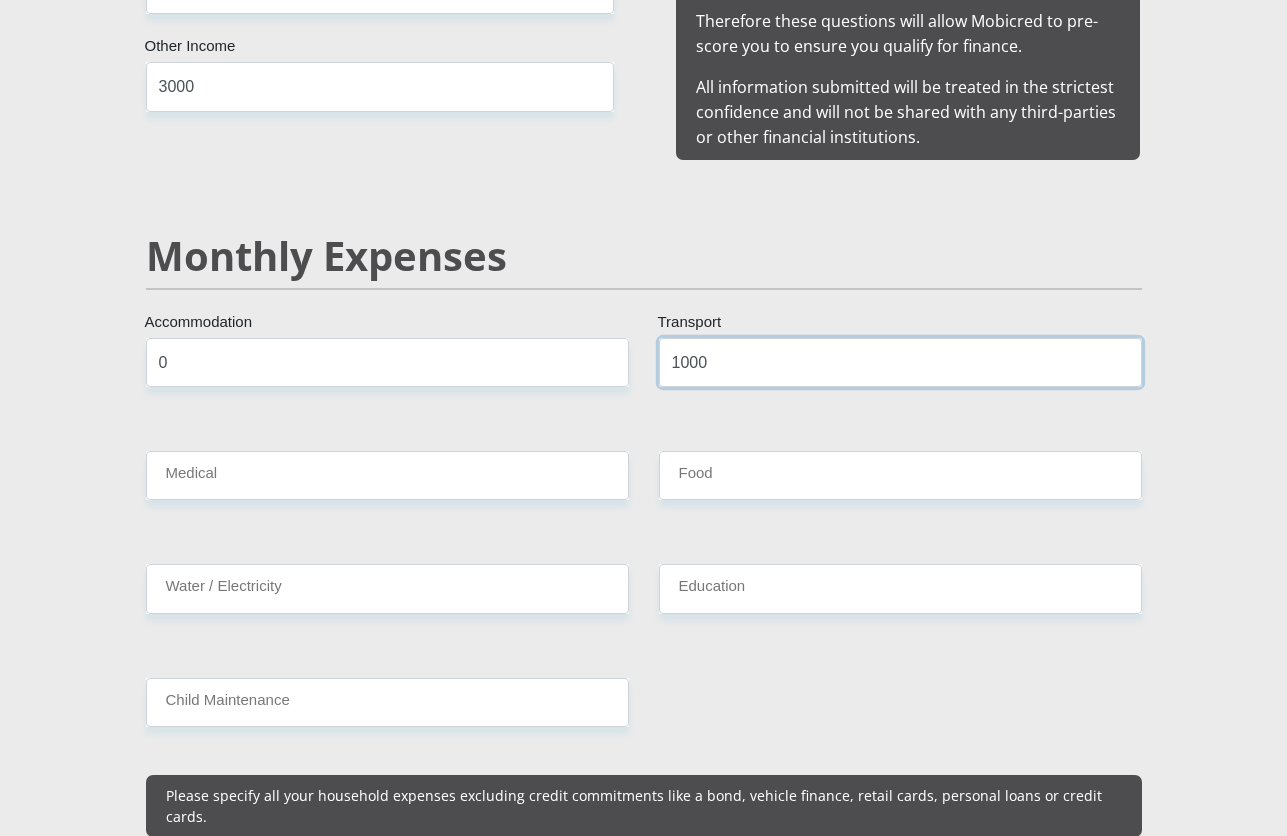 type on "1000" 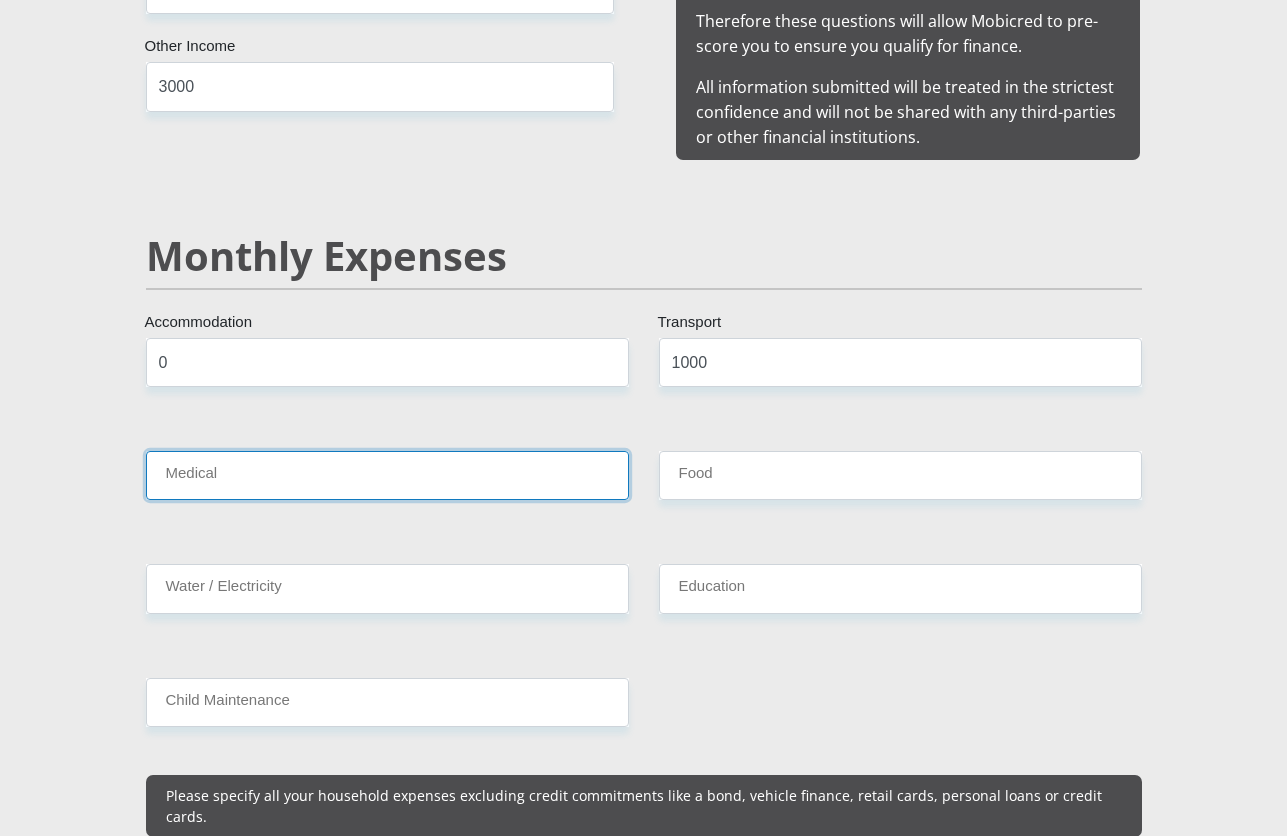 click on "Medical" at bounding box center (387, 475) 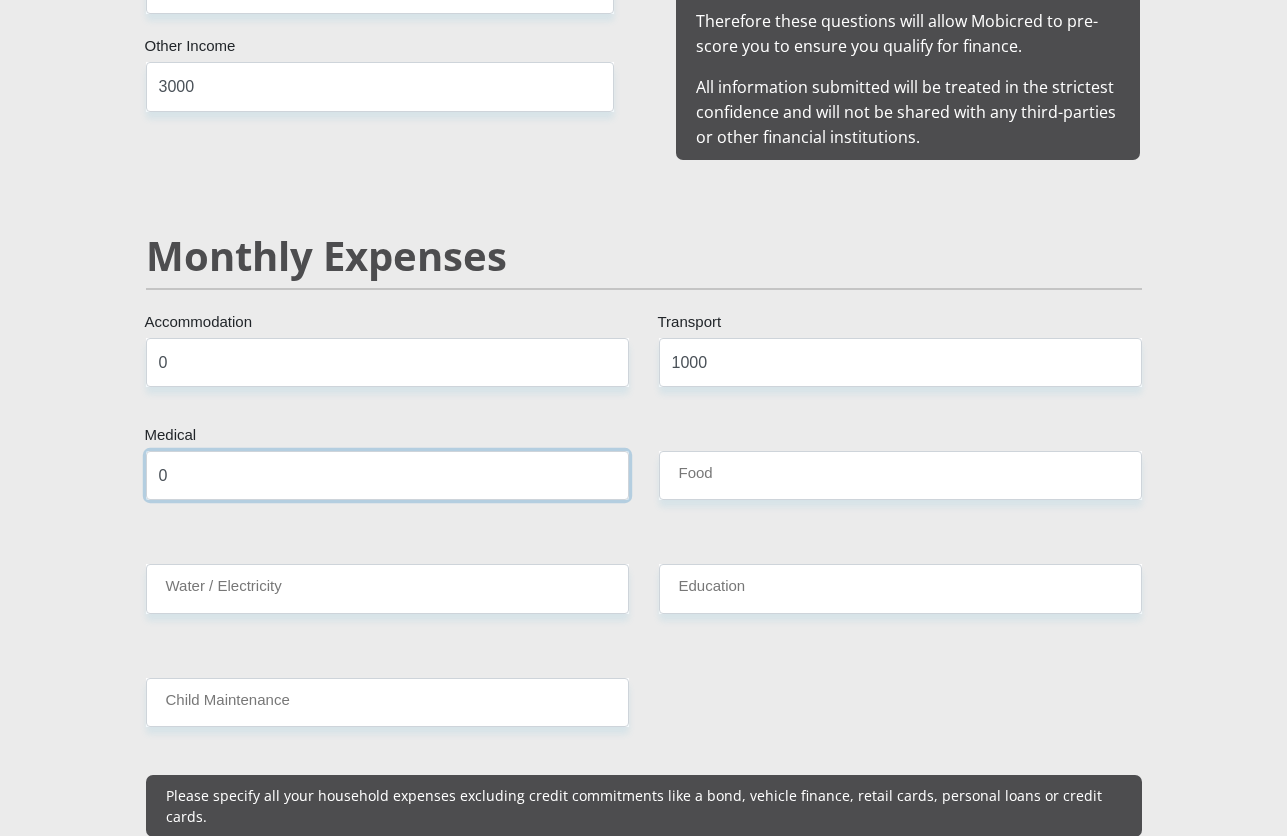 type on "0" 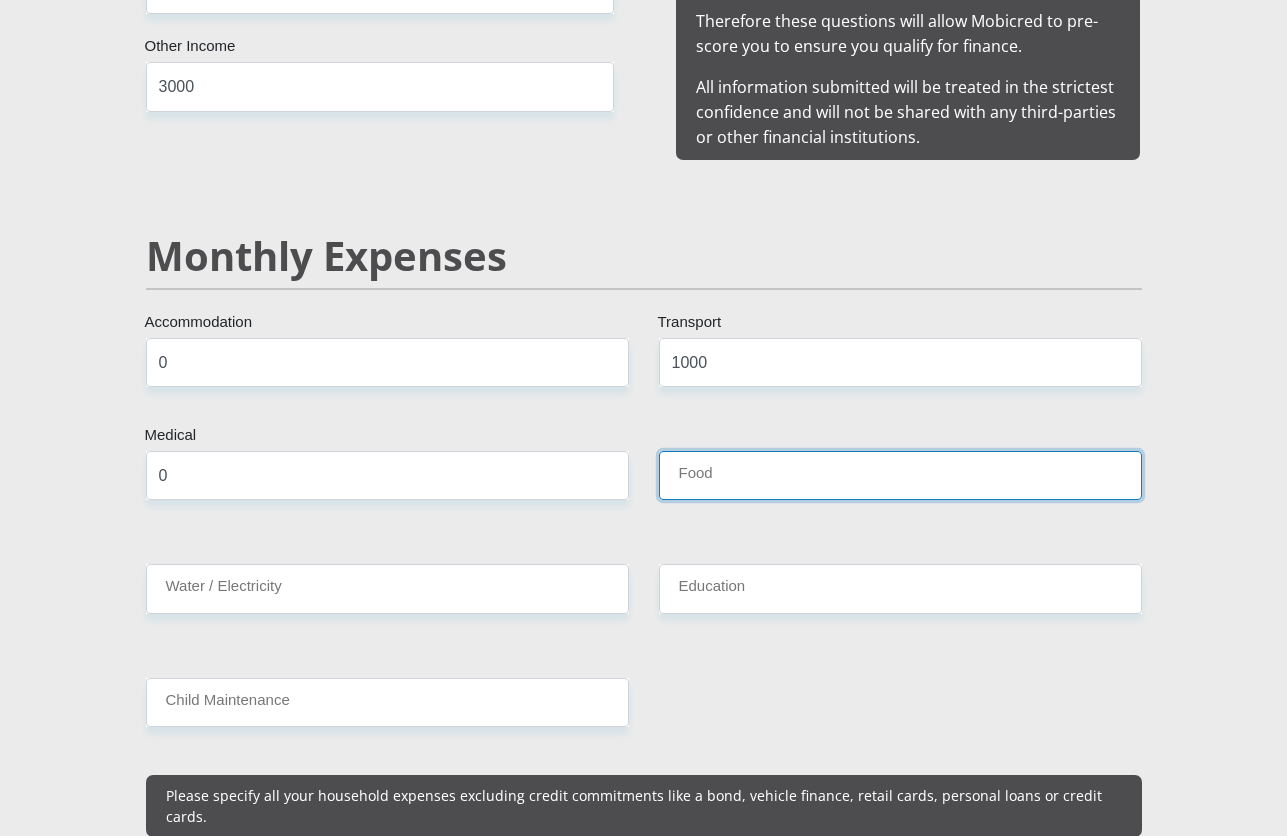 click on "Food" at bounding box center (900, 475) 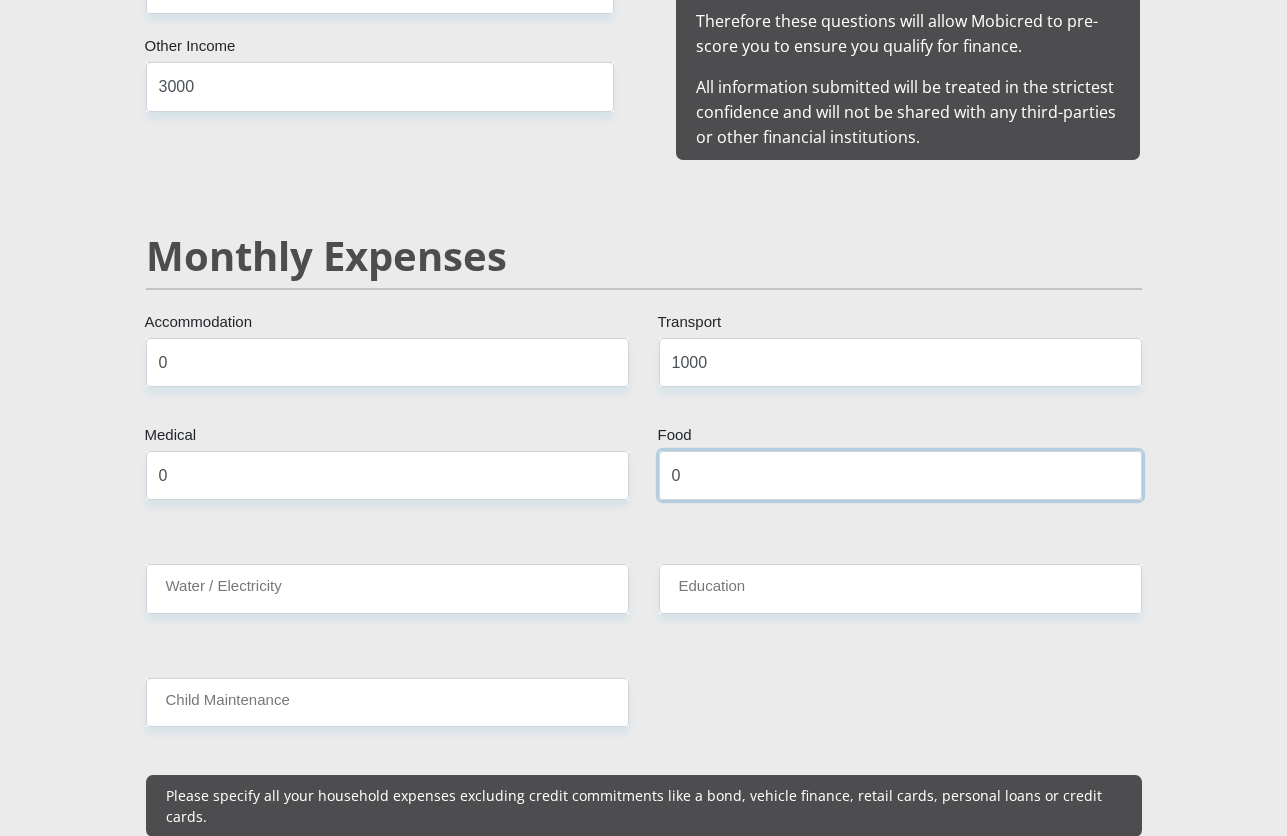 type on "0" 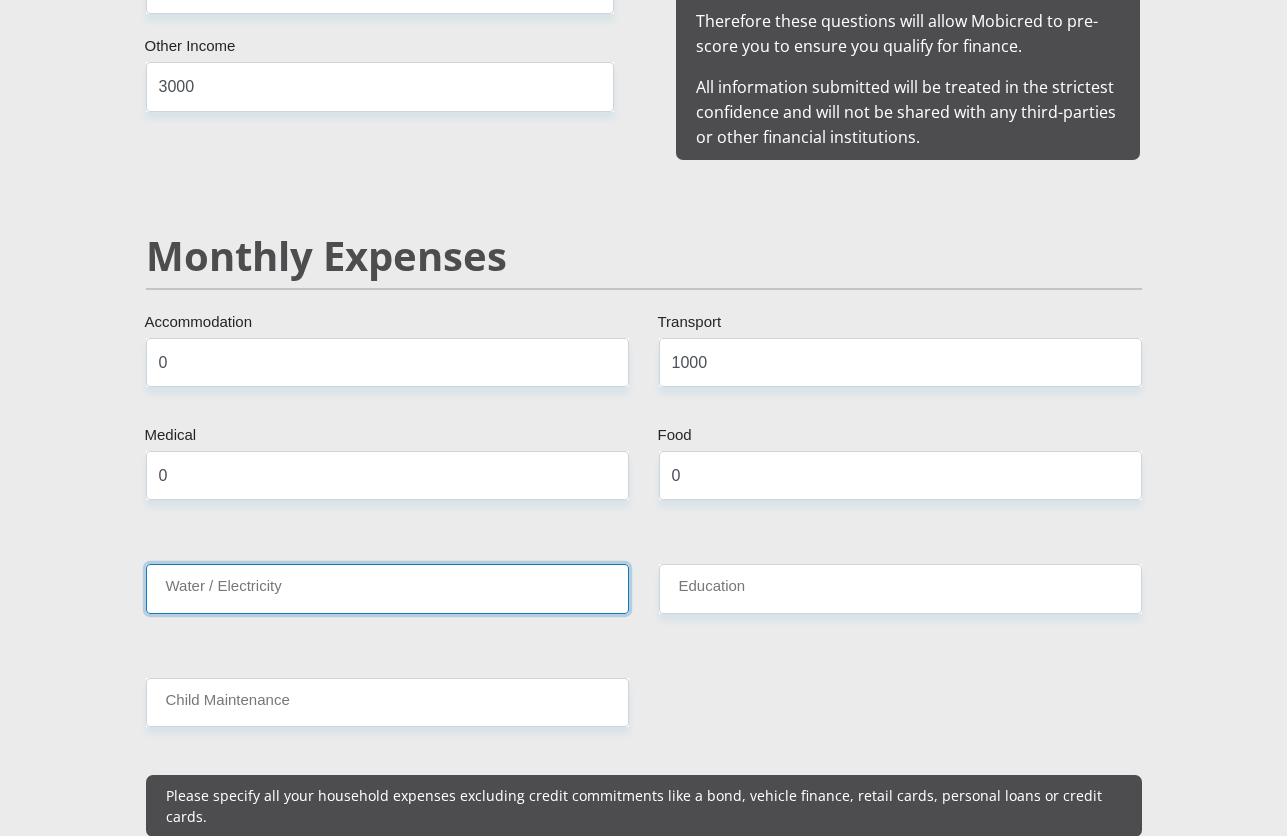 click on "Water / Electricity" at bounding box center (387, 588) 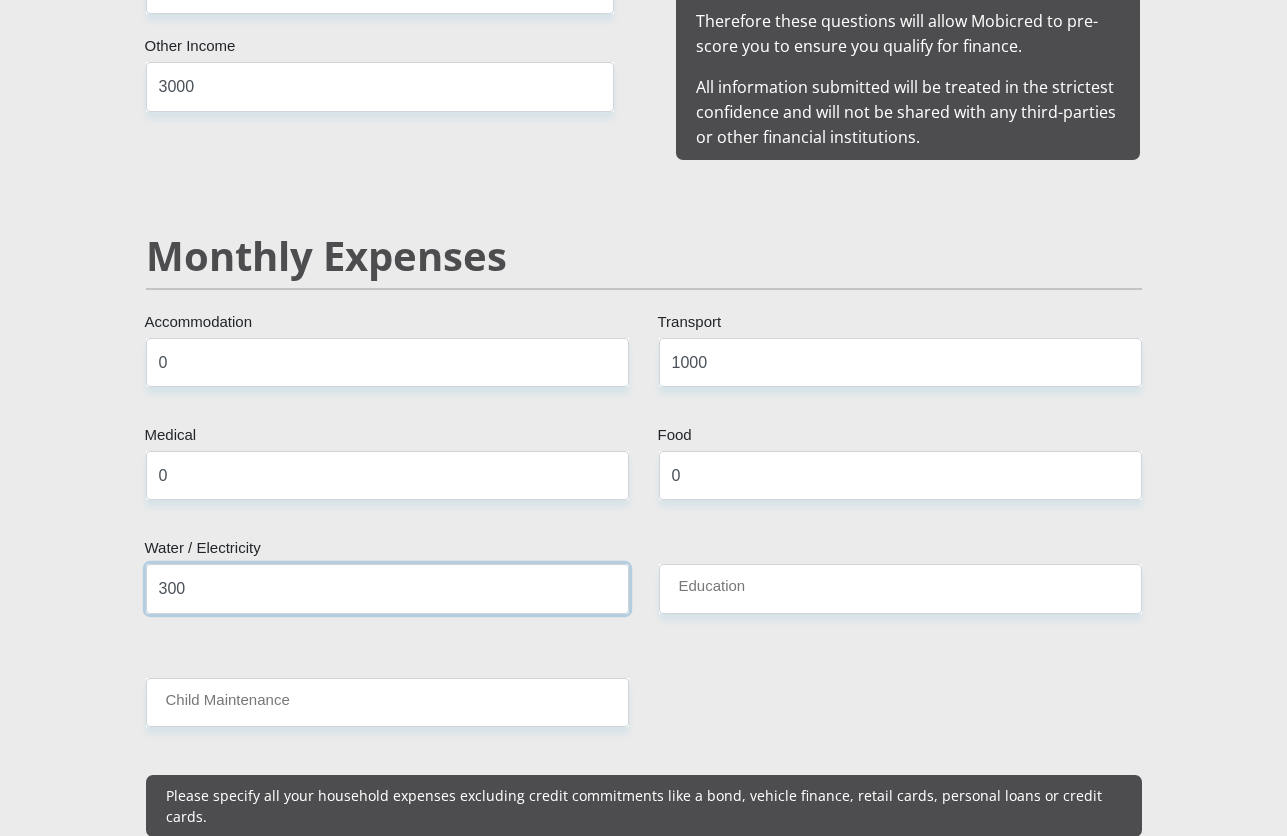 type on "300" 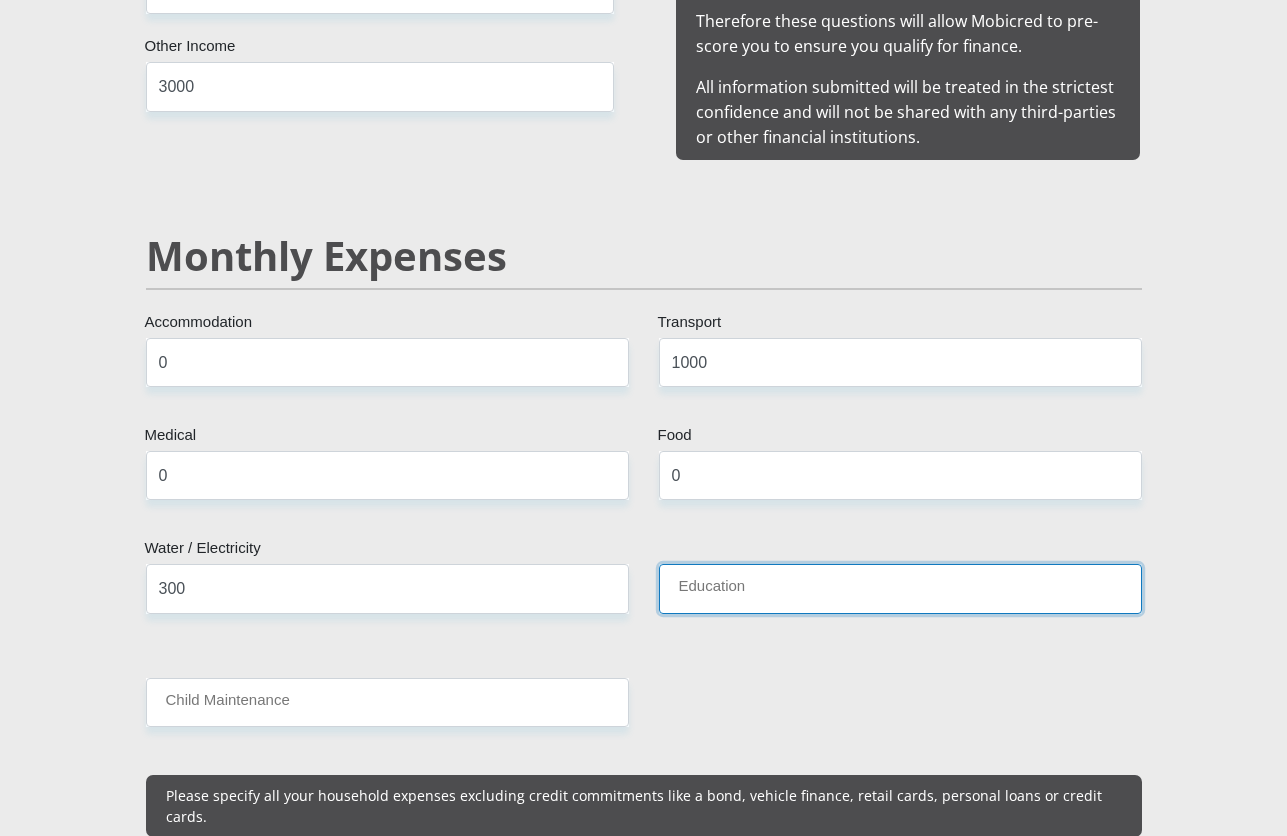 click on "Education" at bounding box center (900, 588) 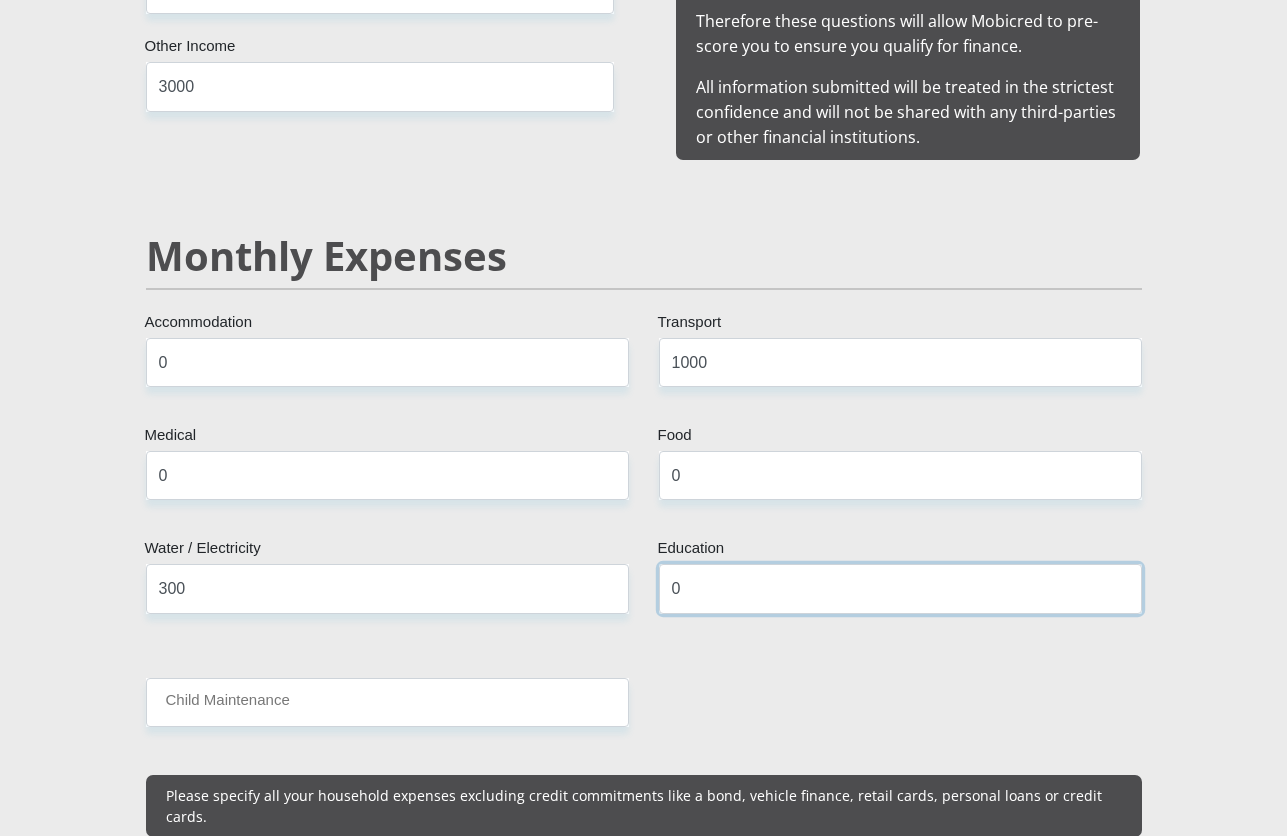 type on "0" 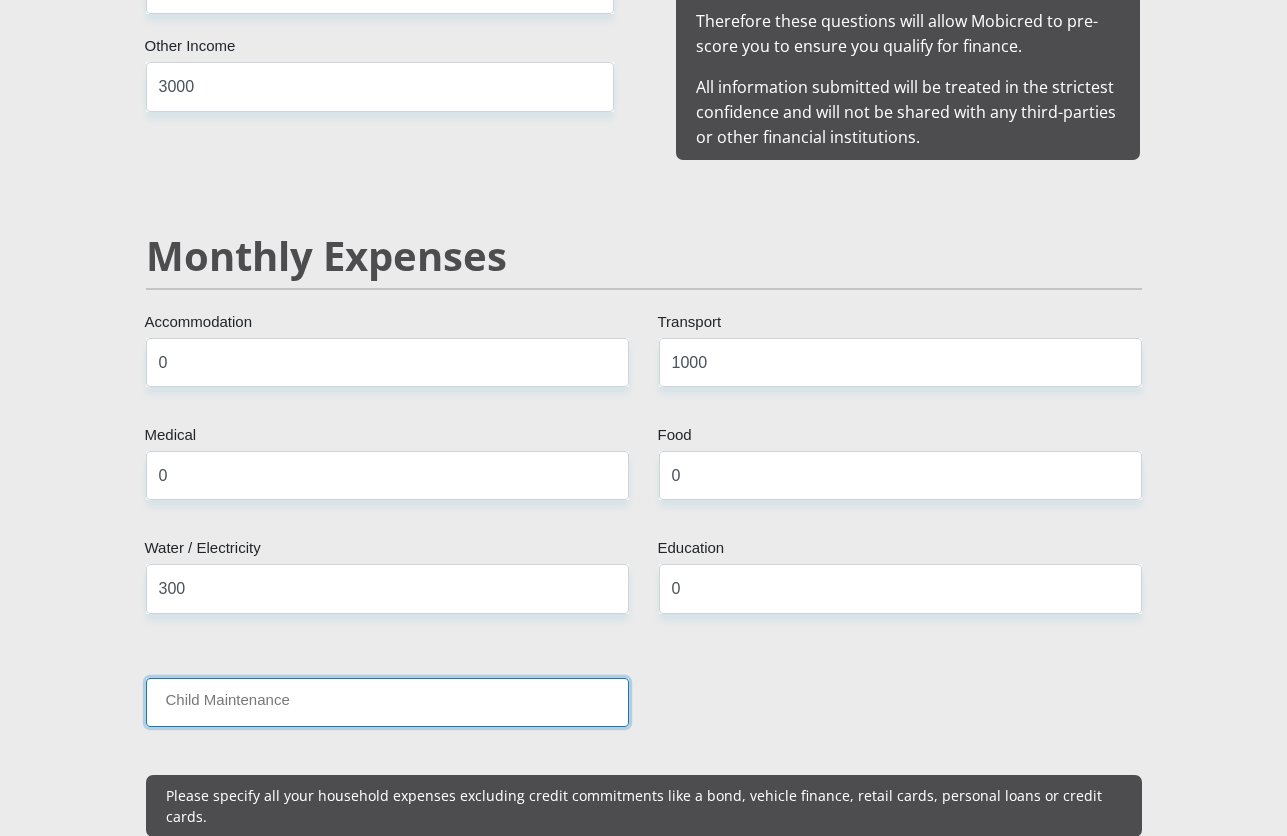 click on "Child Maintenance" at bounding box center (387, 702) 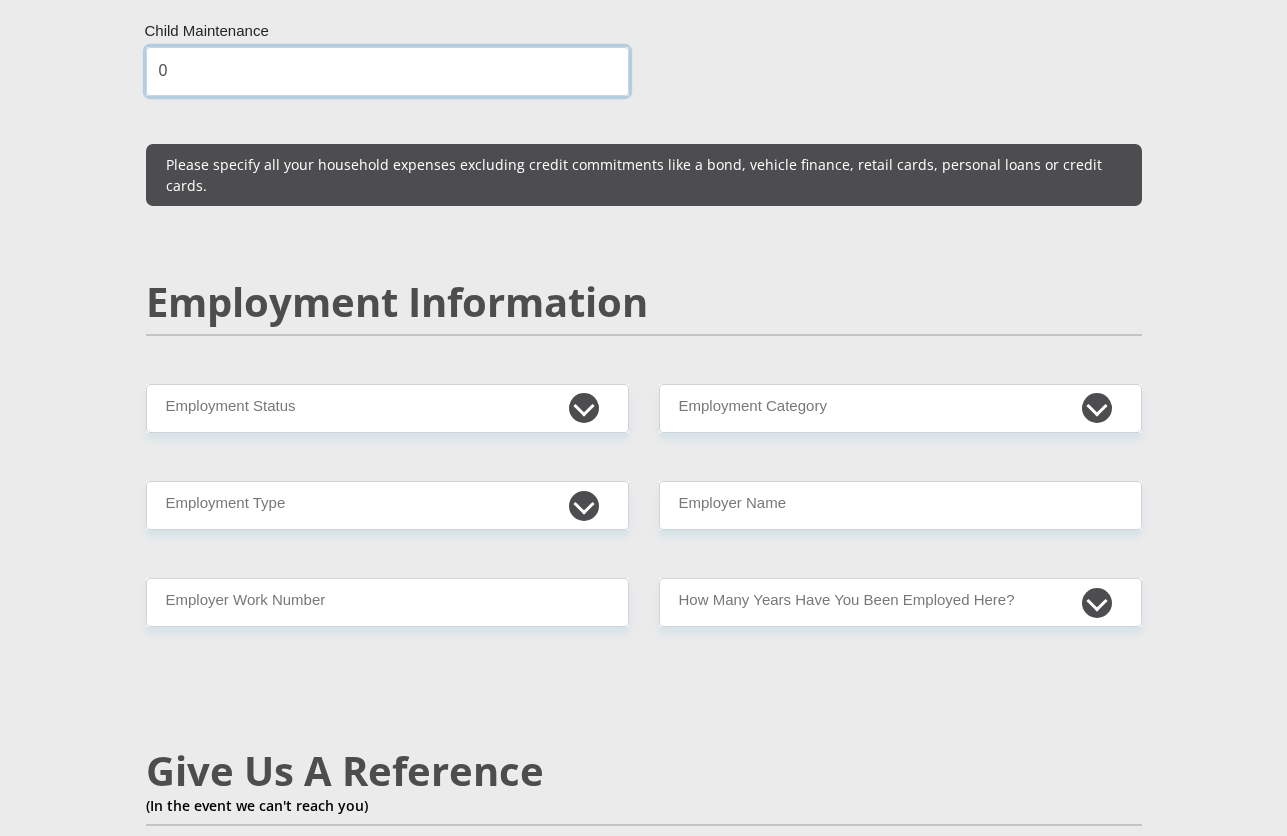 scroll, scrollTop: 2900, scrollLeft: 0, axis: vertical 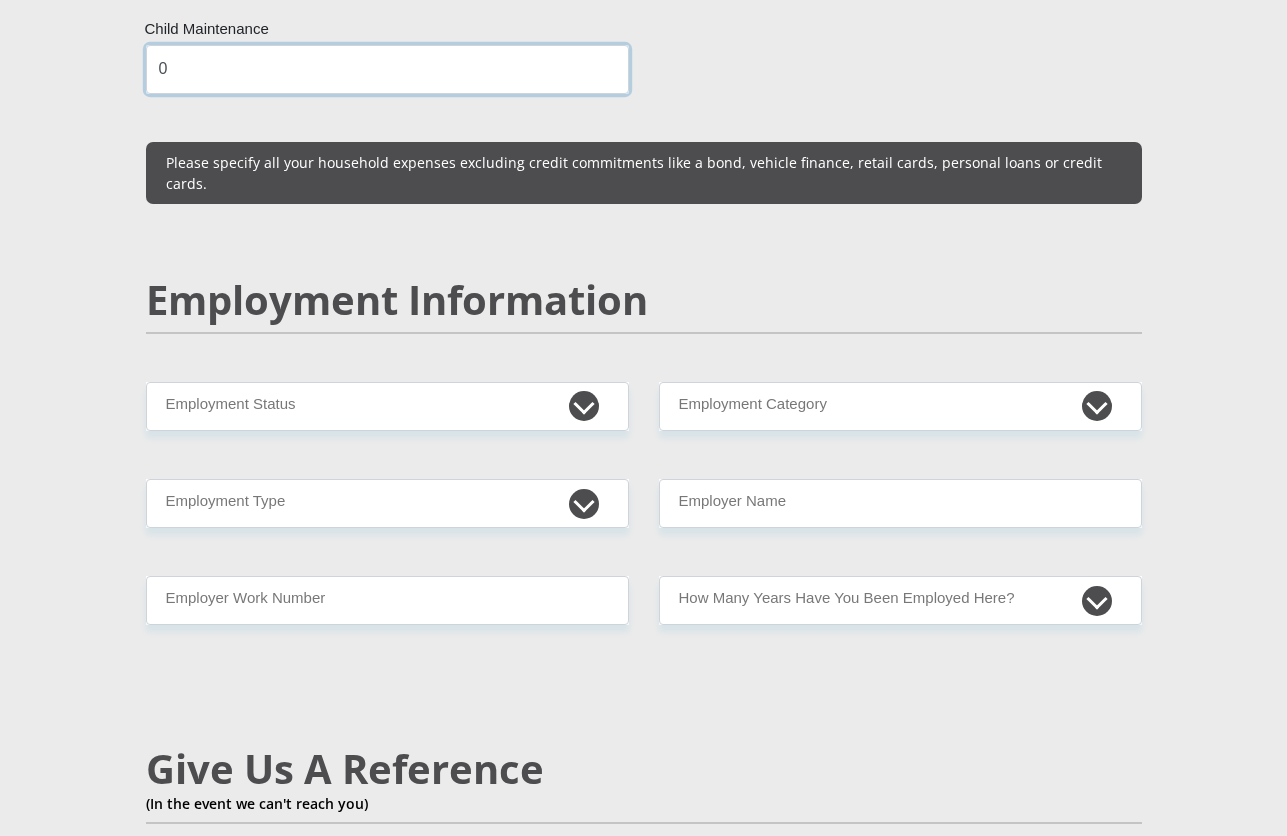 type on "0" 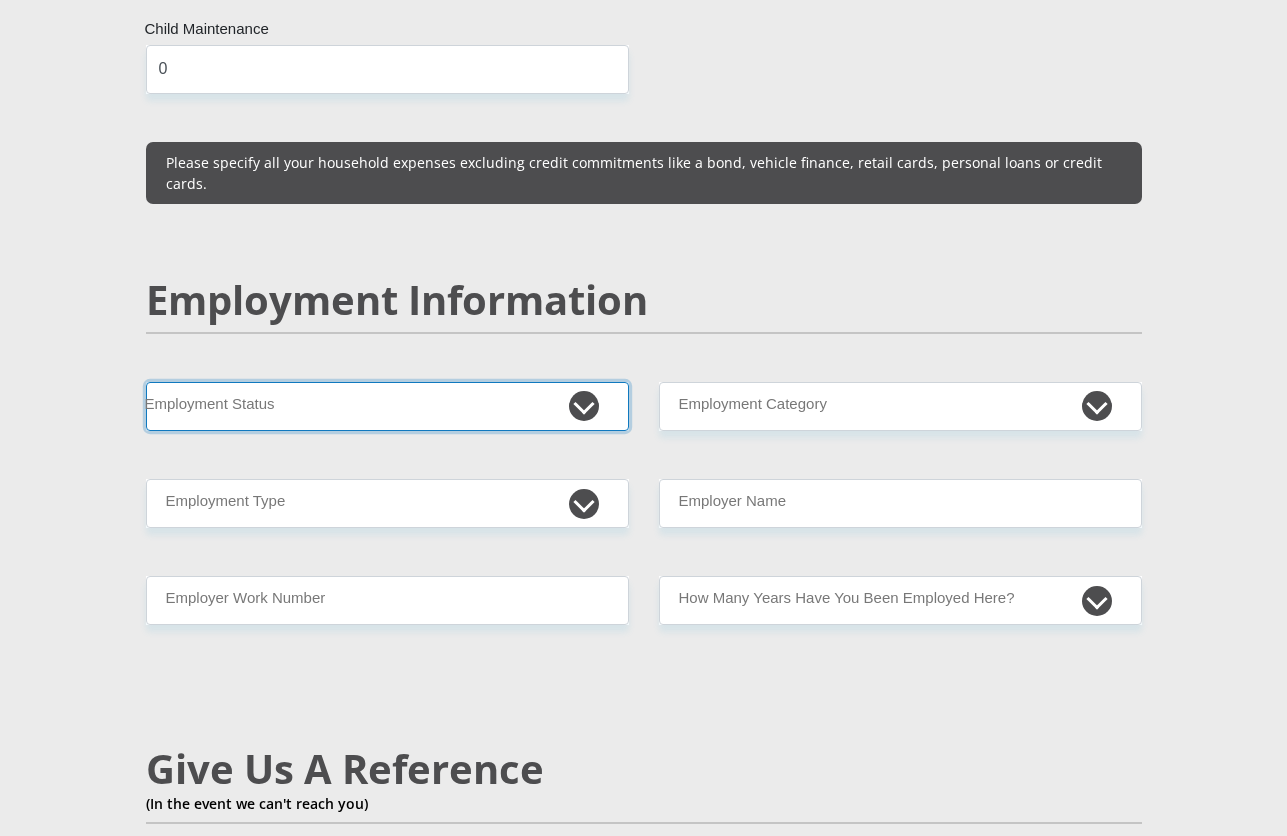 click on "Permanent/Full-time
Part-time/Casual
Contract Worker
Self-Employed
Housewife
Retired
Student
Medically Boarded
Disability
Unemployed" at bounding box center [387, 406] 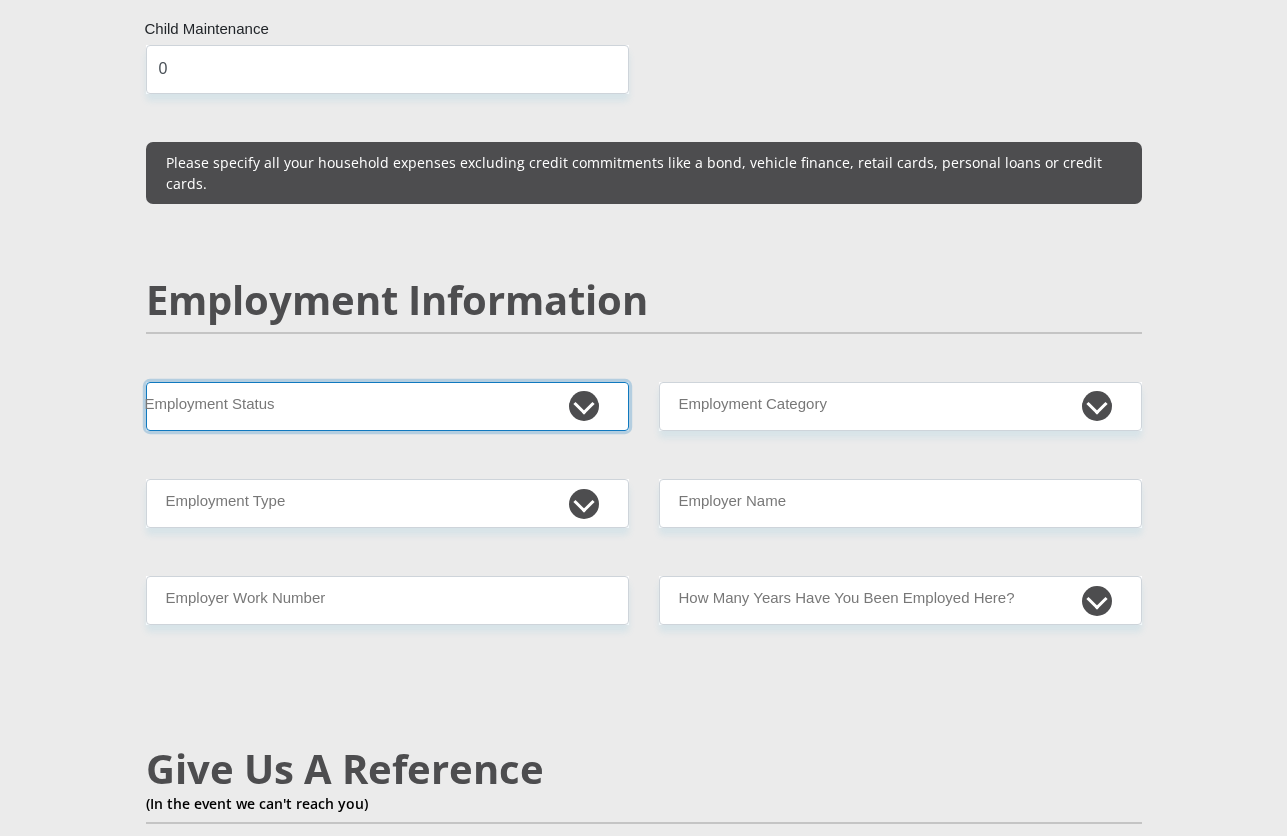 select on "1" 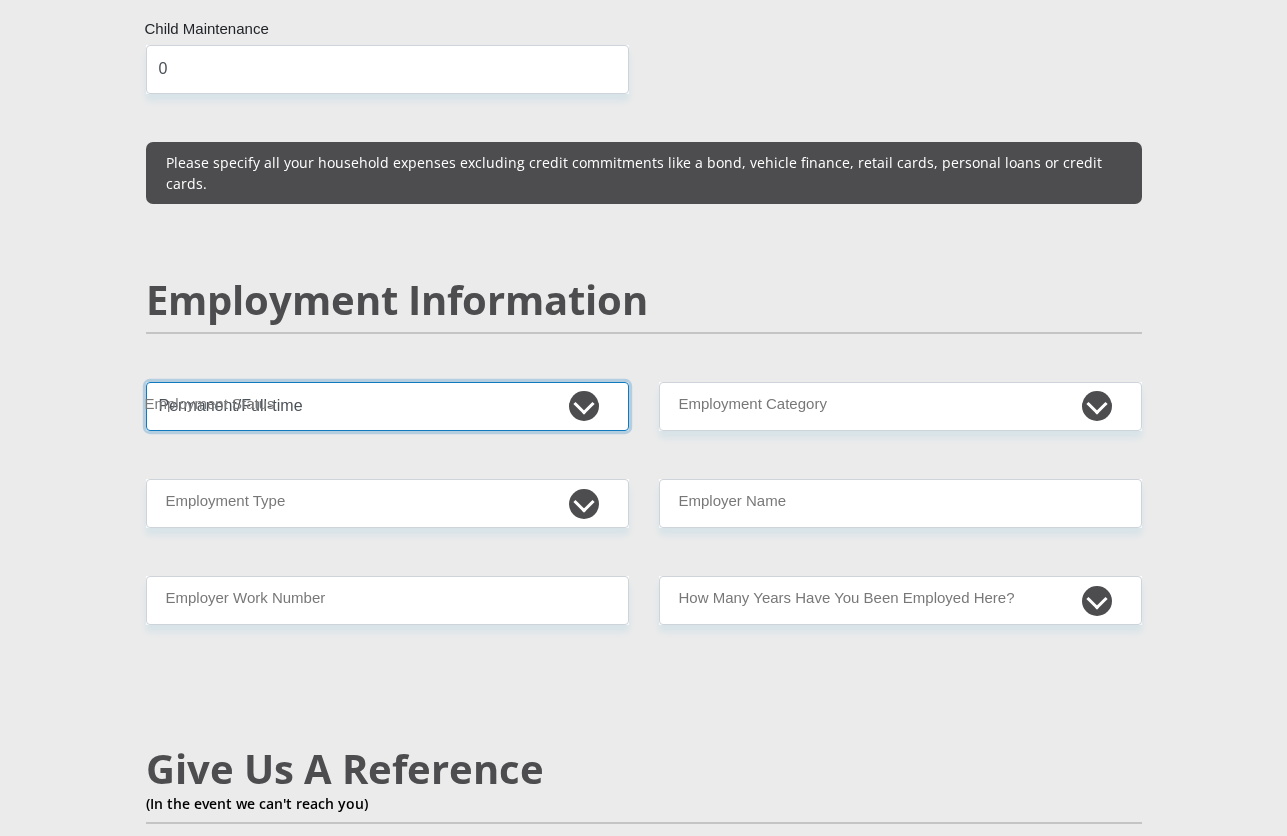 click on "Permanent/Full-time
Part-time/Casual
Contract Worker
Self-Employed
Housewife
Retired
Student
Medically Boarded
Disability
Unemployed" at bounding box center [387, 406] 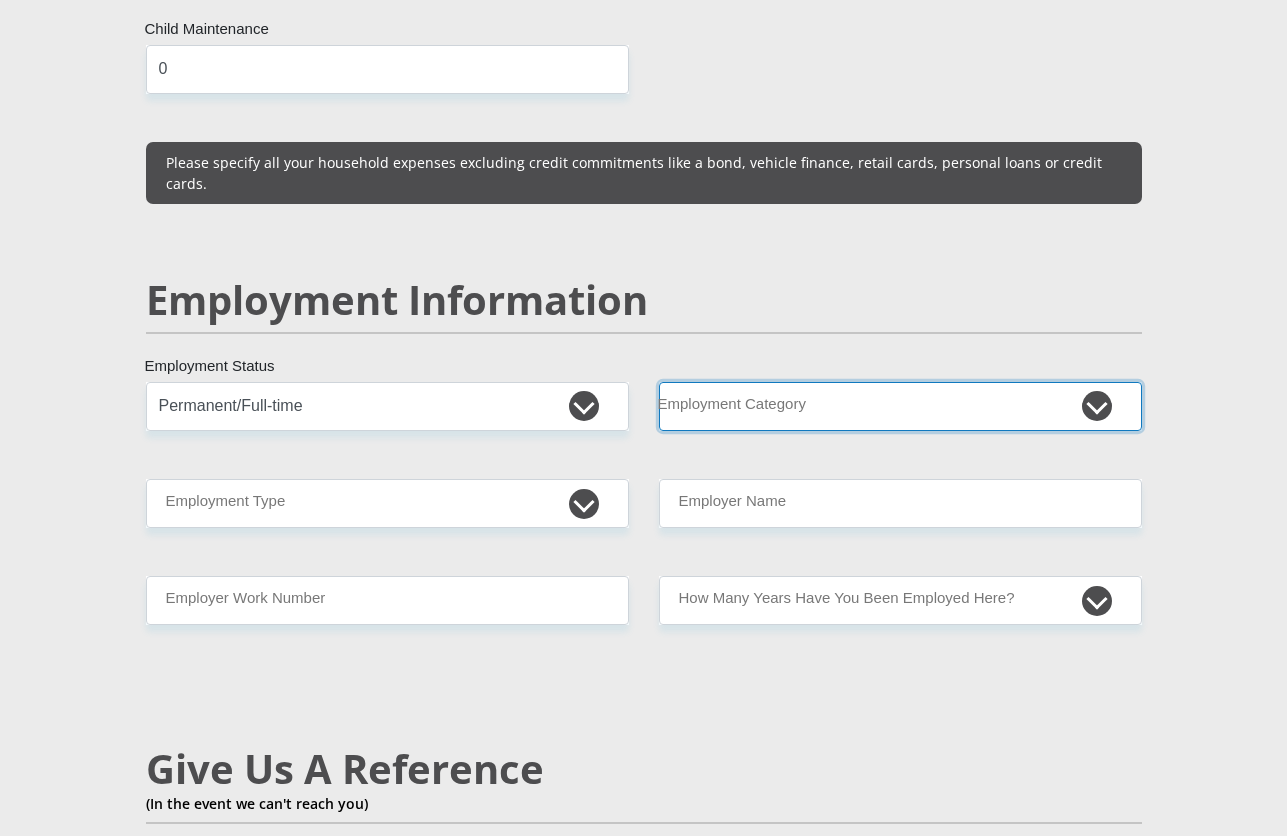 click on "AGRICULTURE
ALCOHOL & TOBACCO
CONSTRUCTION MATERIALS
METALLURGY
EQUIPMENT FOR RENEWABLE ENERGY
SPECIALIZED CONTRACTORS
CAR
GAMING (INCL. INTERNET
OTHER WHOLESALE
UNLICENSED PHARMACEUTICALS
CURRENCY EXCHANGE HOUSES
OTHER FINANCIAL INSTITUTIONS & INSURANCE
REAL ESTATE AGENTS
OIL & GAS
OTHER MATERIALS (E.G. IRON ORE)
PRECIOUS STONES & PRECIOUS METALS
POLITICAL ORGANIZATIONS
RELIGIOUS ORGANIZATIONS(NOT SECTS)
ACTI. HAVING BUSINESS DEAL WITH PUBLIC ADMINISTRATION
LAUNDROMATS" at bounding box center [900, 406] 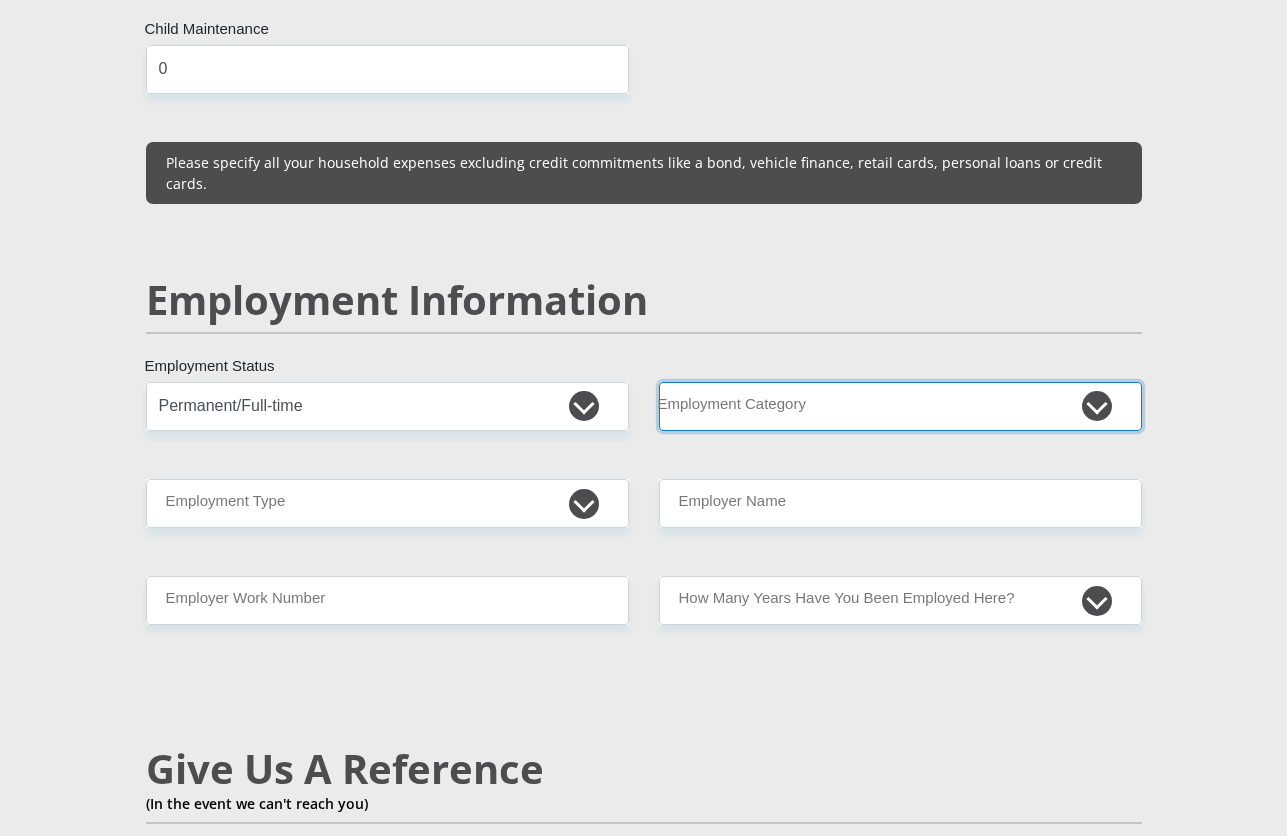 select on "45" 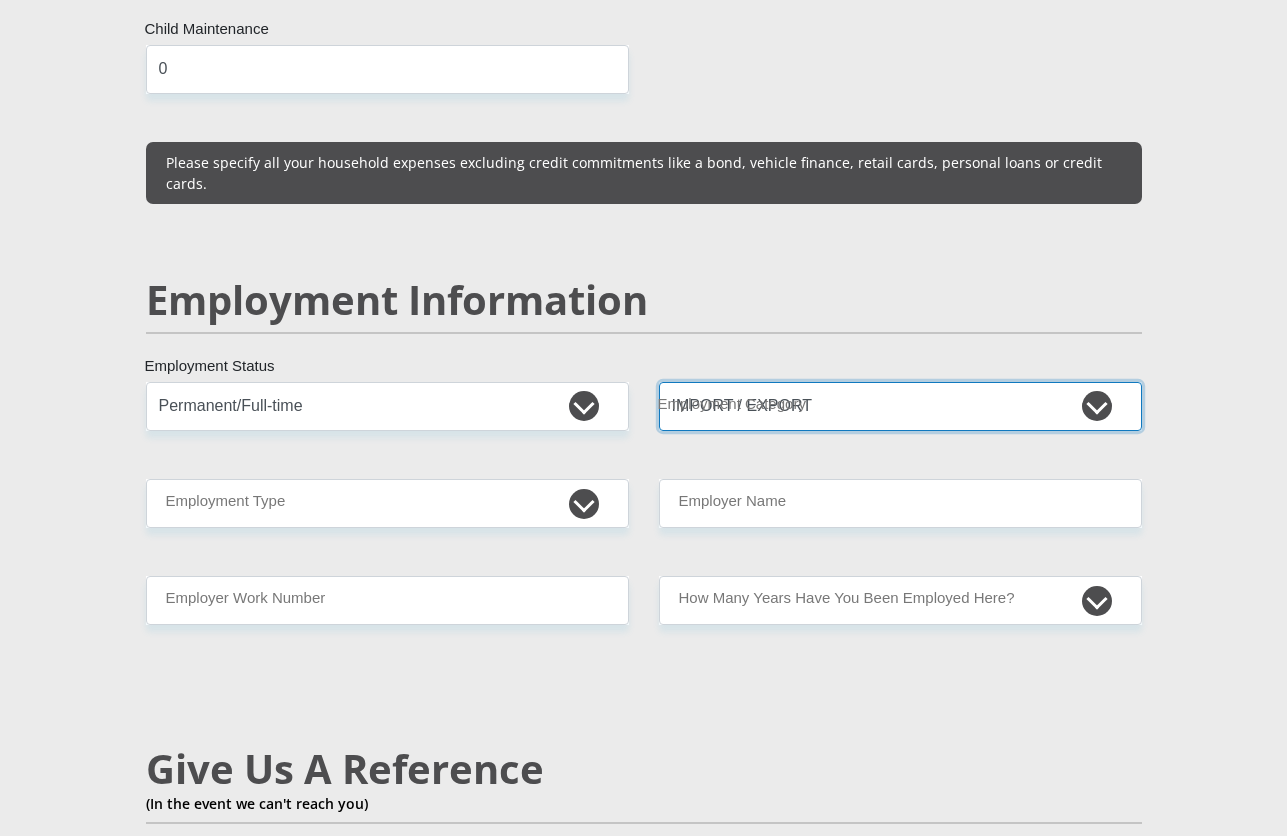 click on "AGRICULTURE
ALCOHOL & TOBACCO
CONSTRUCTION MATERIALS
METALLURGY
EQUIPMENT FOR RENEWABLE ENERGY
SPECIALIZED CONTRACTORS
CAR
GAMING (INCL. INTERNET
OTHER WHOLESALE
UNLICENSED PHARMACEUTICALS
CURRENCY EXCHANGE HOUSES
OTHER FINANCIAL INSTITUTIONS & INSURANCE
REAL ESTATE AGENTS
OIL & GAS
OTHER MATERIALS (E.G. IRON ORE)
PRECIOUS STONES & PRECIOUS METALS
POLITICAL ORGANIZATIONS
RELIGIOUS ORGANIZATIONS(NOT SECTS)
ACTI. HAVING BUSINESS DEAL WITH PUBLIC ADMINISTRATION
LAUNDROMATS" at bounding box center [900, 406] 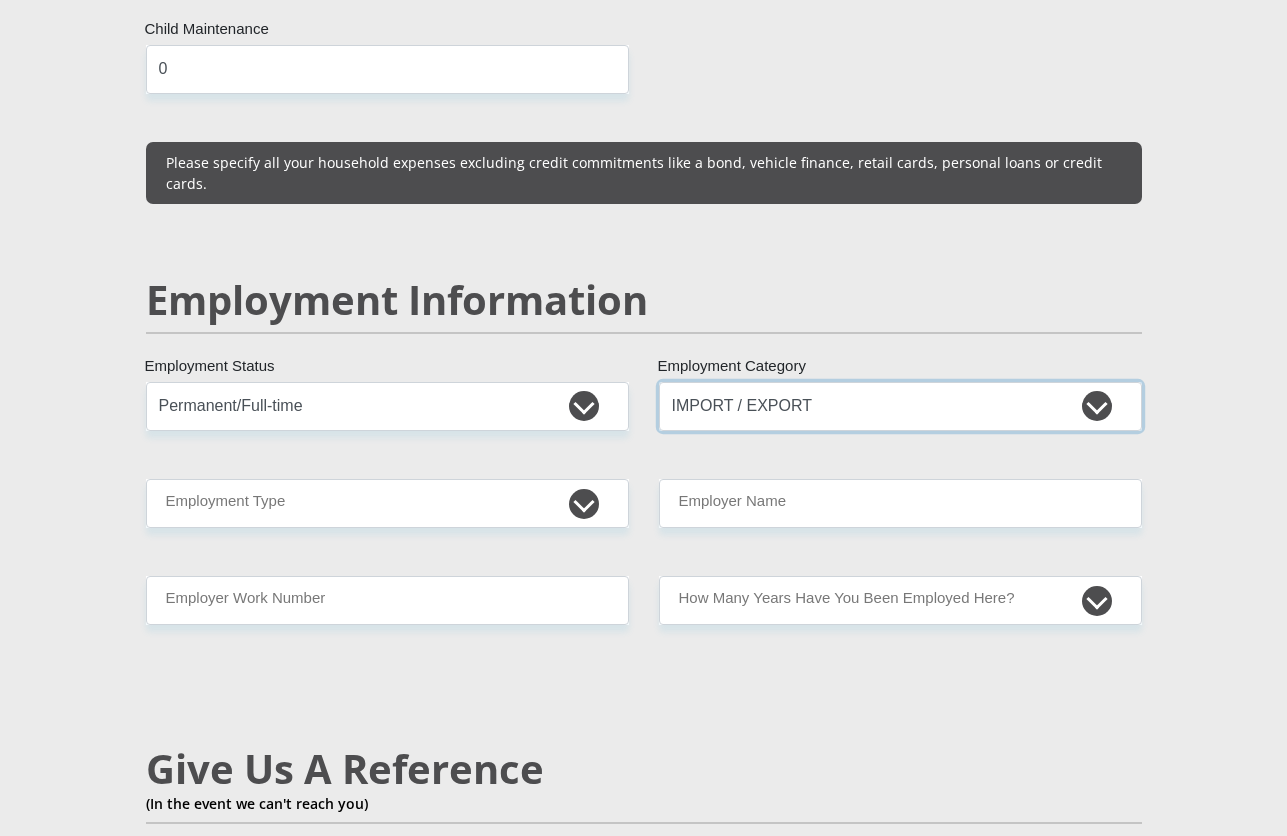click on "AGRICULTURE
ALCOHOL & TOBACCO
CONSTRUCTION MATERIALS
METALLURGY
EQUIPMENT FOR RENEWABLE ENERGY
SPECIALIZED CONTRACTORS
CAR
GAMING (INCL. INTERNET
OTHER WHOLESALE
UNLICENSED PHARMACEUTICALS
CURRENCY EXCHANGE HOUSES
OTHER FINANCIAL INSTITUTIONS & INSURANCE
REAL ESTATE AGENTS
OIL & GAS
OTHER MATERIALS (E.G. IRON ORE)
PRECIOUS STONES & PRECIOUS METALS
POLITICAL ORGANIZATIONS
RELIGIOUS ORGANIZATIONS(NOT SECTS)
ACTI. HAVING BUSINESS DEAL WITH PUBLIC ADMINISTRATION
LAUNDROMATS" at bounding box center [900, 406] 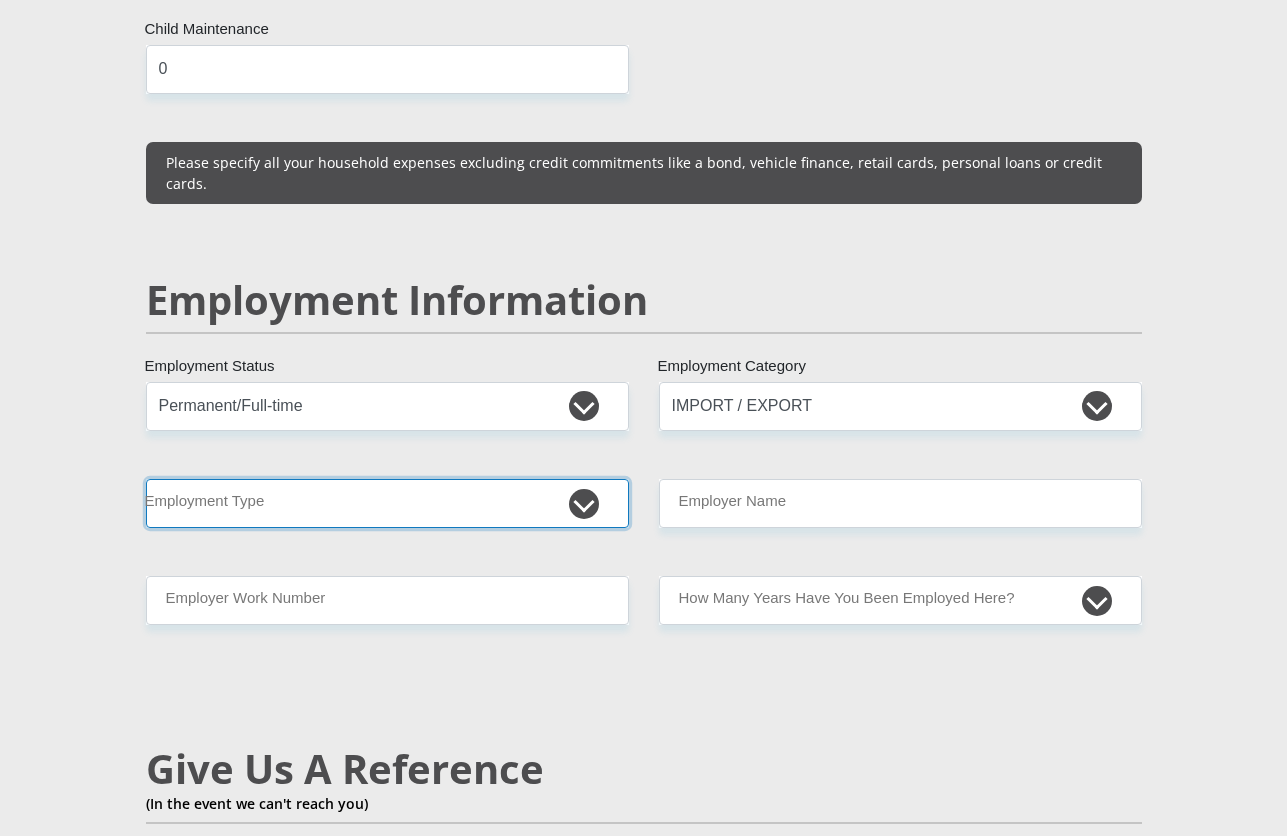 click on "College/Lecturer
Craft Seller
Creative
Driver
Executive
Farmer
Forces - Non Commissioned
Forces - Officer
Hawker
Housewife
Labourer
Licenced Professional
Manager
Miner
Non Licenced Professional
Office Staff/Clerk
Outside Worker
Pensioner
Permanent Teacher
Production/Manufacturing
Sales
Self-Employed
Semi-Professional Worker
Service Industry  Social Worker  Student" at bounding box center [387, 503] 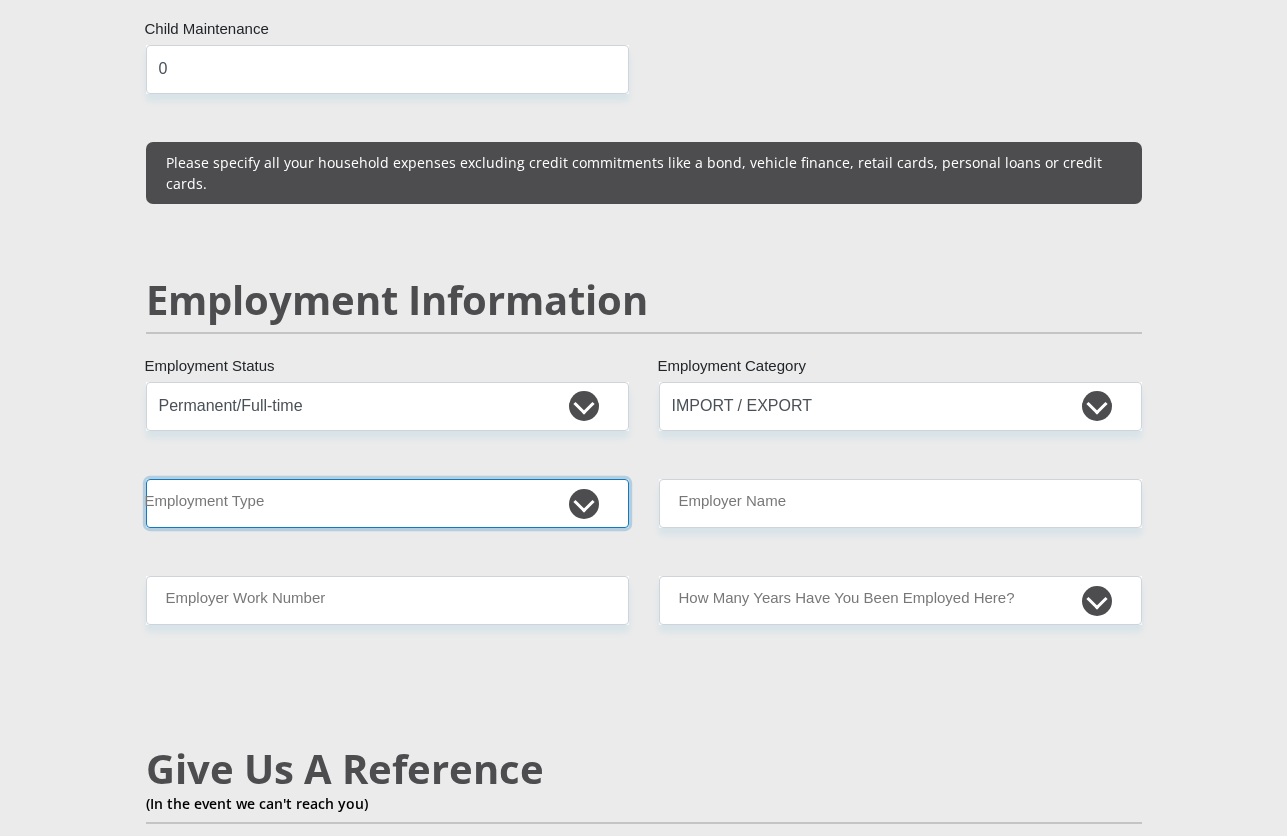 select on "Production/Manufacturing" 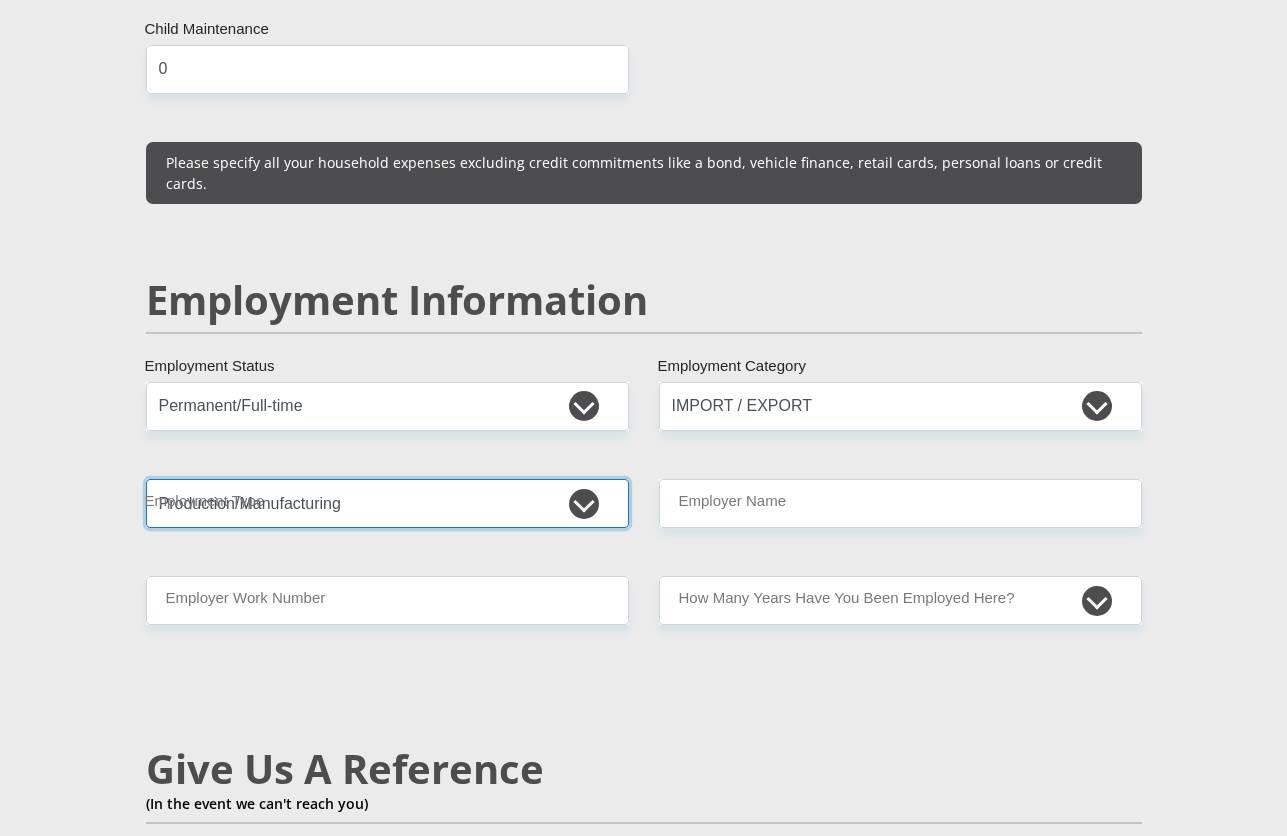 click on "College/Lecturer
Craft Seller
Creative
Driver
Executive
Farmer
Forces - Non Commissioned
Forces - Officer
Hawker
Housewife
Labourer
Licenced Professional
Manager
Miner
Non Licenced Professional
Office Staff/Clerk
Outside Worker
Pensioner
Permanent Teacher
Production/Manufacturing
Sales
Self-Employed
Semi-Professional Worker
Service Industry  Social Worker  Student" at bounding box center [387, 503] 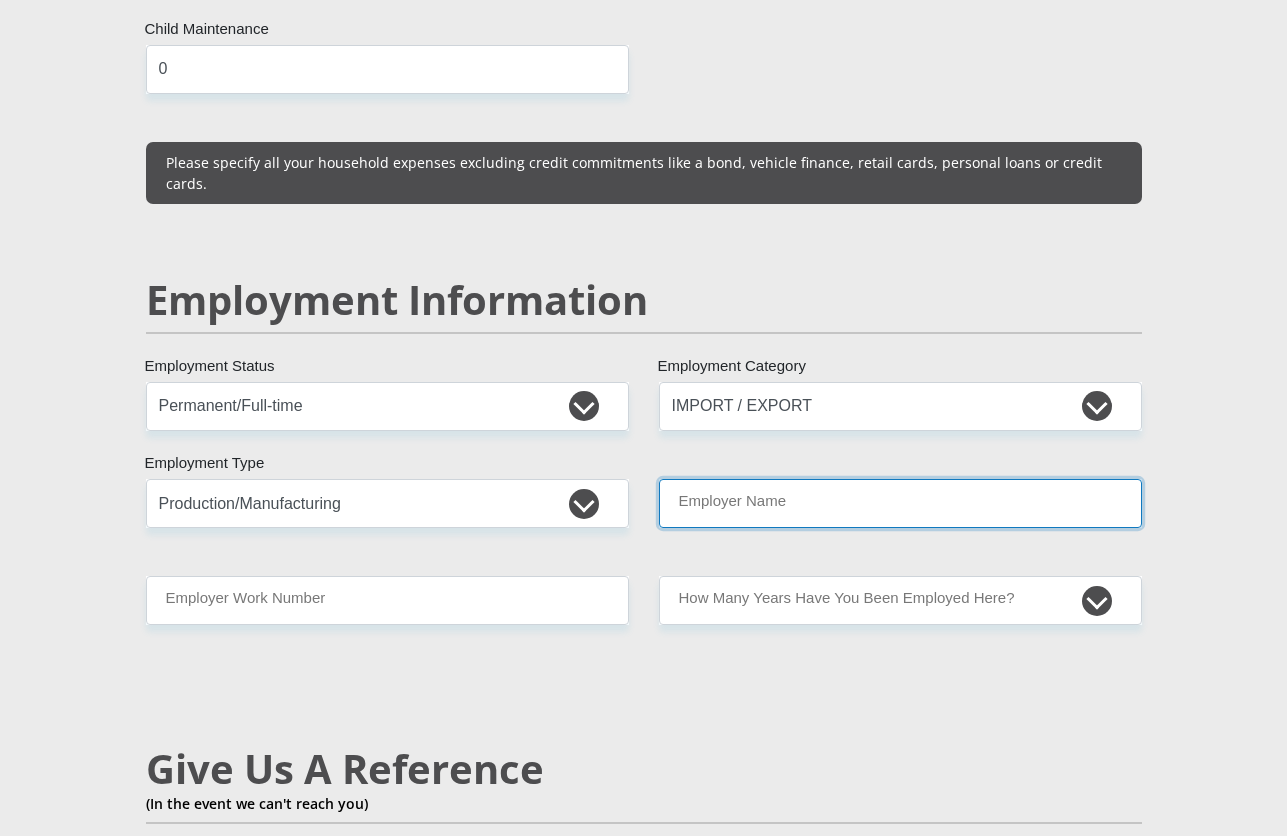 click on "Employer Name" at bounding box center [900, 503] 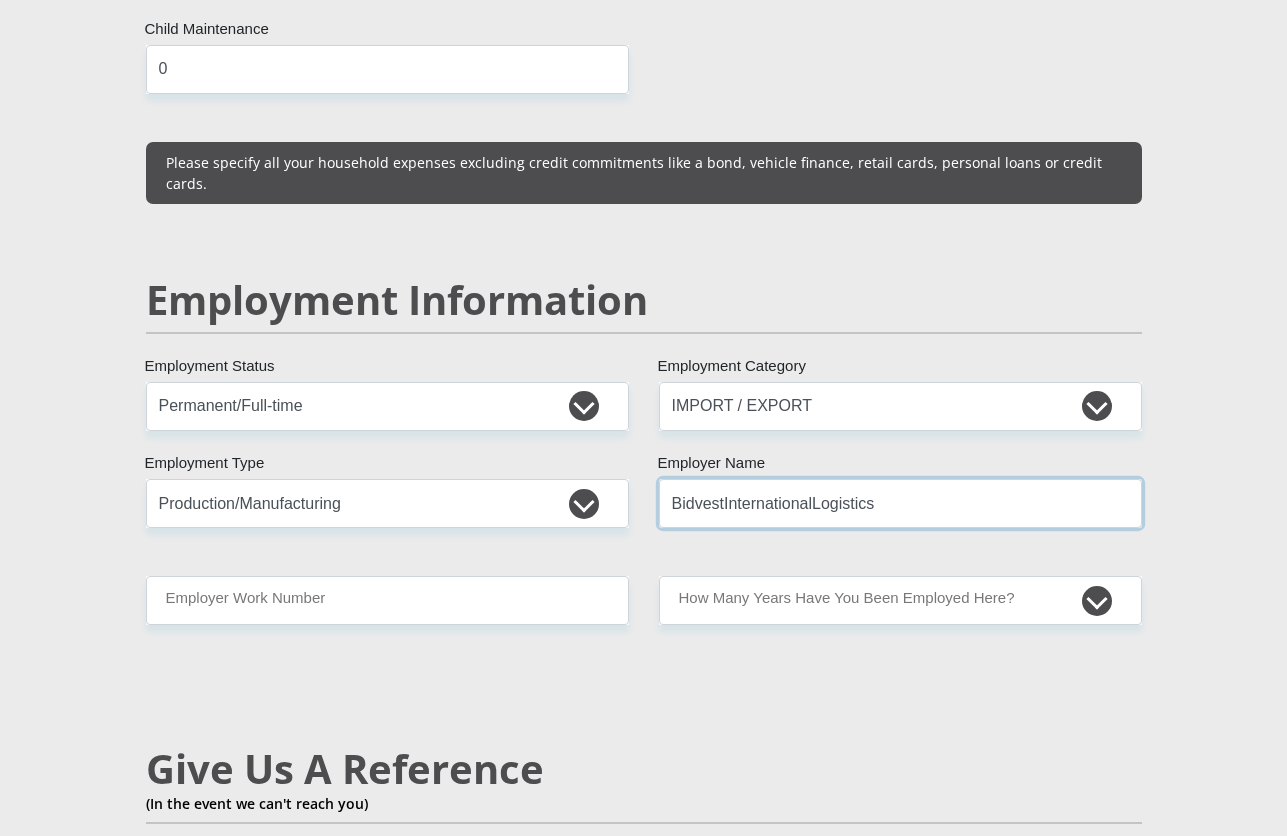 type on "BidvestInternationalLogistics" 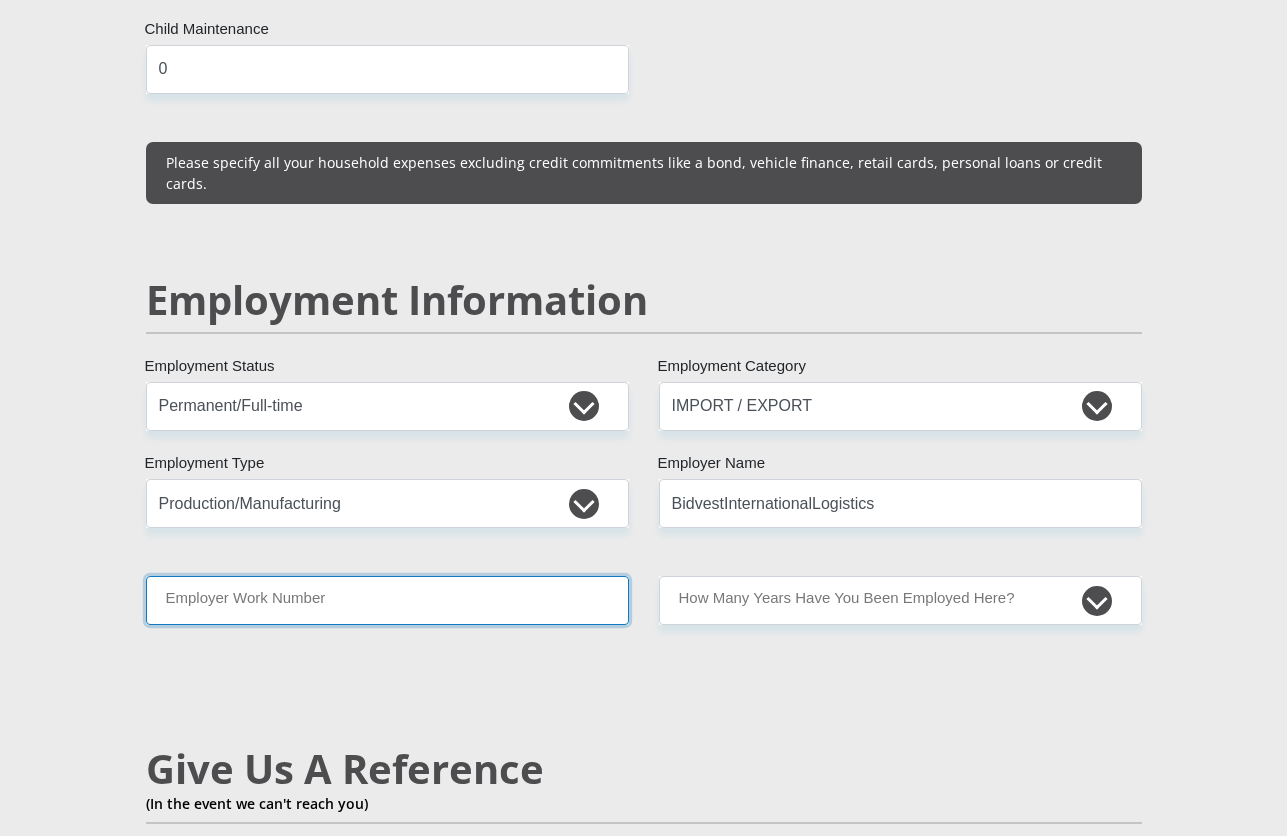 click on "Employer Work Number" at bounding box center (387, 600) 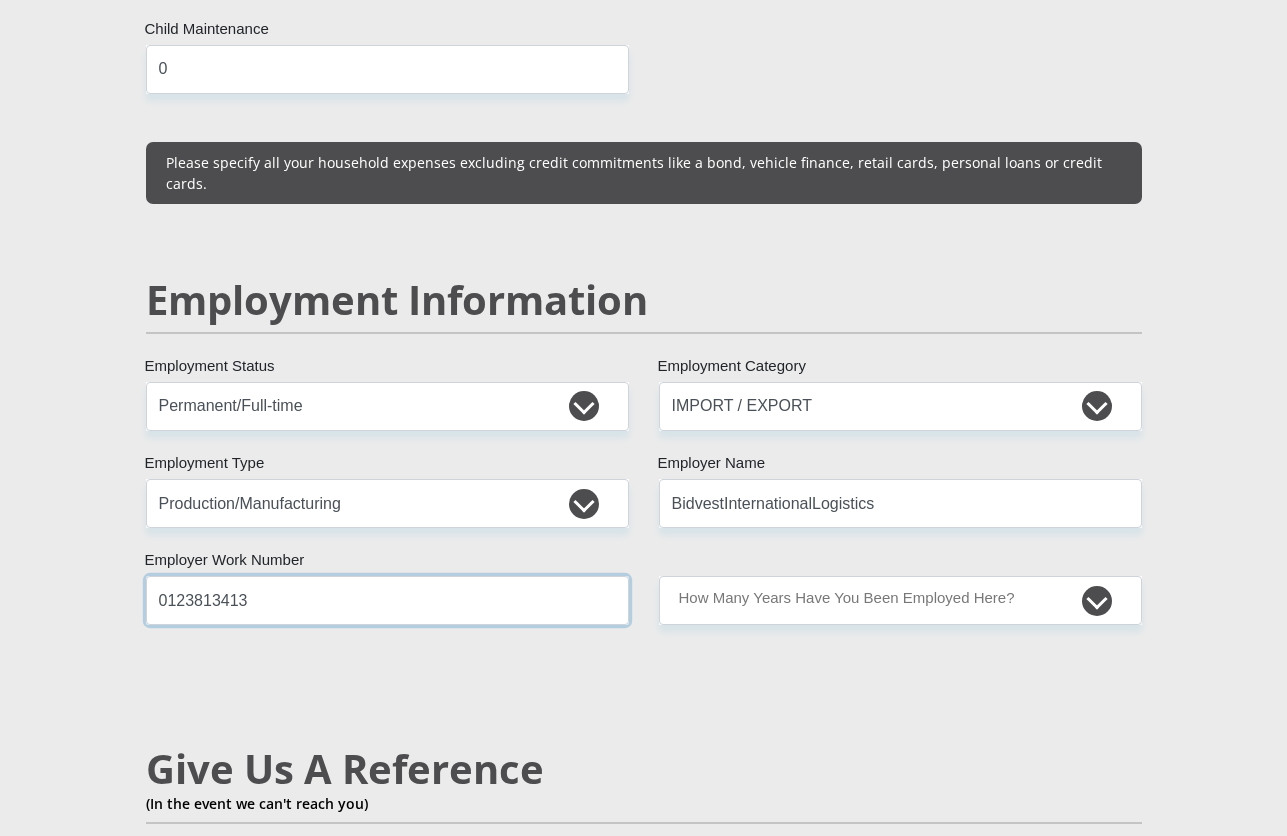 type on "0123813413" 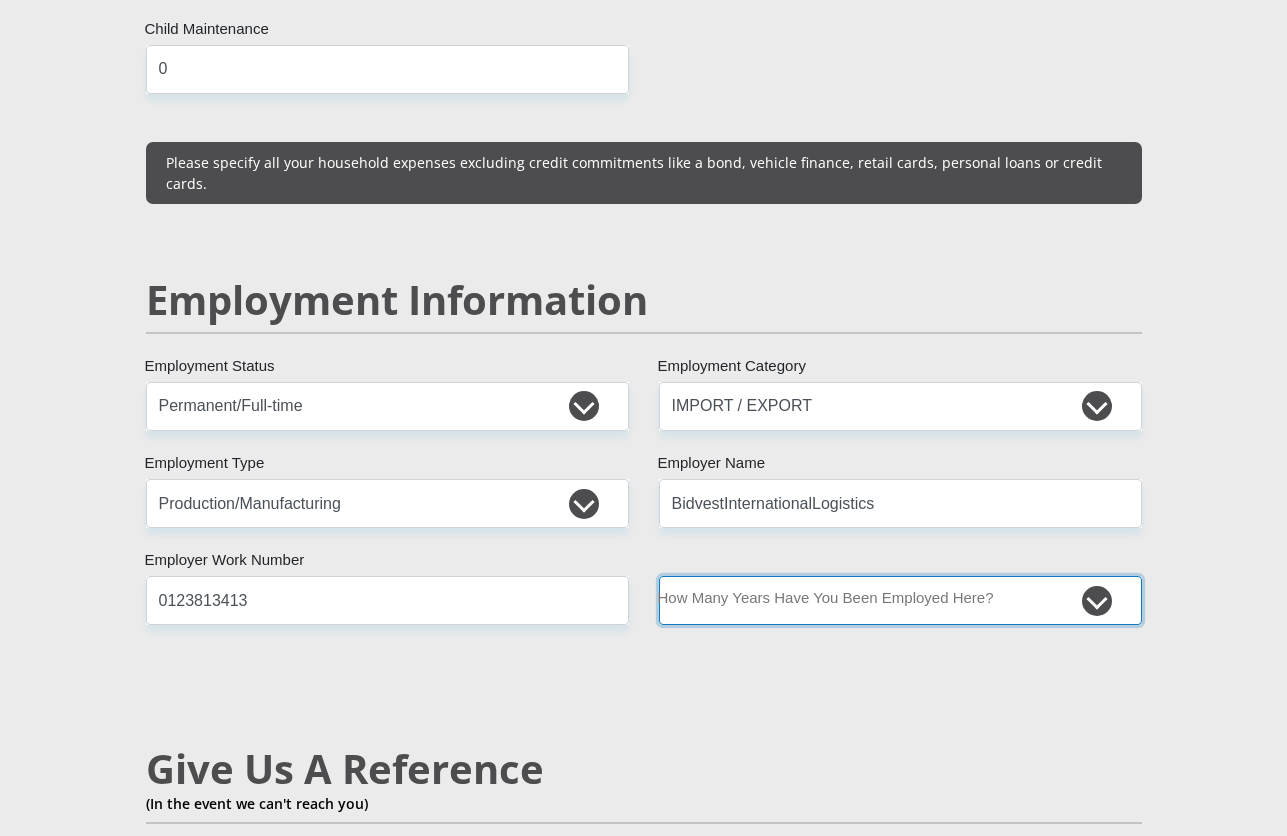 click on "less than 1 year
1-3 years
3-5 years
5+ years" at bounding box center (900, 600) 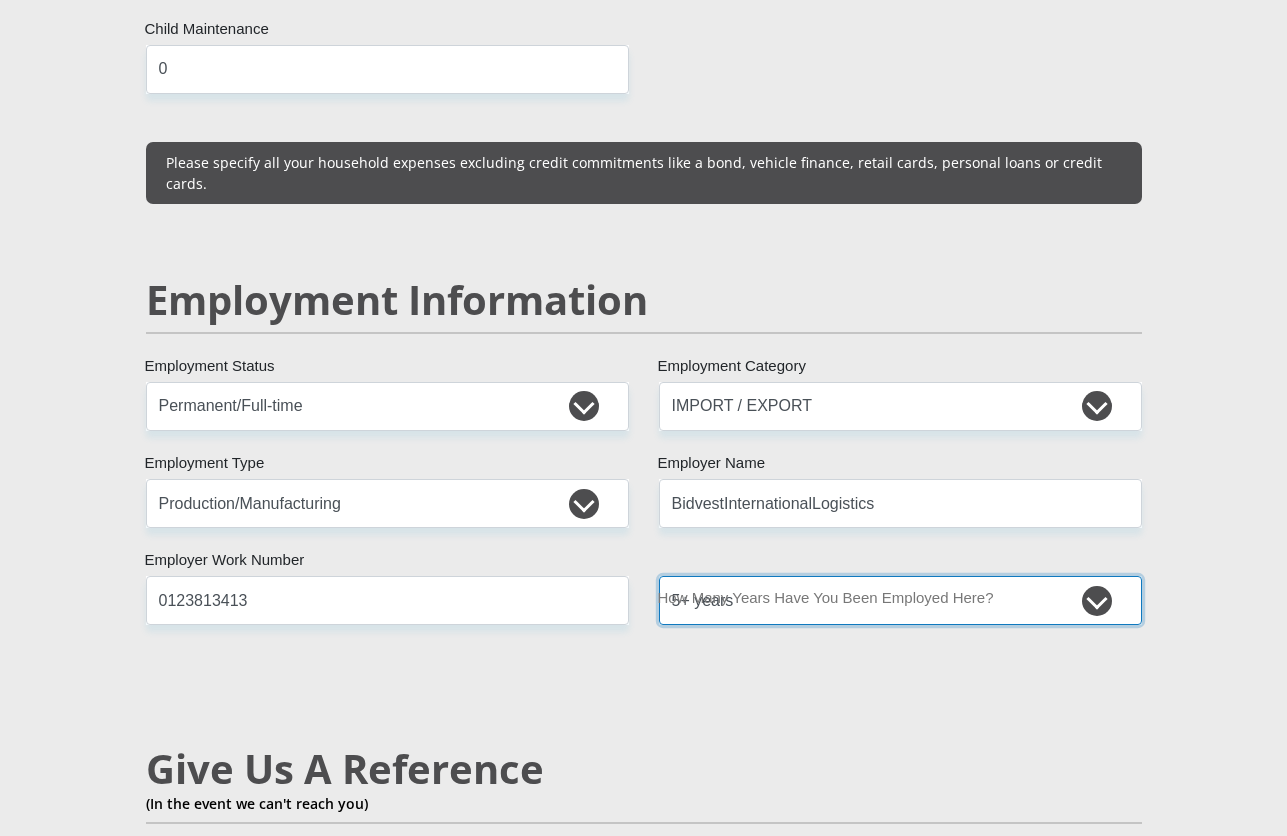 click on "less than 1 year
1-3 years
3-5 years
5+ years" at bounding box center (900, 600) 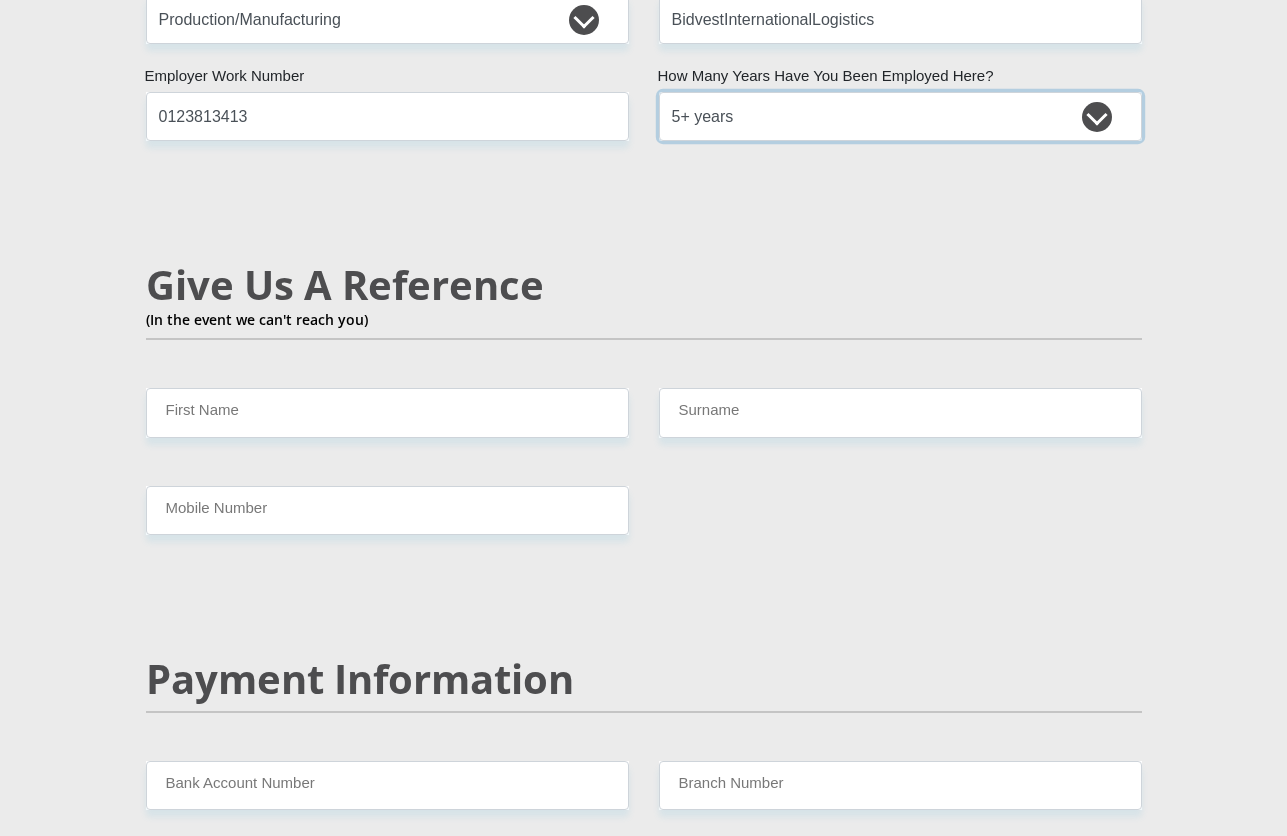 scroll, scrollTop: 3400, scrollLeft: 0, axis: vertical 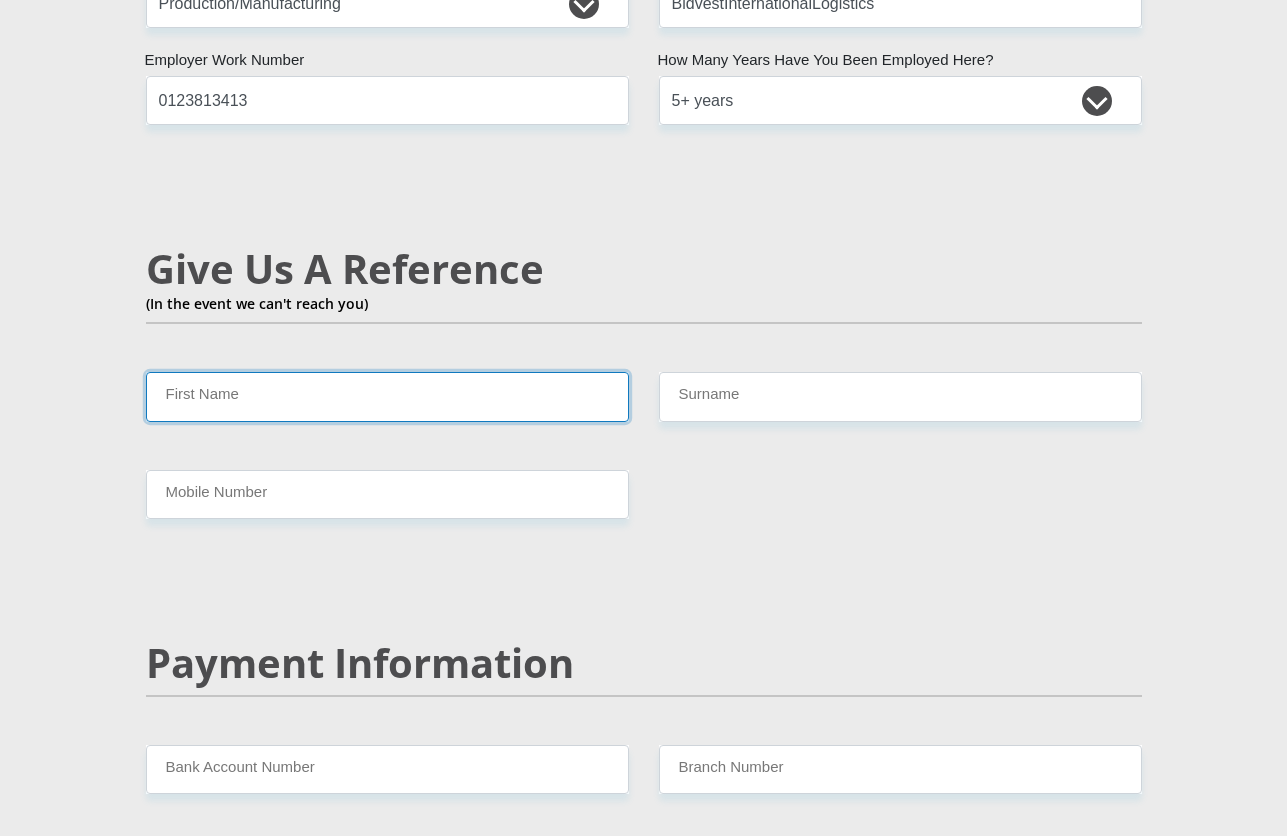 click on "First Name" at bounding box center (387, 396) 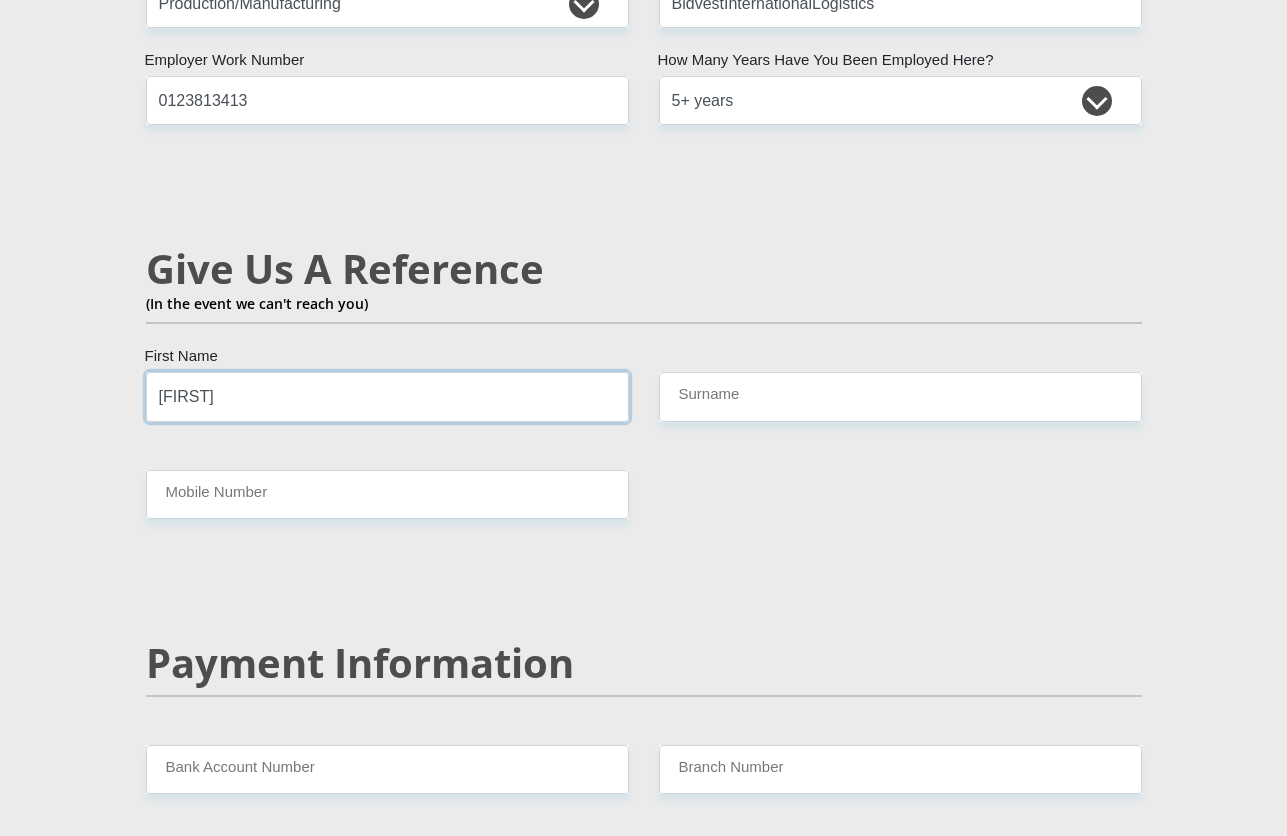 type on "Lizelle" 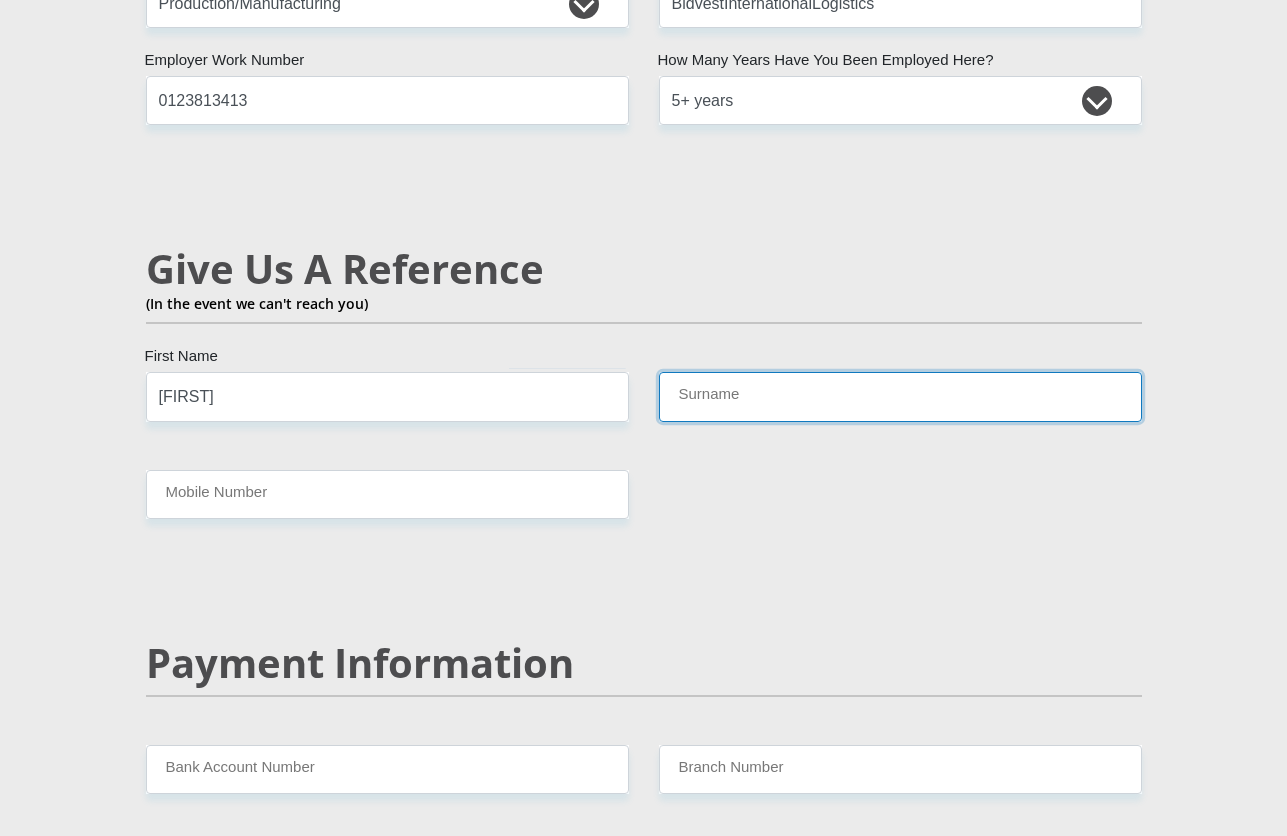 click on "Surname" at bounding box center (900, 396) 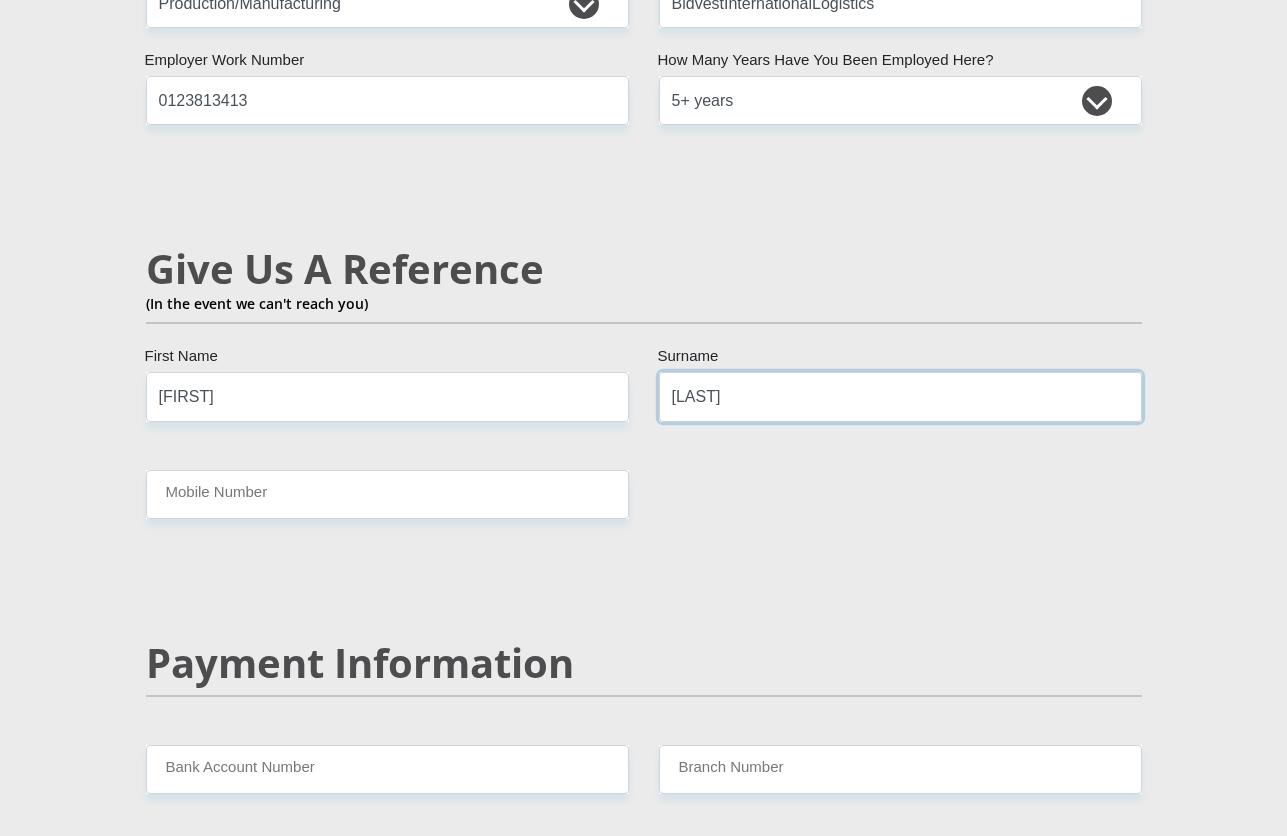 type on "Grundlingh" 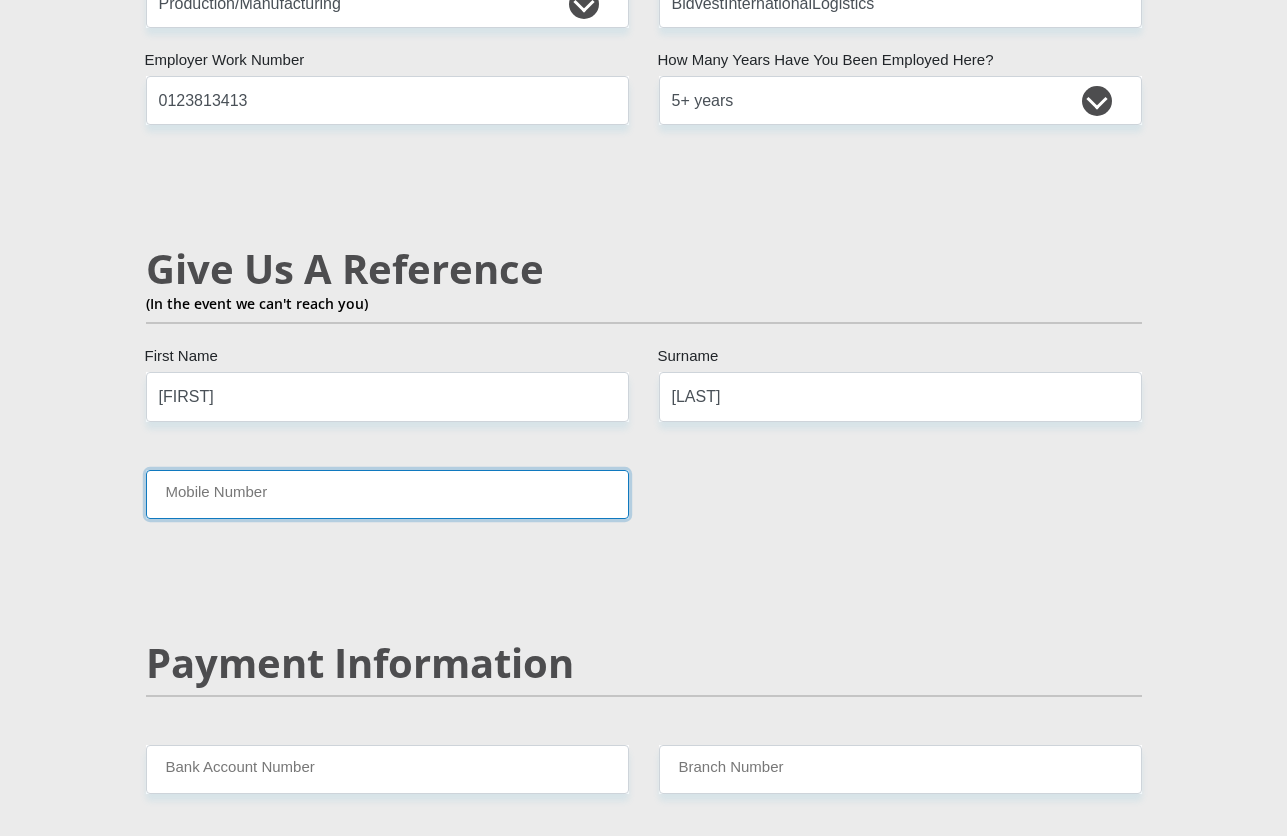 click on "Mobile Number" at bounding box center [387, 494] 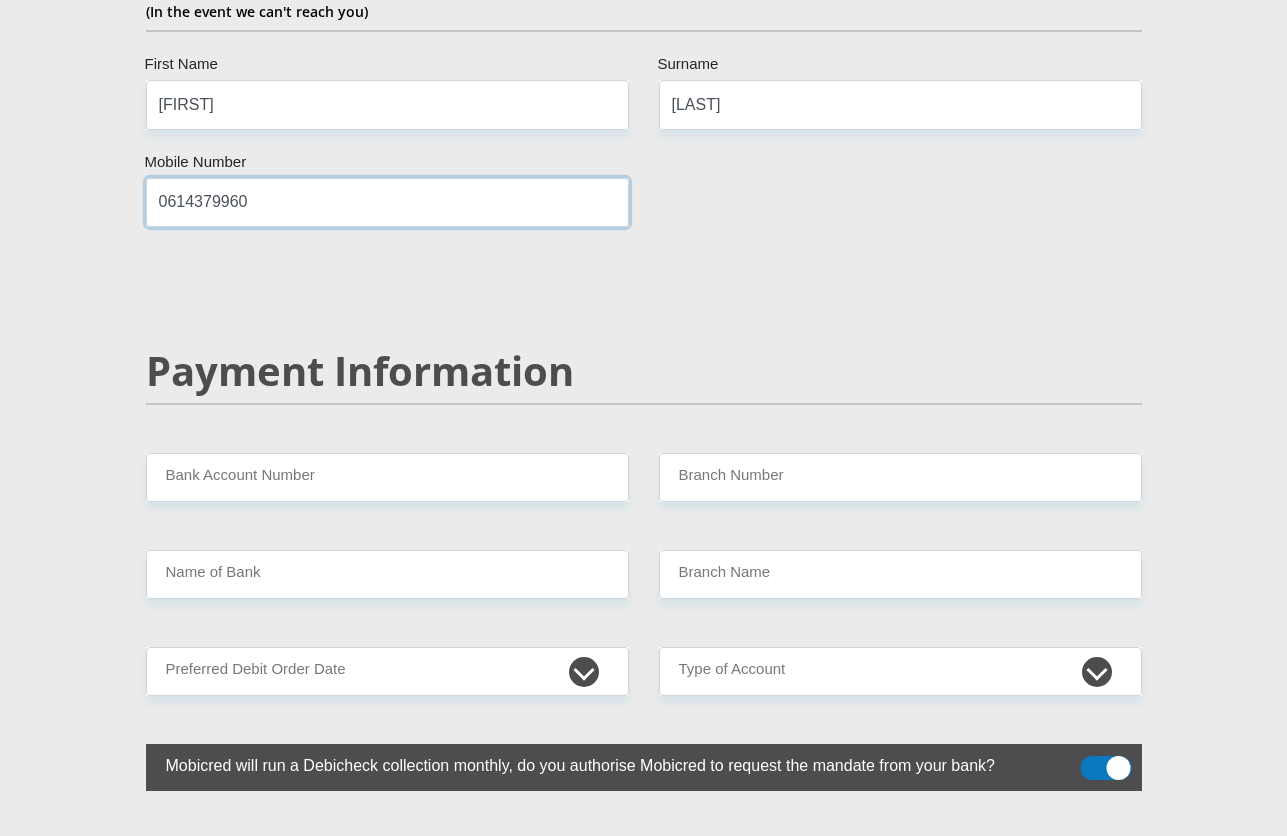 scroll, scrollTop: 3700, scrollLeft: 0, axis: vertical 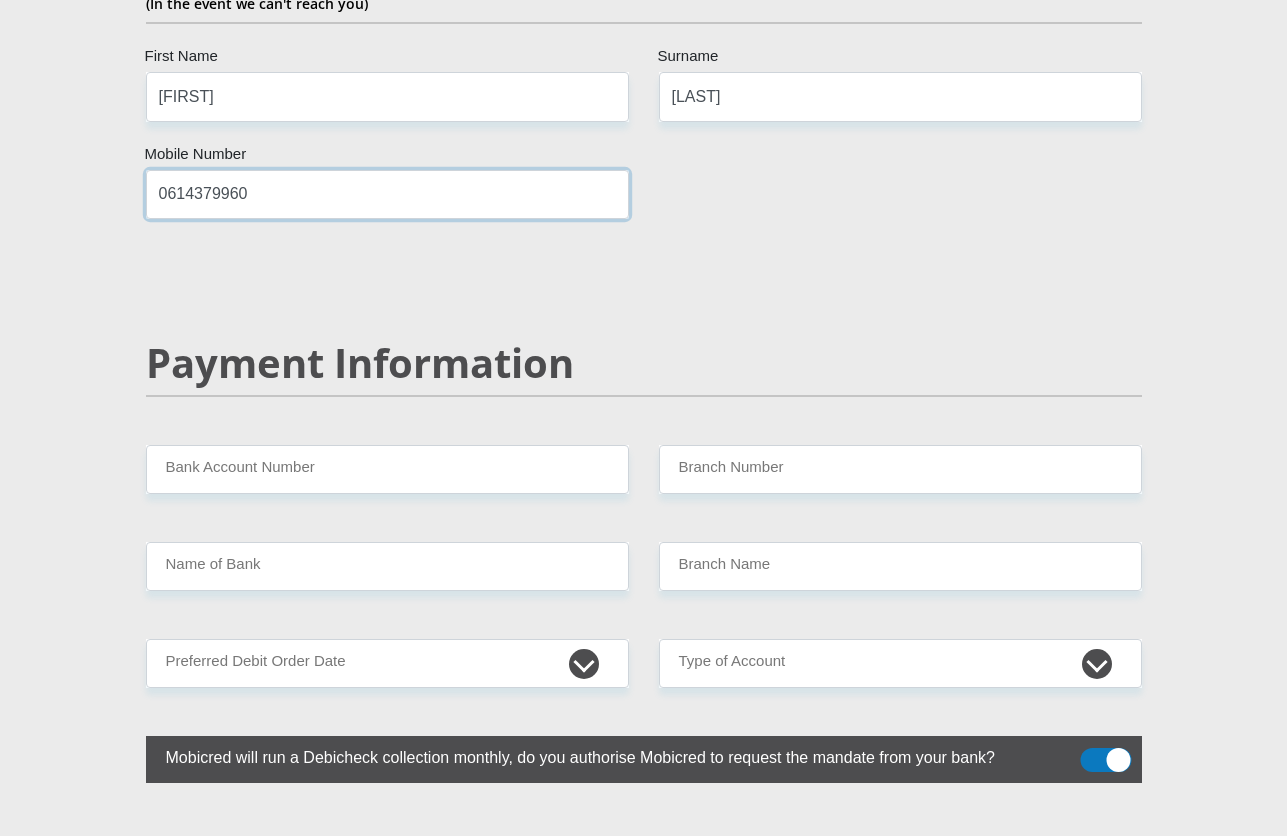 type on "0614379960" 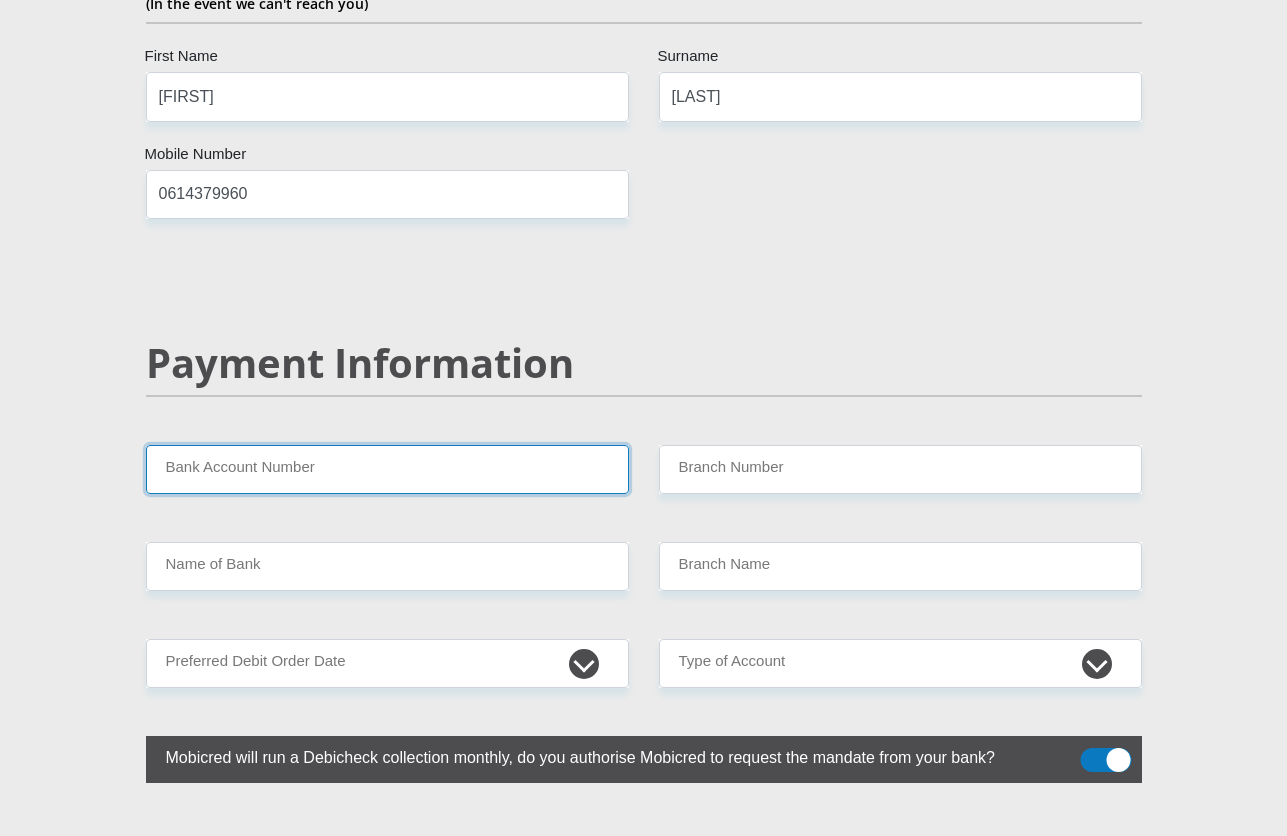 click on "Bank Account Number" at bounding box center [387, 469] 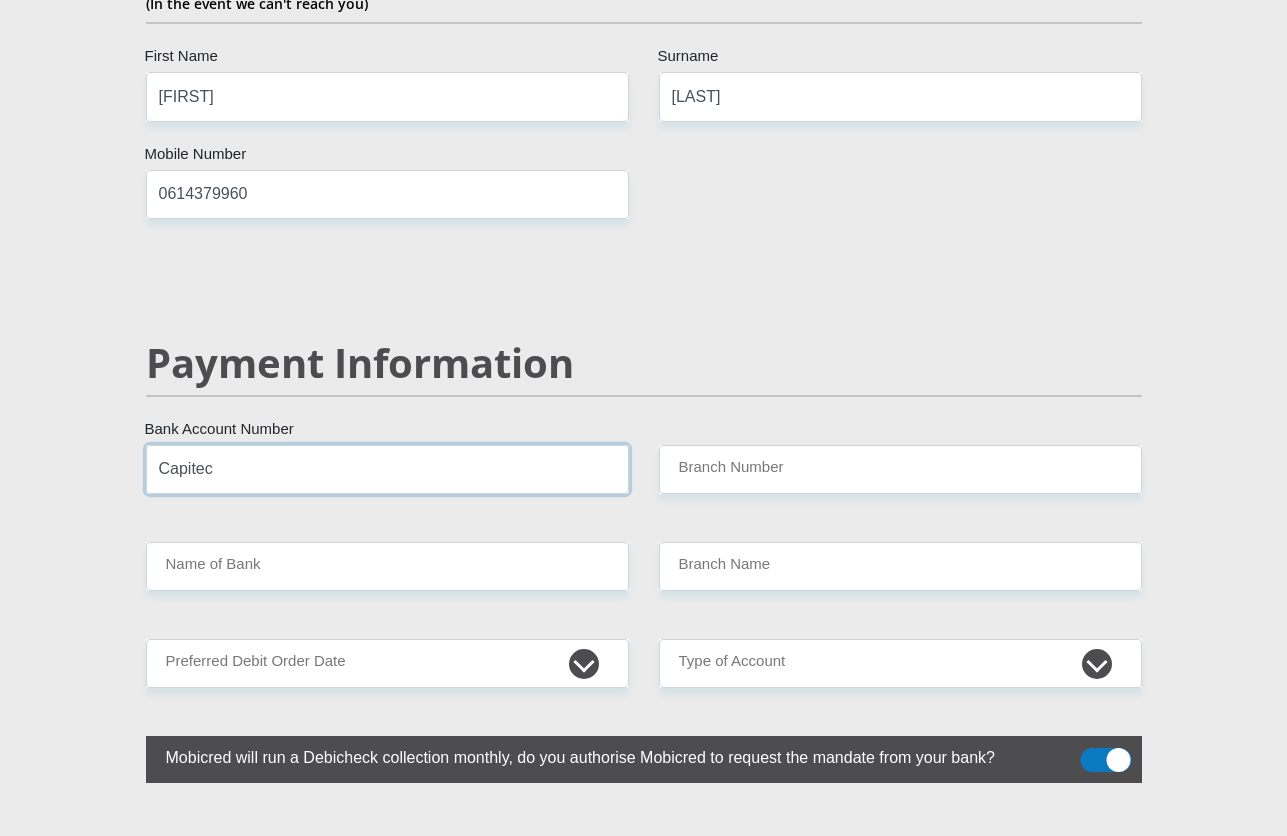 type on "Capitec" 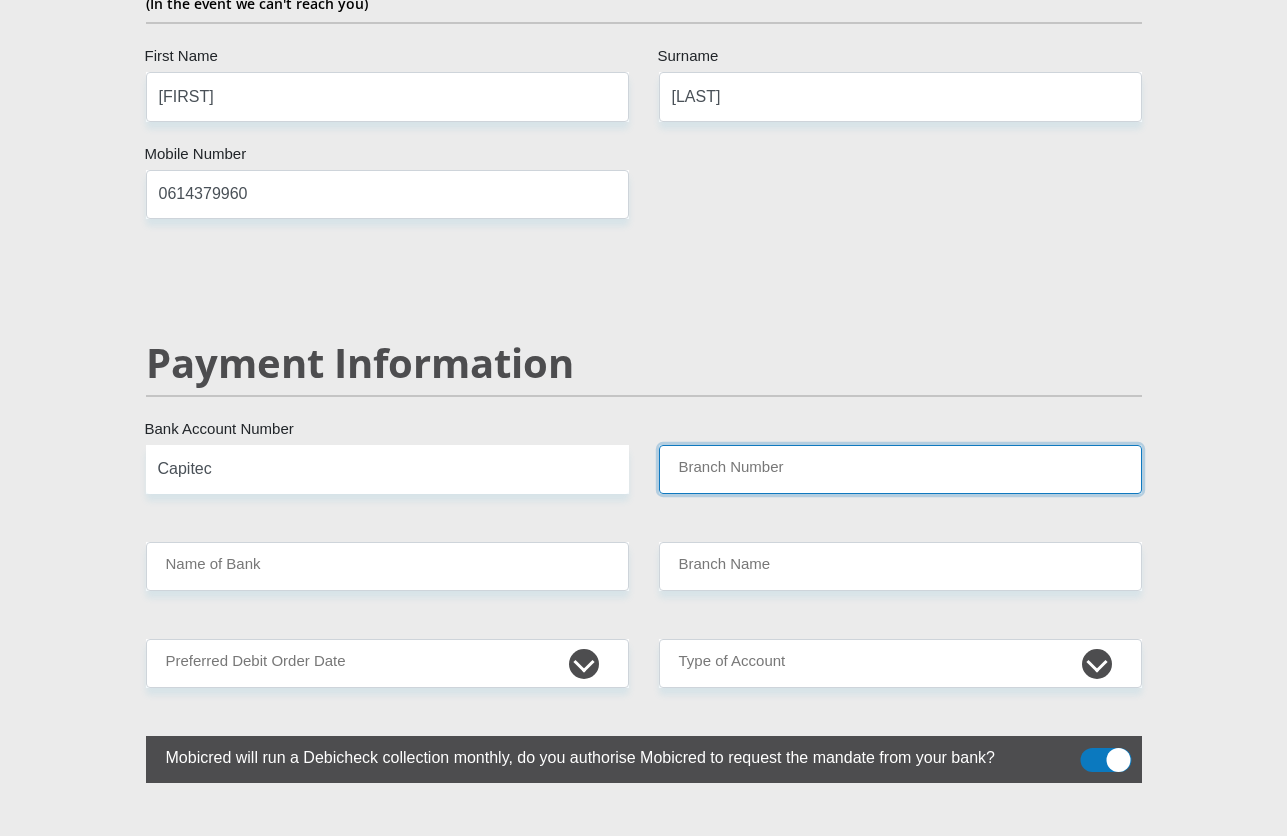 click on "Branch Number" at bounding box center [900, 469] 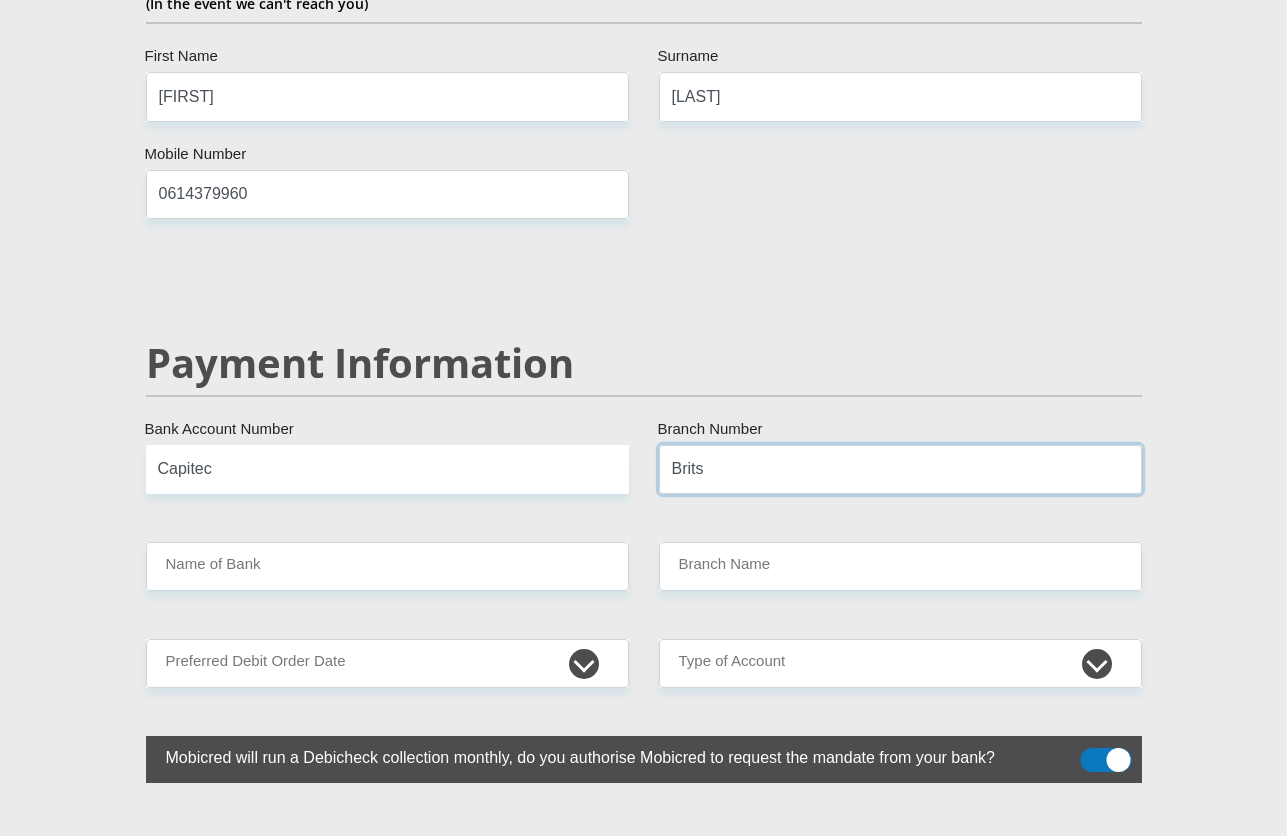 type on "Brits" 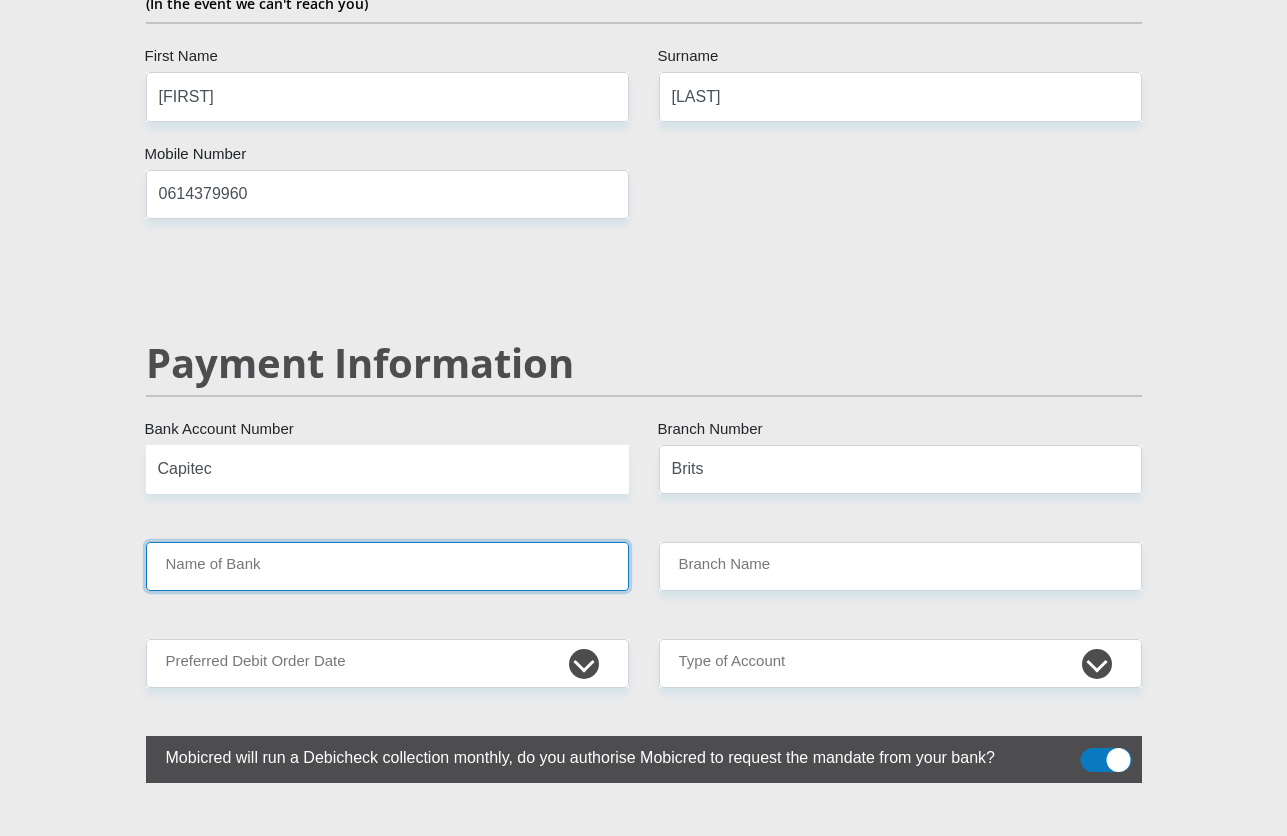 click on "Name of Bank" at bounding box center [387, 566] 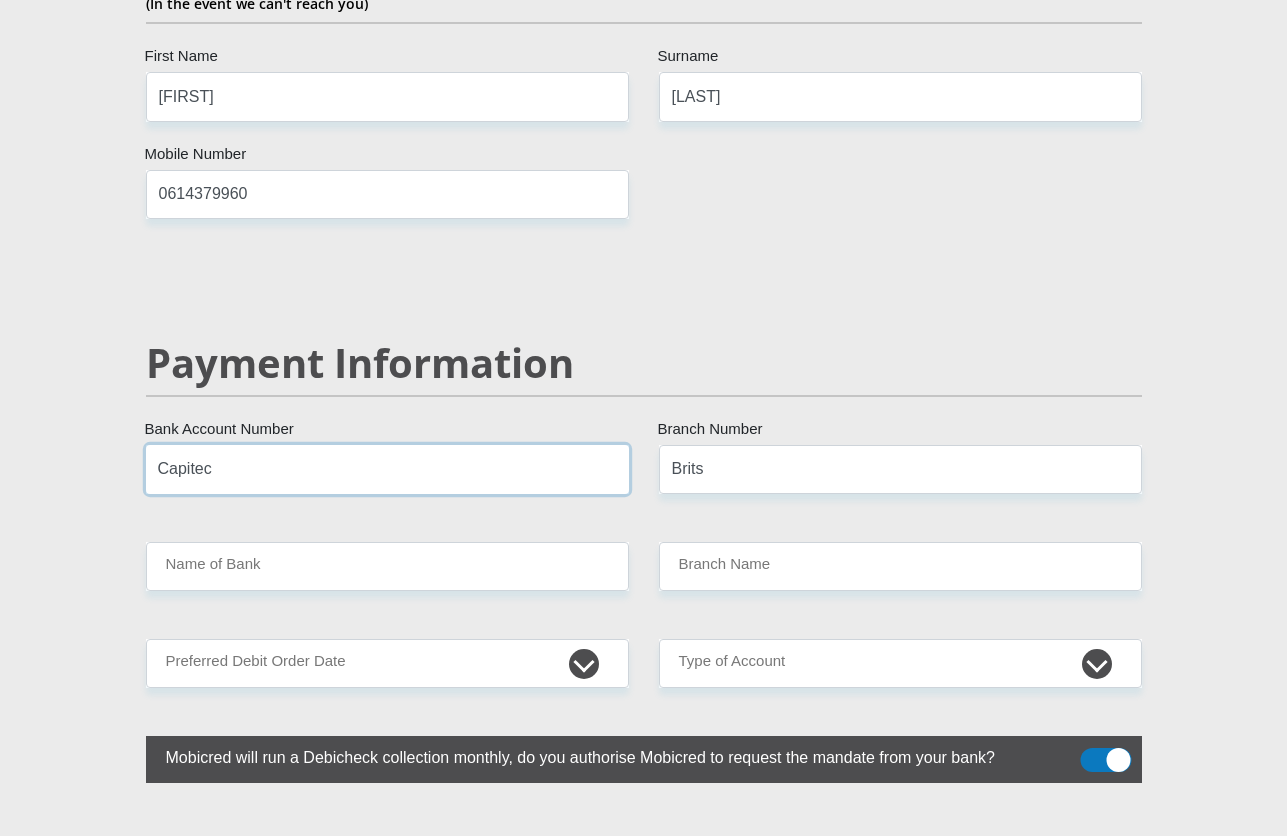 drag, startPoint x: 216, startPoint y: 450, endPoint x: -176, endPoint y: 404, distance: 394.68976 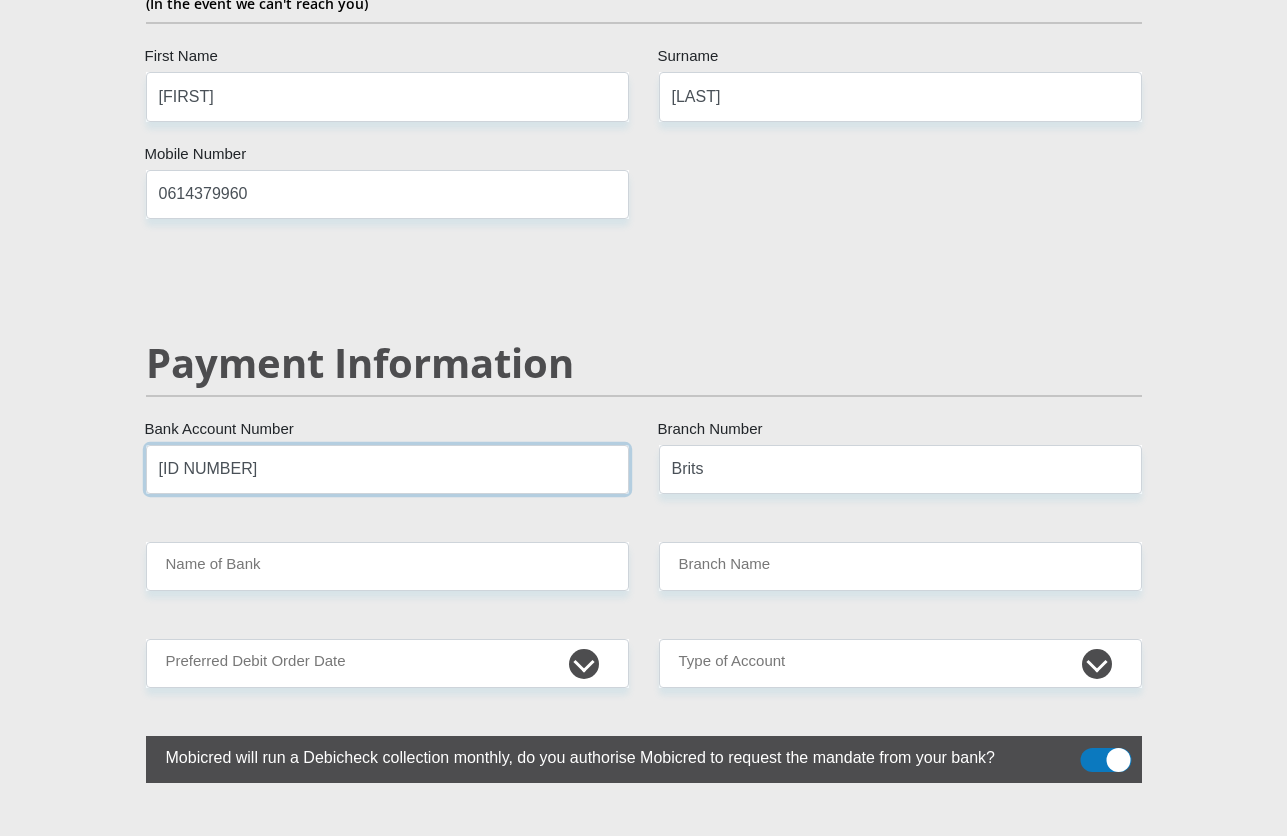 type on "1376292104" 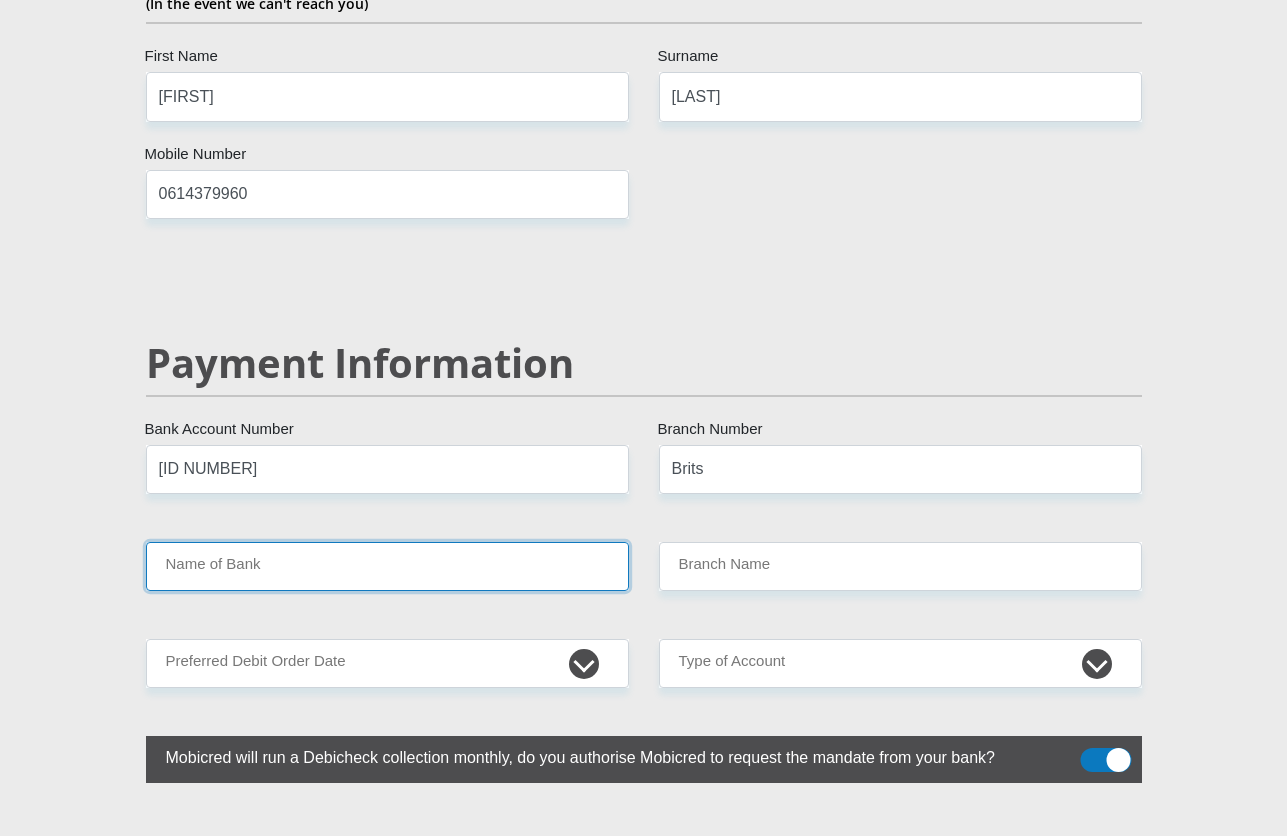 click on "Name of Bank" at bounding box center [387, 566] 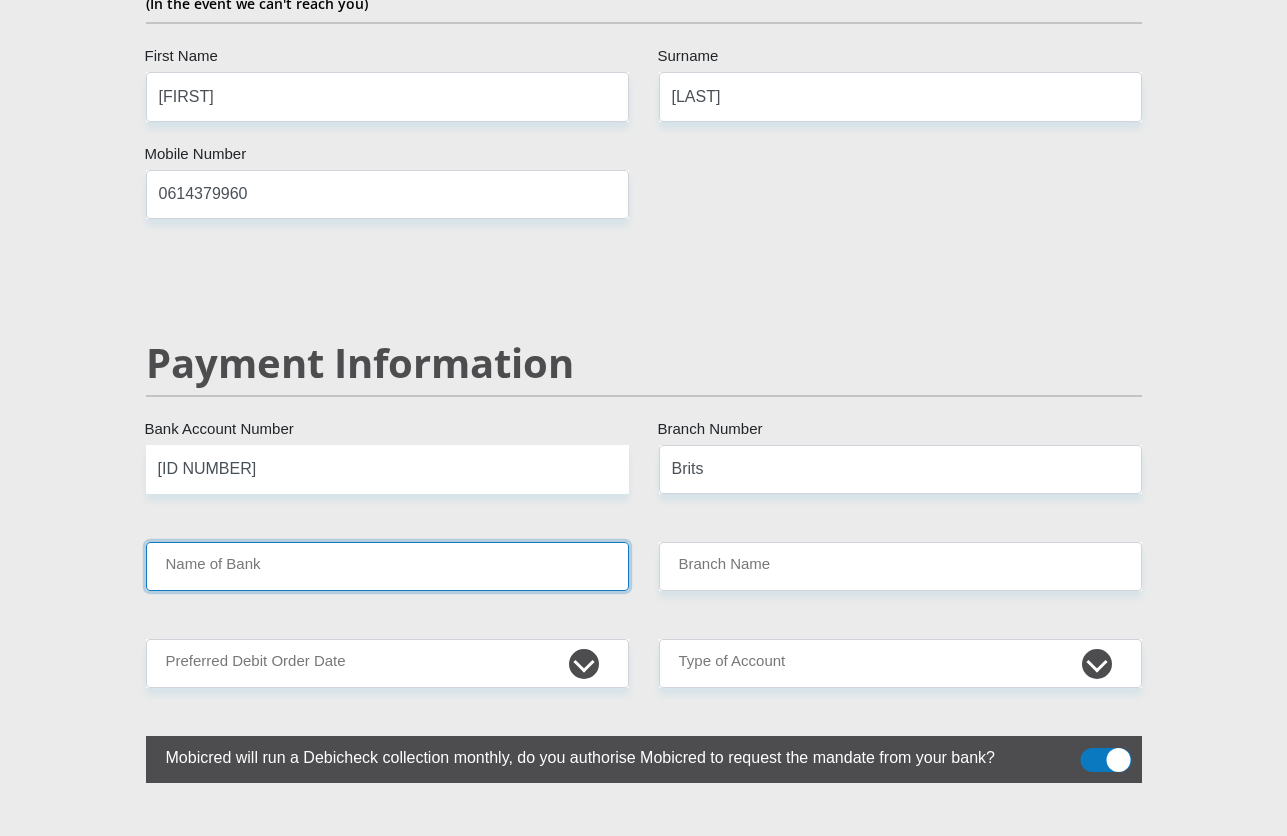 click on "Name of Bank" at bounding box center [387, 566] 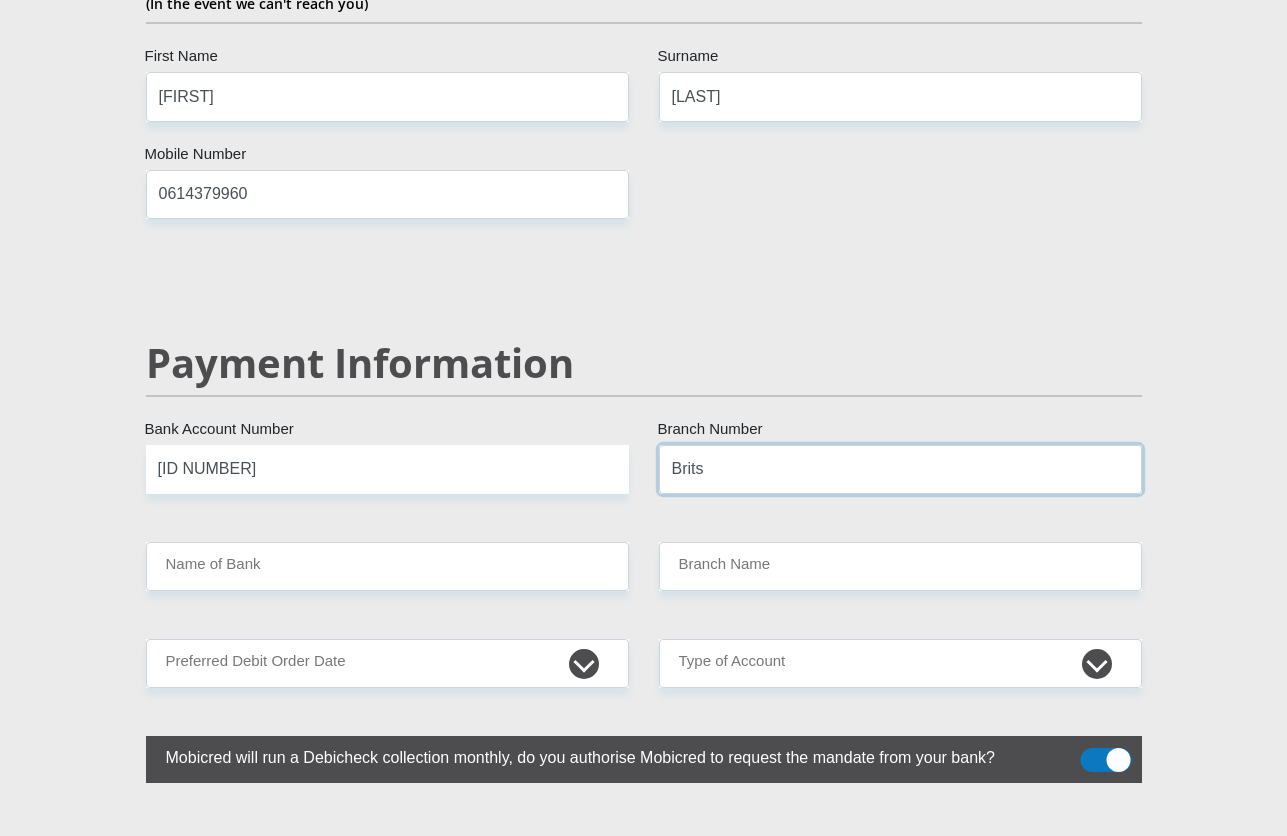 click on "Brits" at bounding box center [900, 469] 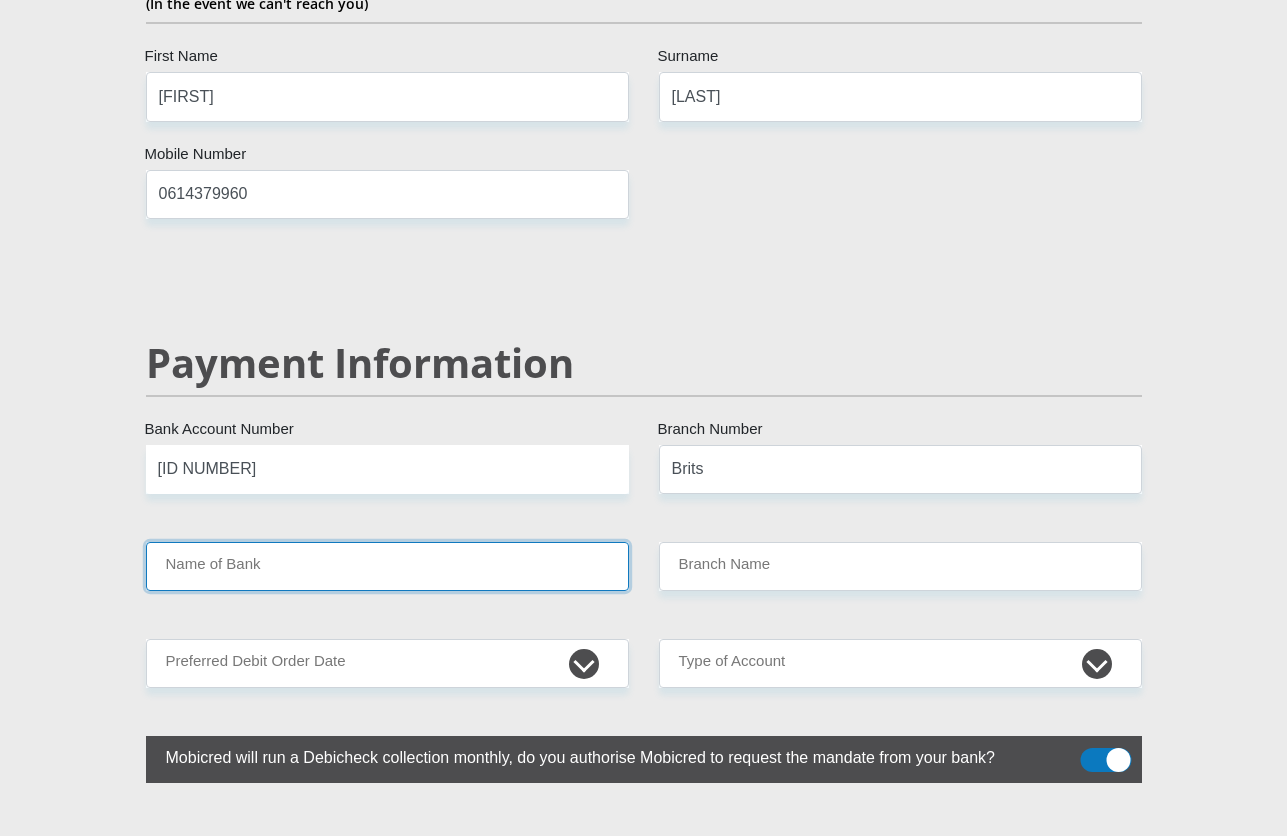 click on "Name of Bank" at bounding box center (387, 566) 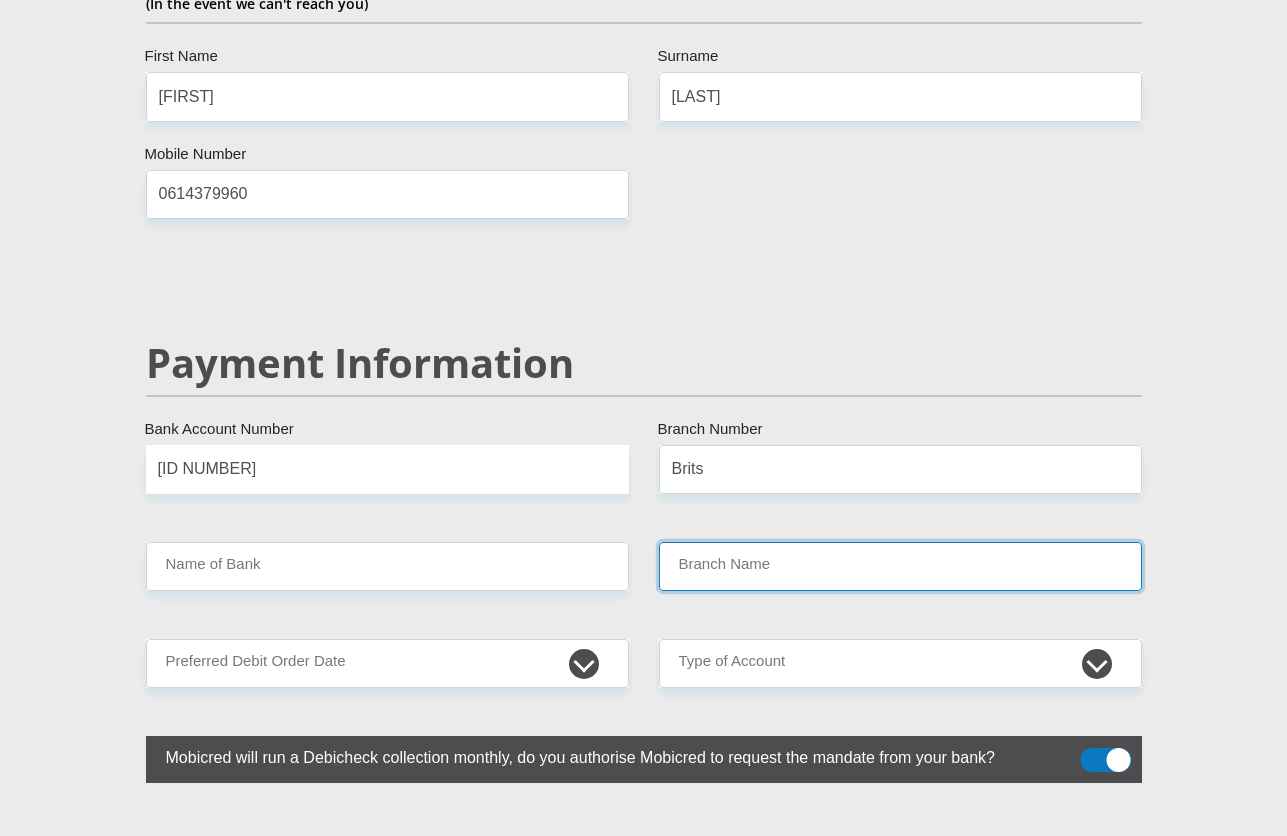 click on "Branch Name" at bounding box center [900, 566] 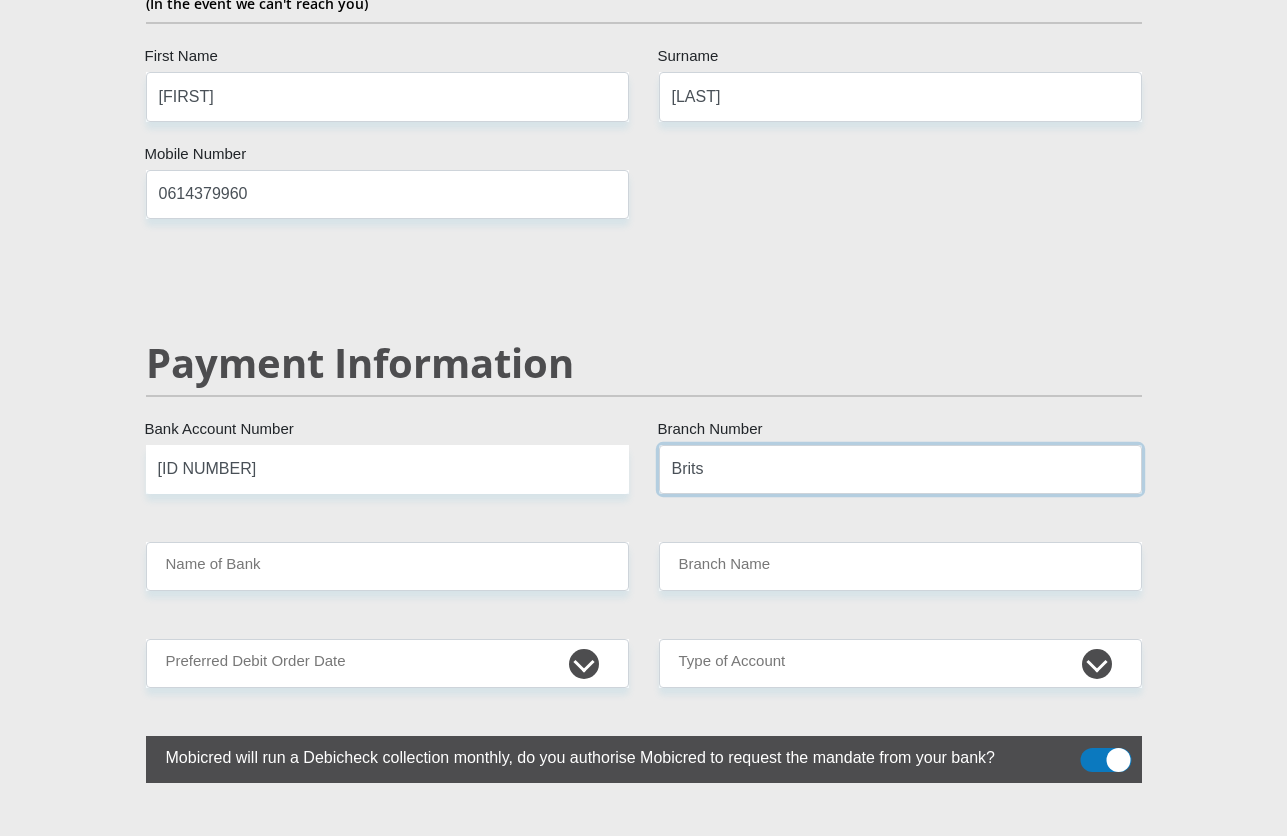 click on "Brits" at bounding box center [900, 469] 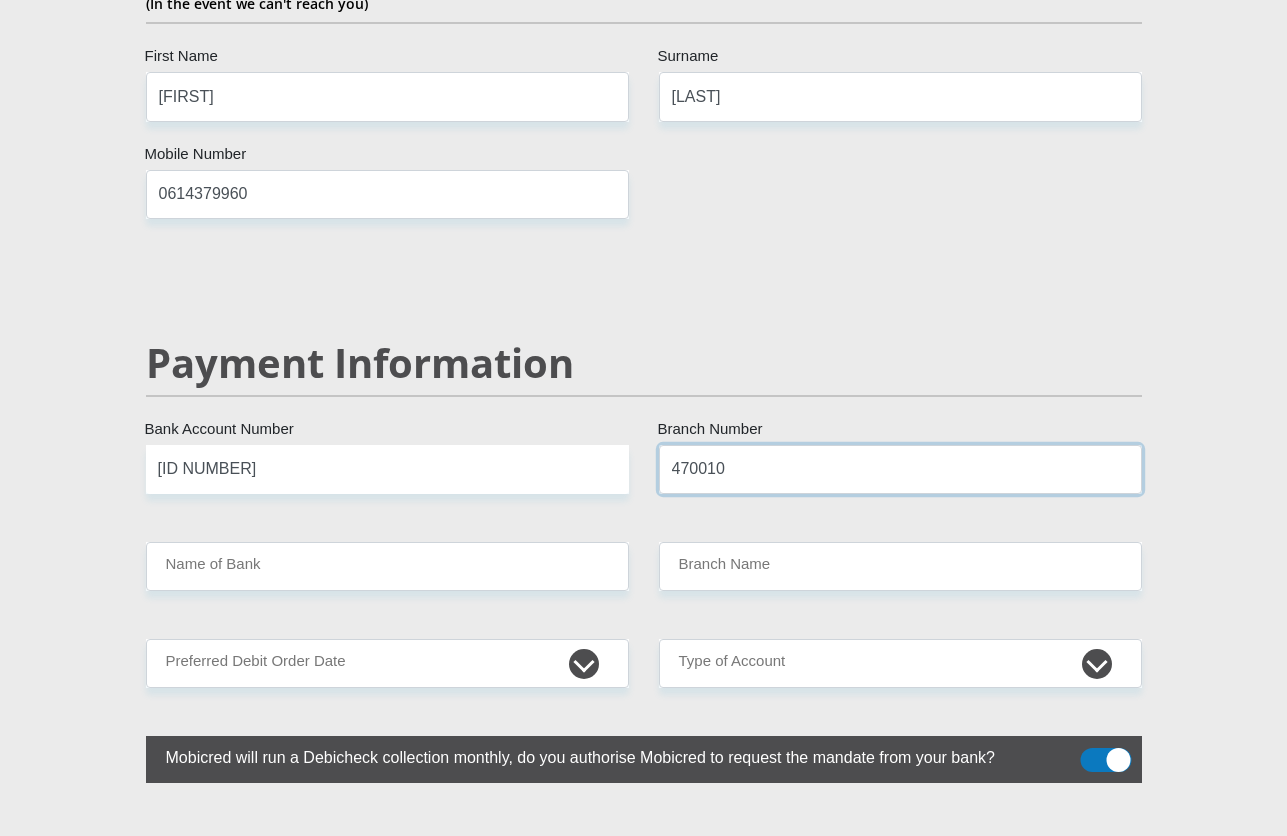 type on "470010" 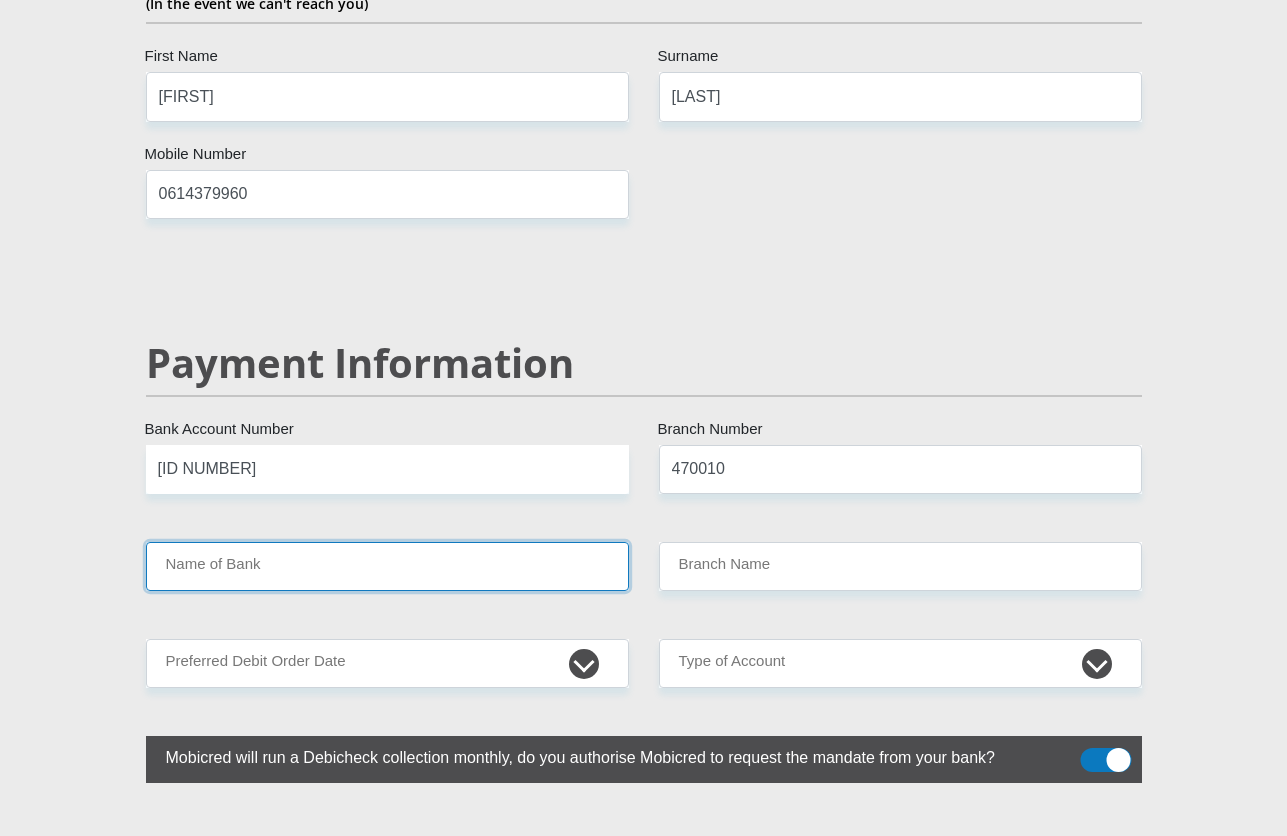 click on "Name of Bank" at bounding box center (387, 566) 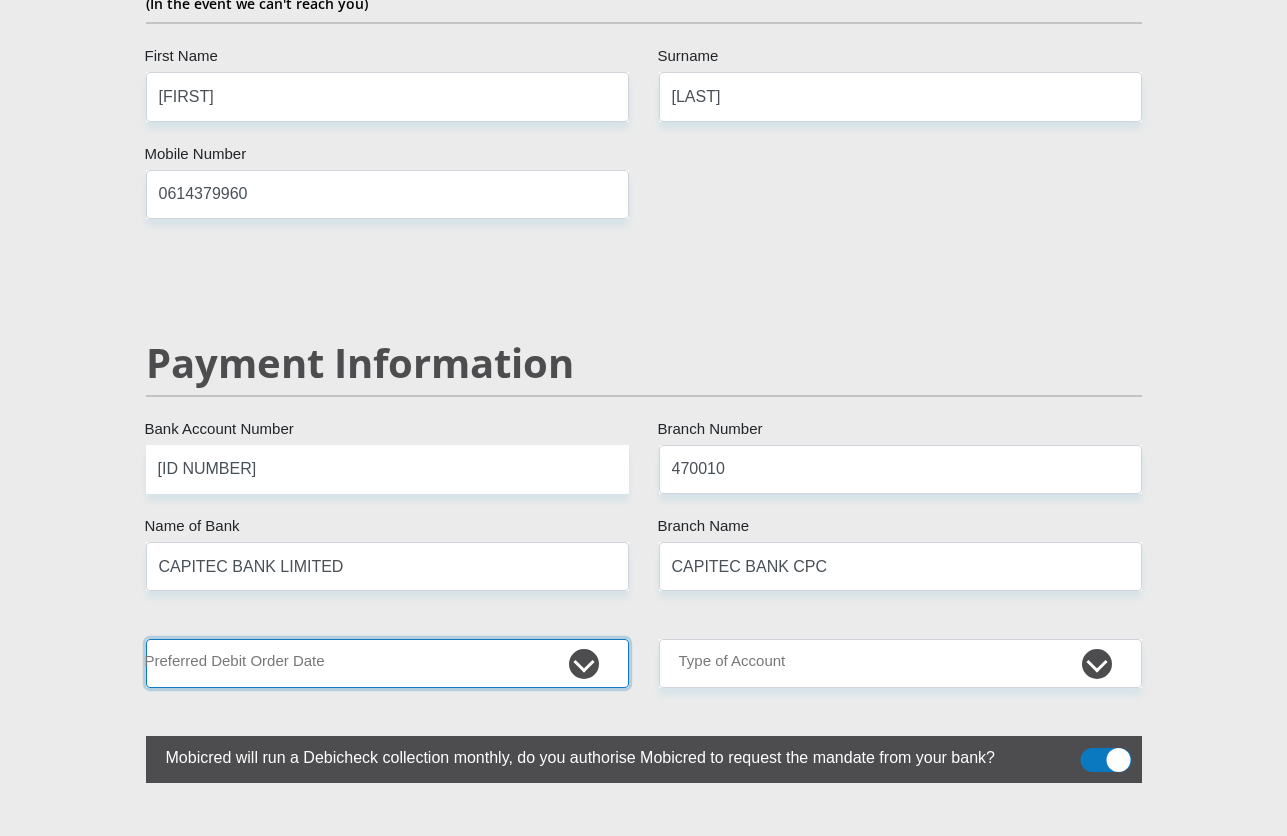 click on "1st
2nd
3rd
4th
5th
7th
18th
19th
20th
21st
22nd
23rd
24th
25th
26th
27th
28th
29th
30th" at bounding box center [387, 663] 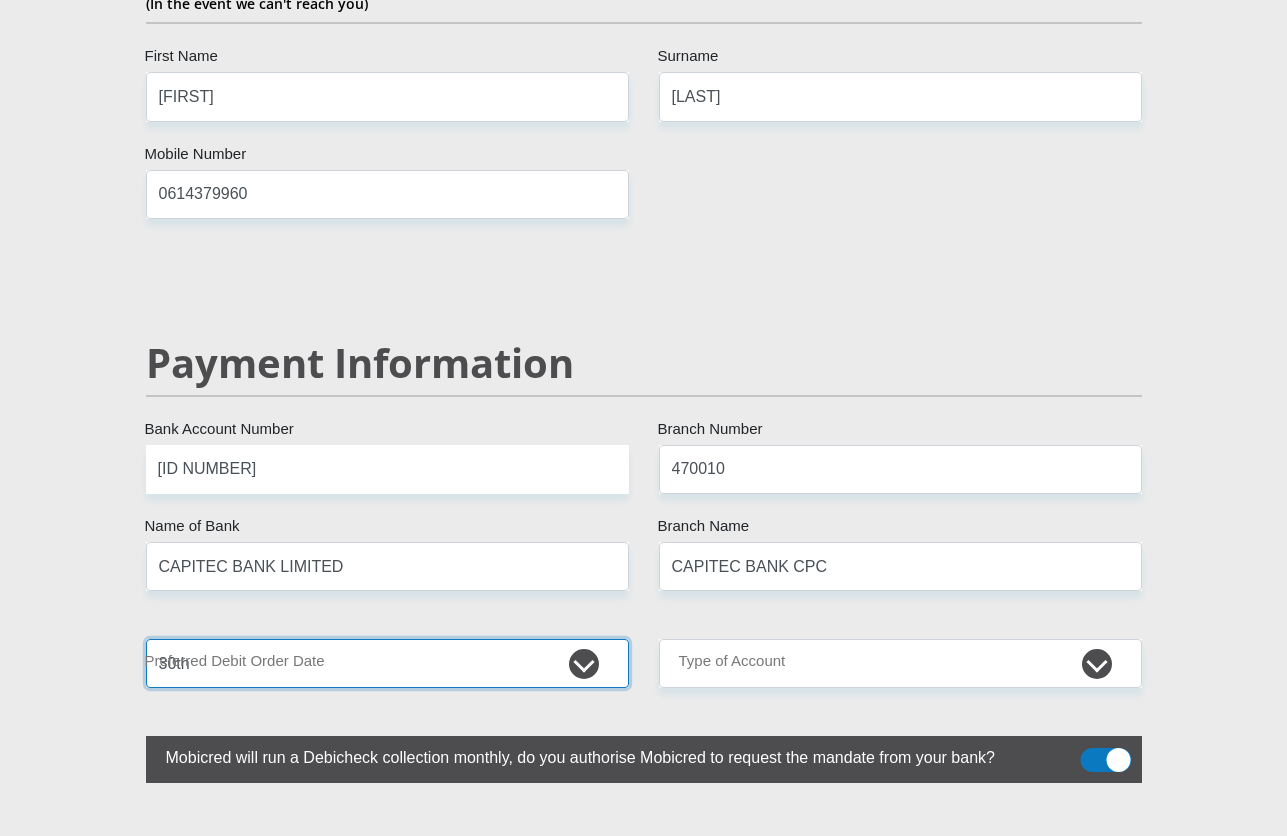 click on "1st
2nd
3rd
4th
5th
7th
18th
19th
20th
21st
22nd
23rd
24th
25th
26th
27th
28th
29th
30th" at bounding box center [387, 663] 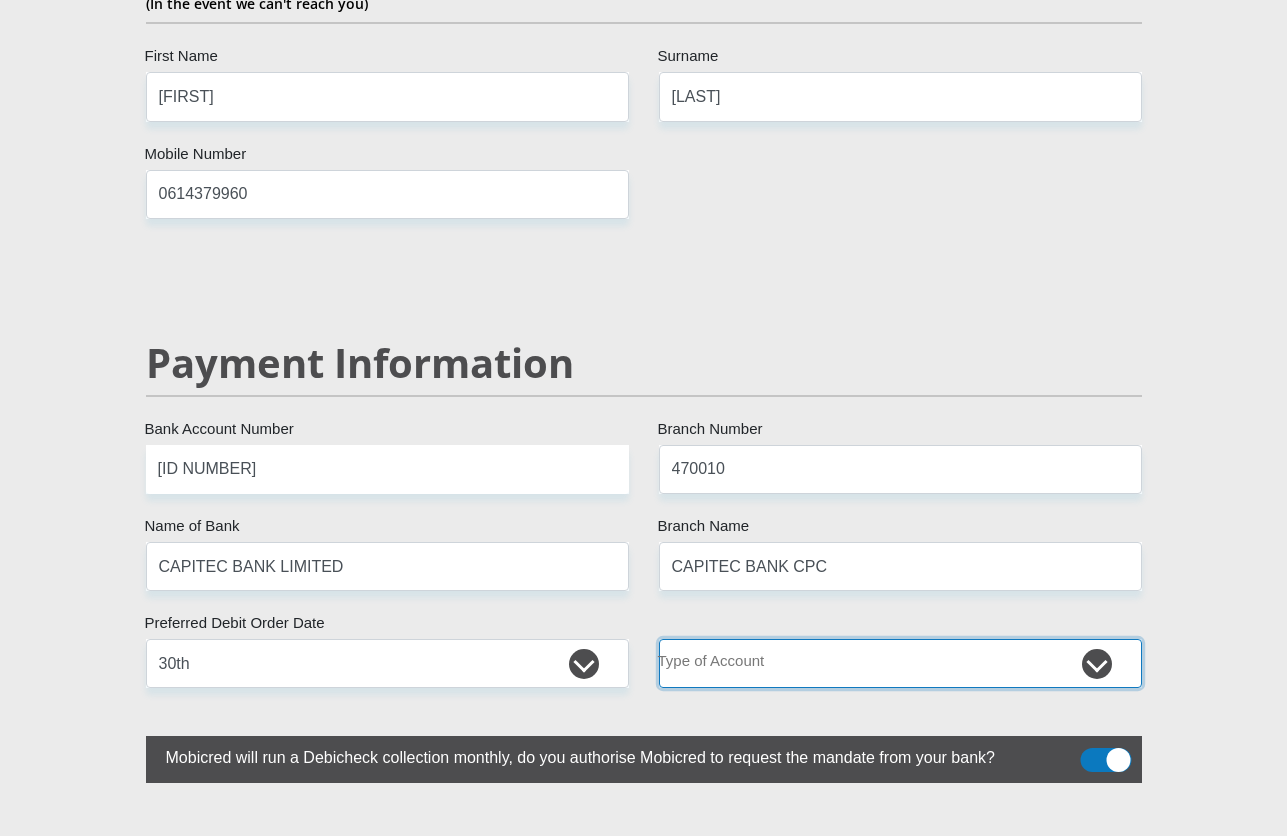 click on "Cheque
Savings" at bounding box center (900, 663) 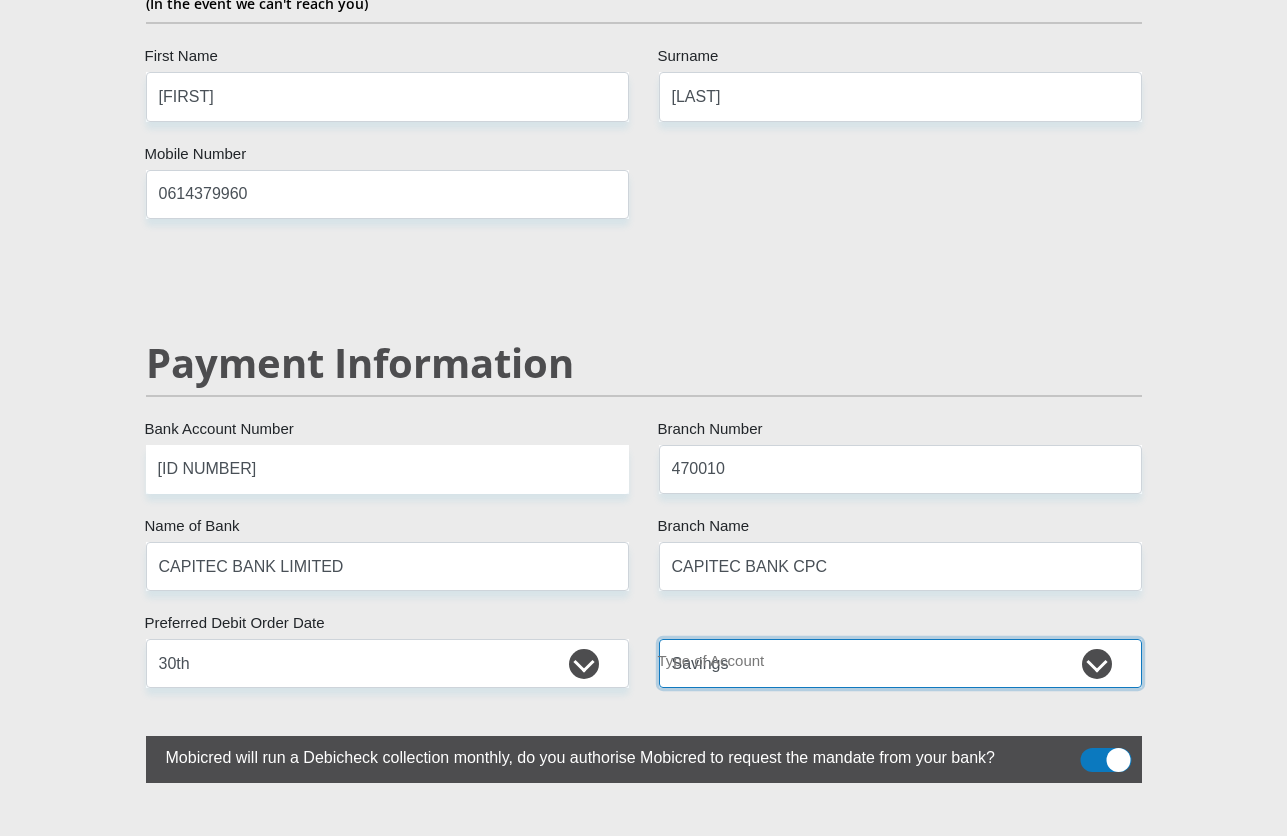 click on "Cheque
Savings" at bounding box center (900, 663) 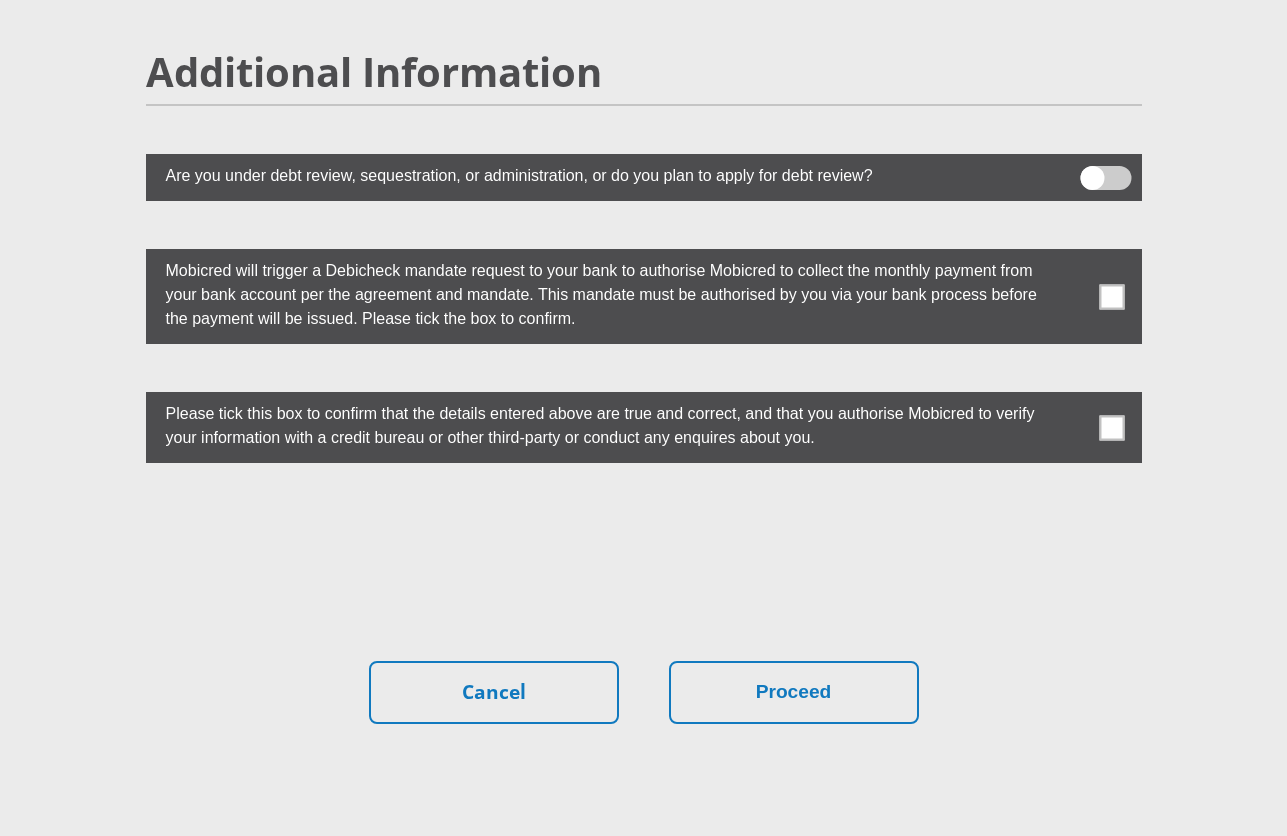 scroll, scrollTop: 5533, scrollLeft: 0, axis: vertical 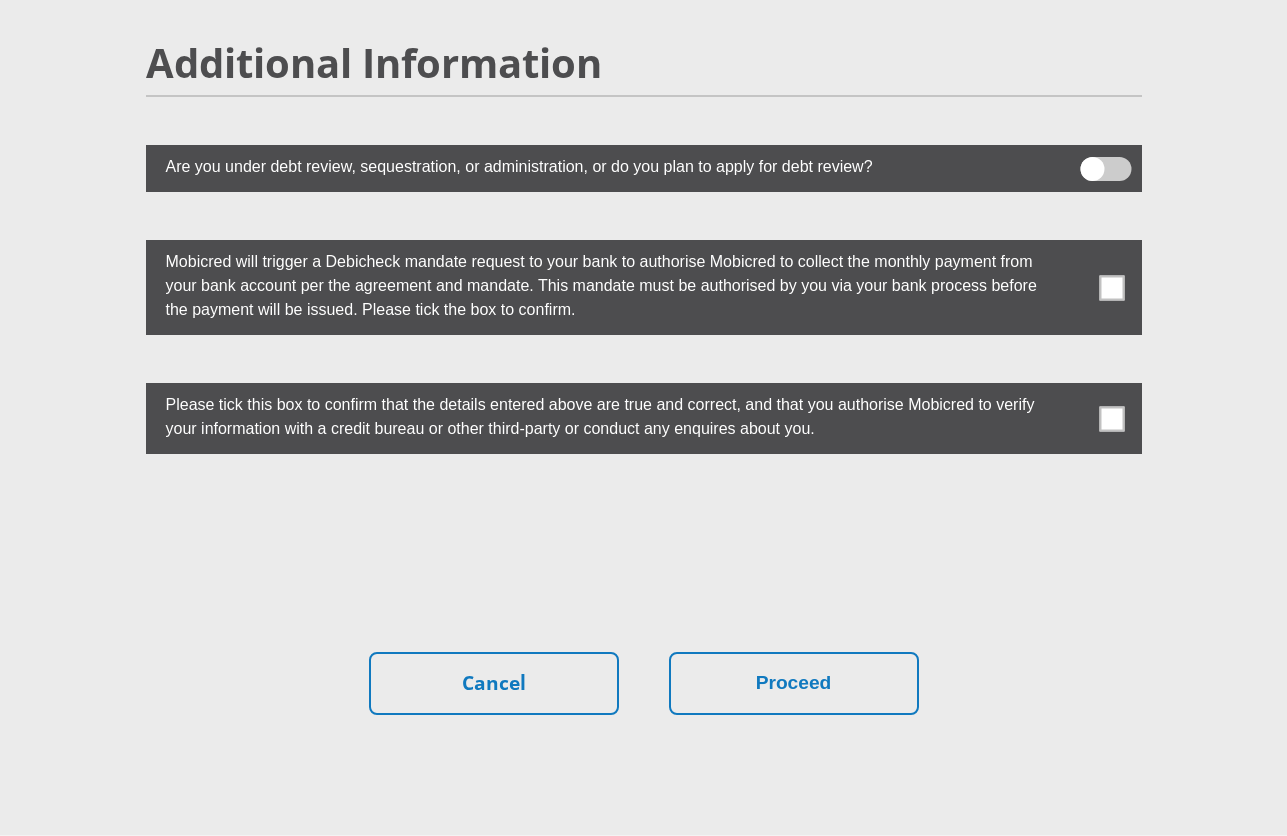 click at bounding box center [1111, 287] 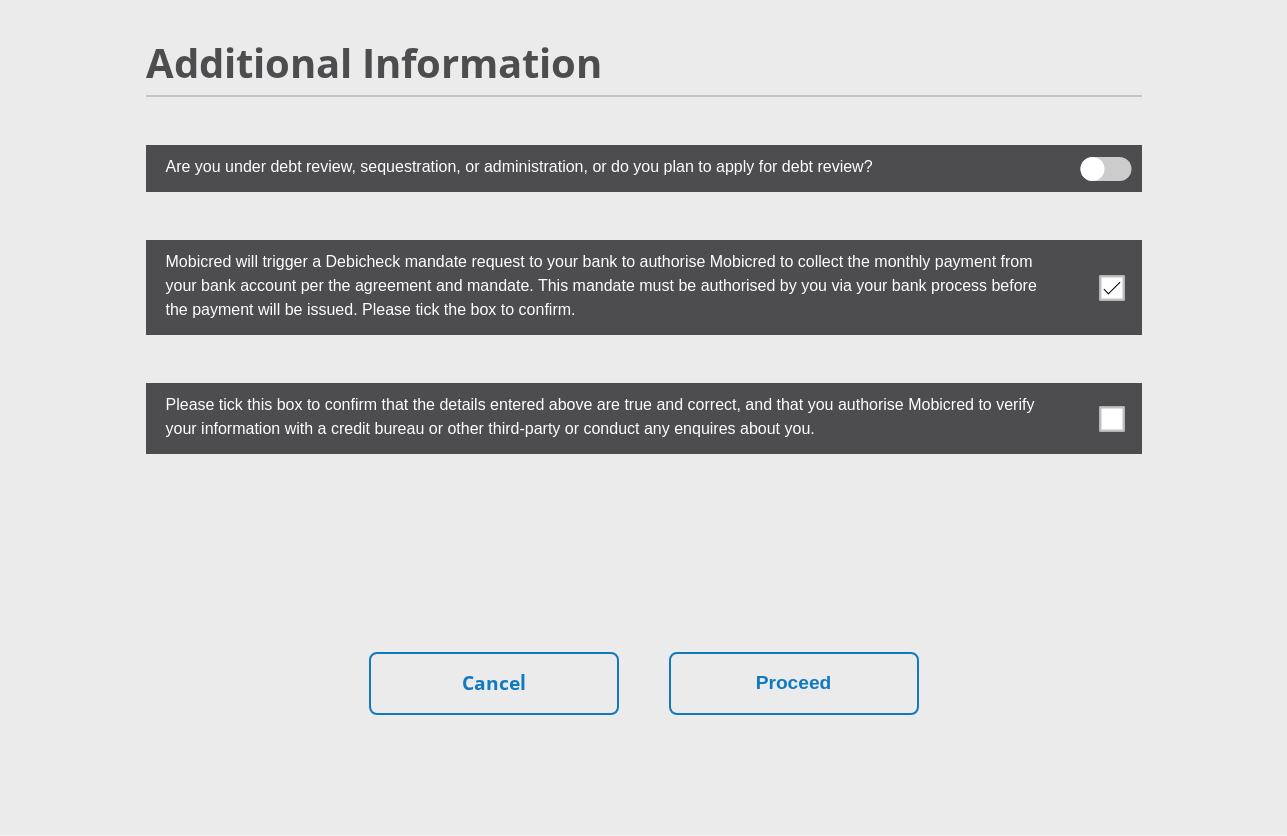 click at bounding box center [1111, 418] 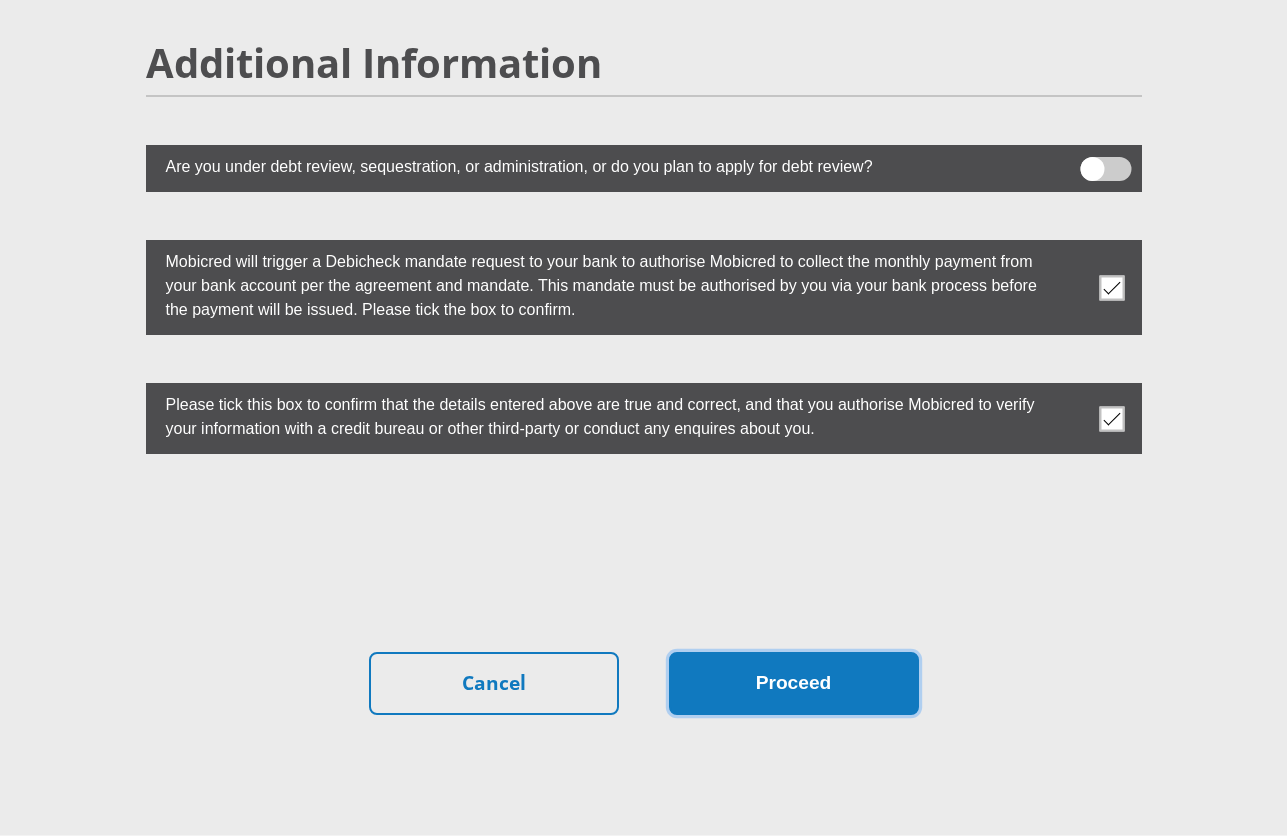 click on "Proceed" at bounding box center (794, 683) 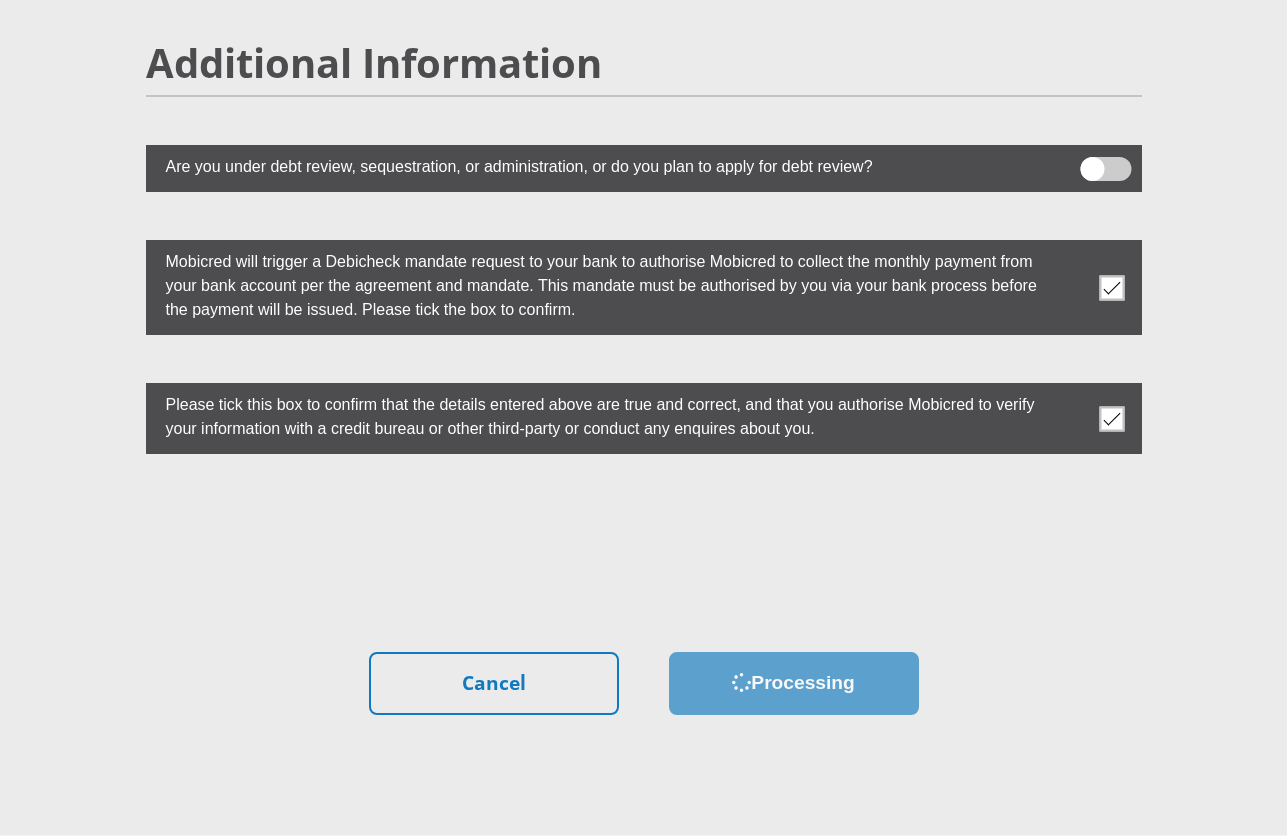 scroll, scrollTop: 0, scrollLeft: 0, axis: both 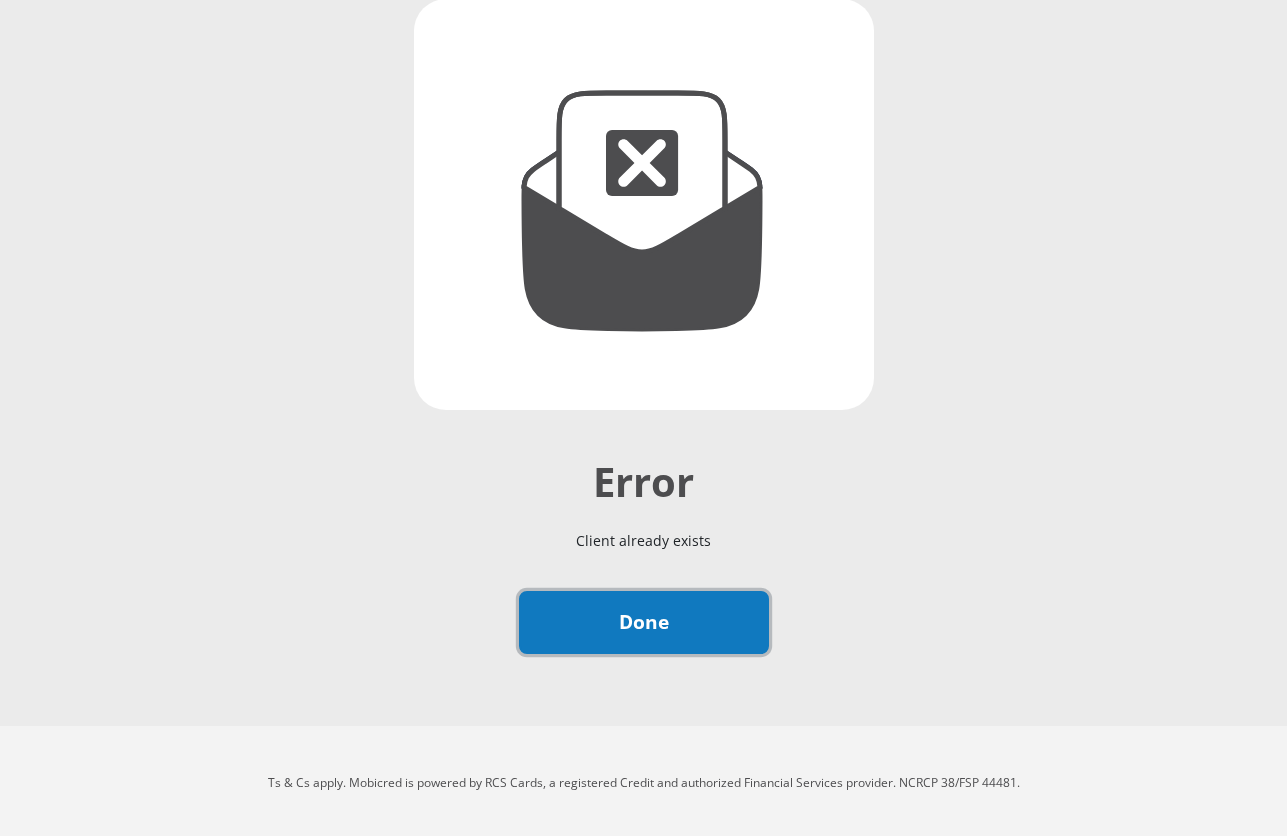 click on "Done" at bounding box center [644, 622] 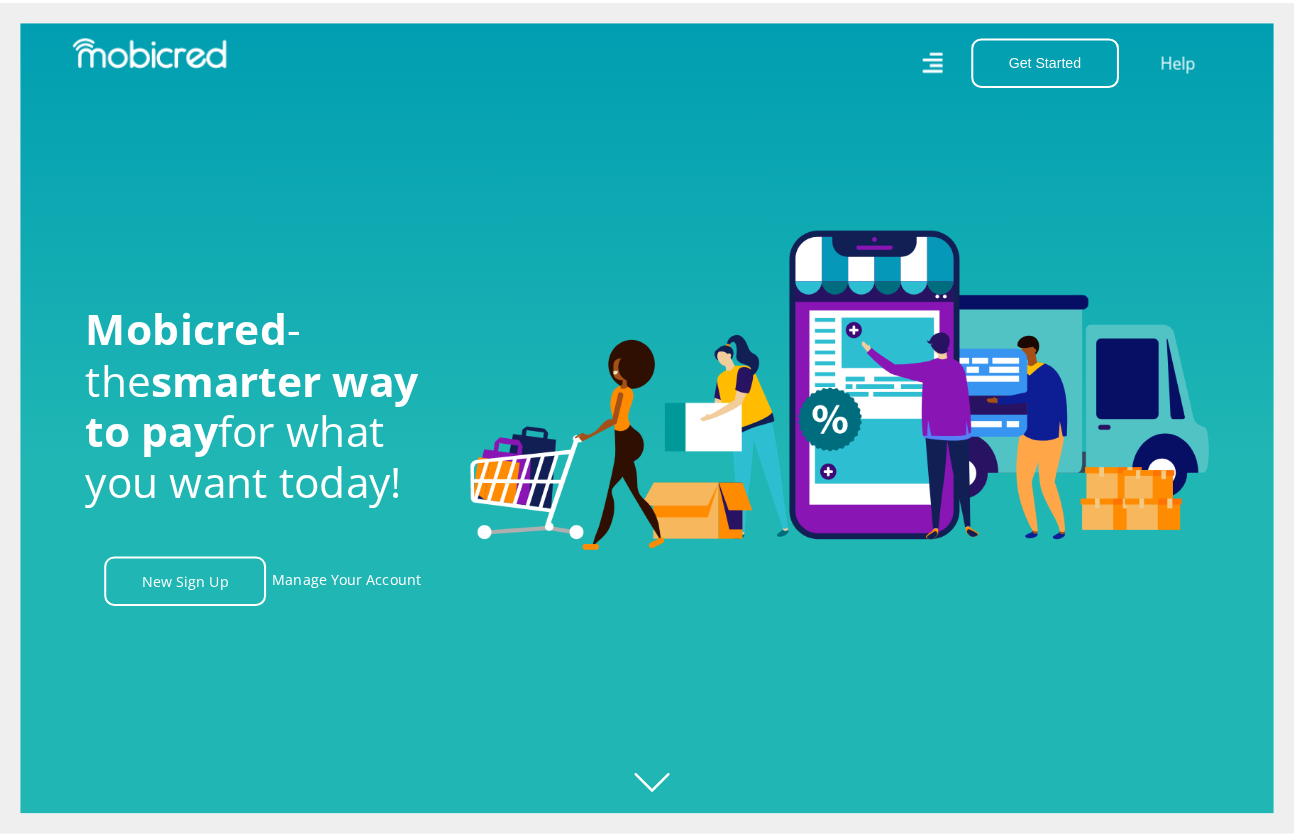 scroll, scrollTop: 0, scrollLeft: 0, axis: both 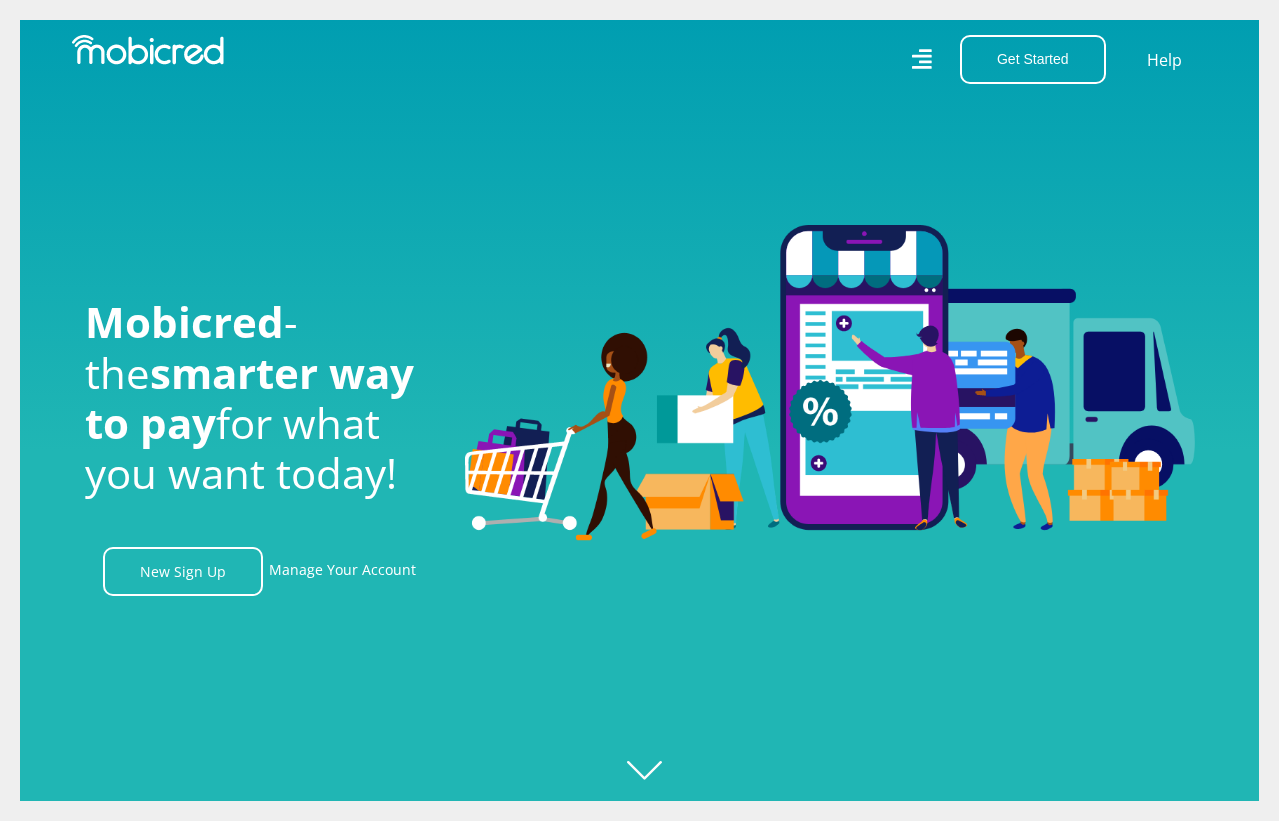 click 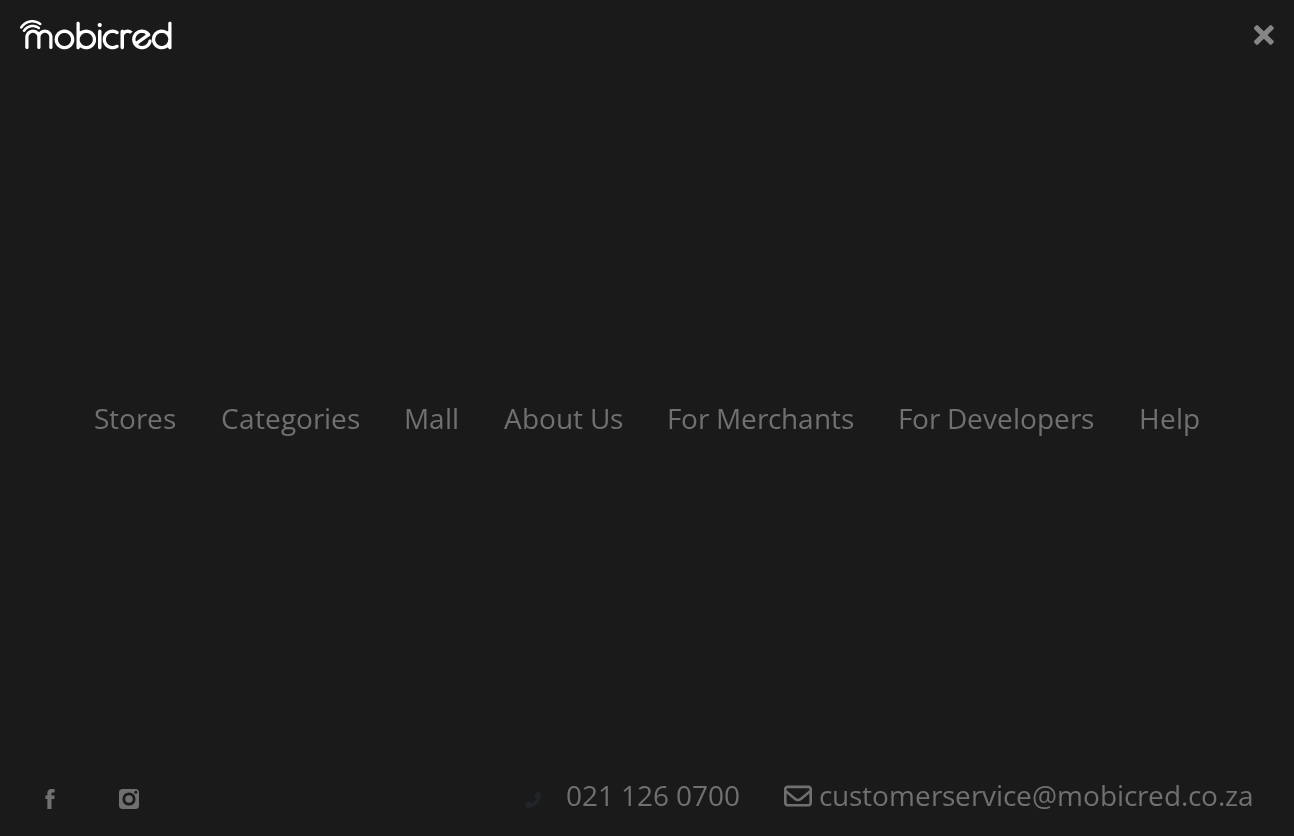 scroll, scrollTop: 0, scrollLeft: 1425, axis: horizontal 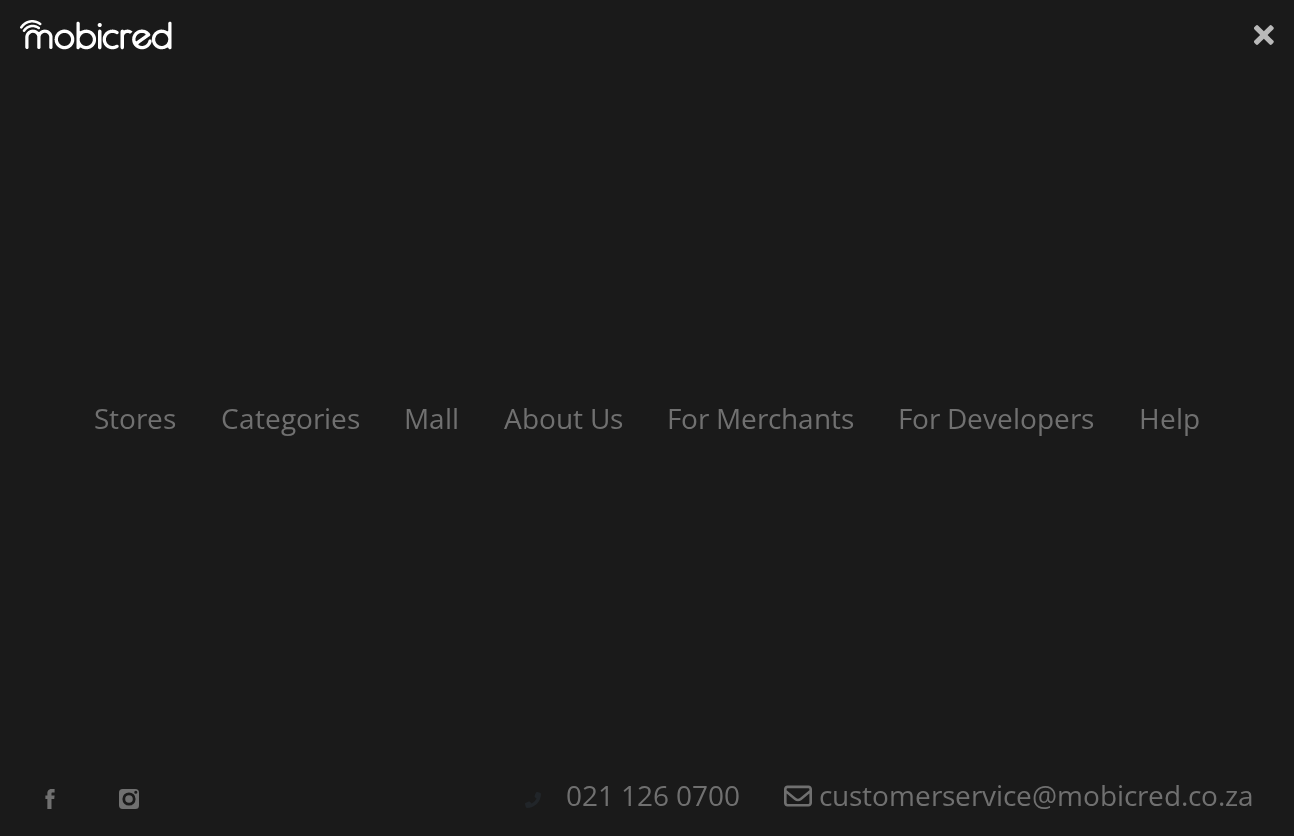 click 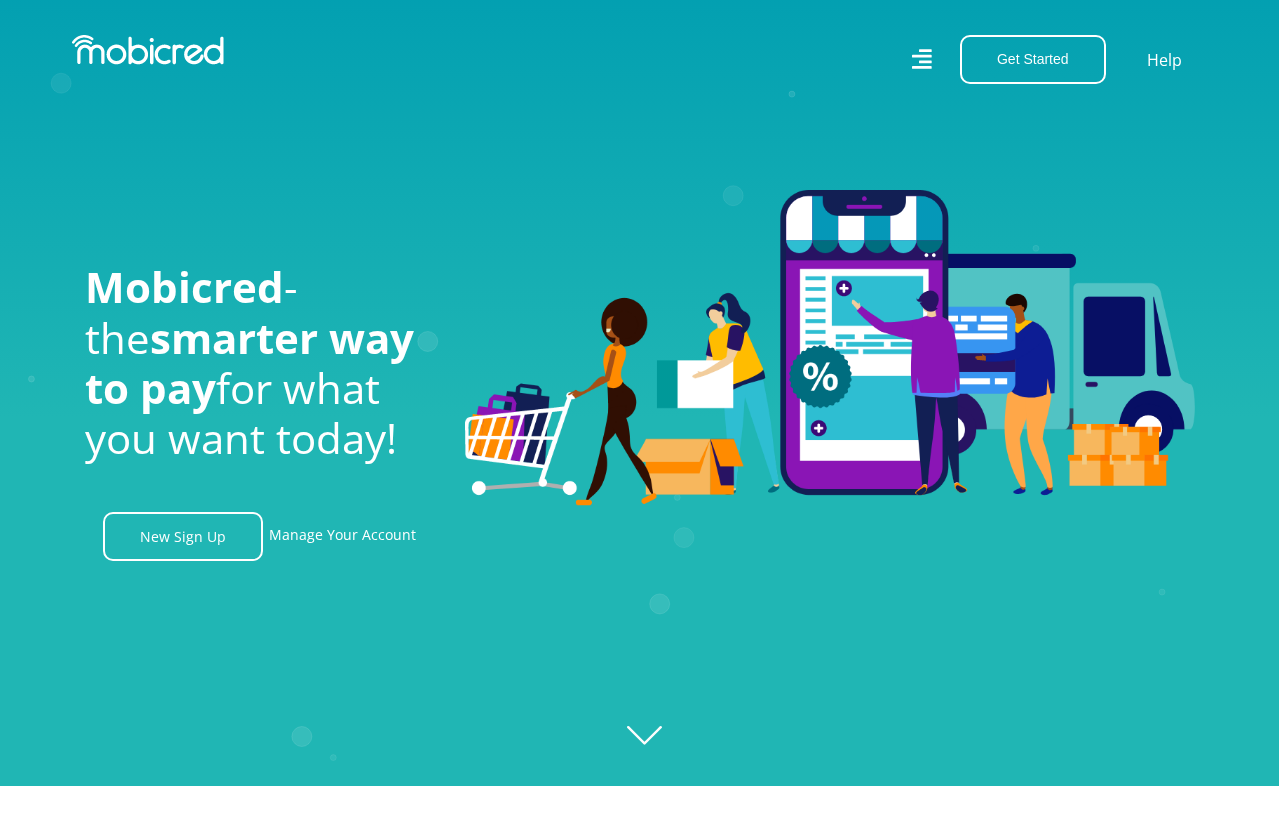 scroll, scrollTop: 133, scrollLeft: 0, axis: vertical 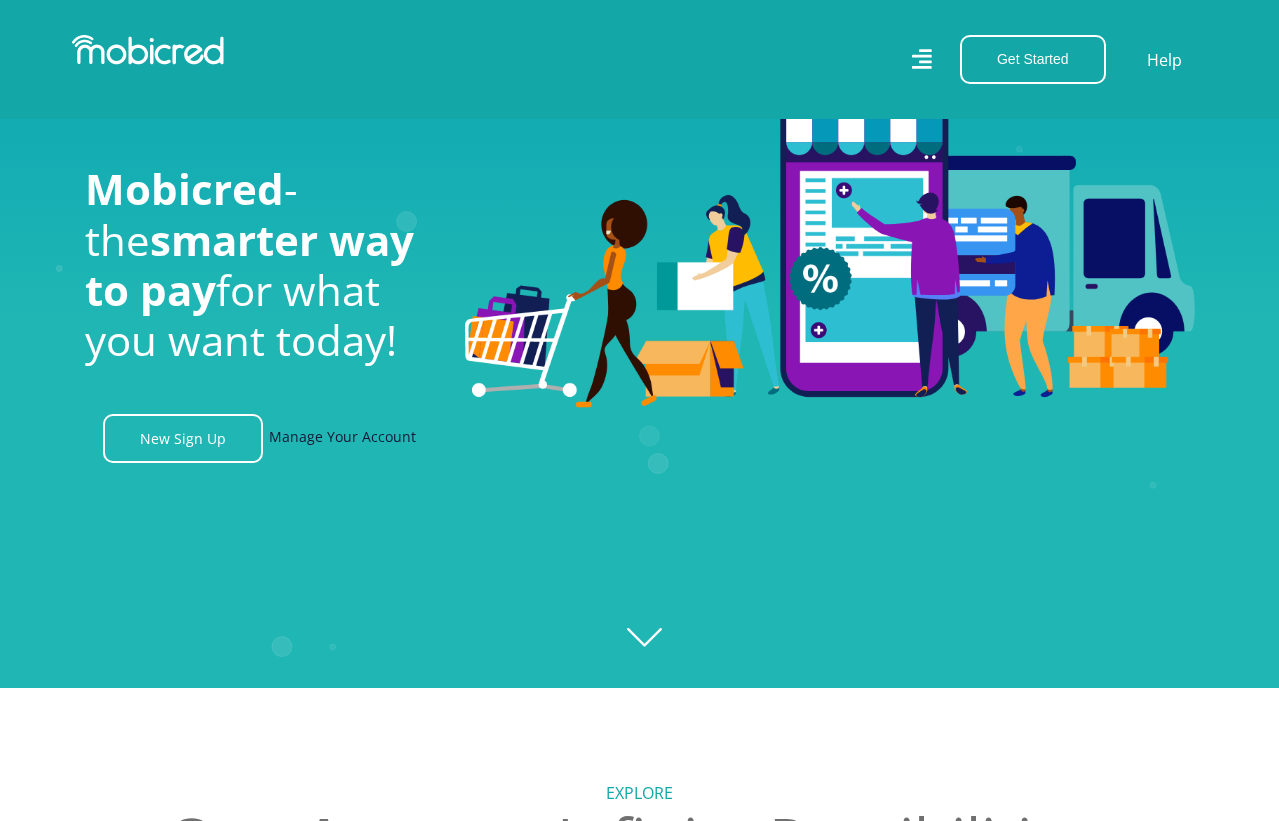 click on "Manage Your Account" at bounding box center [342, 438] 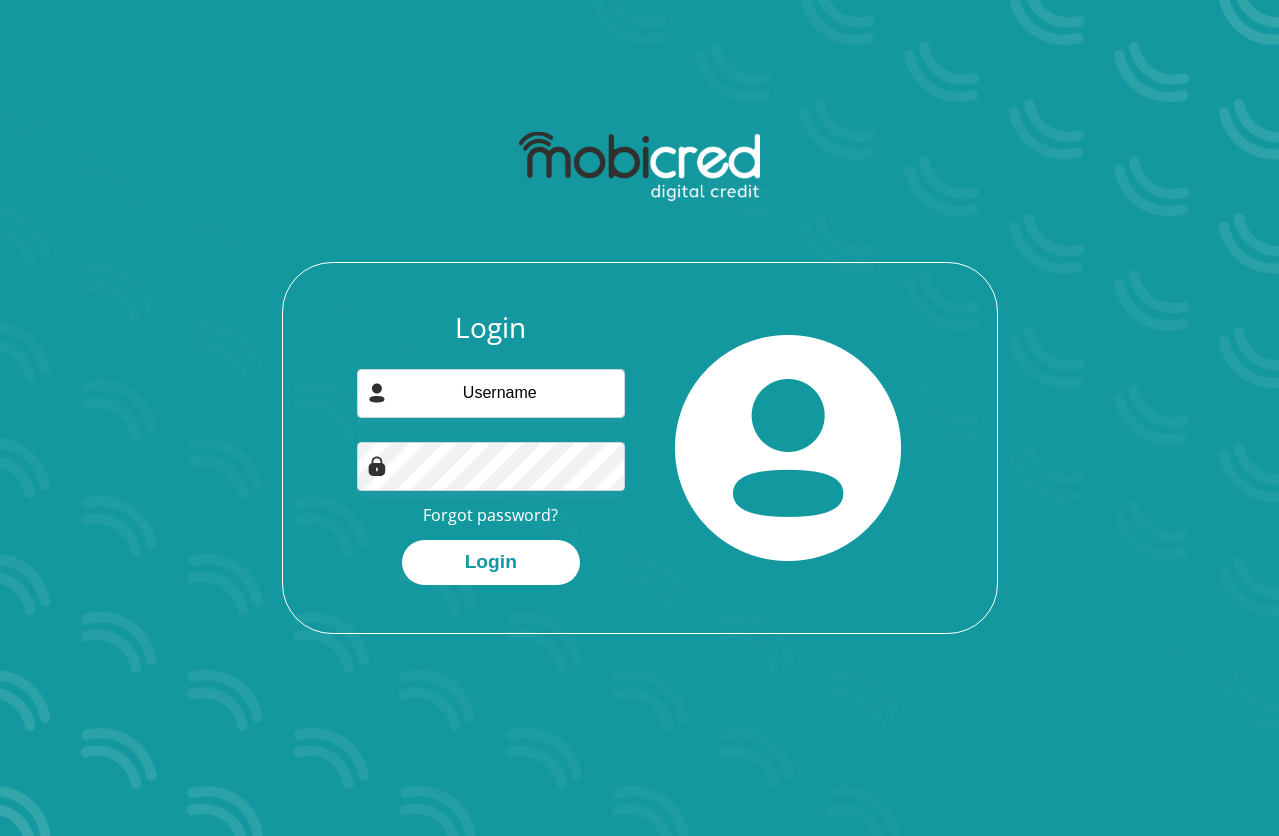 scroll, scrollTop: 0, scrollLeft: 0, axis: both 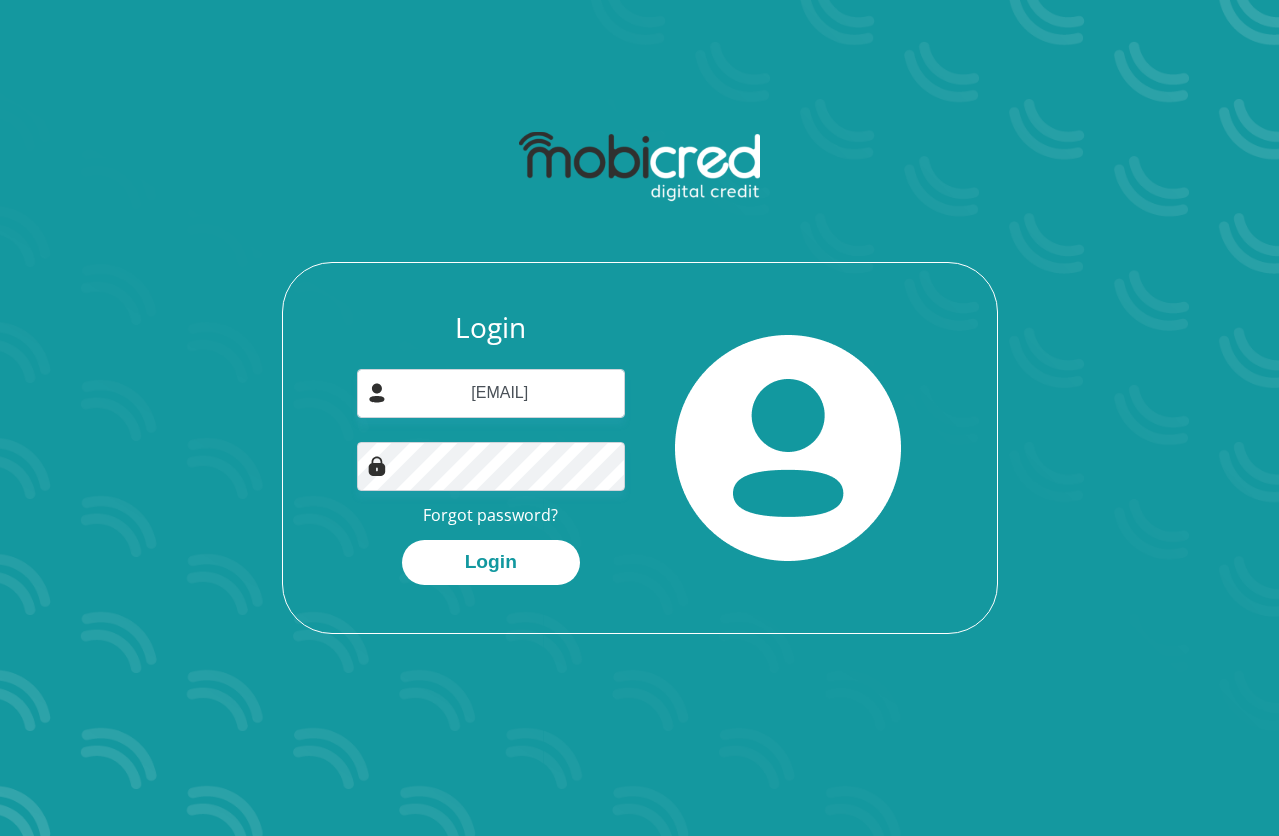 type on "[EMAIL]" 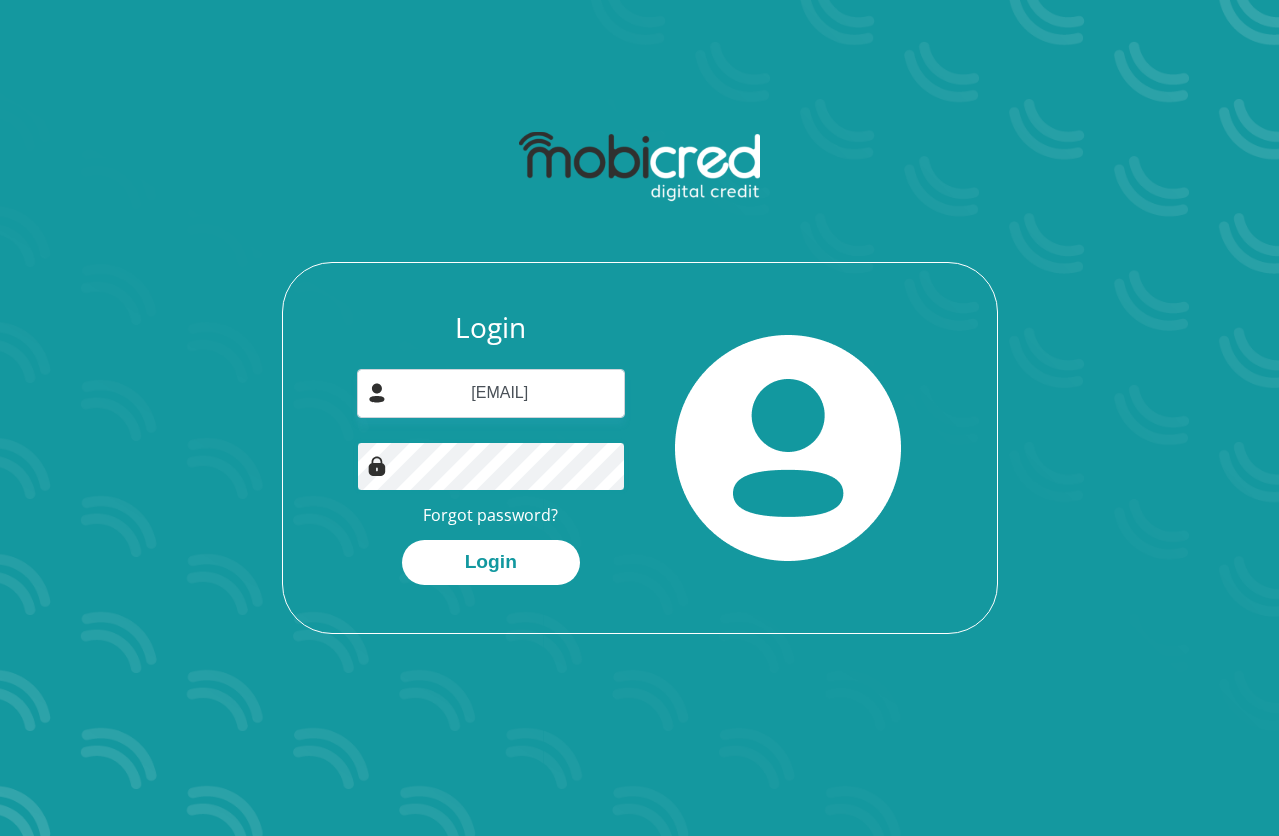 click on "Login" at bounding box center [491, 562] 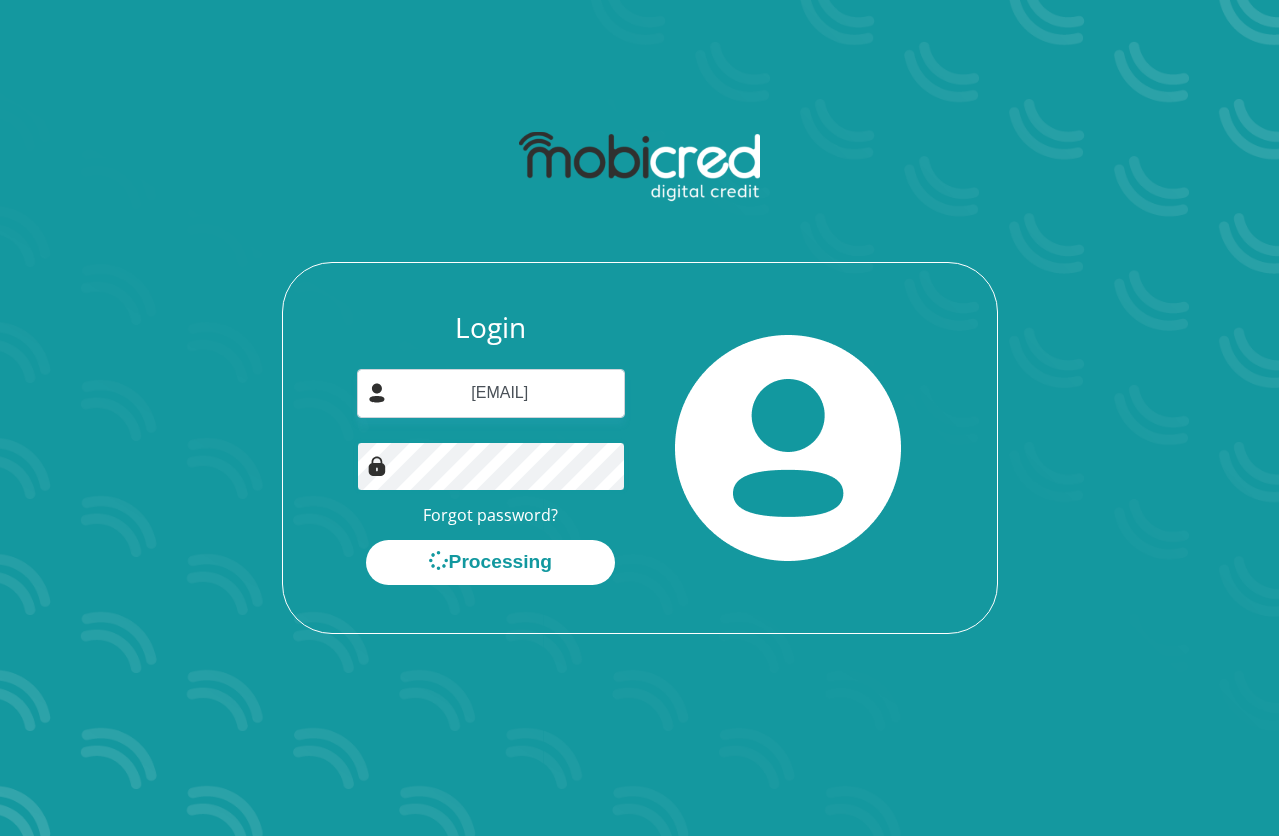 scroll, scrollTop: 0, scrollLeft: 0, axis: both 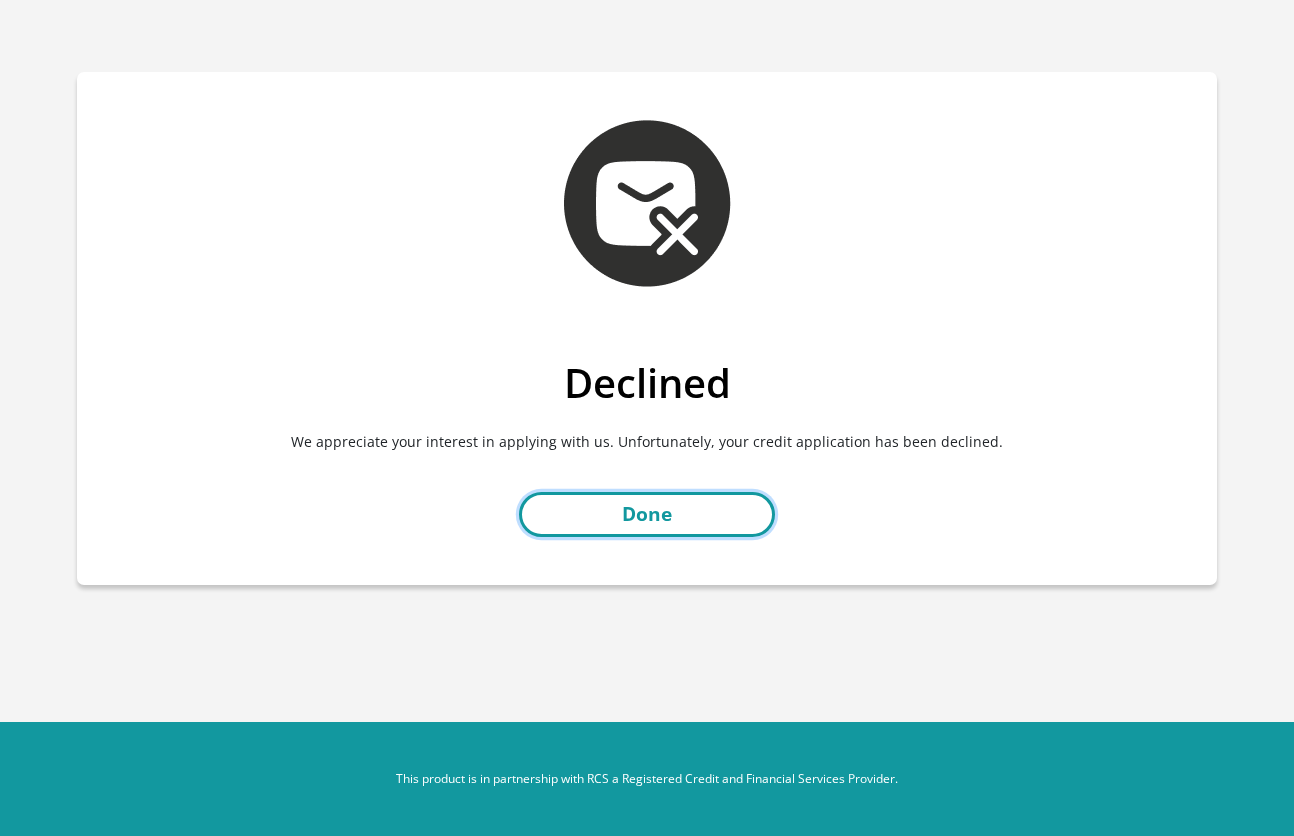 click on "Done" at bounding box center [647, 514] 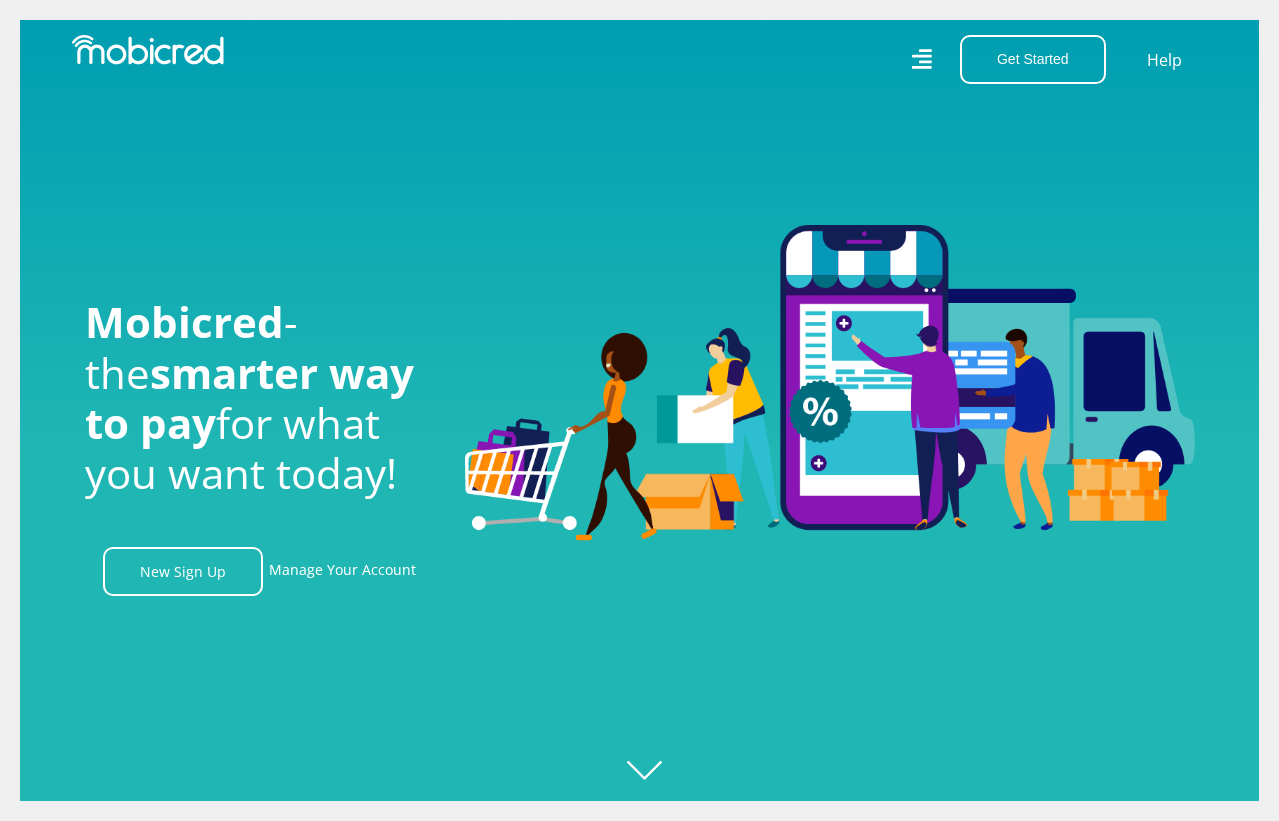 scroll, scrollTop: 0, scrollLeft: 0, axis: both 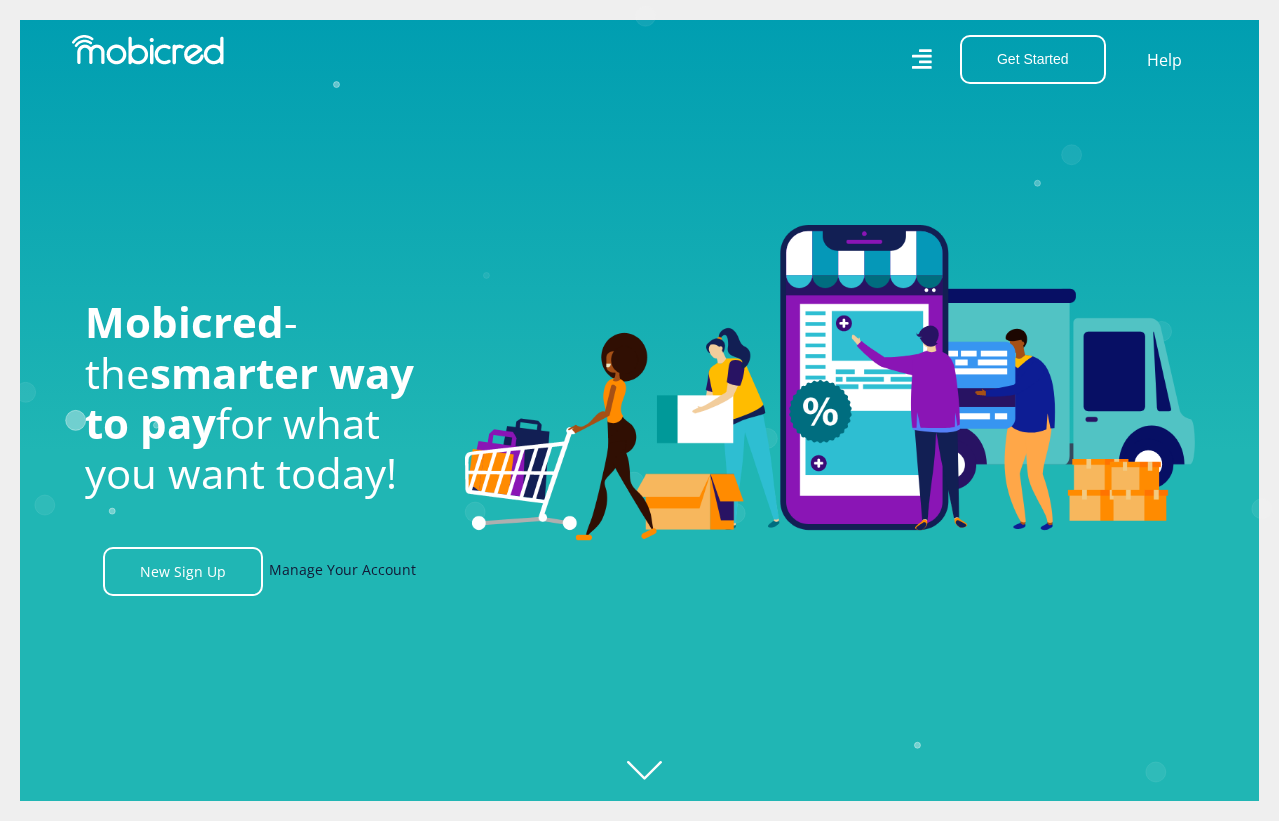click on "Manage Your Account" at bounding box center (342, 571) 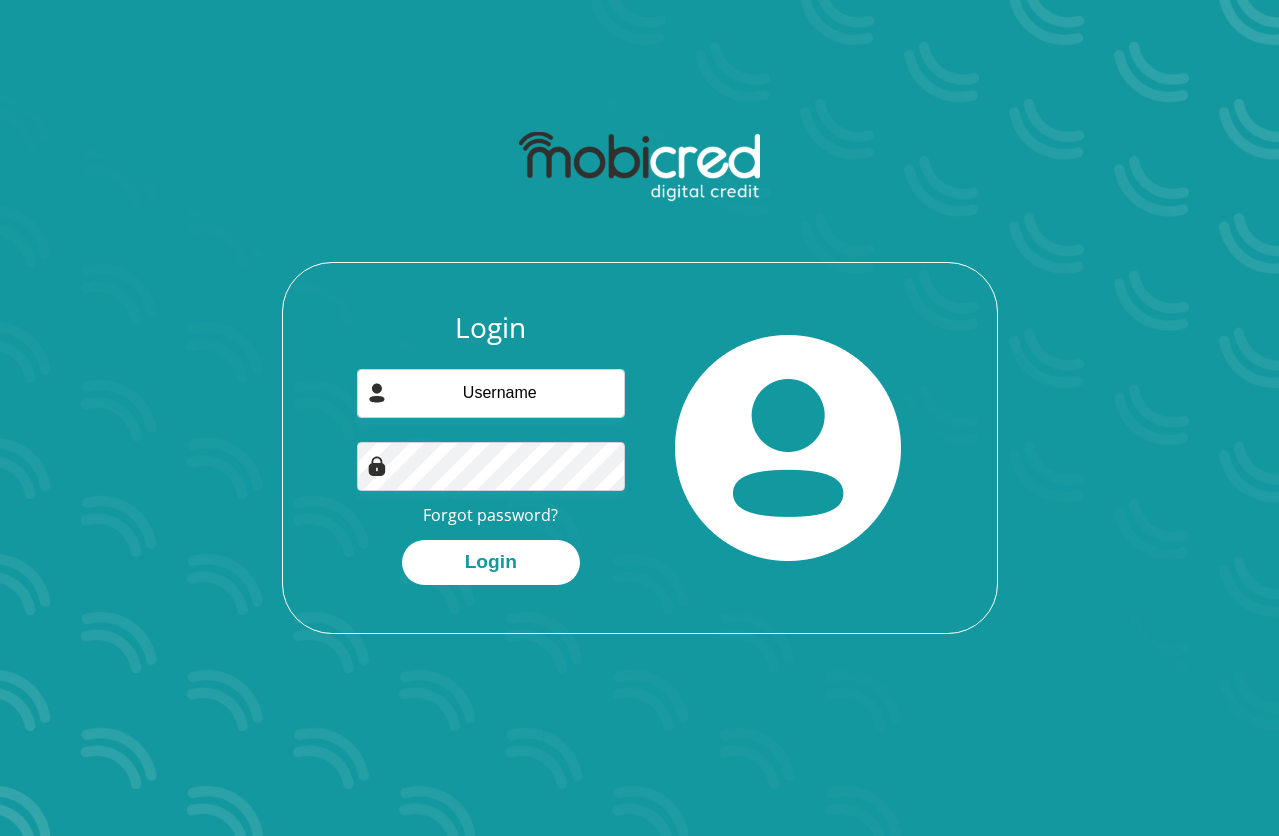 scroll, scrollTop: 0, scrollLeft: 0, axis: both 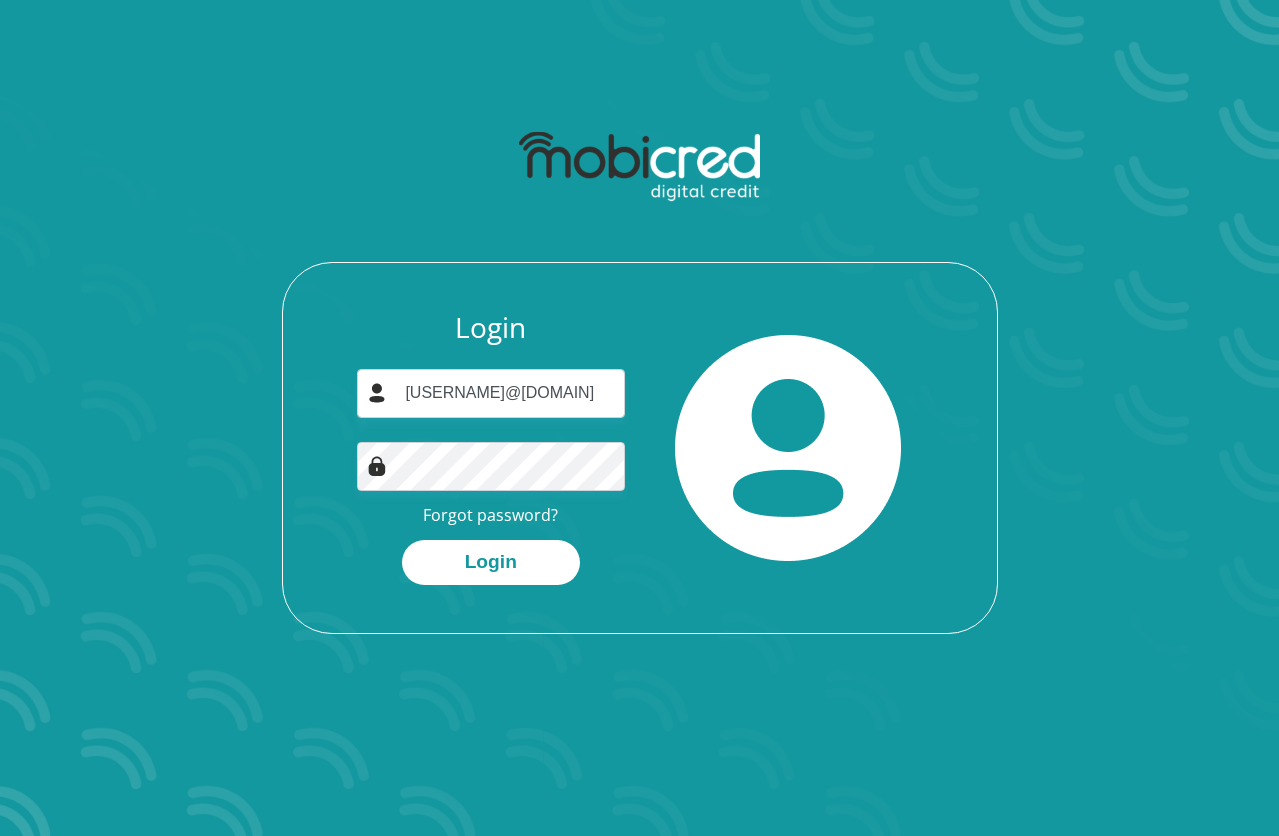 type on "[USERNAME]@[DOMAIN]" 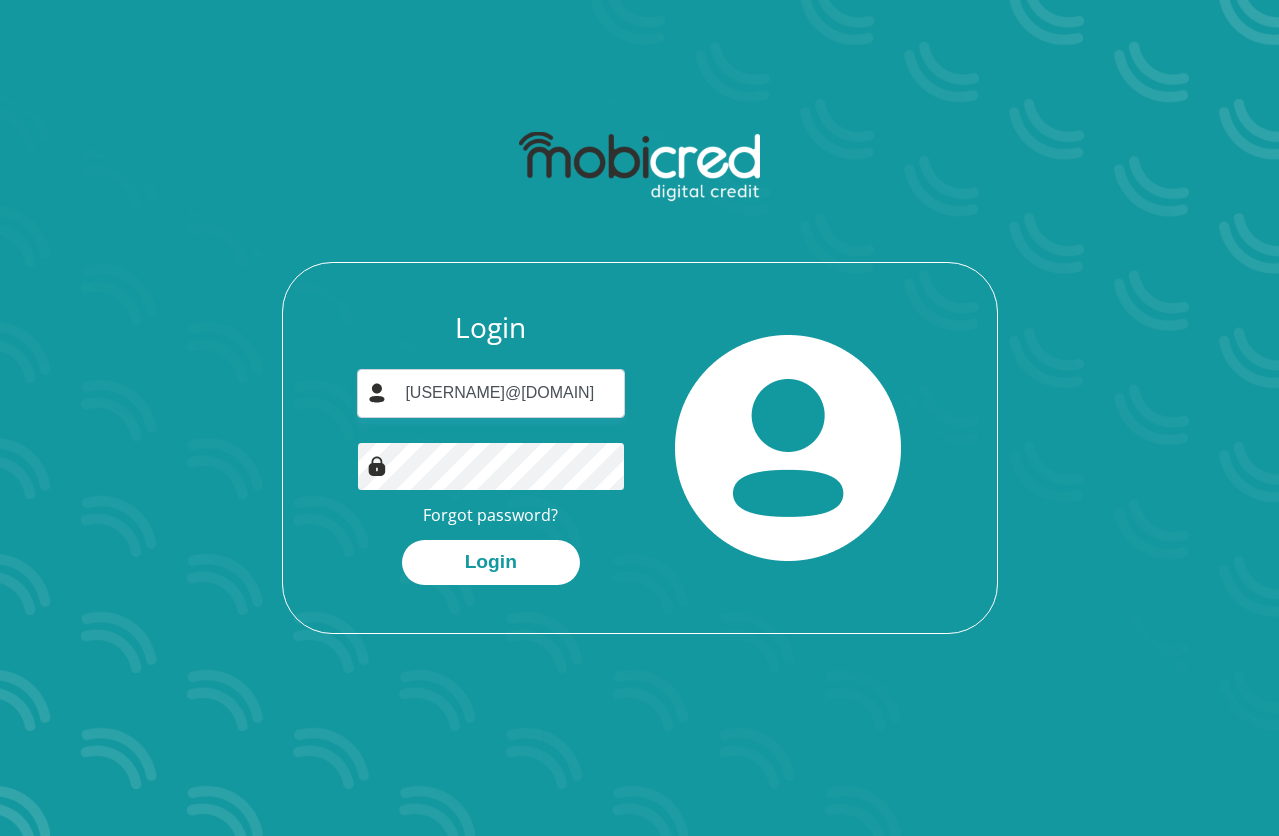click on "Login" at bounding box center (491, 562) 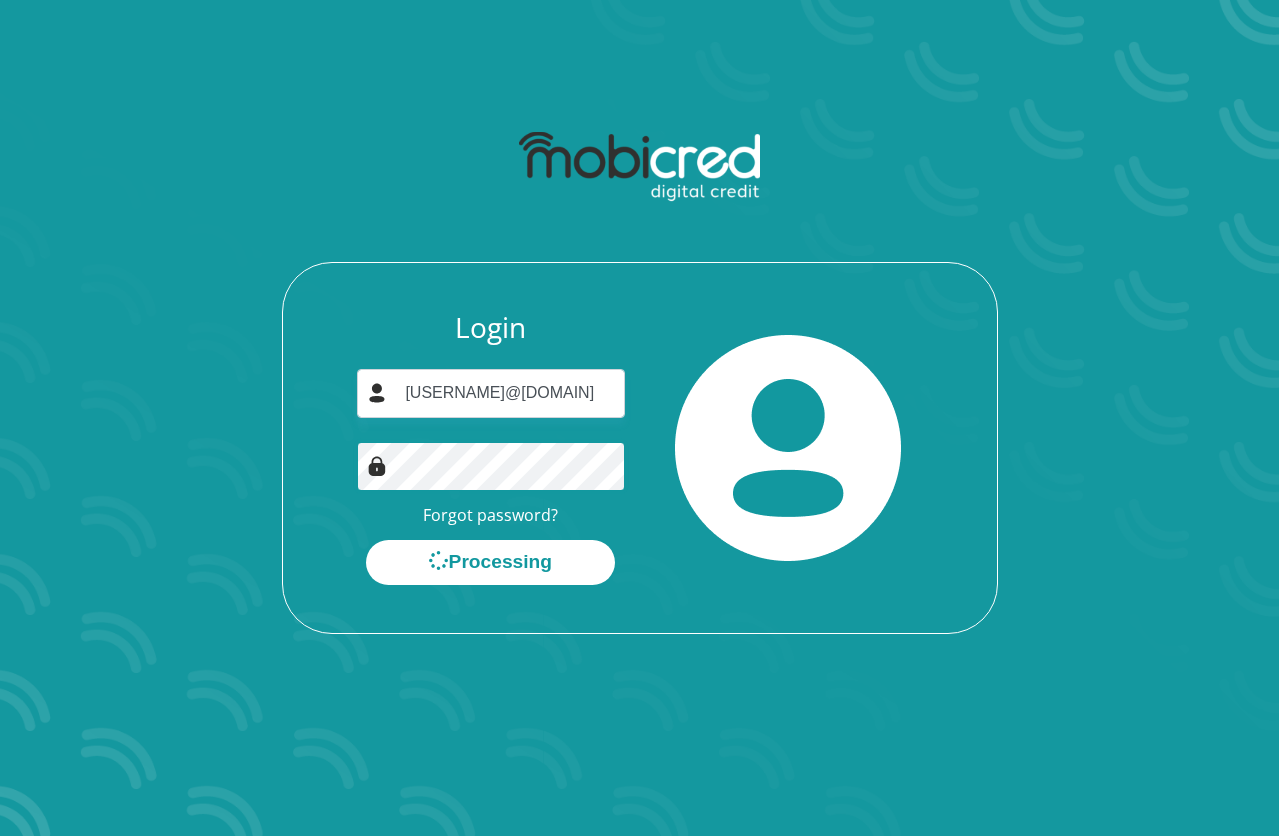 scroll, scrollTop: 0, scrollLeft: 0, axis: both 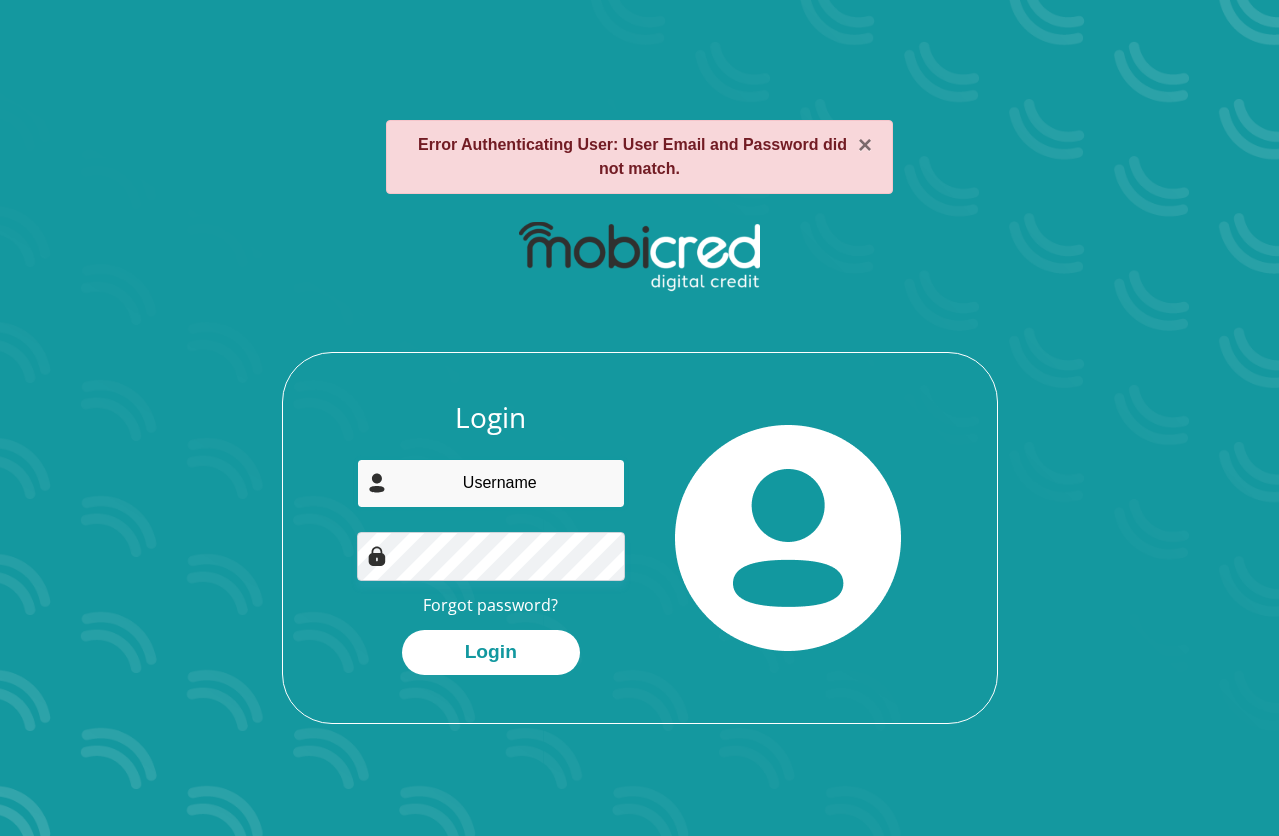 click at bounding box center [491, 483] 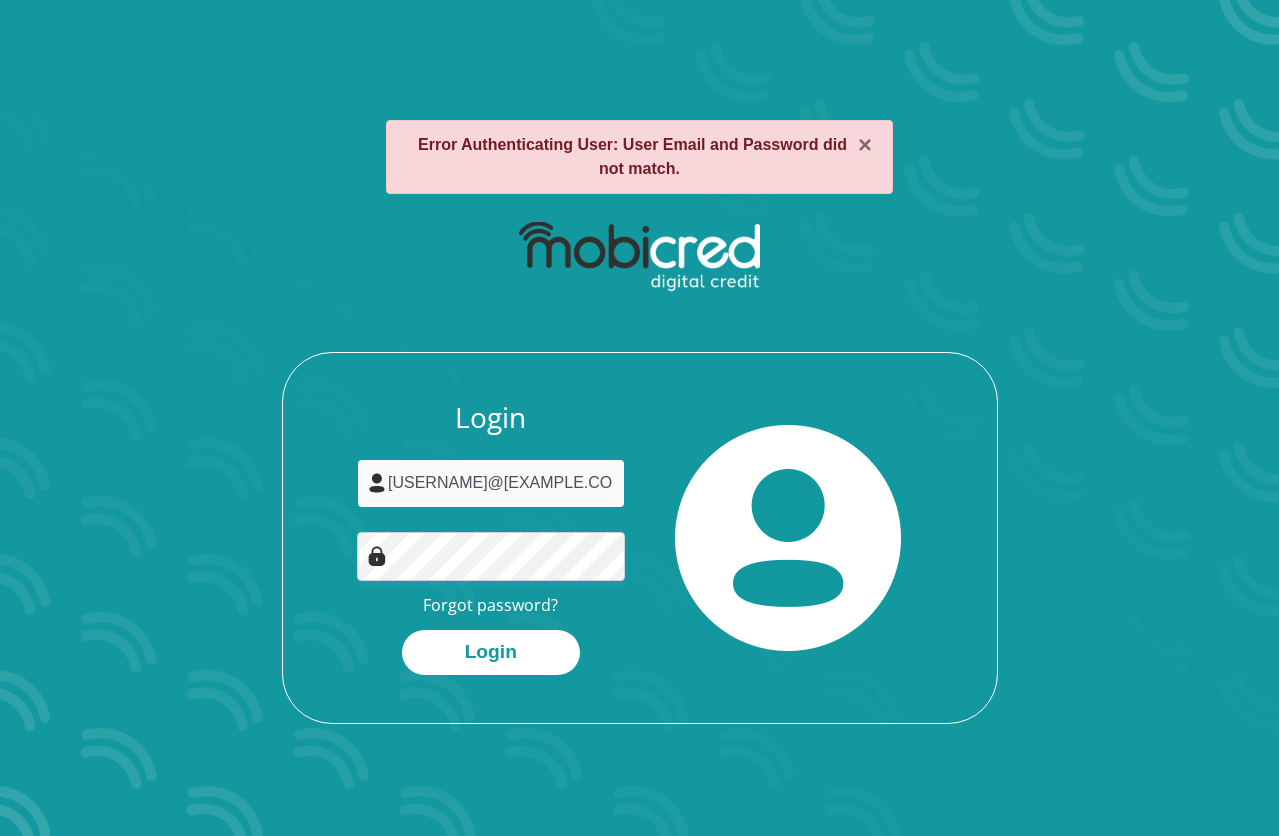 type on "[USERNAME]@[EXAMPLE.COM]" 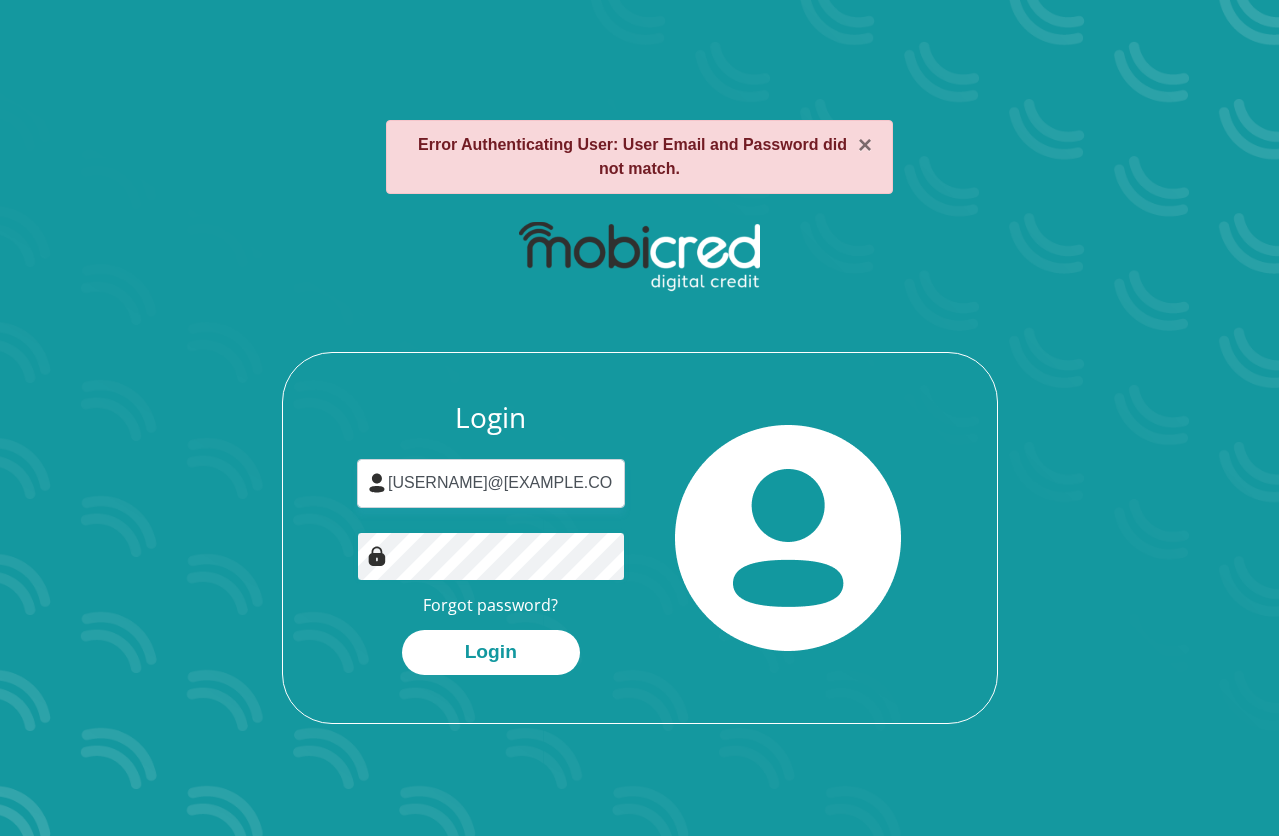 click on "Login" at bounding box center [491, 652] 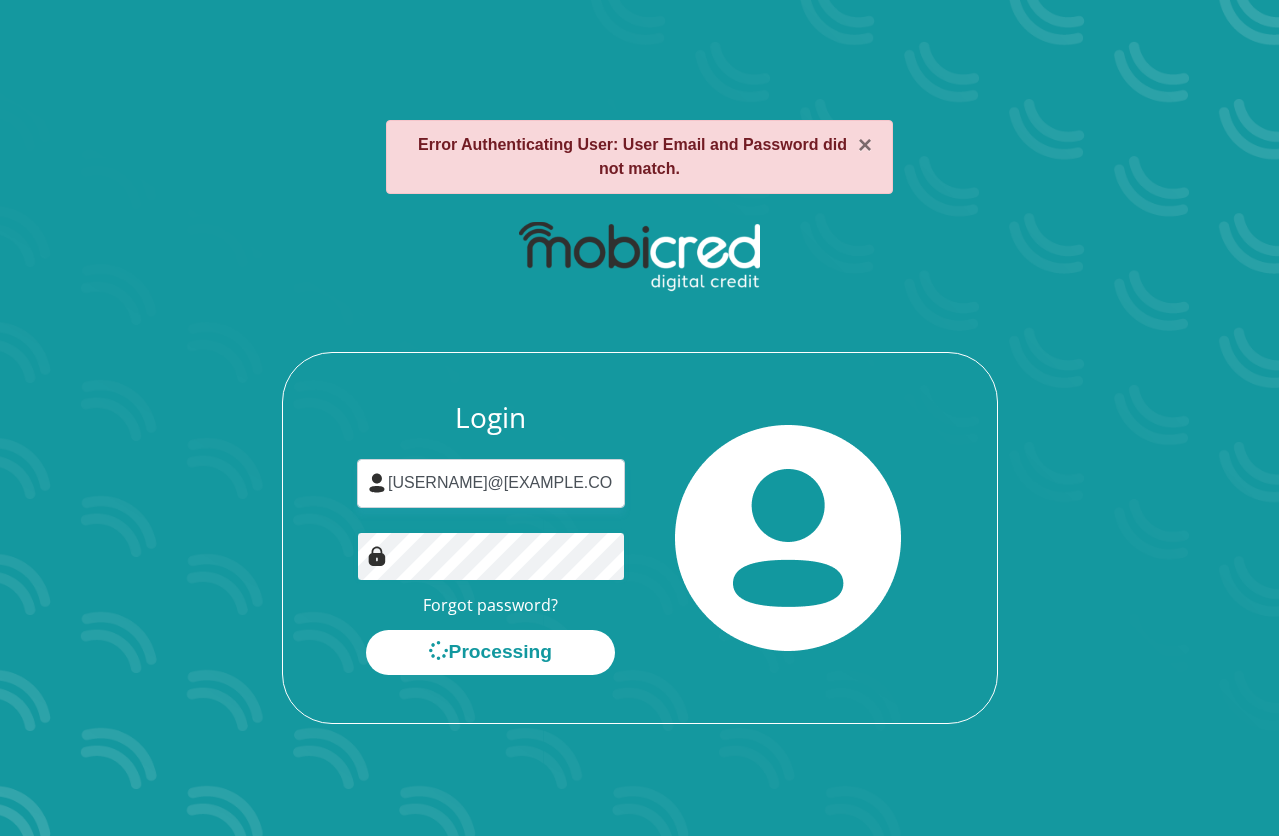 scroll, scrollTop: 0, scrollLeft: 0, axis: both 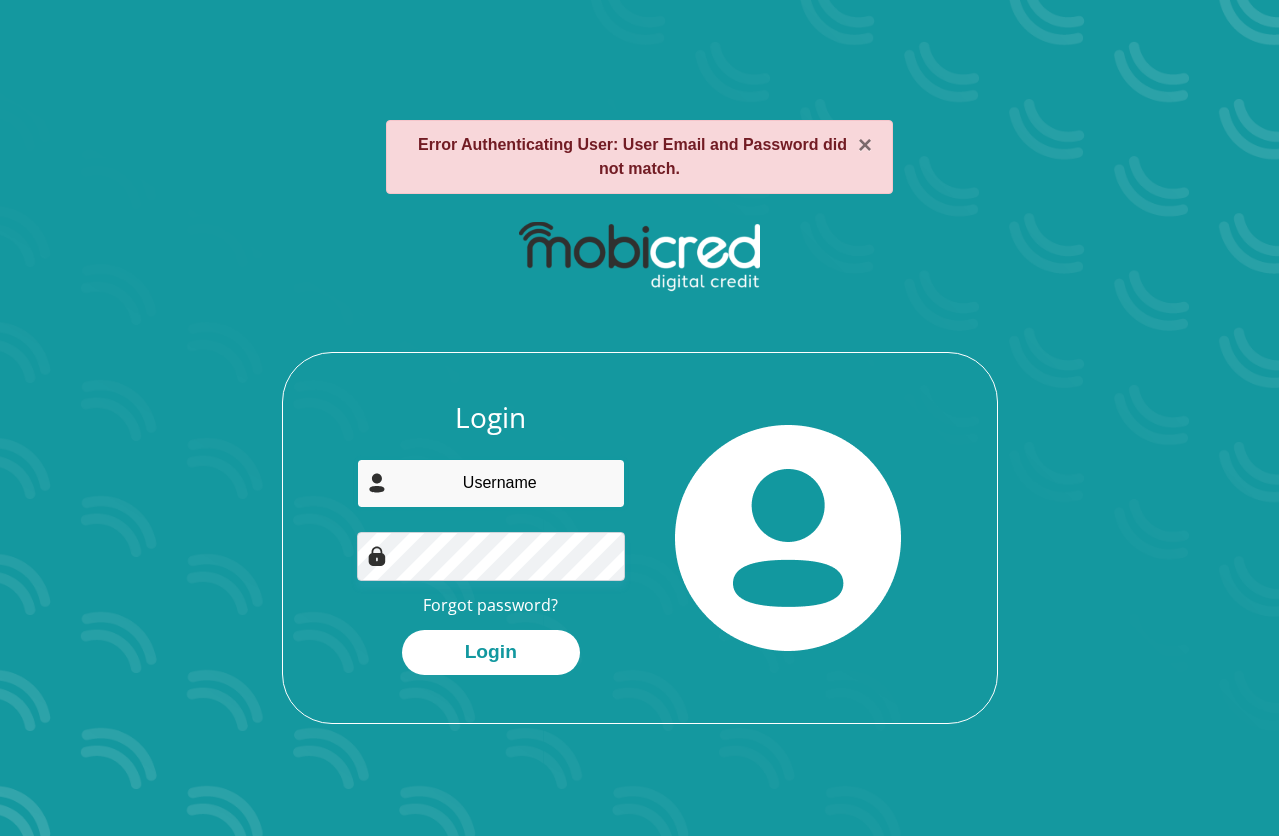 click at bounding box center (491, 483) 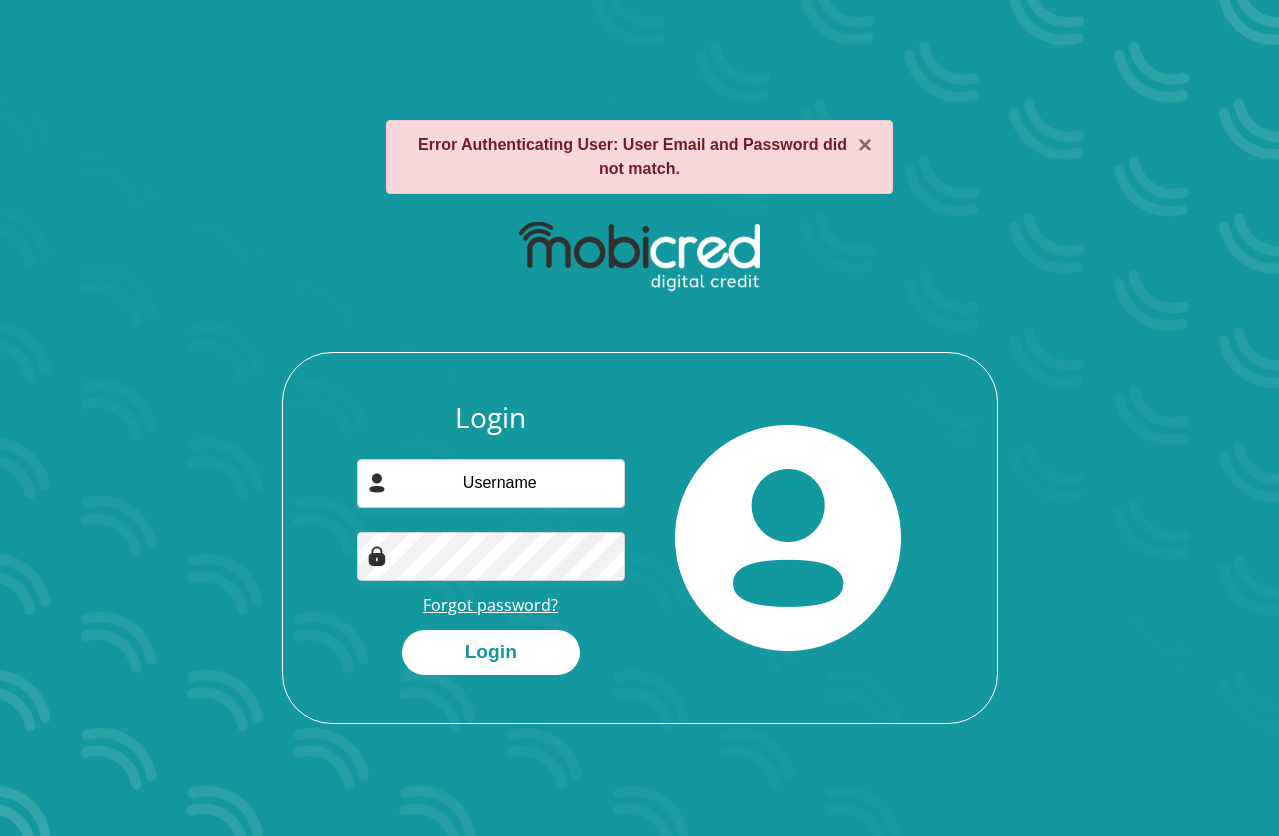 click on "Forgot password?" at bounding box center [490, 605] 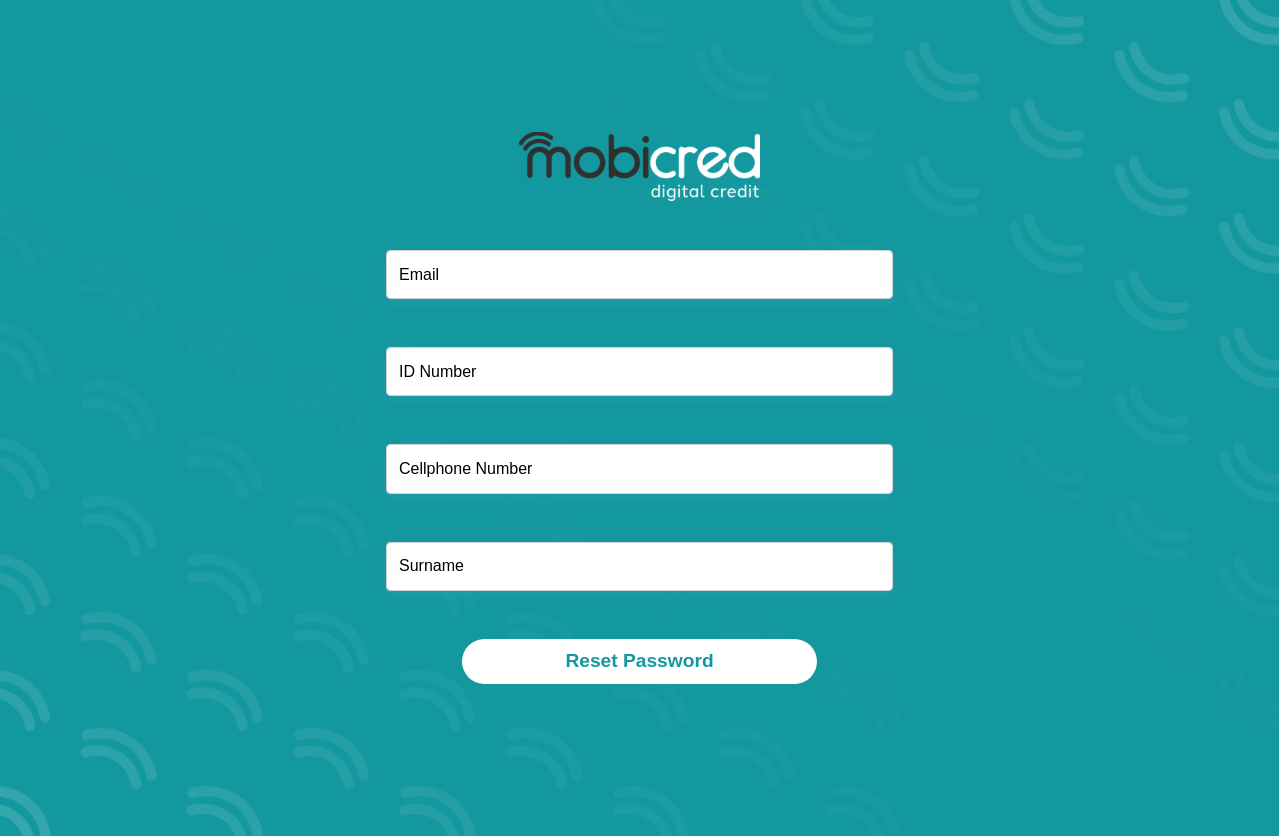 scroll, scrollTop: 0, scrollLeft: 0, axis: both 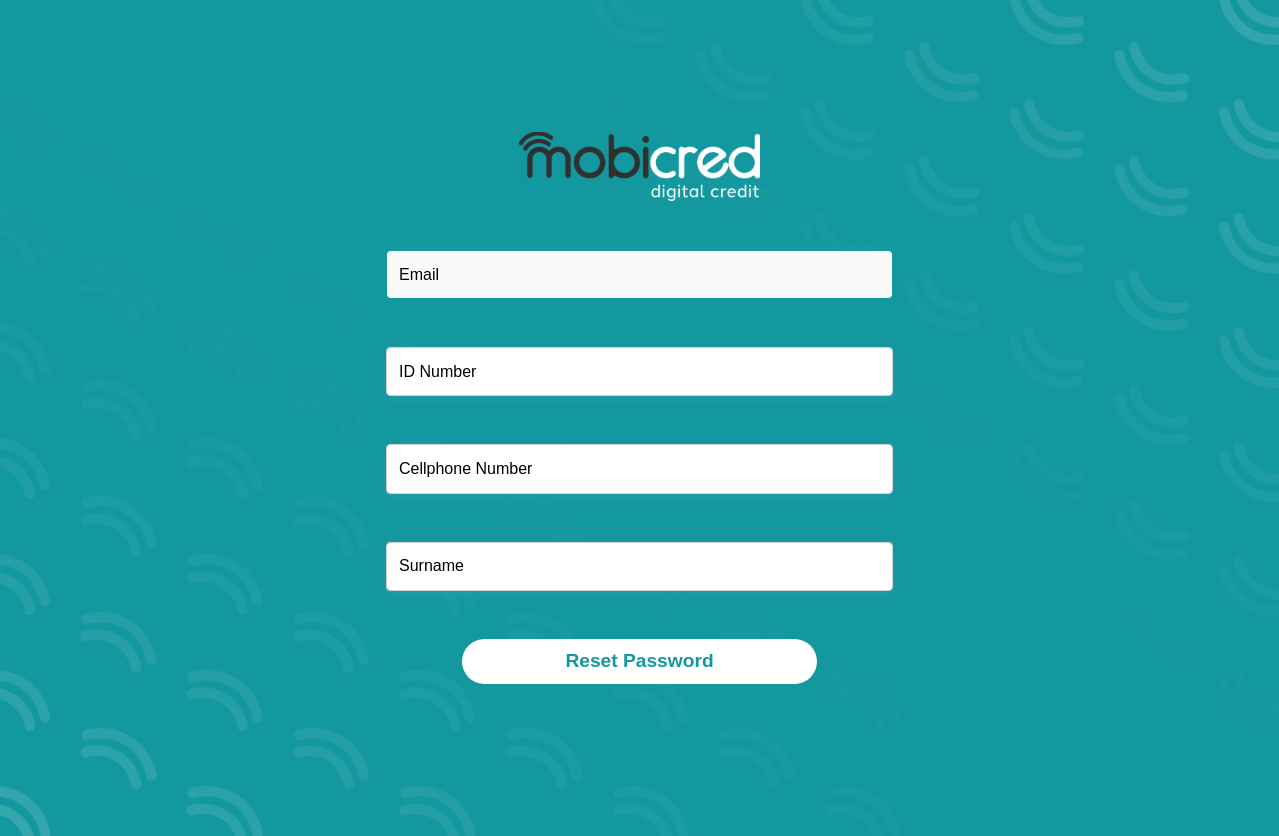 click at bounding box center (639, 274) 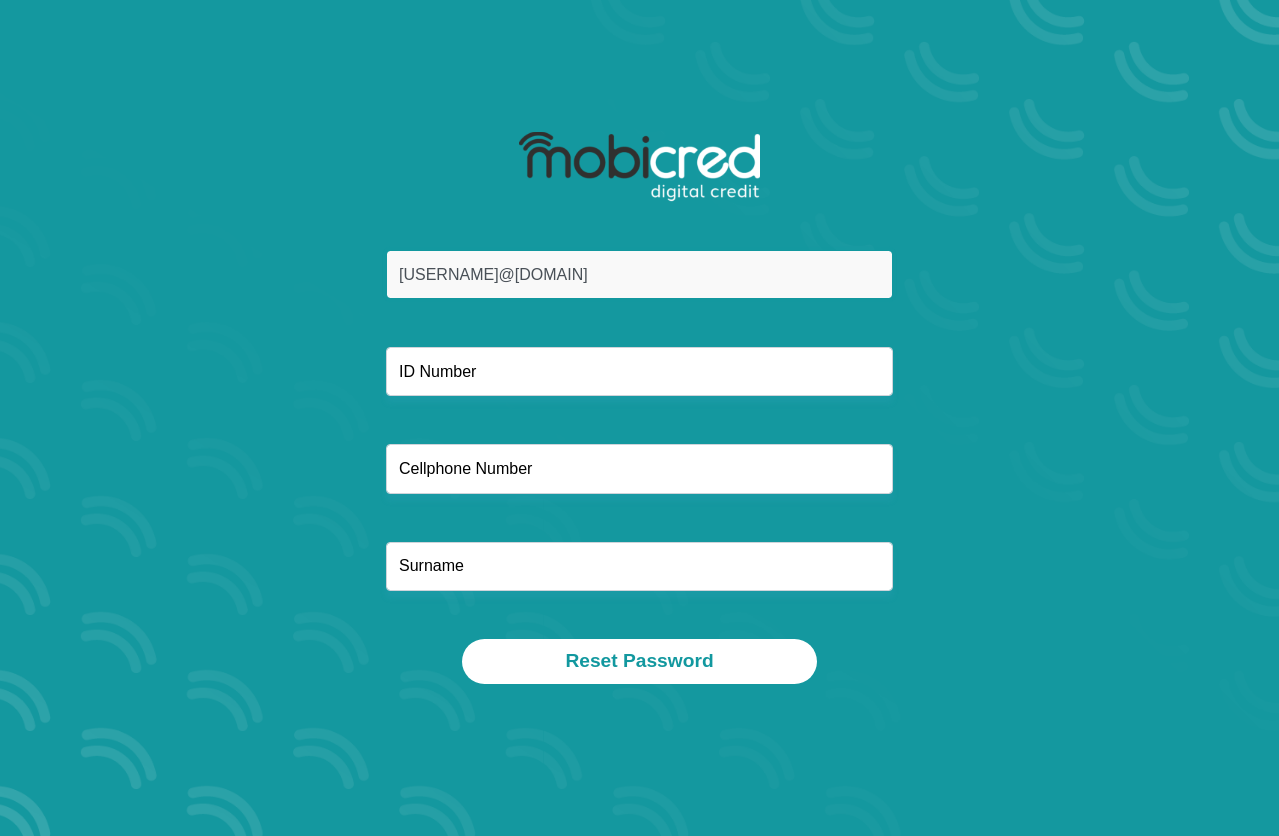 type on "[USERNAME]@[DOMAIN]" 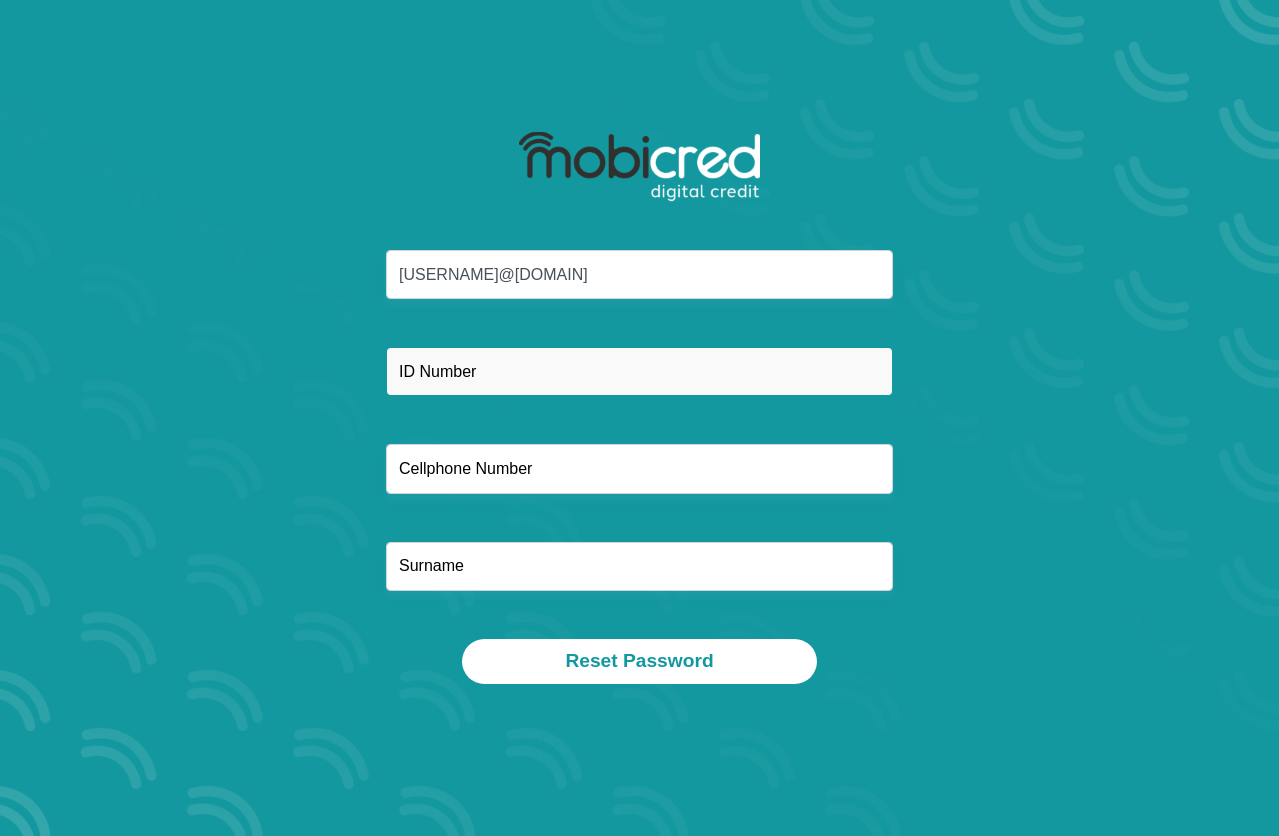 click at bounding box center [639, 371] 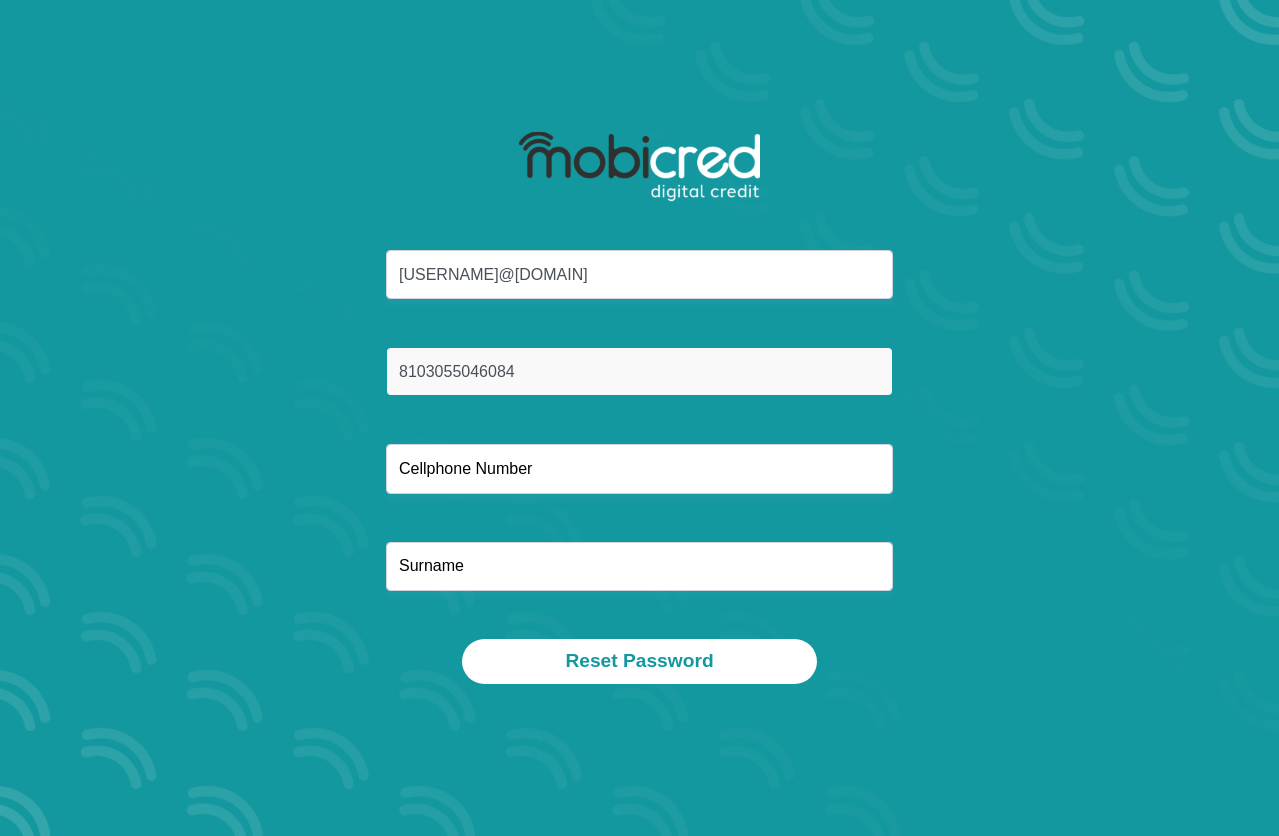 type on "8103055046084" 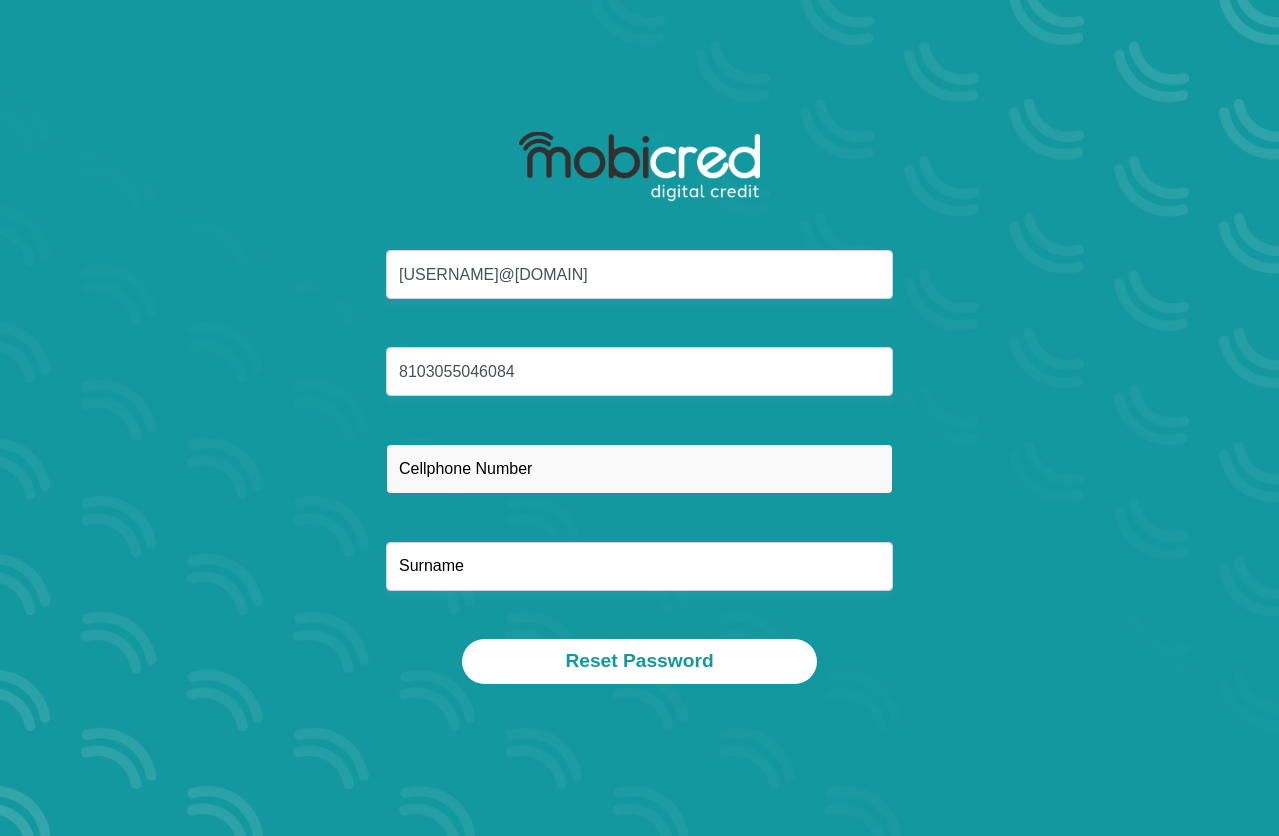 click at bounding box center [639, 468] 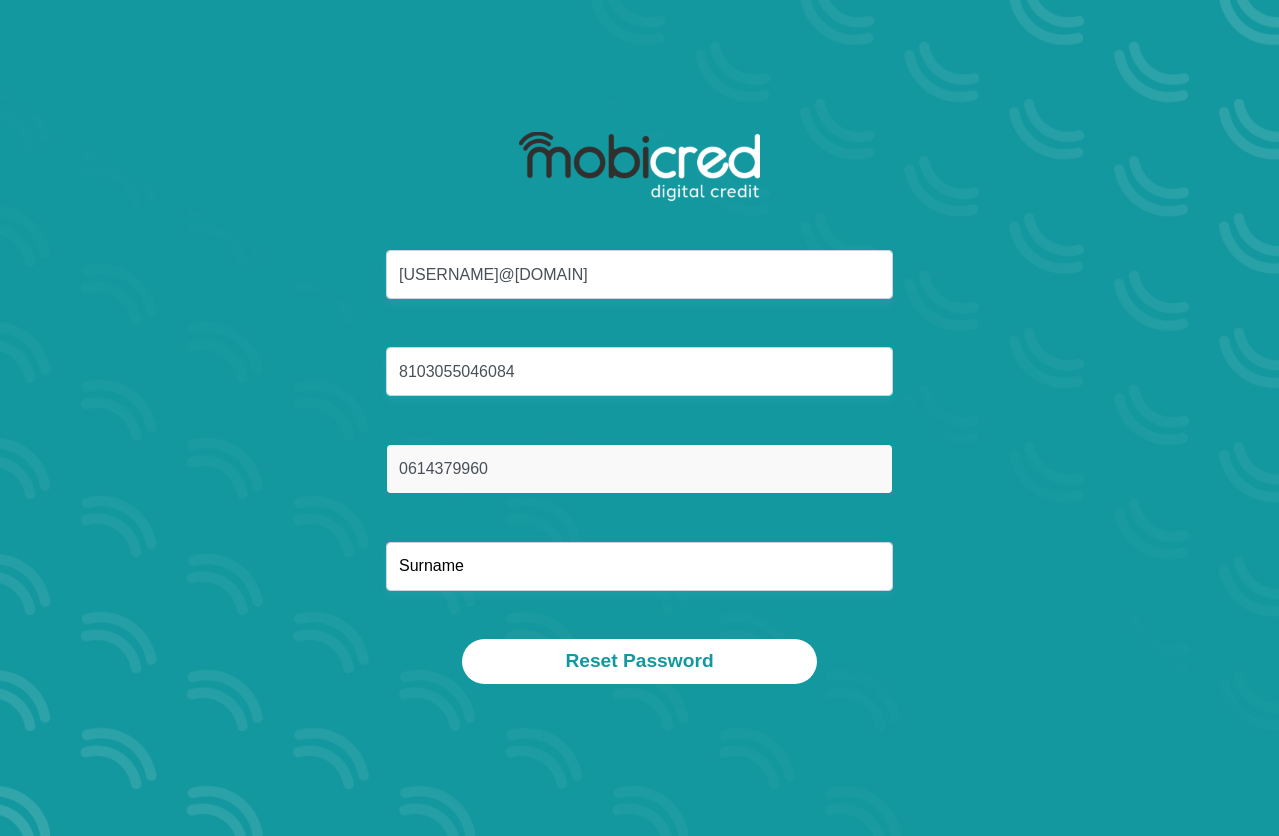 type on "0614379960" 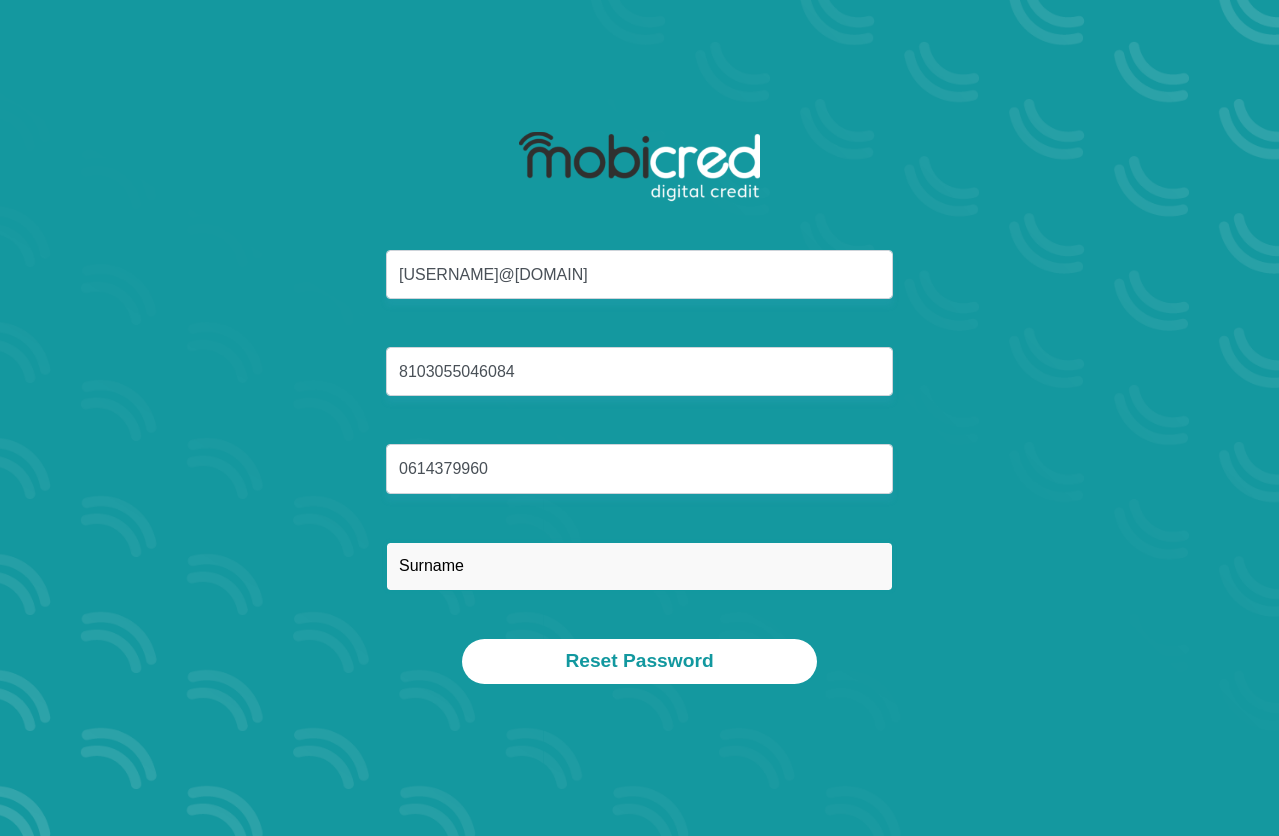 click at bounding box center (639, 566) 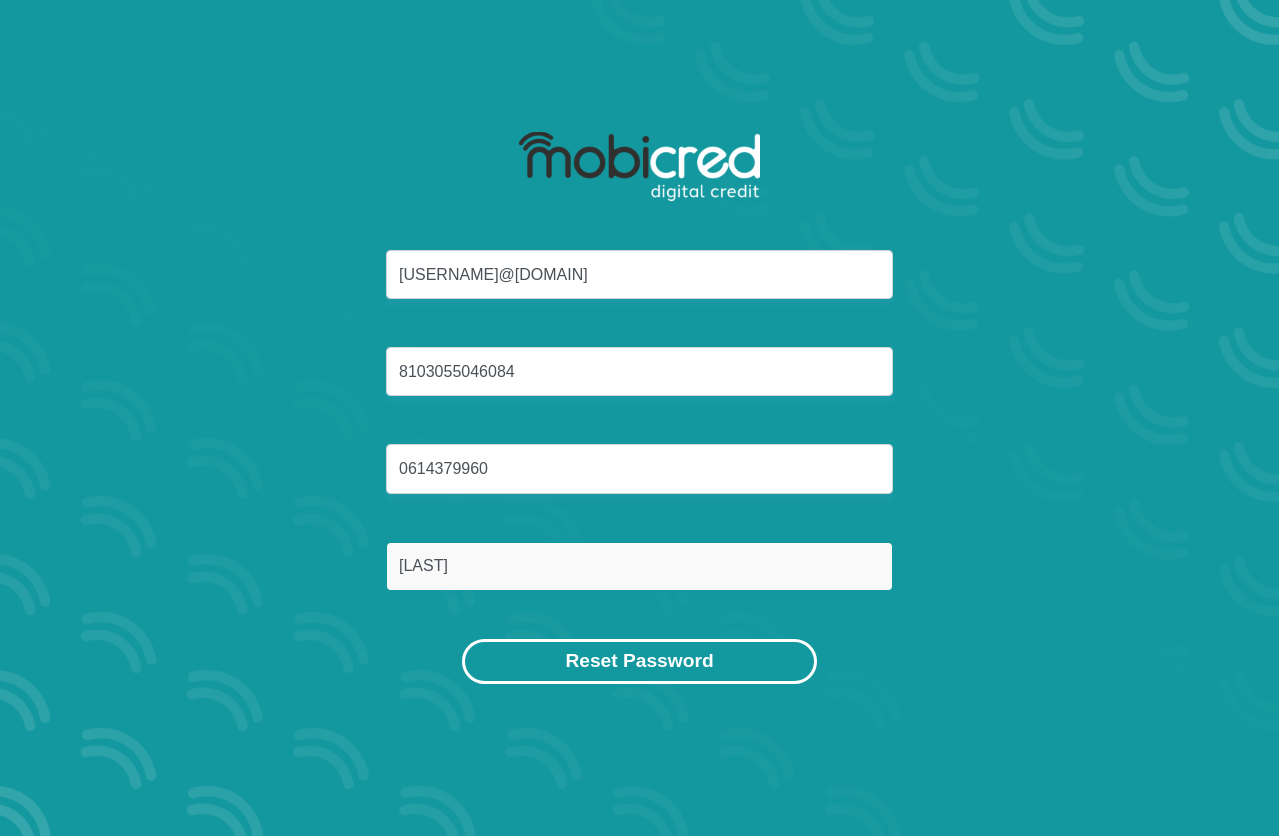type on "Pelser" 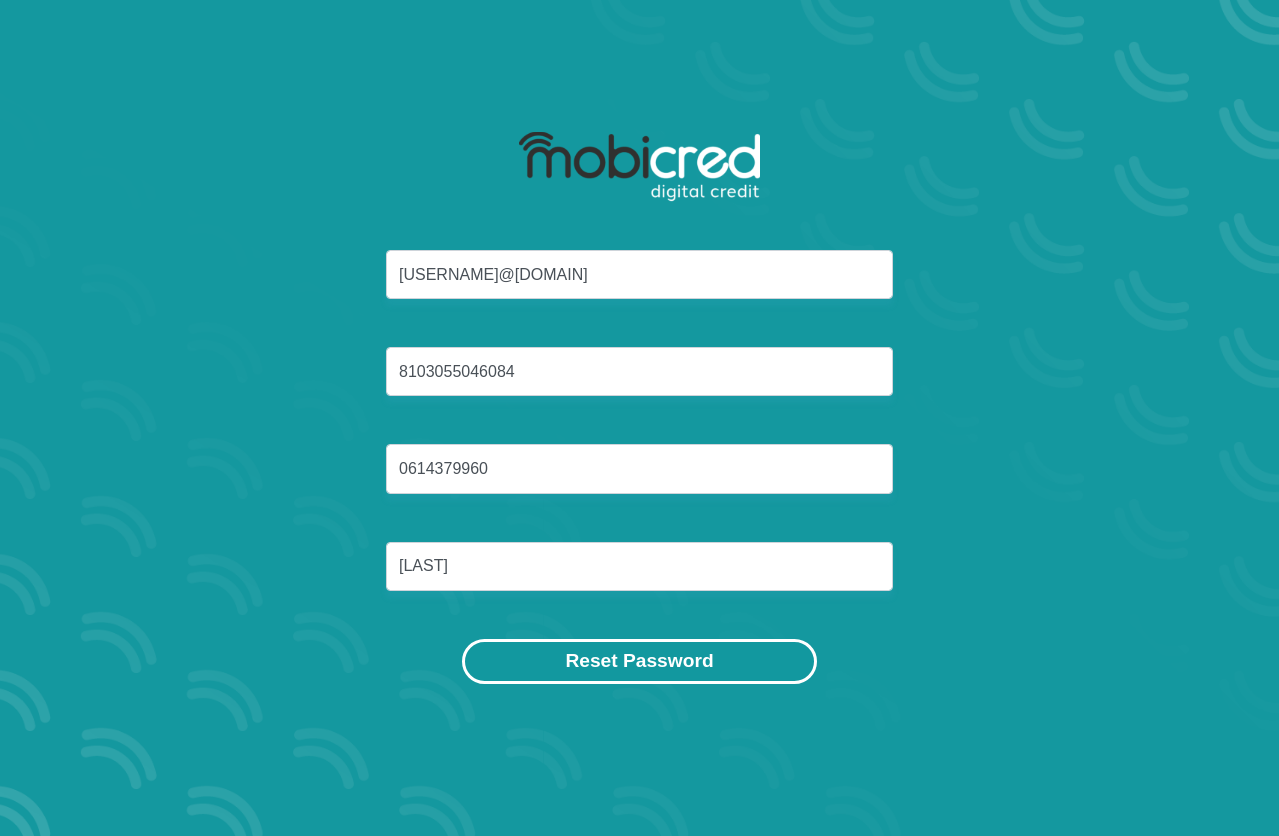 click on "Reset Password" at bounding box center [639, 661] 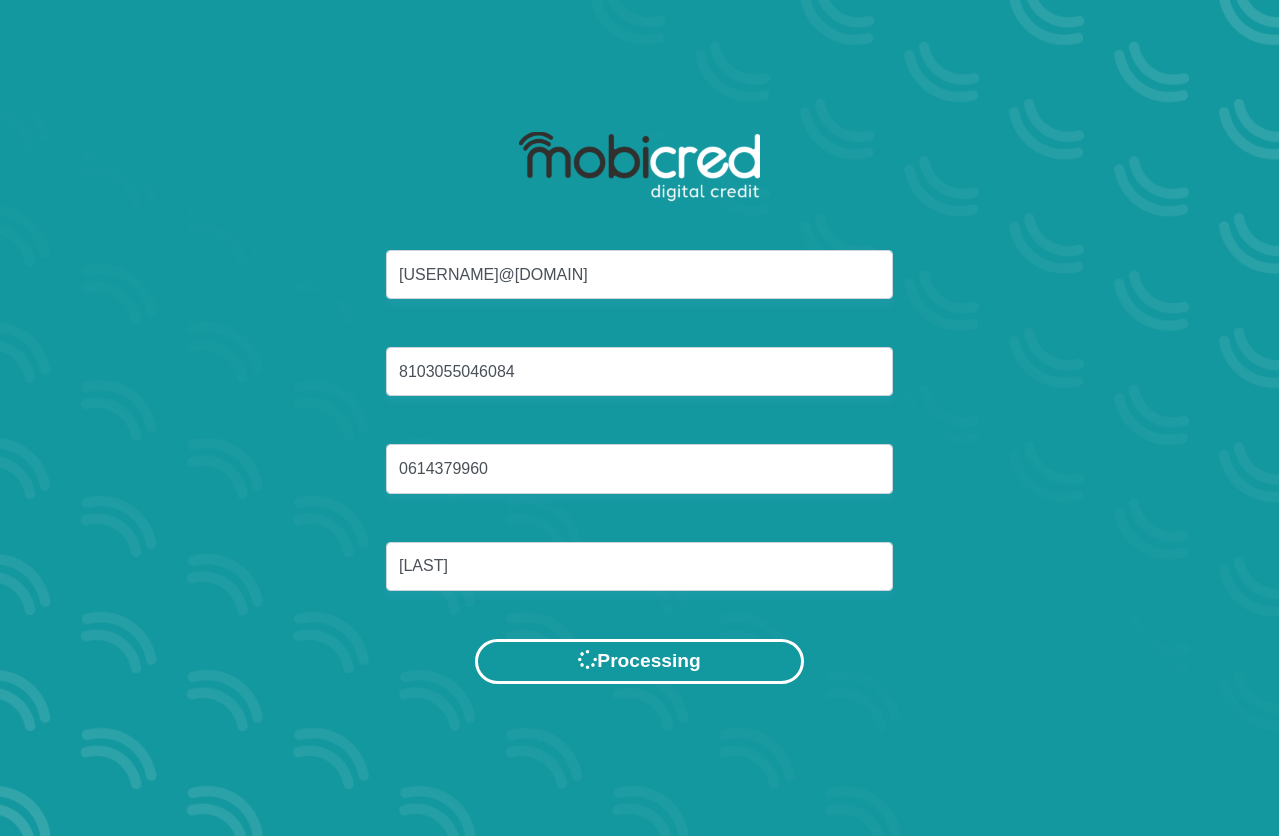 scroll, scrollTop: 0, scrollLeft: 0, axis: both 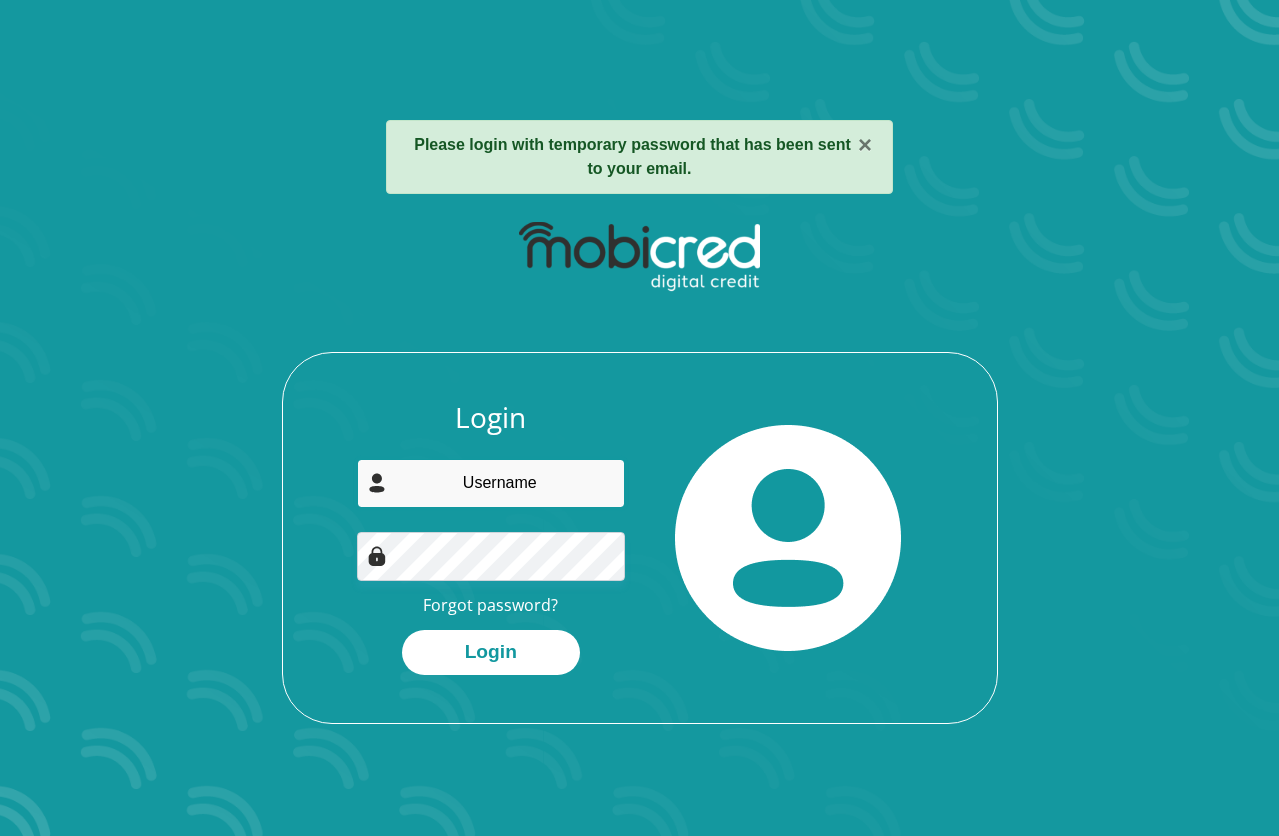 click at bounding box center [491, 483] 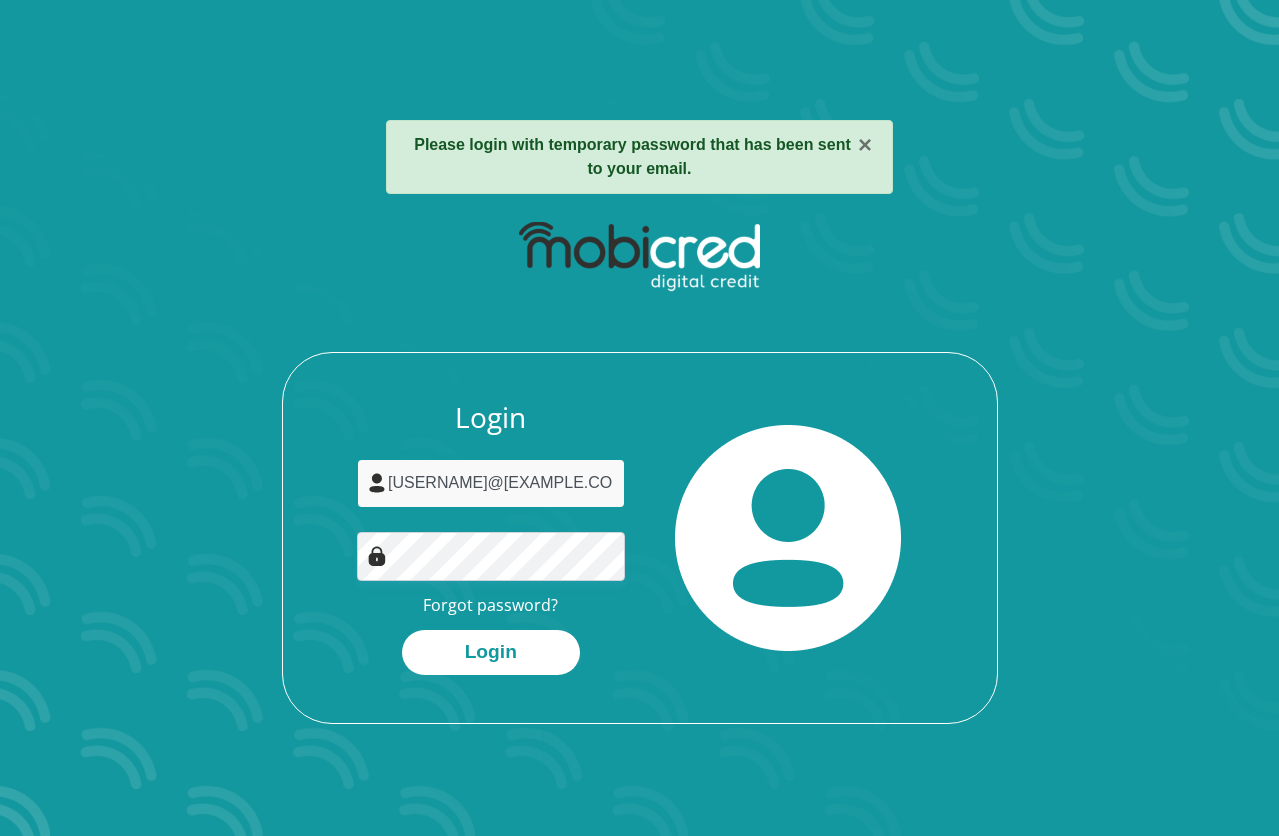 type on "[USERNAME]@[EXAMPLE.COM]" 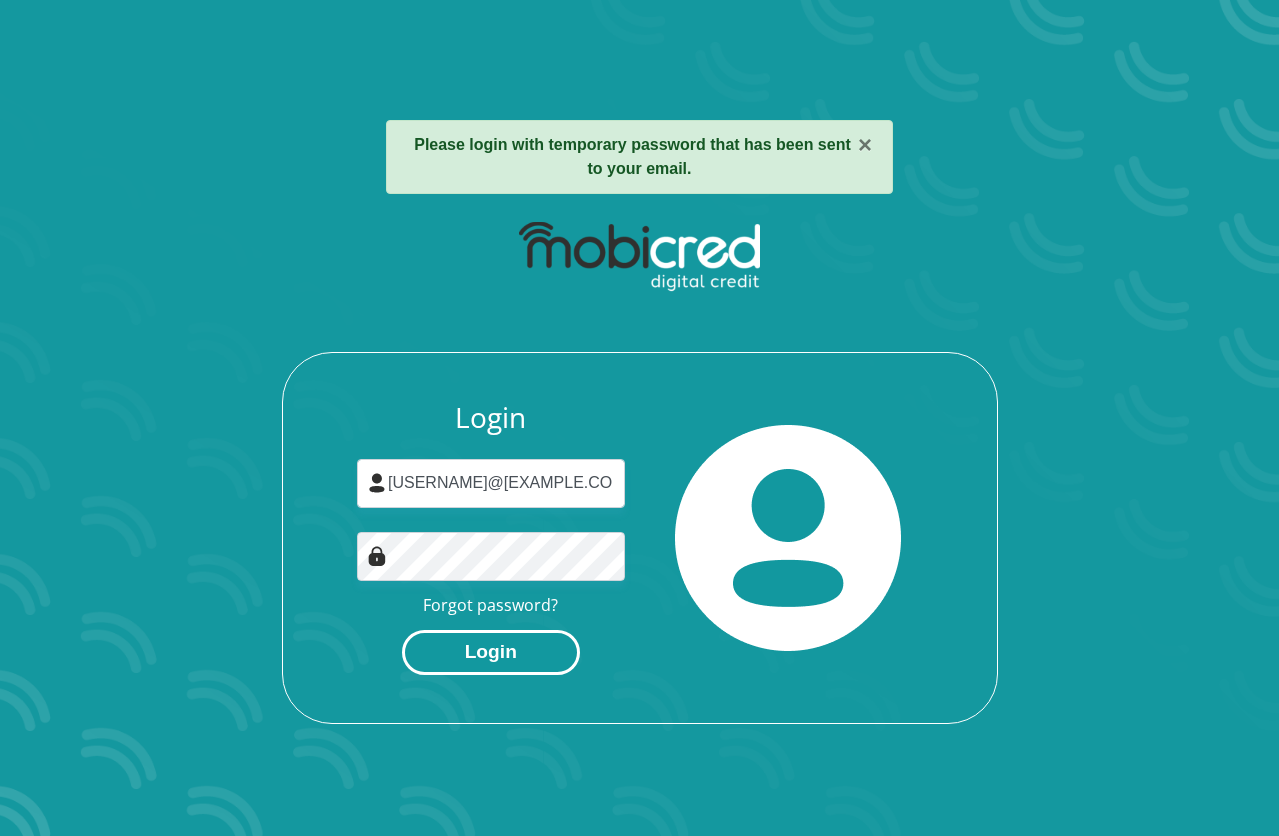 click on "Login" at bounding box center [491, 652] 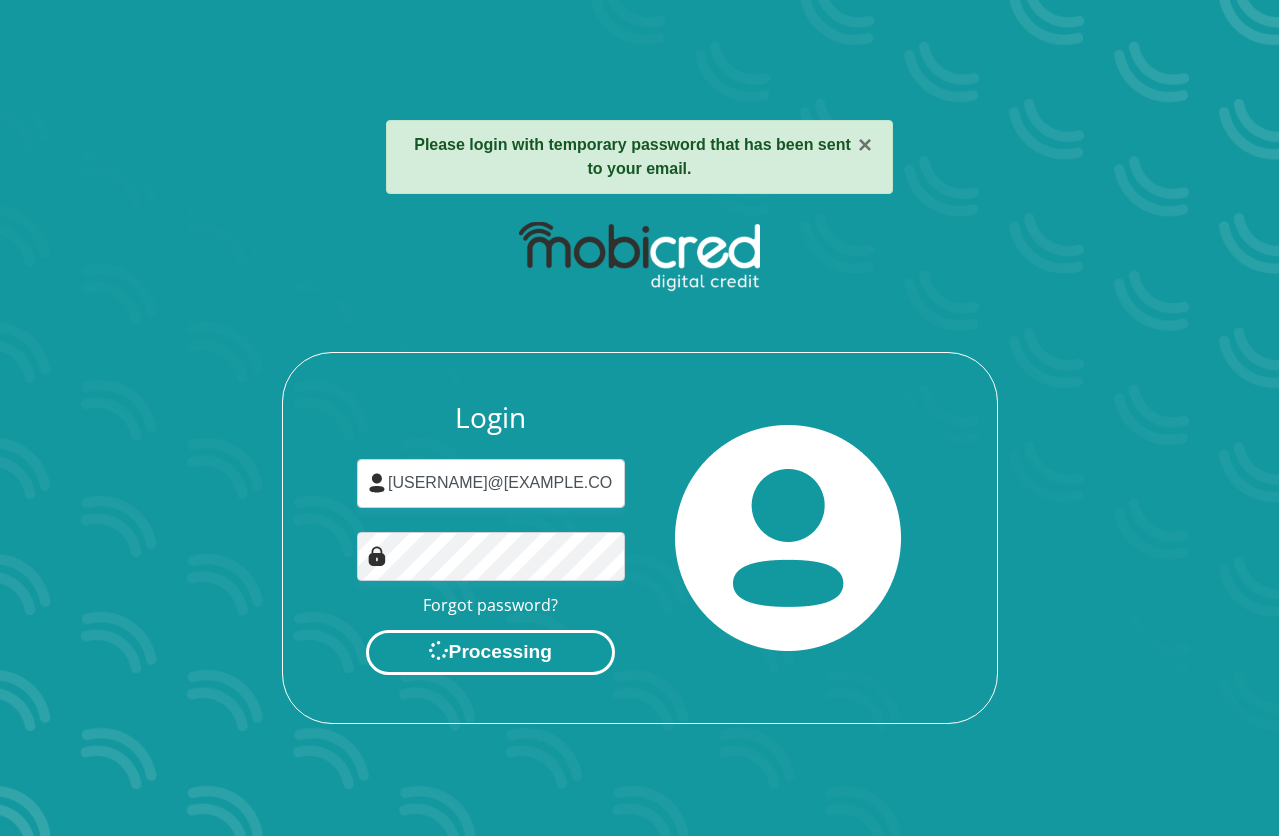 scroll, scrollTop: 0, scrollLeft: 0, axis: both 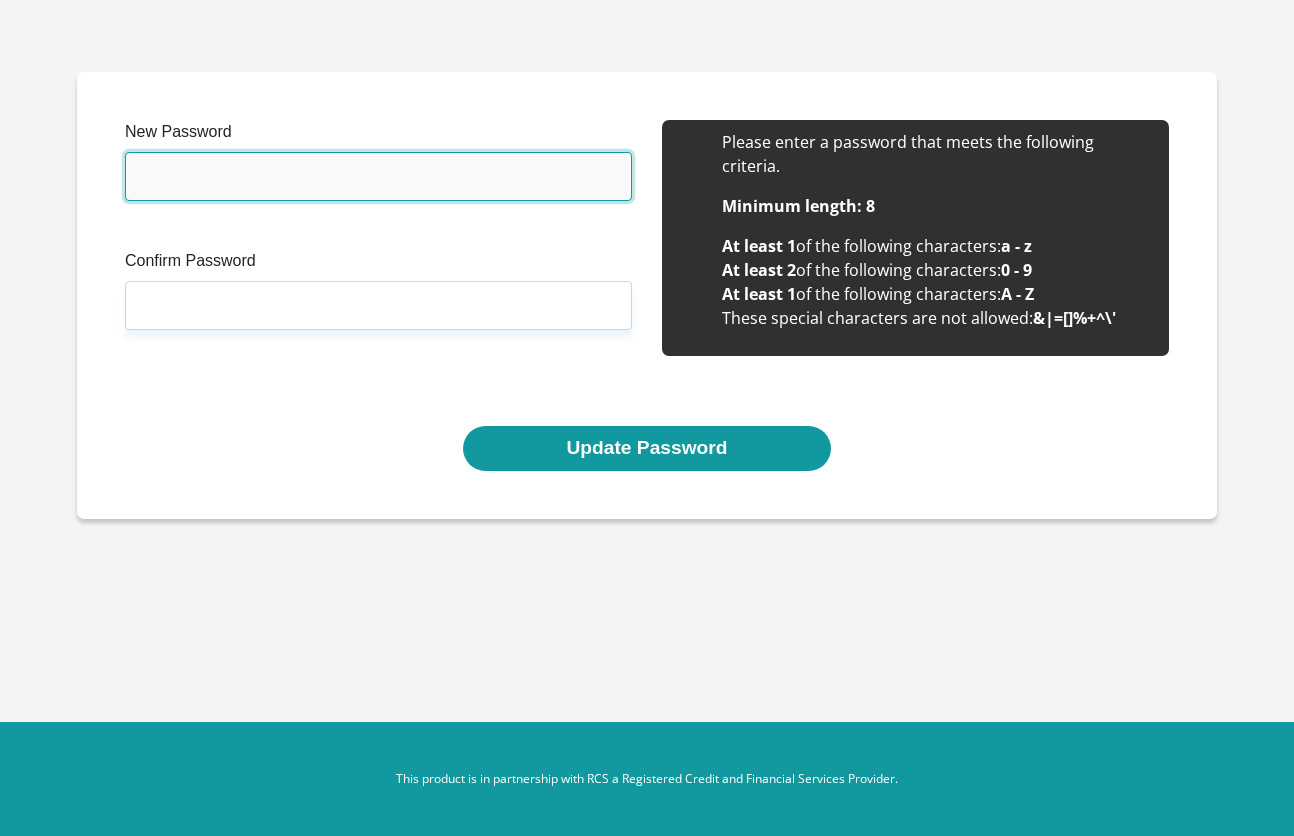 click on "New Password" at bounding box center [378, 176] 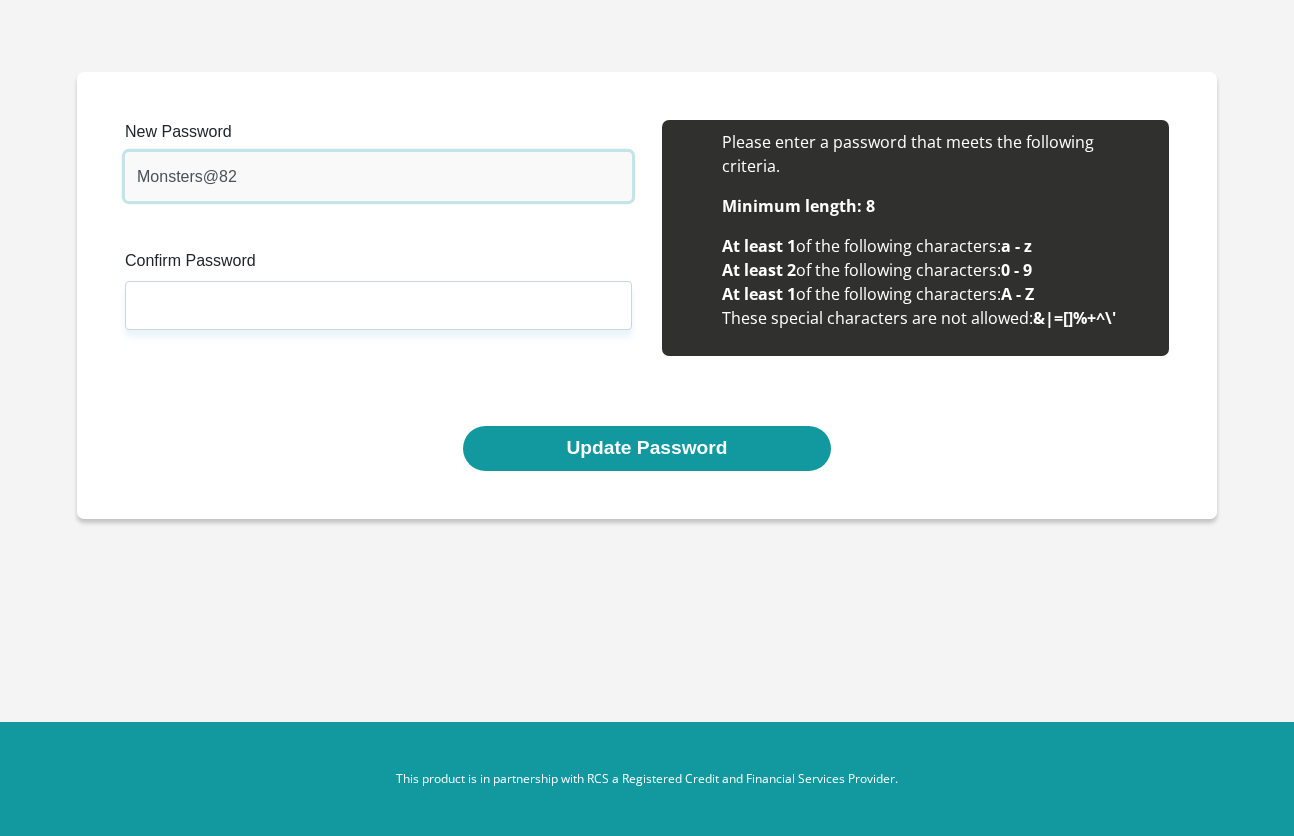 type on "Monsters@82" 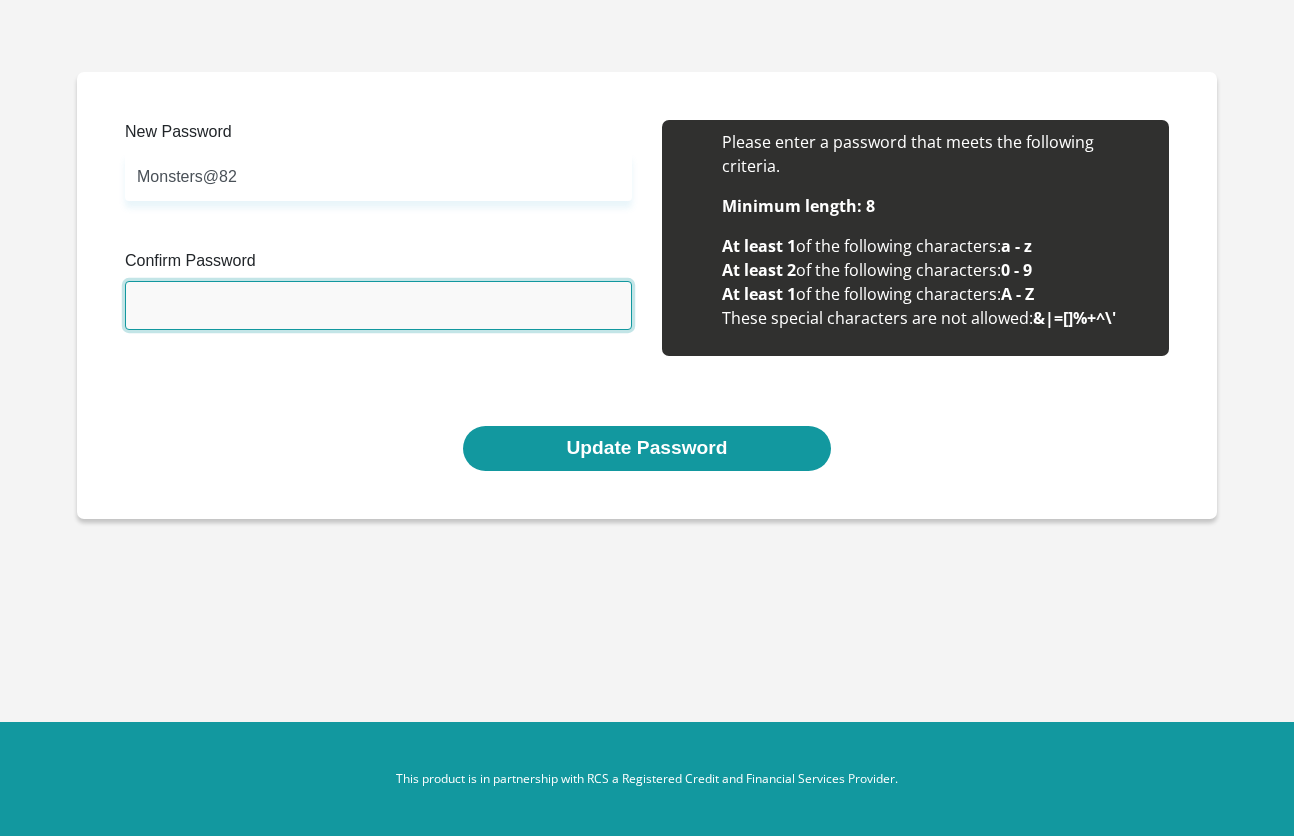 click on "Confirm Password" at bounding box center (378, 305) 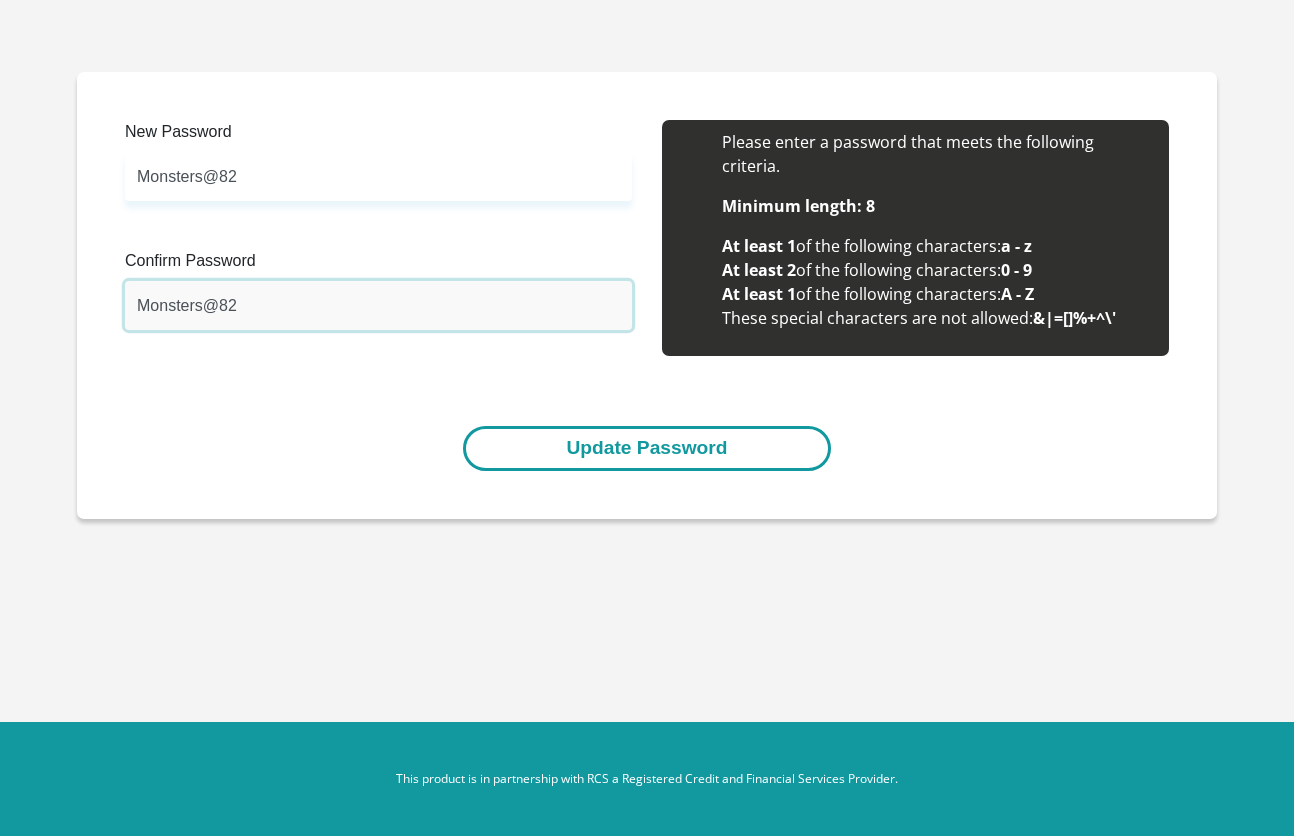 type on "Monsters@82" 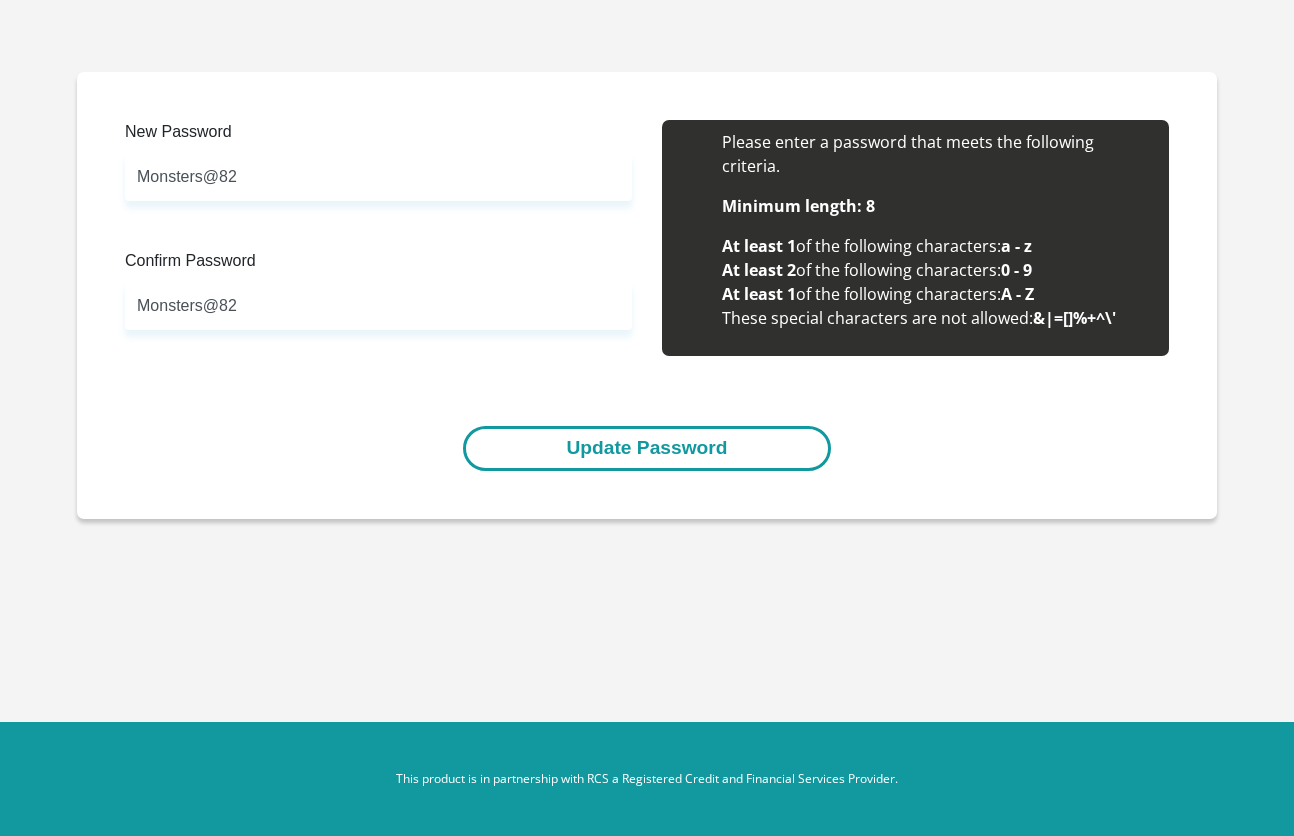 click on "Update Password" at bounding box center (646, 448) 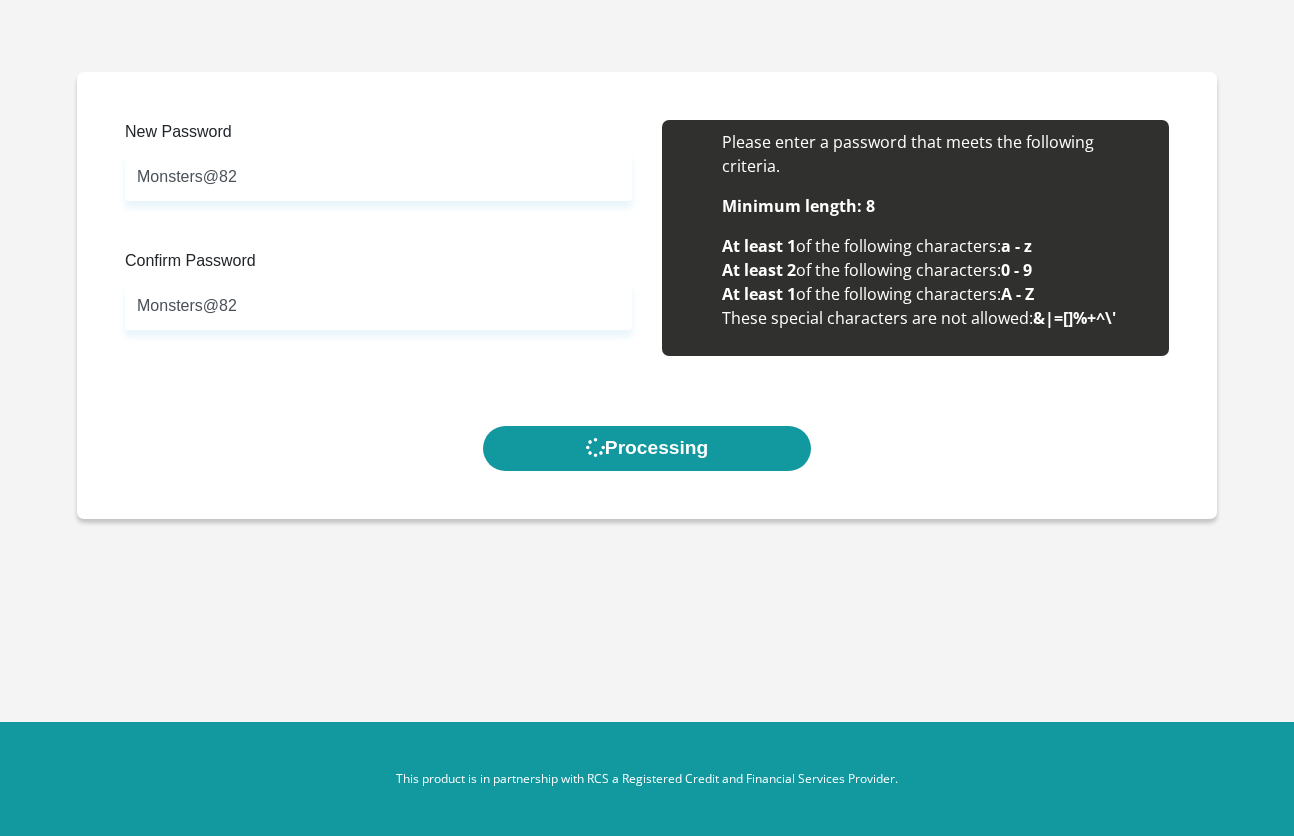 scroll, scrollTop: 0, scrollLeft: 0, axis: both 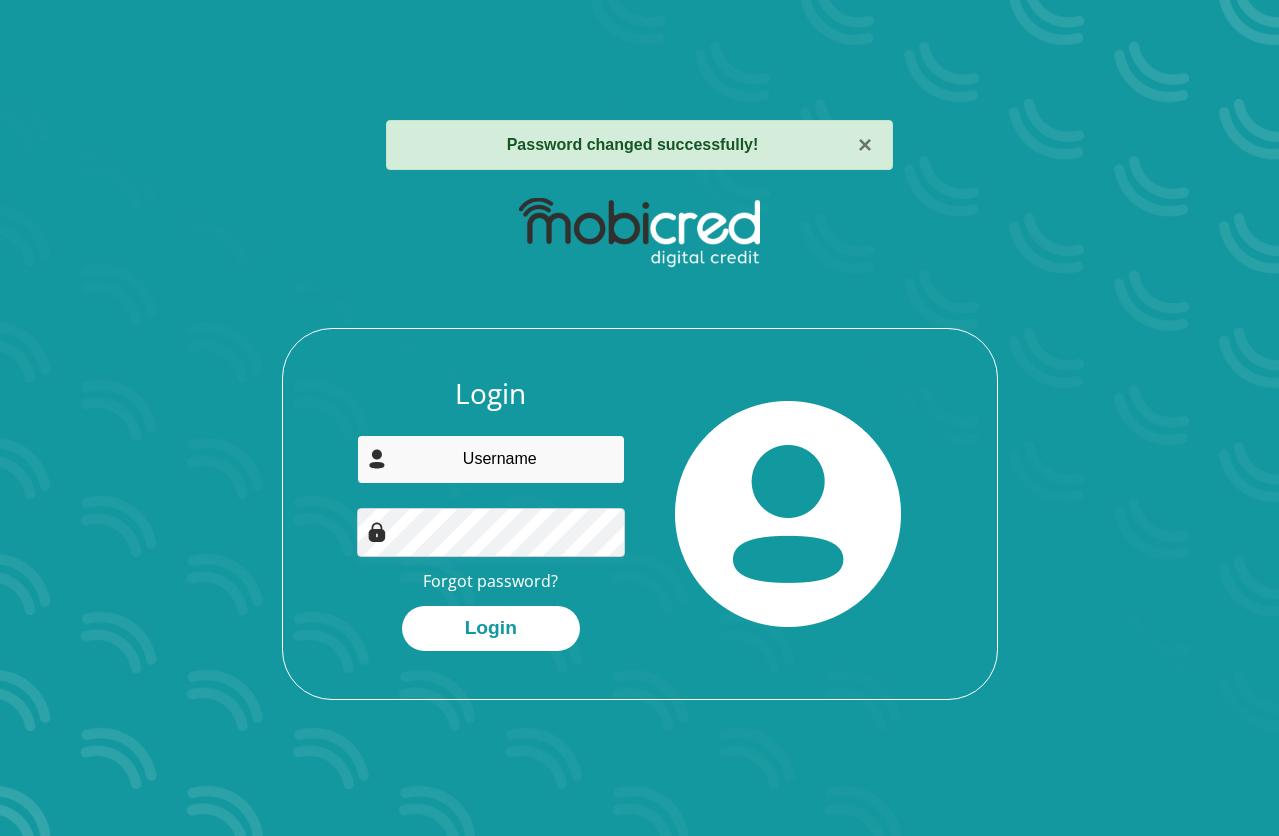 click at bounding box center [491, 459] 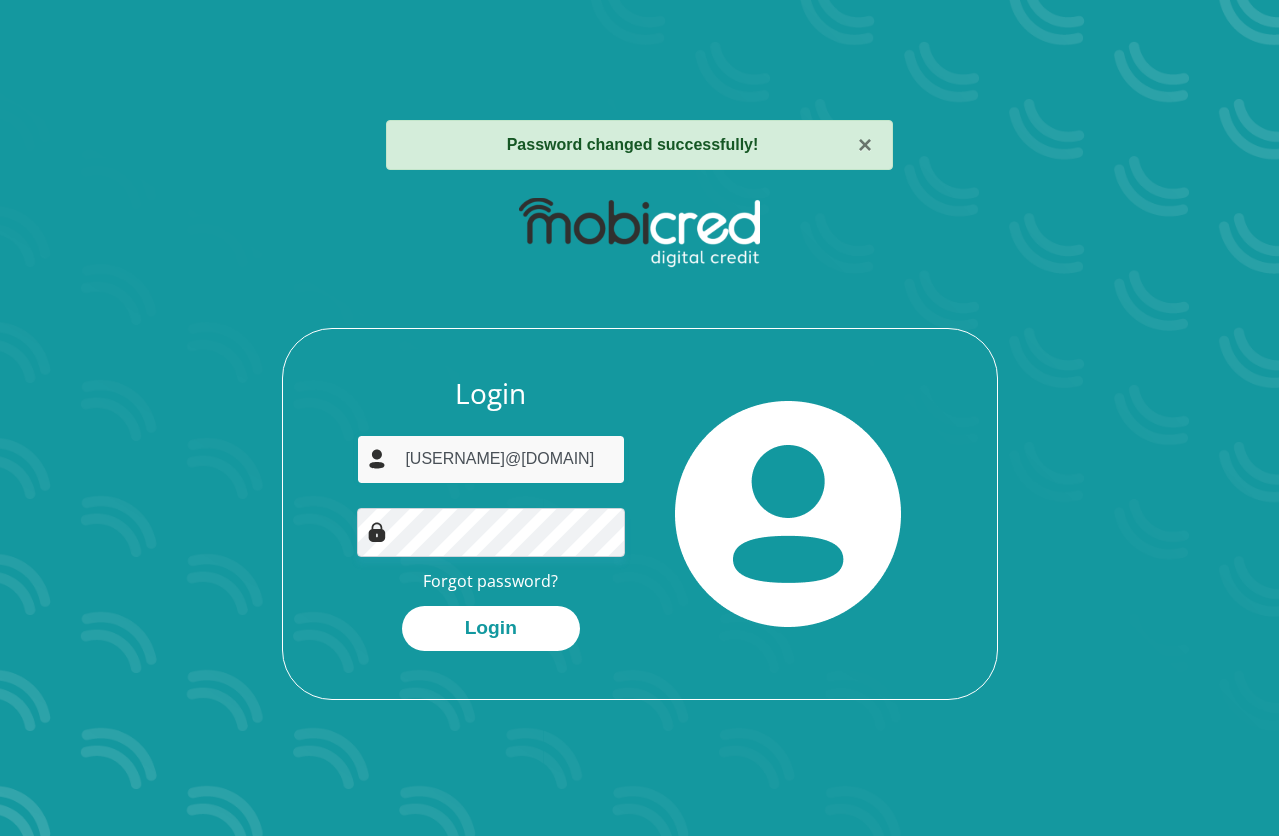 type on "[USERNAME]@[DOMAIN]" 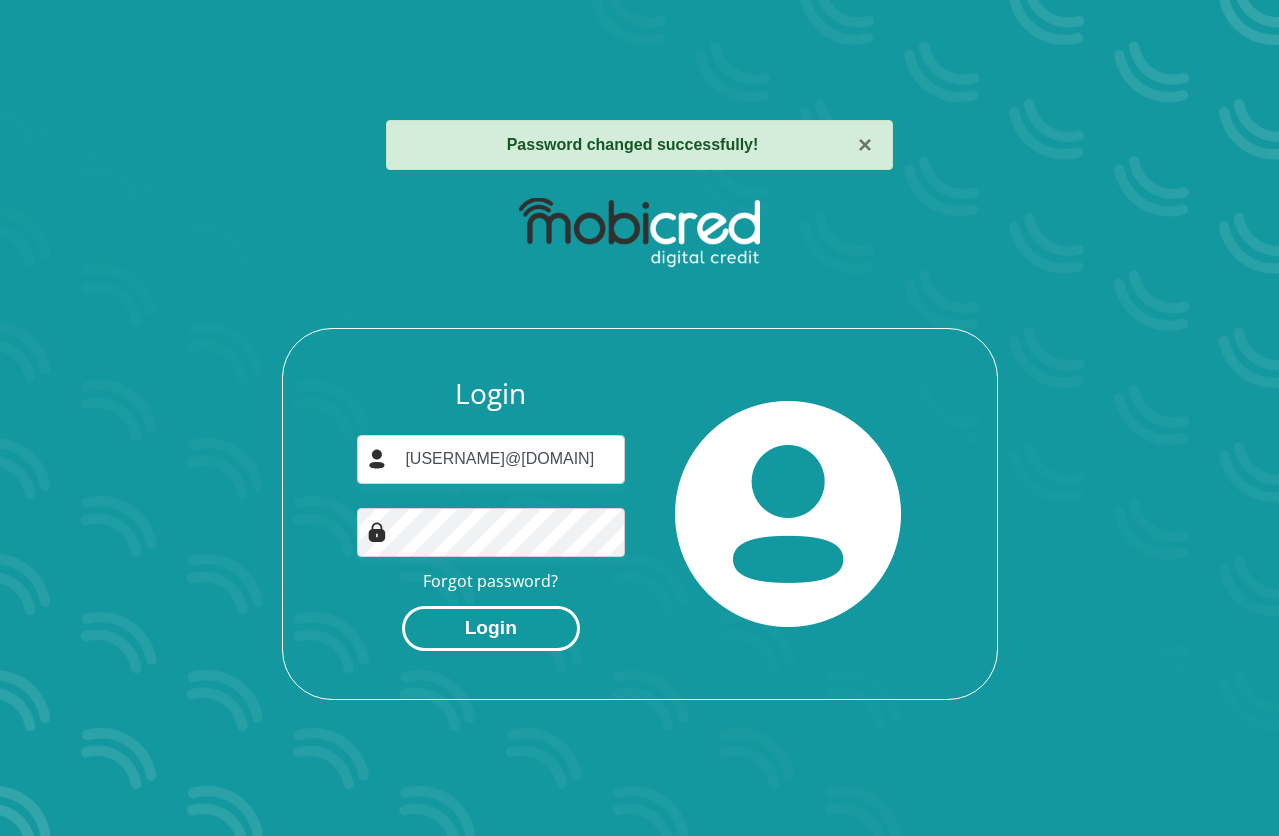 click on "Login" at bounding box center [491, 628] 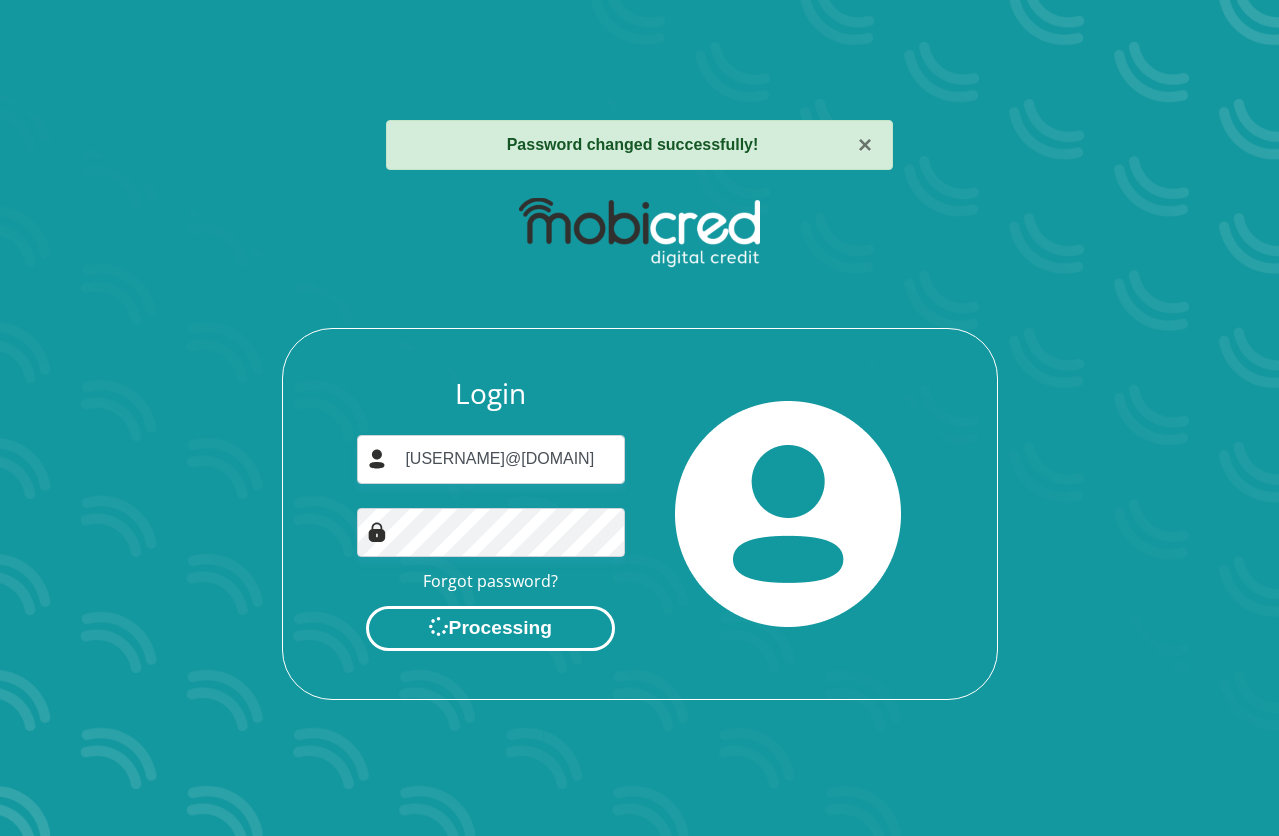 scroll, scrollTop: 0, scrollLeft: 0, axis: both 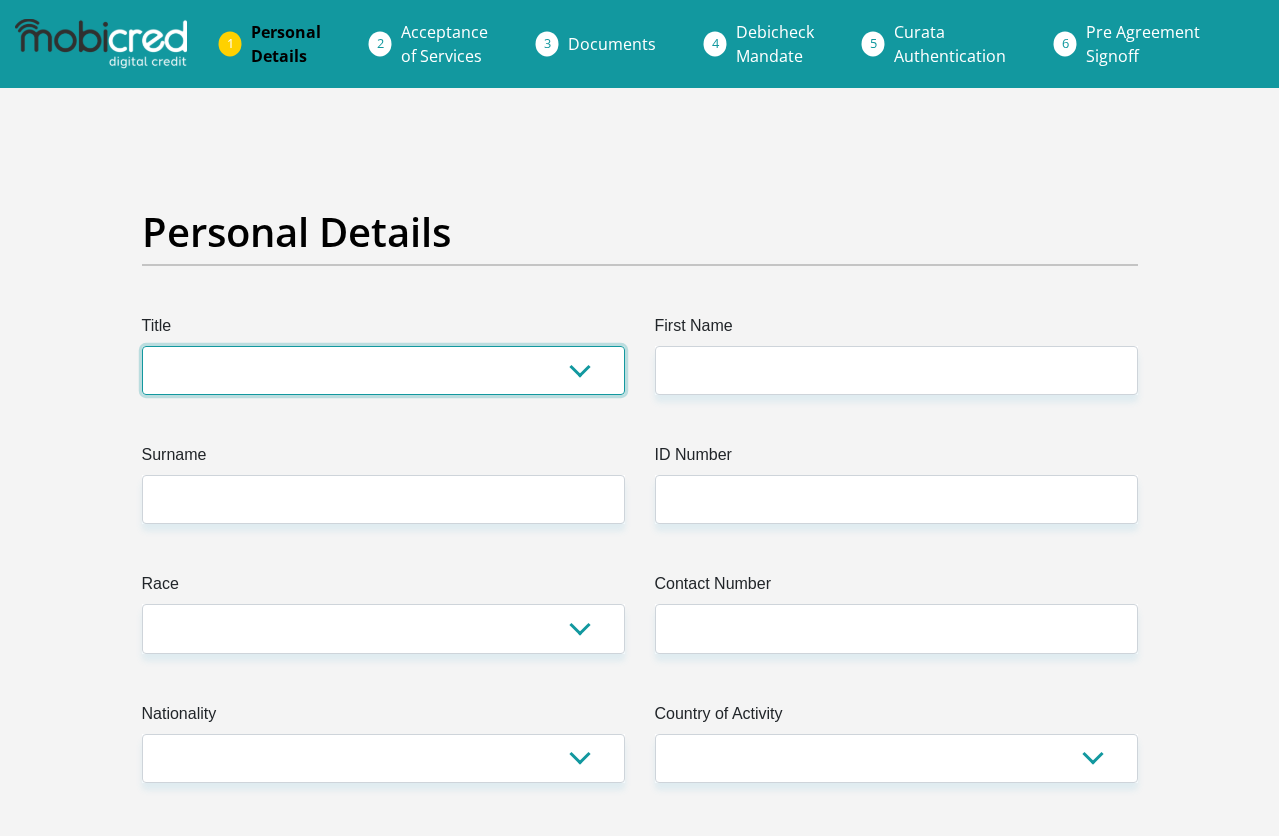 click on "Mr
Ms
Mrs
Dr
Other" at bounding box center [383, 370] 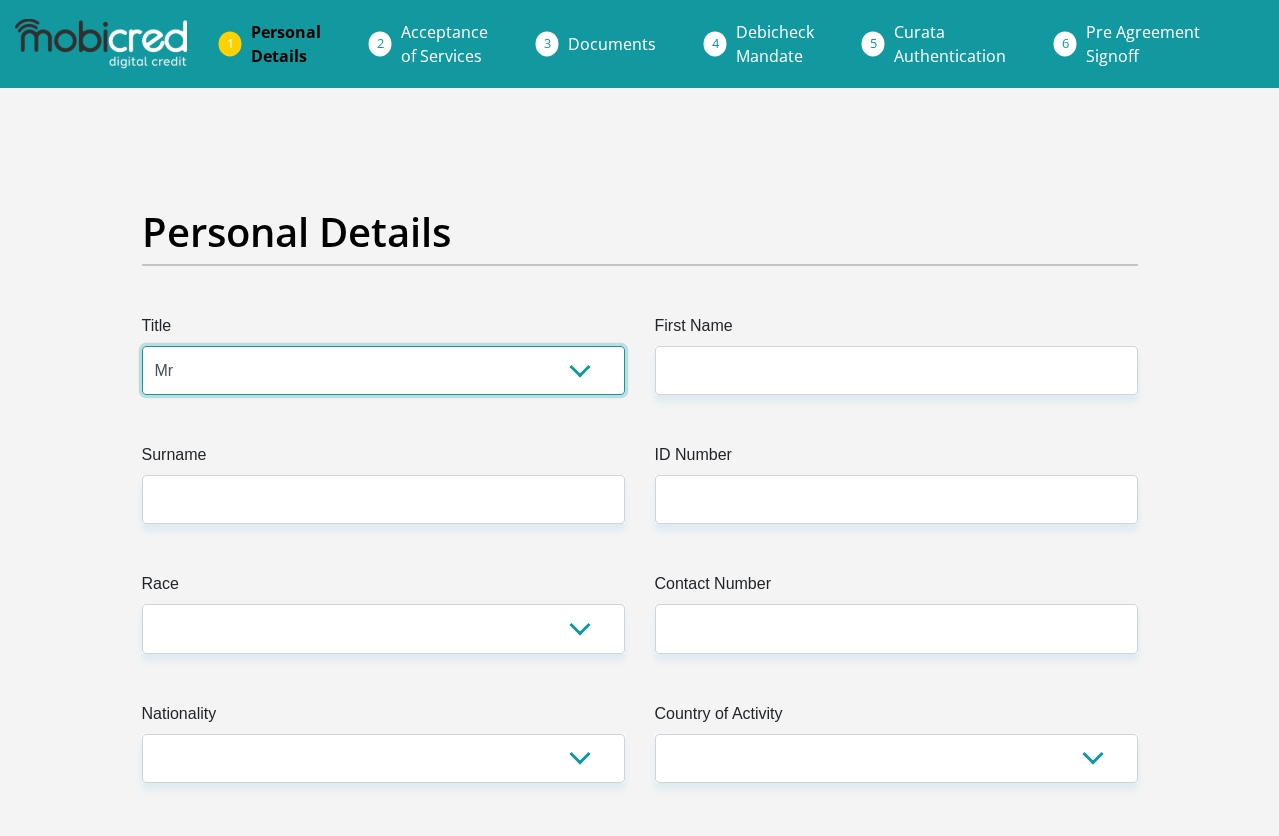 click on "Mr
Ms
Mrs
Dr
Other" at bounding box center [383, 370] 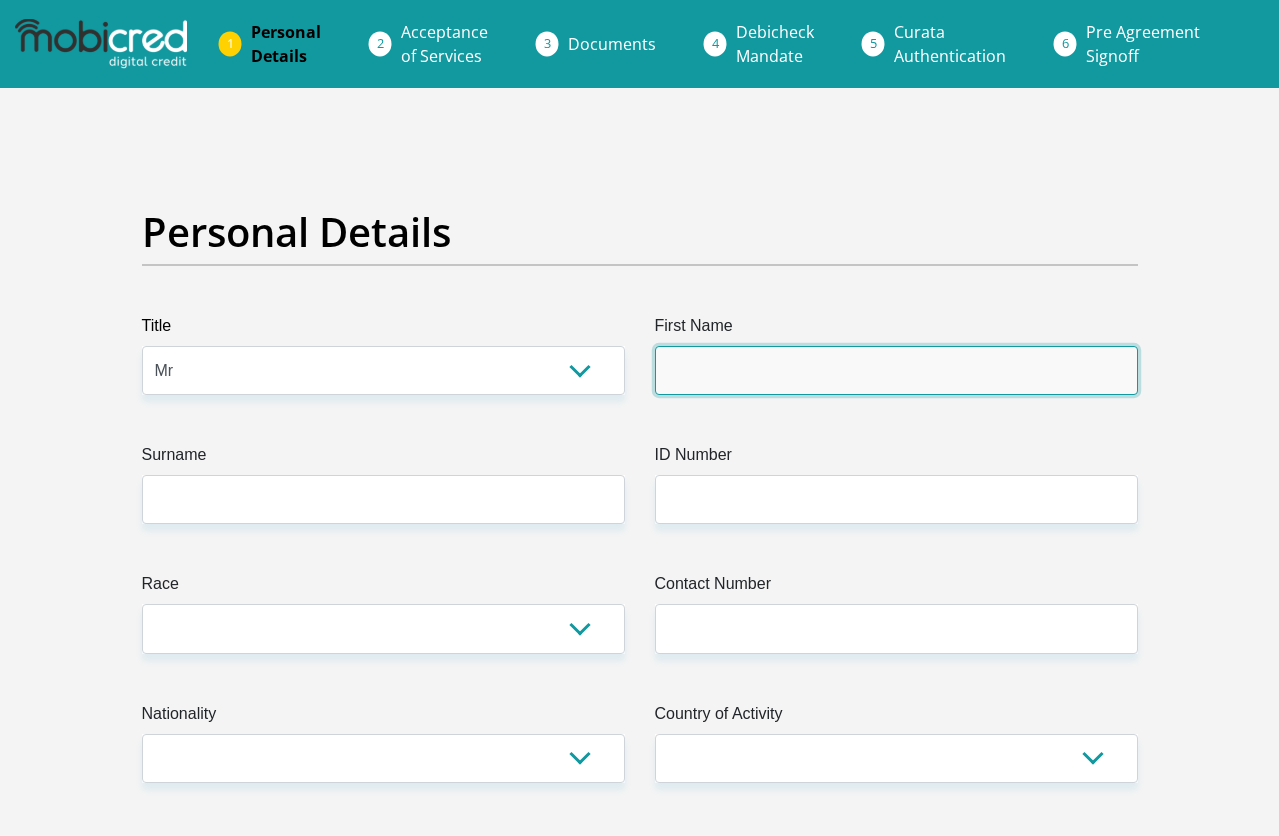 click on "First Name" at bounding box center [896, 370] 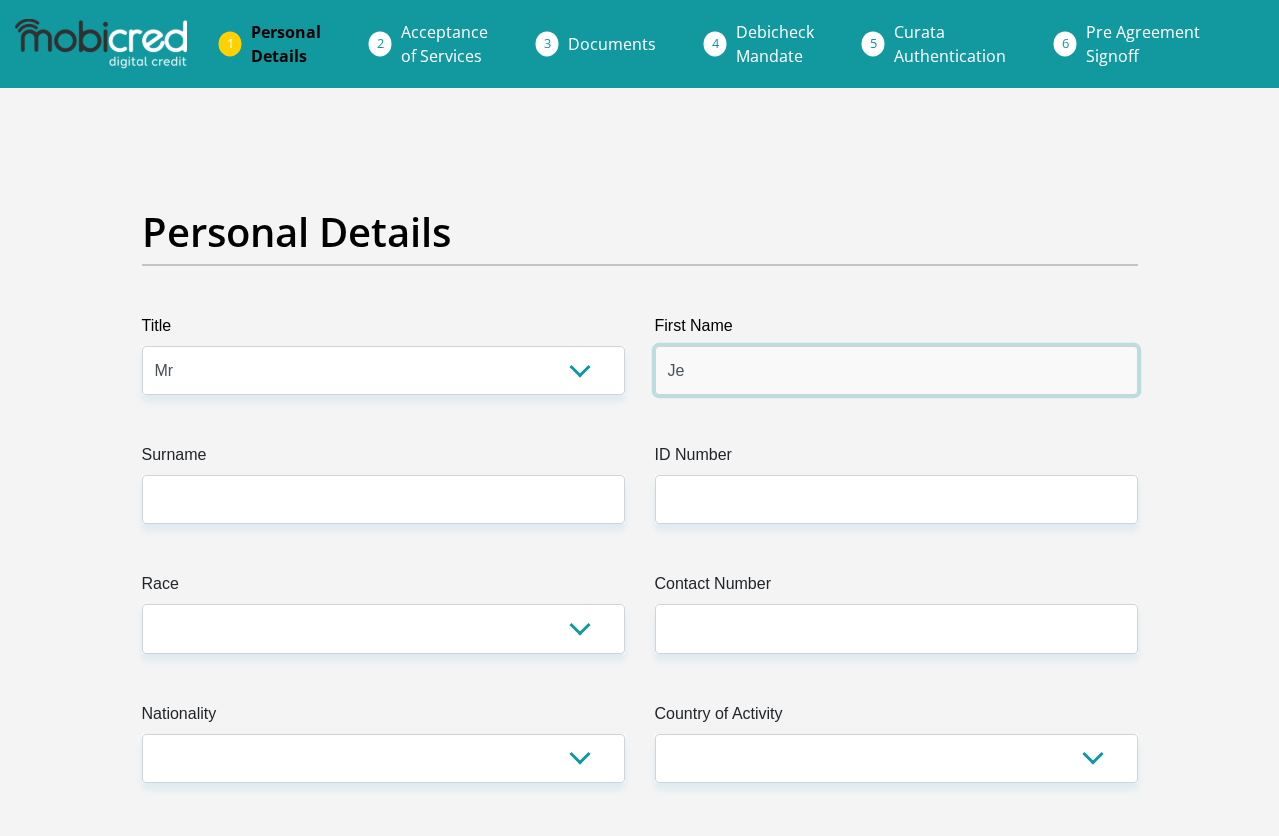 type on "J" 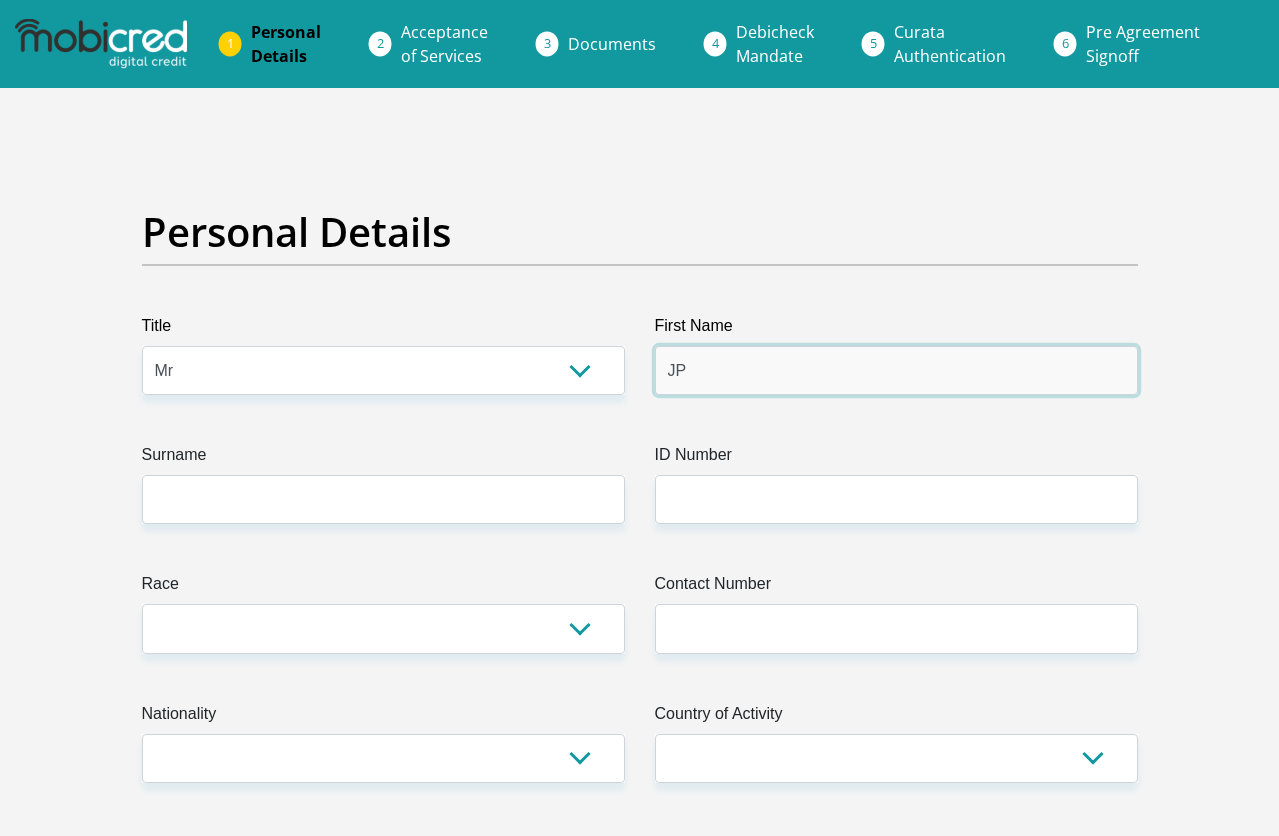 type on "JP" 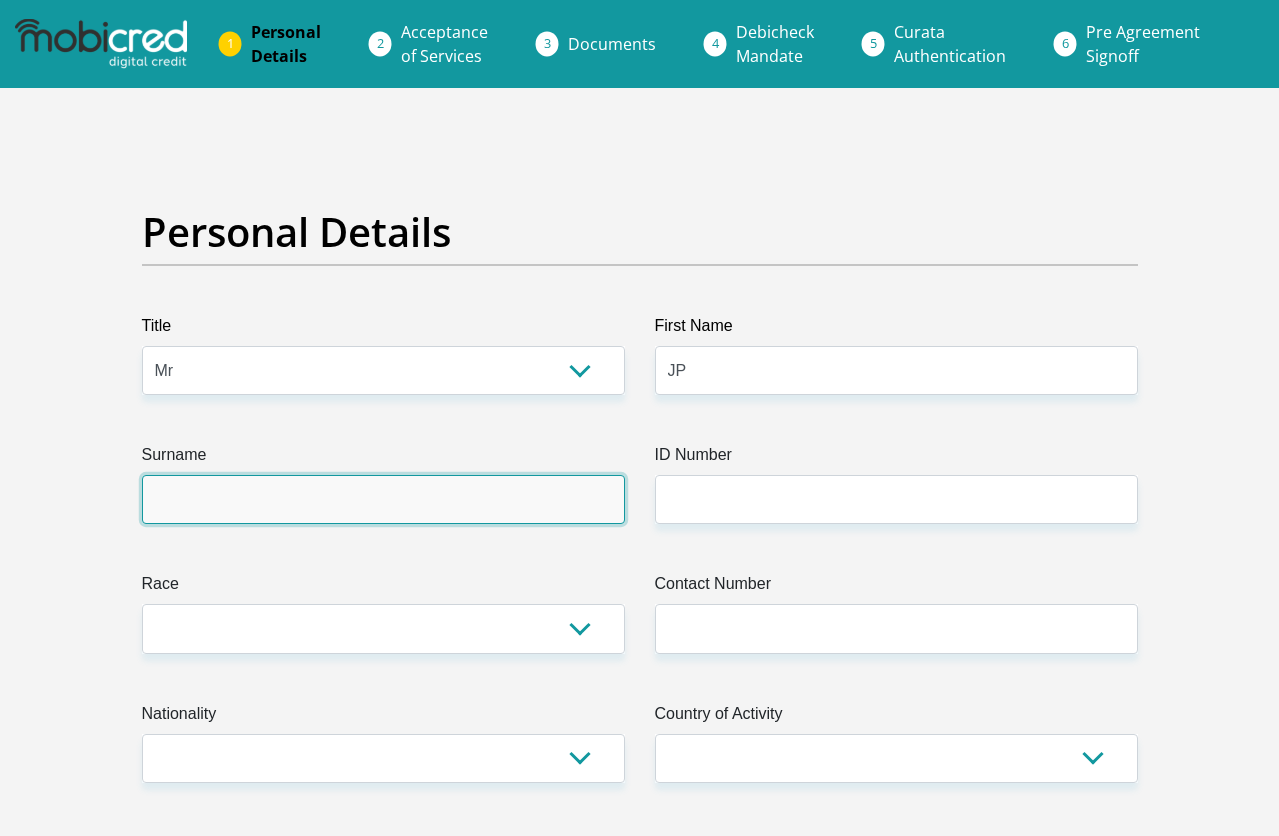 click on "Surname" at bounding box center [383, 499] 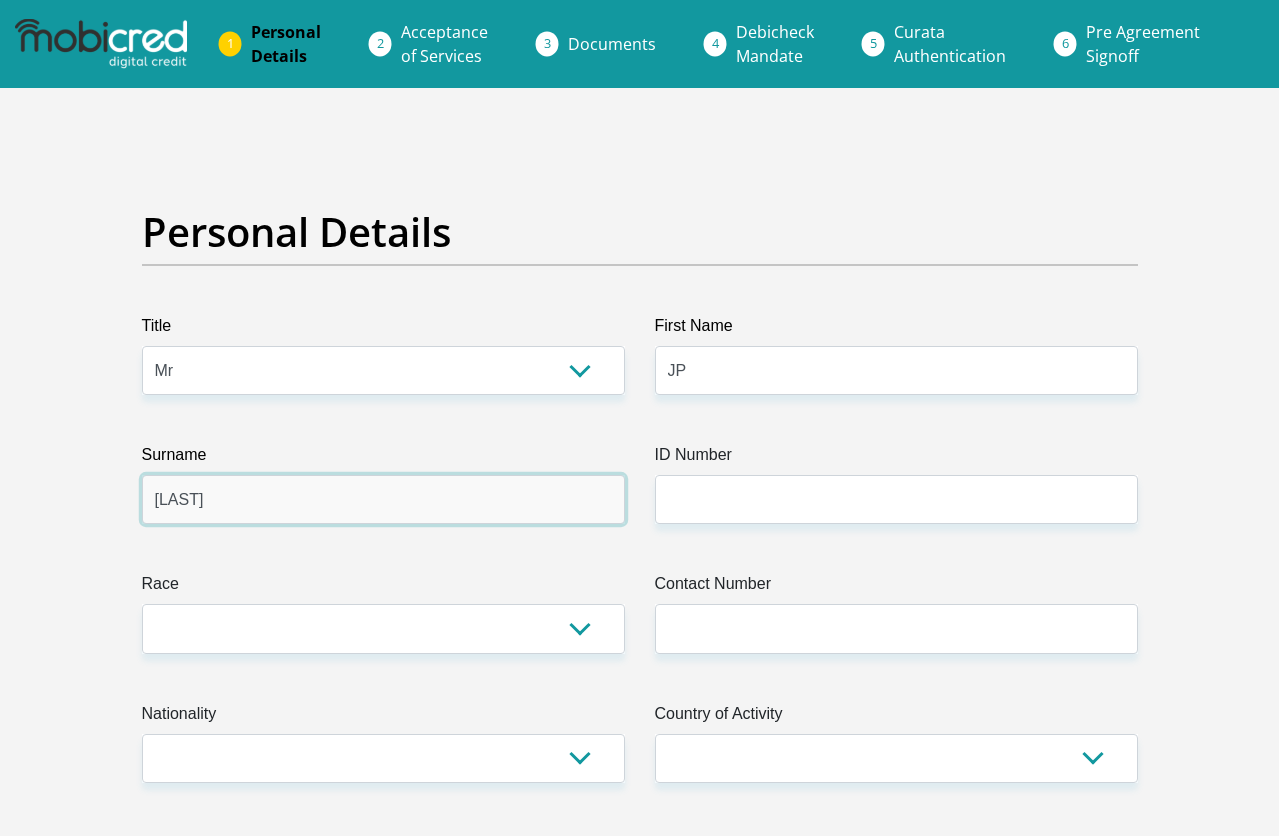 type on "Pelser" 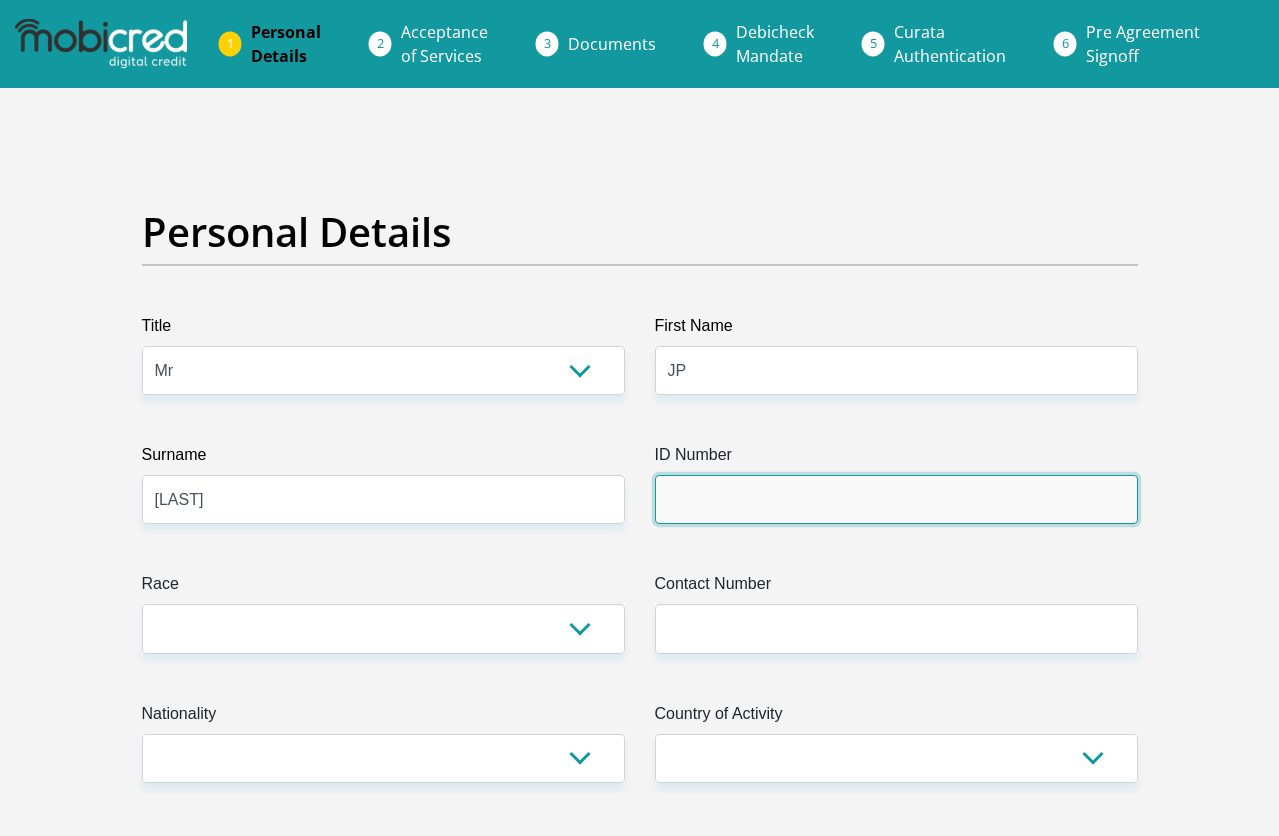 click on "ID Number" at bounding box center (896, 499) 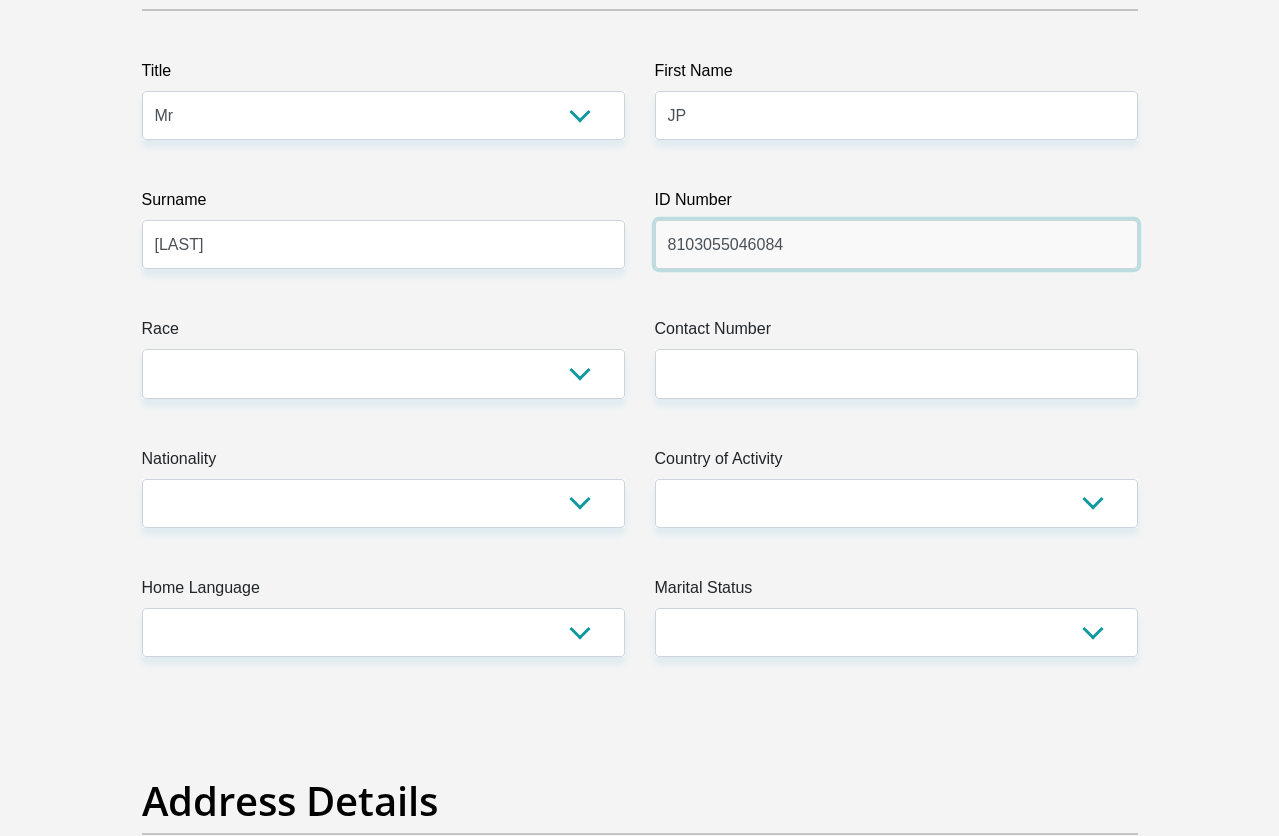 scroll, scrollTop: 267, scrollLeft: 0, axis: vertical 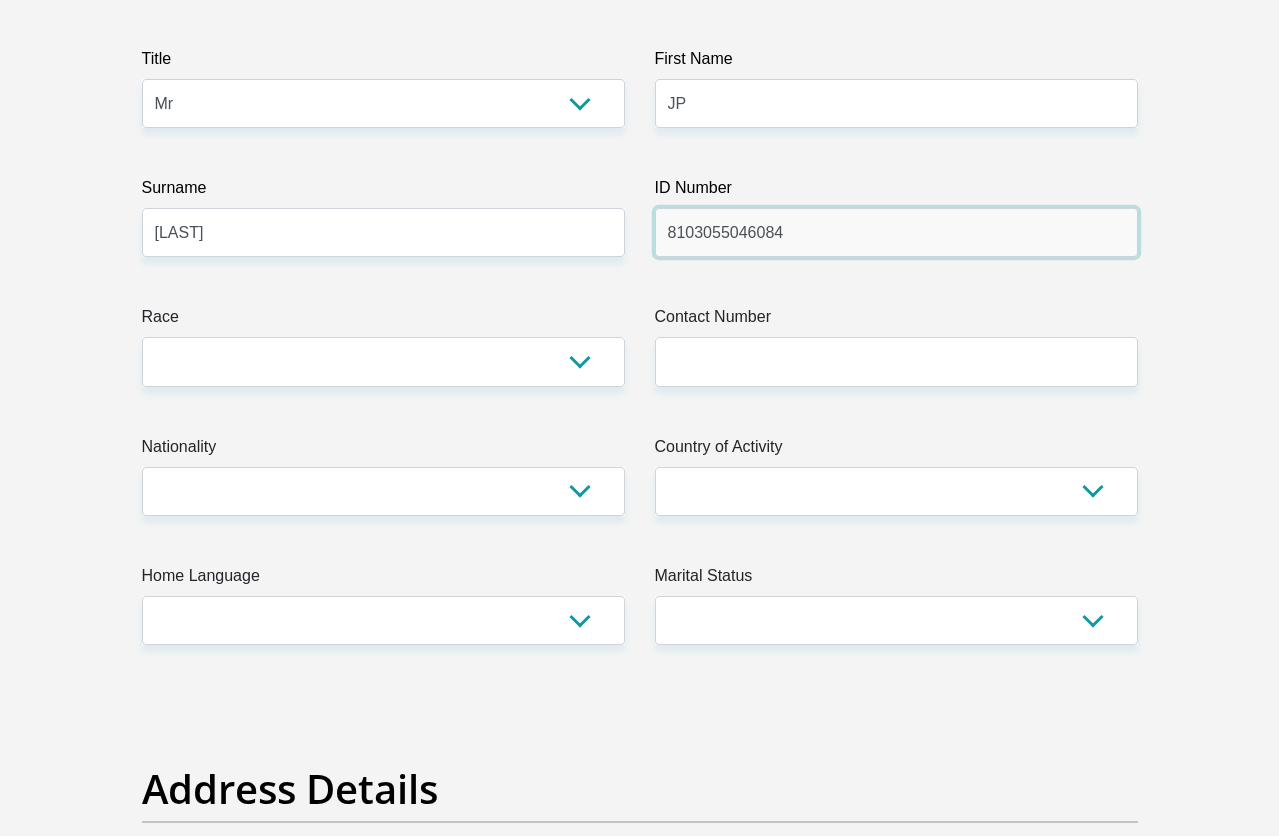 type on "8103055046084" 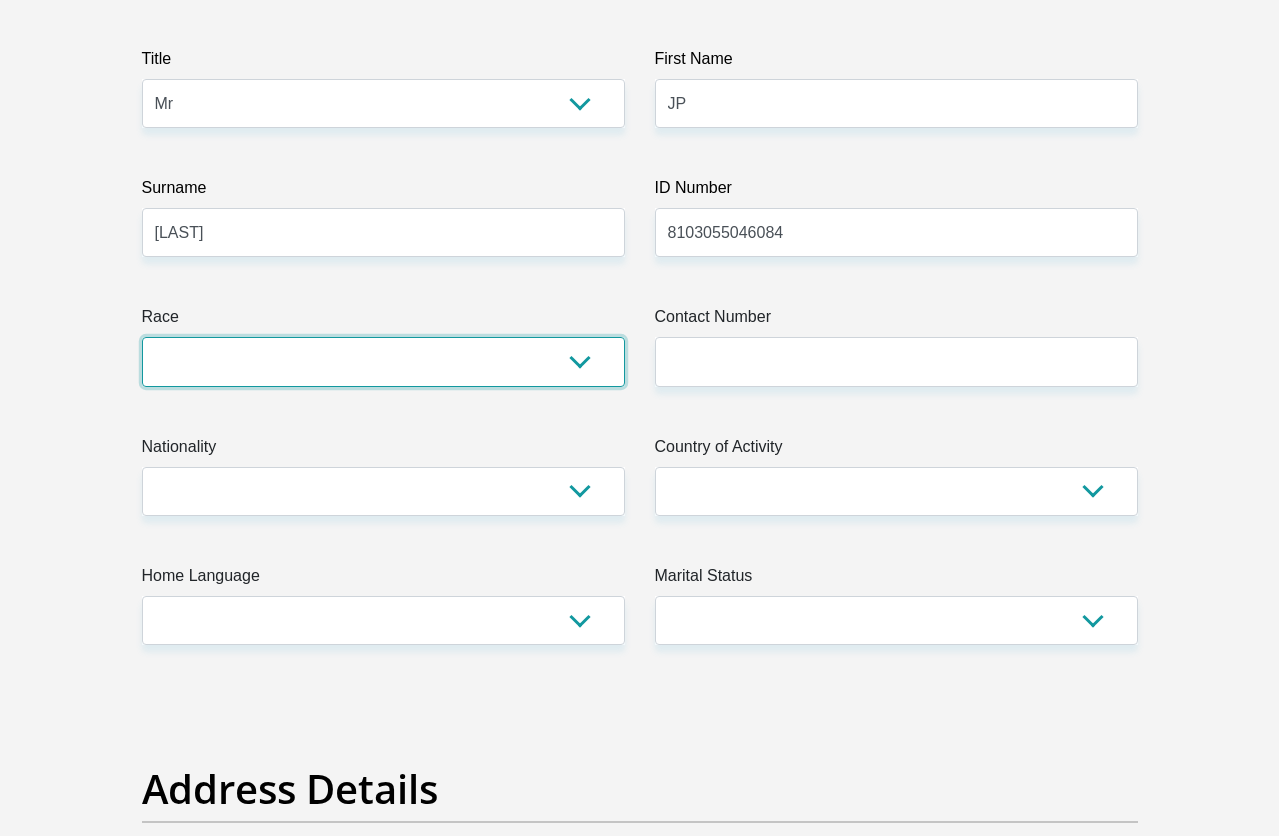 click on "Black
Coloured
Indian
White
Other" at bounding box center (383, 361) 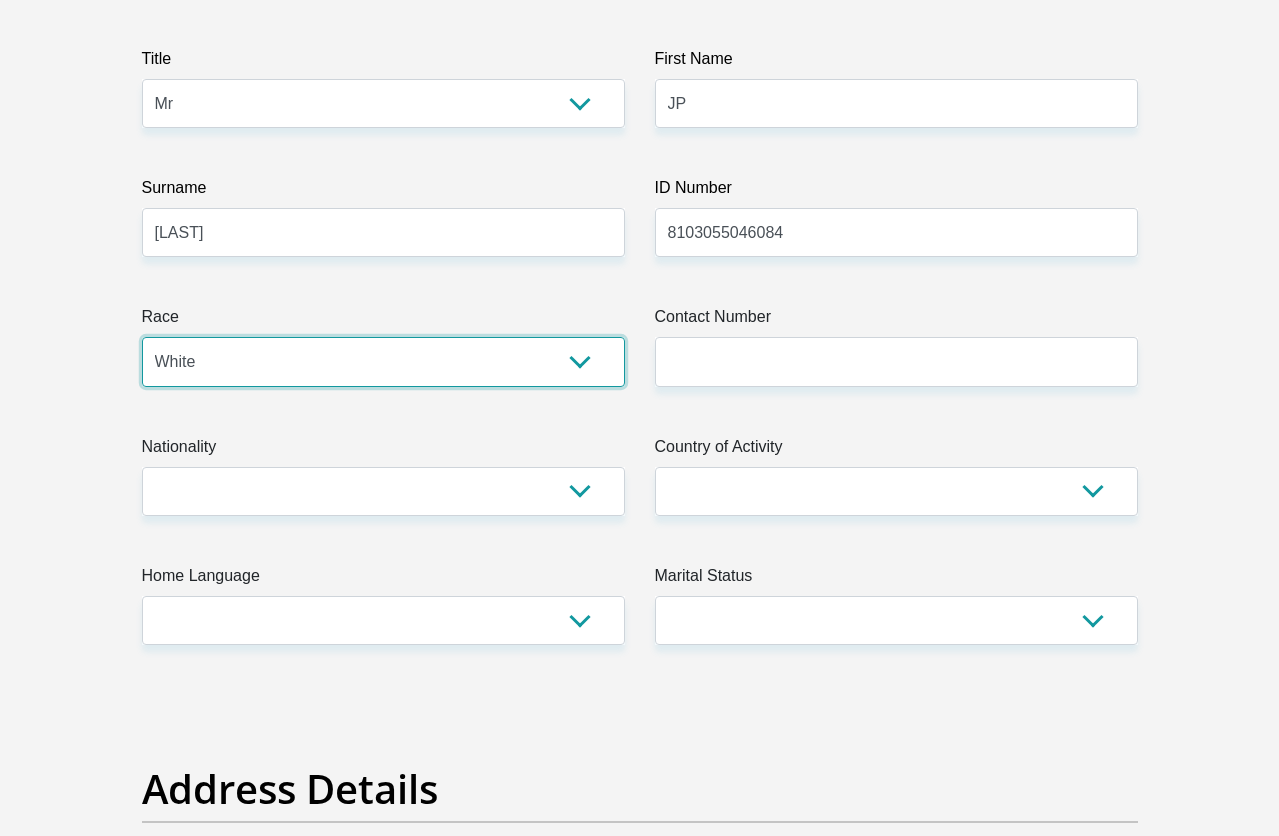 click on "Black
Coloured
Indian
White
Other" at bounding box center [383, 361] 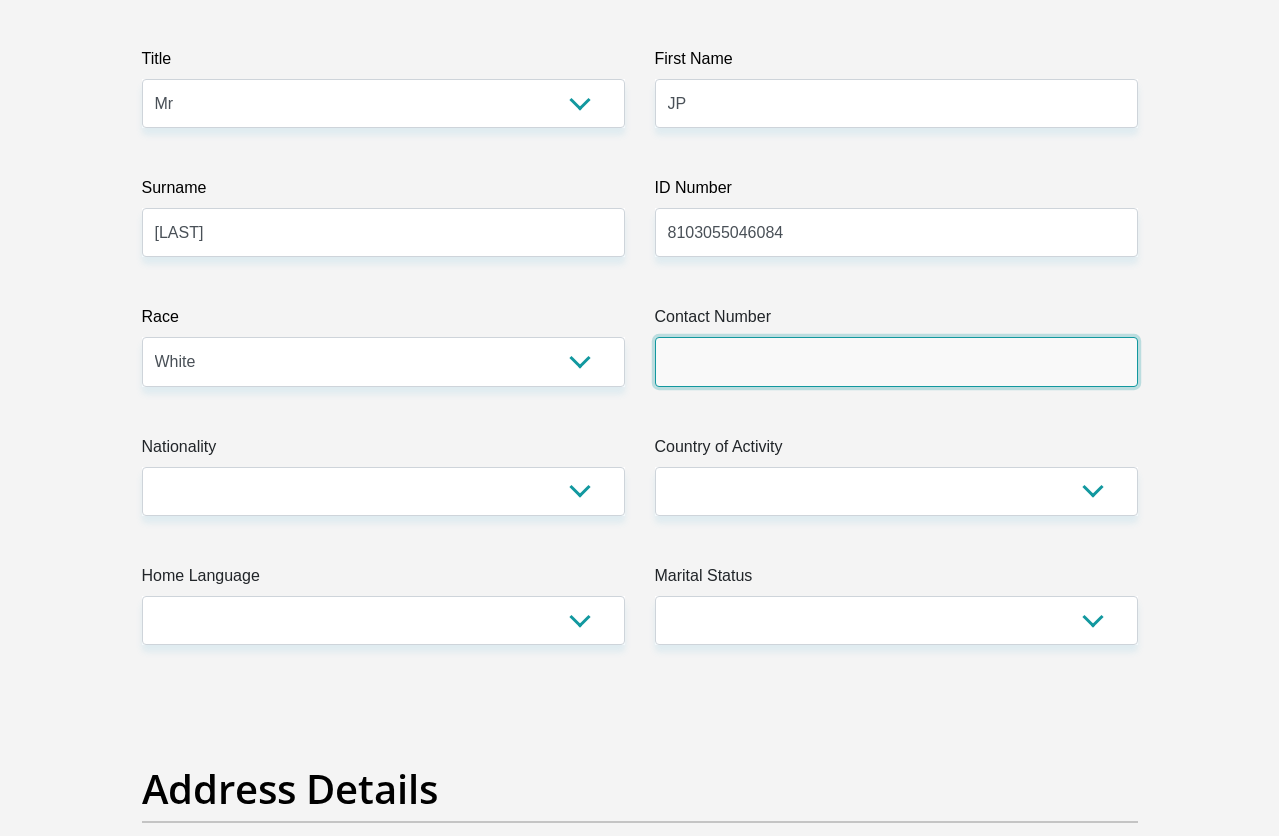 click on "Contact Number" at bounding box center (896, 361) 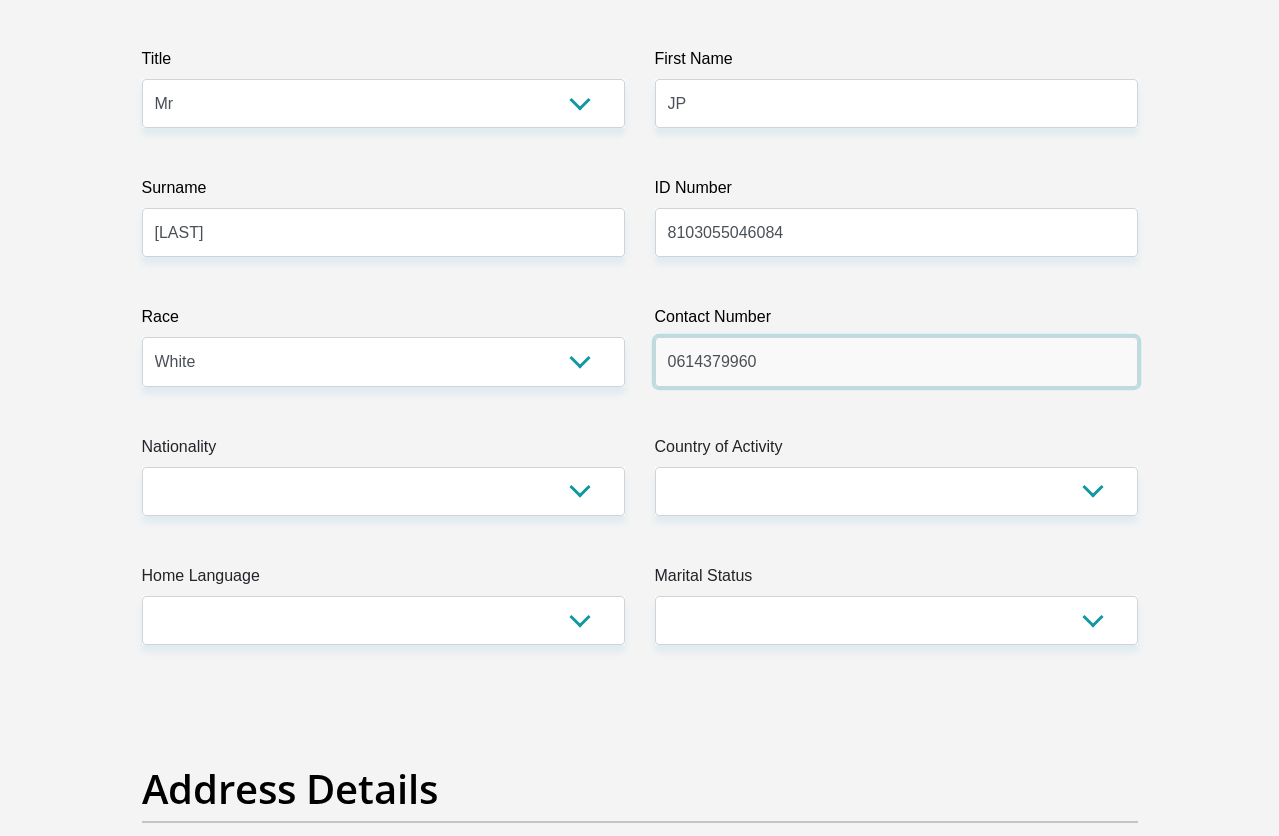 type on "0614379960" 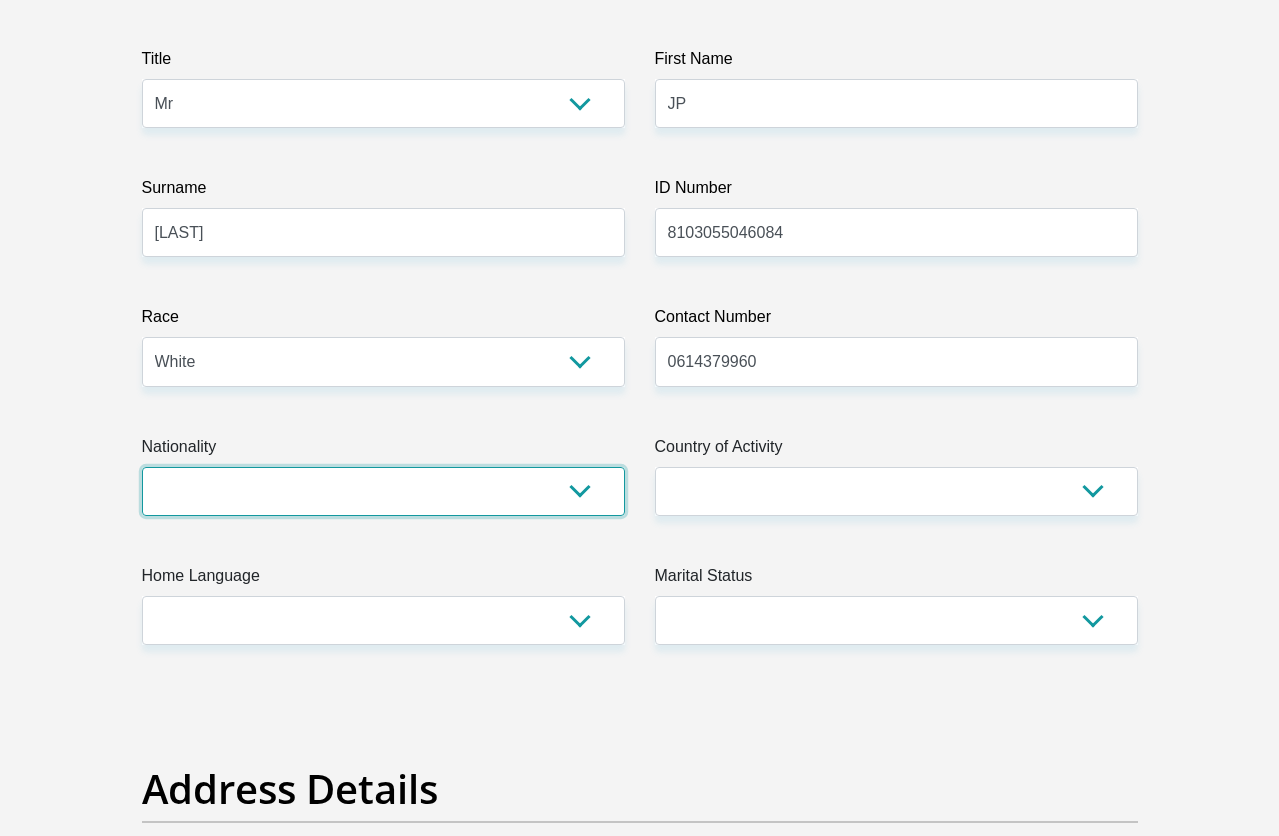 click on "South Africa
Afghanistan
Aland Islands
Albania
Algeria
America Samoa
American Virgin Islands
Andorra
Angola
Anguilla
Antarctica
Antigua and Barbuda
Argentina
Armenia
Aruba
Ascension Island
Australia
Austria
Azerbaijan
Bahamas
Bahrain
Bangladesh
Barbados
Chad" at bounding box center (383, 491) 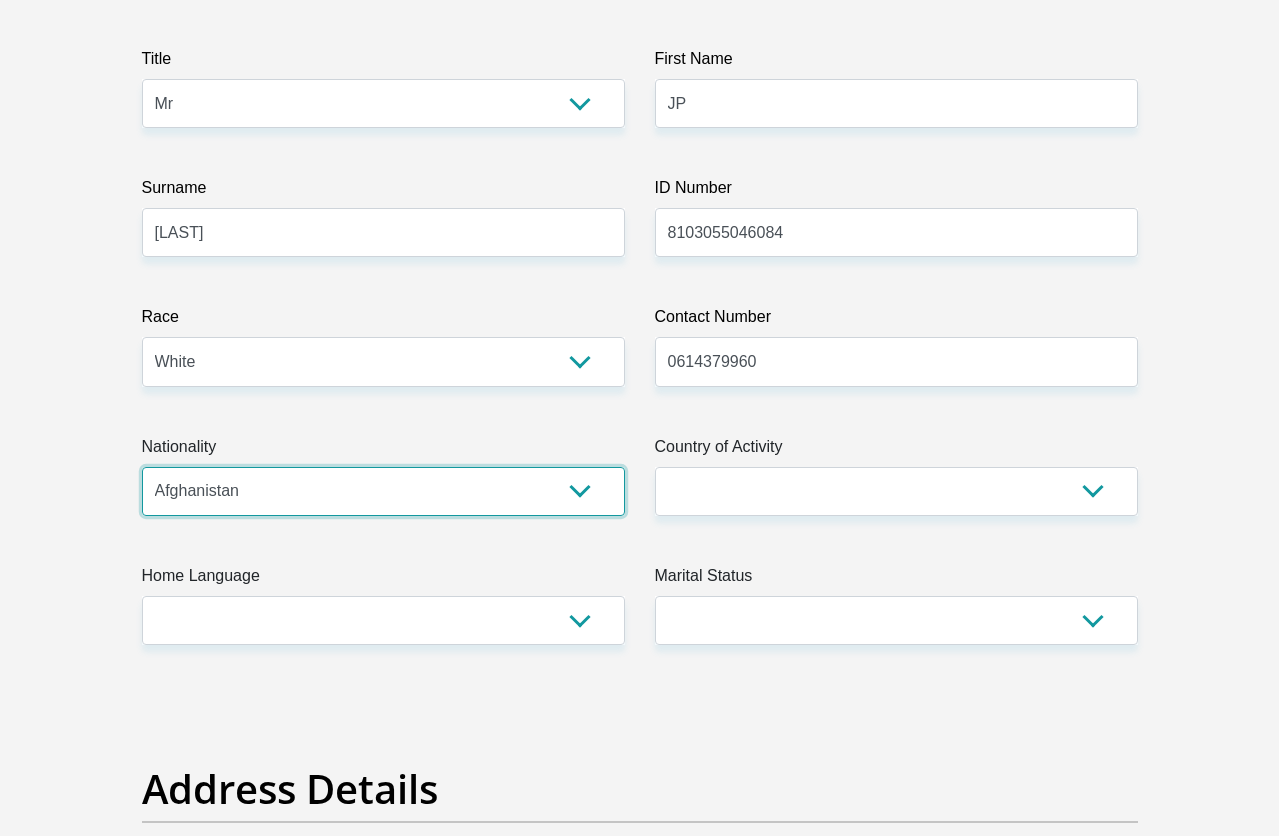 click on "South Africa
Afghanistan
Aland Islands
Albania
Algeria
America Samoa
American Virgin Islands
Andorra
Angola
Anguilla
Antarctica
Antigua and Barbuda
Argentina
Armenia
Aruba
Ascension Island
Australia
Austria
Azerbaijan
Bahamas
Bahrain
Bangladesh
Barbados
Chad" at bounding box center (383, 491) 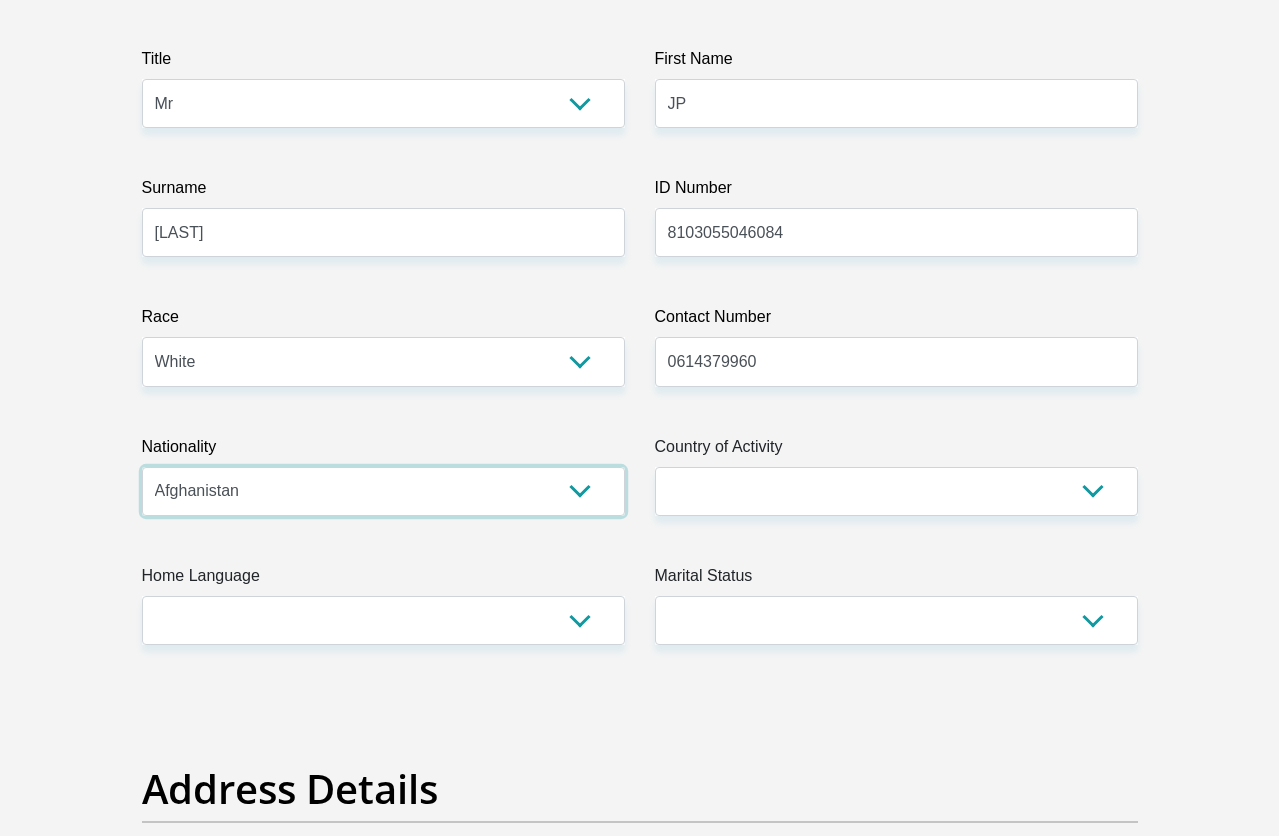 click on "South Africa
Afghanistan
Aland Islands
Albania
Algeria
America Samoa
American Virgin Islands
Andorra
Angola
Anguilla
Antarctica
Antigua and Barbuda
Argentina
Armenia
Aruba
Ascension Island
Australia
Austria
Azerbaijan
Bahamas
Bahrain
Bangladesh
Barbados
Chad" at bounding box center [383, 491] 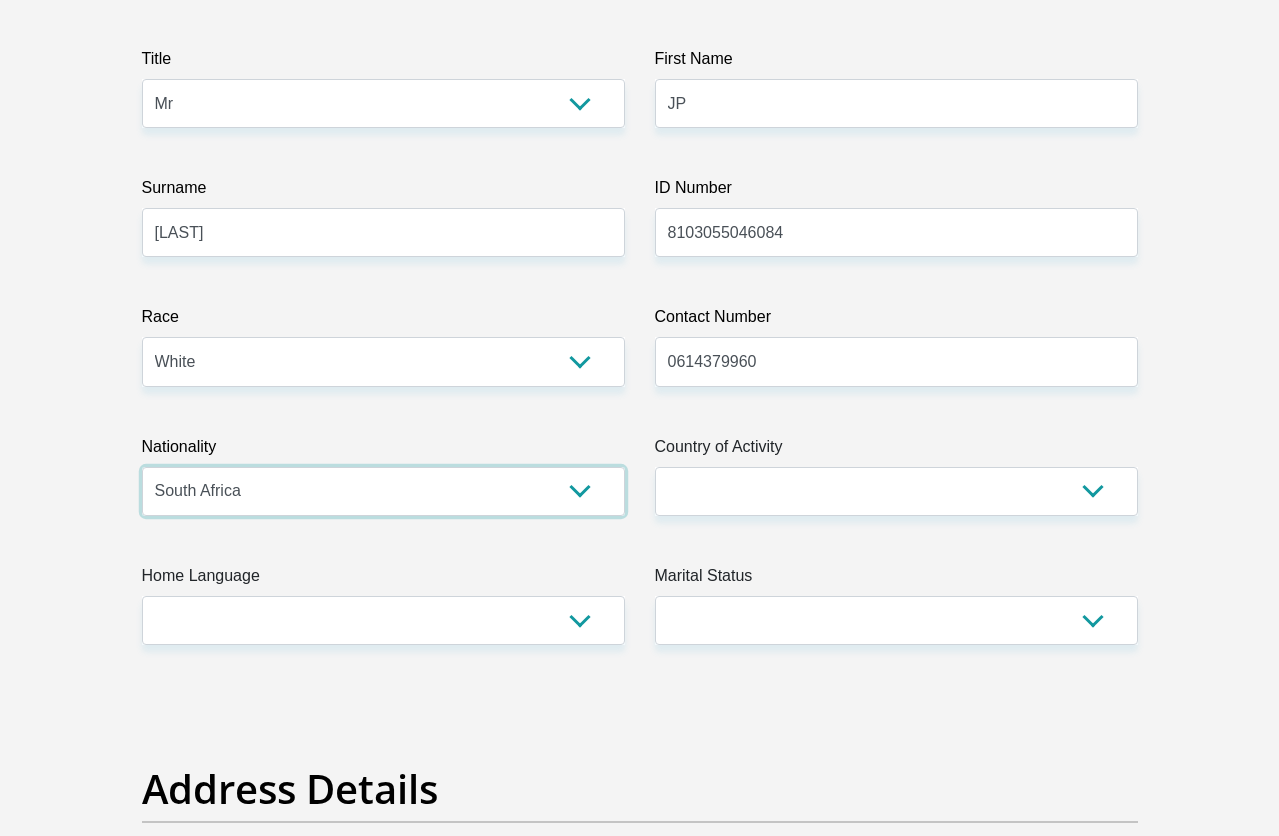click on "South Africa
Afghanistan
Aland Islands
Albania
Algeria
America Samoa
American Virgin Islands
Andorra
Angola
Anguilla
Antarctica
Antigua and Barbuda
Argentina
Armenia
Aruba
Ascension Island
Australia
Austria
Azerbaijan
Bahamas
Bahrain
Bangladesh
Barbados
Chad" at bounding box center [383, 491] 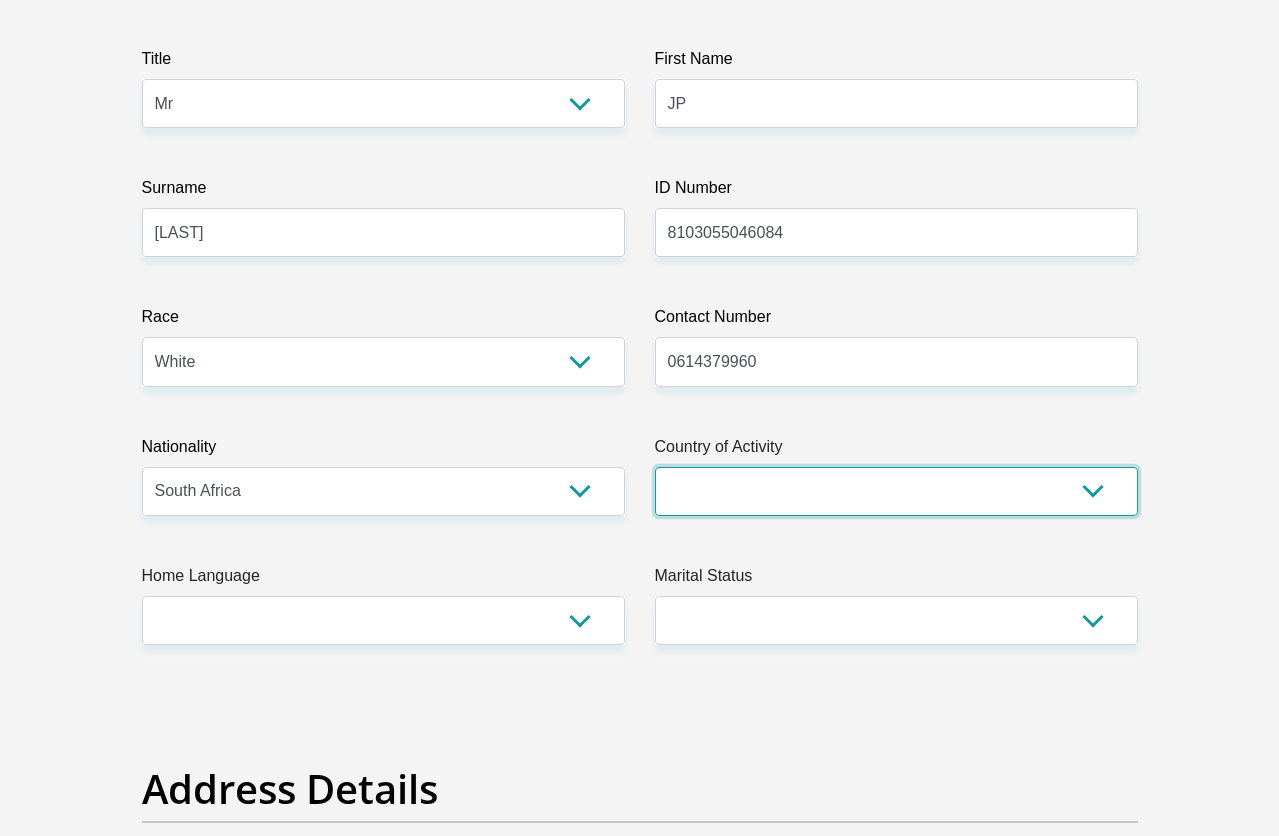 click on "South Africa
Afghanistan
Aland Islands
Albania
Algeria
America Samoa
American Virgin Islands
Andorra
Angola
Anguilla
Antarctica
Antigua and Barbuda
Argentina
Armenia
Aruba
Ascension Island
Australia
Austria
Azerbaijan
Chad" at bounding box center (896, 491) 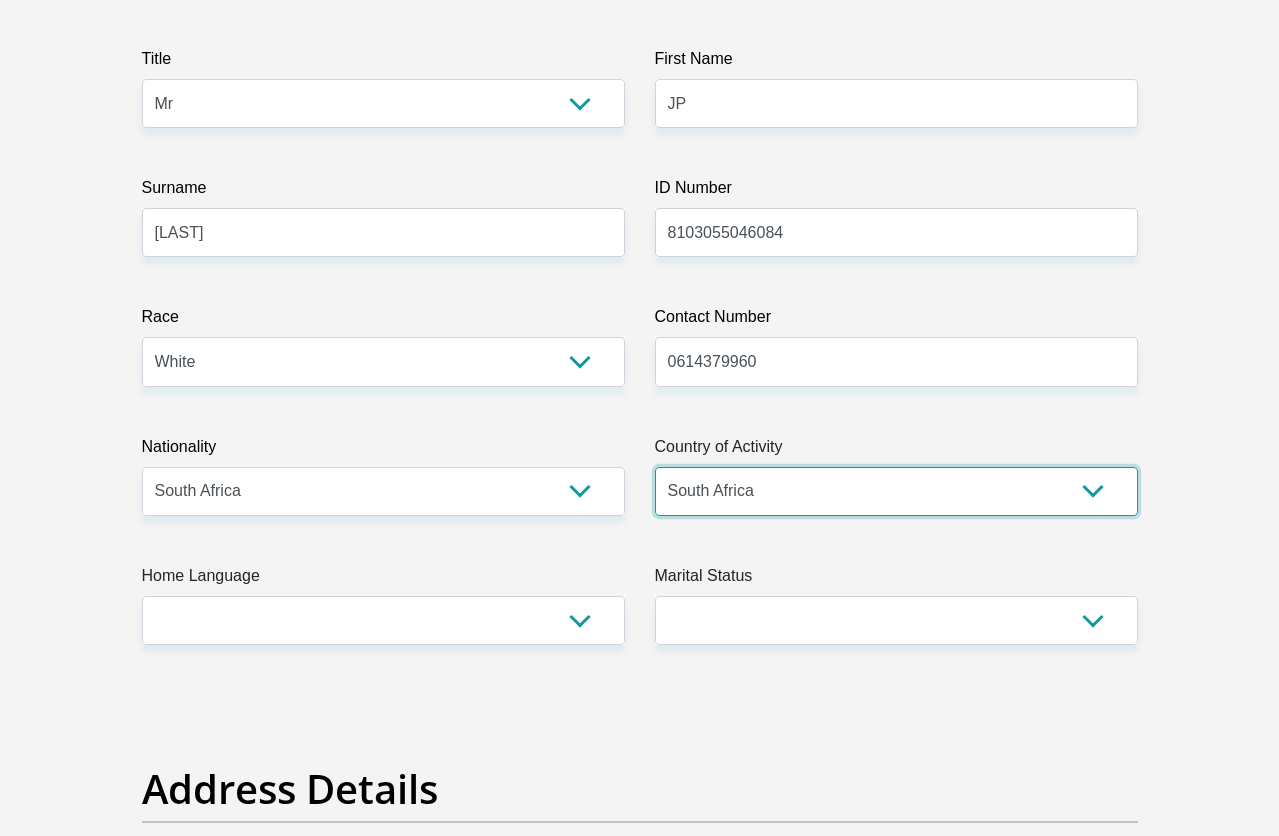 click on "South Africa
Afghanistan
Aland Islands
Albania
Algeria
America Samoa
American Virgin Islands
Andorra
Angola
Anguilla
Antarctica
Antigua and Barbuda
Argentina
Armenia
Aruba
Ascension Island
Australia
Austria
Azerbaijan
Chad" at bounding box center (896, 491) 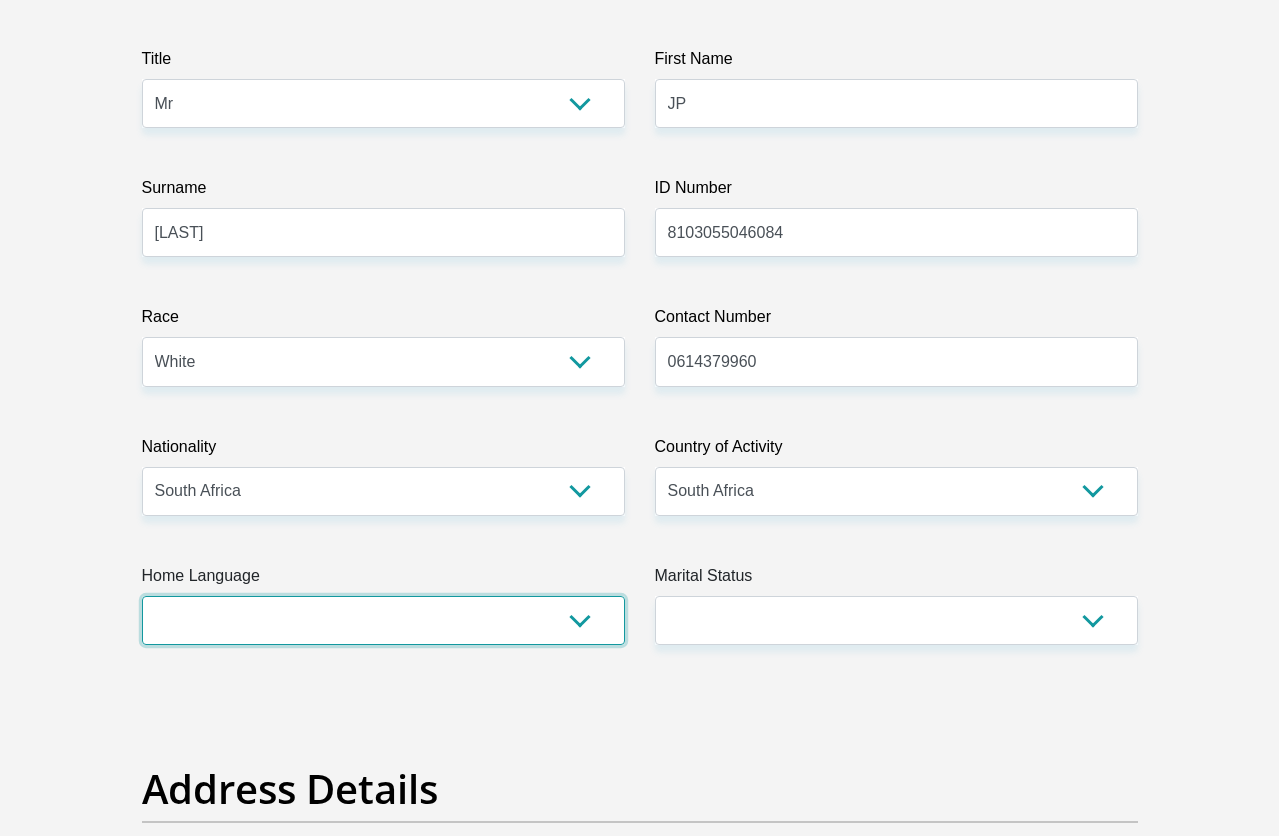 click on "Afrikaans
English
Sepedi
South Ndebele
Southern Sotho
Swati
Tsonga
Tswana
Venda
Xhosa
Zulu
Other" at bounding box center (383, 620) 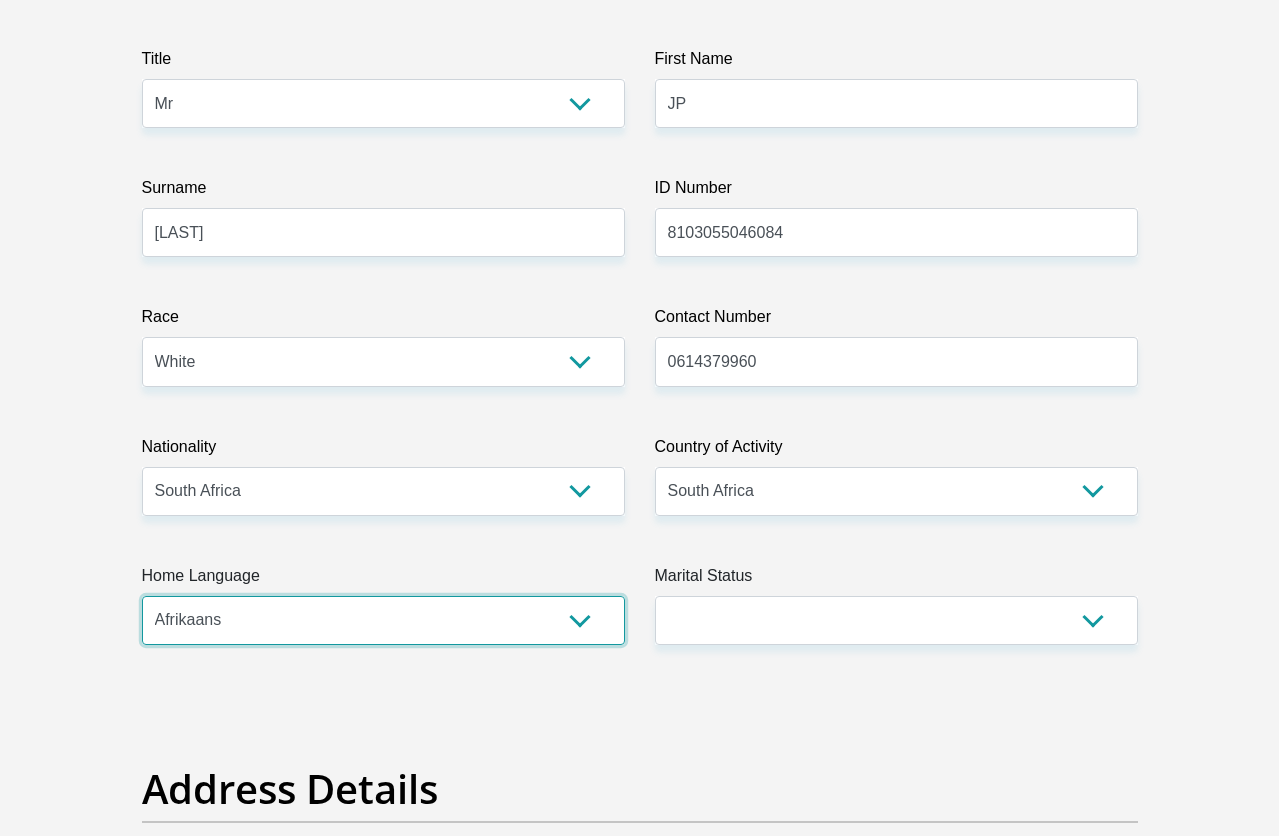 click on "Afrikaans
English
Sepedi
South Ndebele
Southern Sotho
Swati
Tsonga
Tswana
Venda
Xhosa
Zulu
Other" at bounding box center (383, 620) 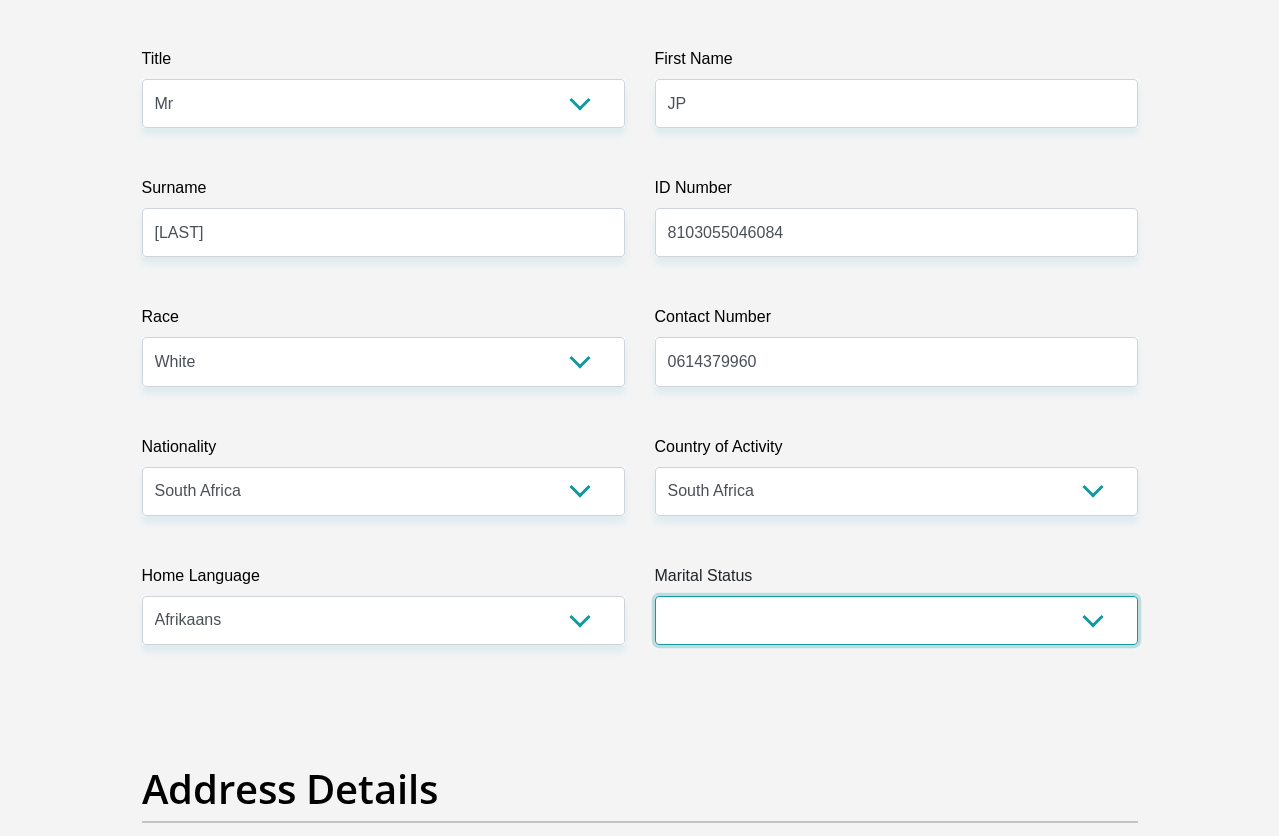 click on "Married ANC
Single
Divorced
Widowed
Married COP or Customary Law" at bounding box center (896, 620) 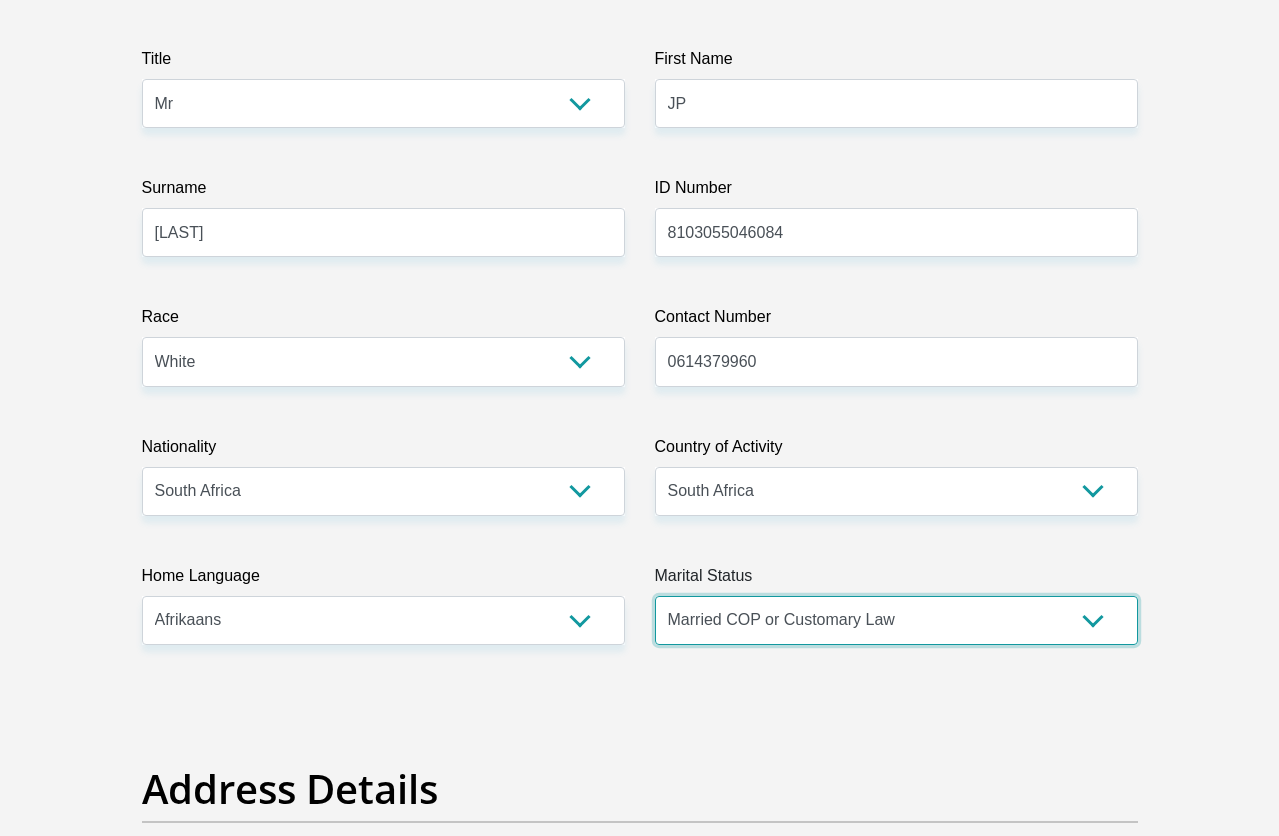 click on "Married ANC
Single
Divorced
Widowed
Married COP or Customary Law" at bounding box center (896, 620) 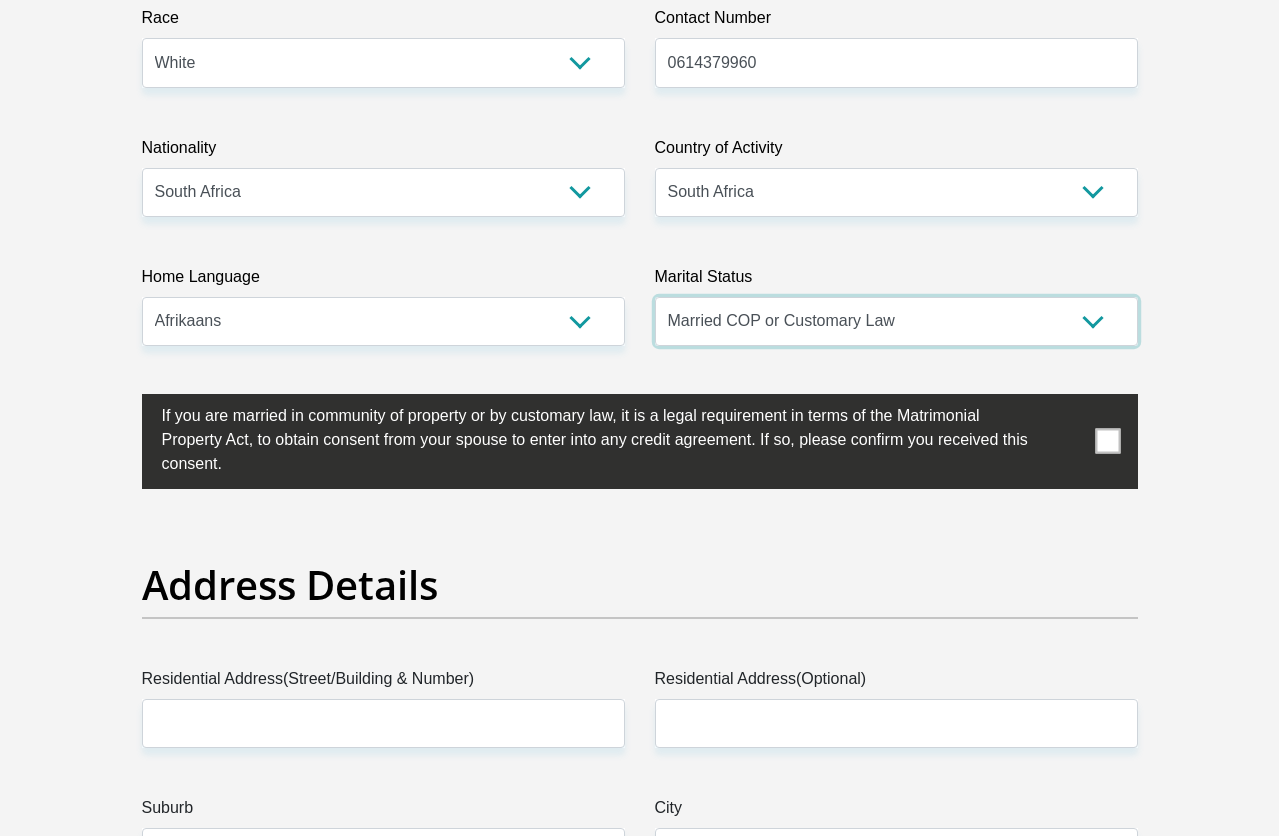 scroll, scrollTop: 567, scrollLeft: 0, axis: vertical 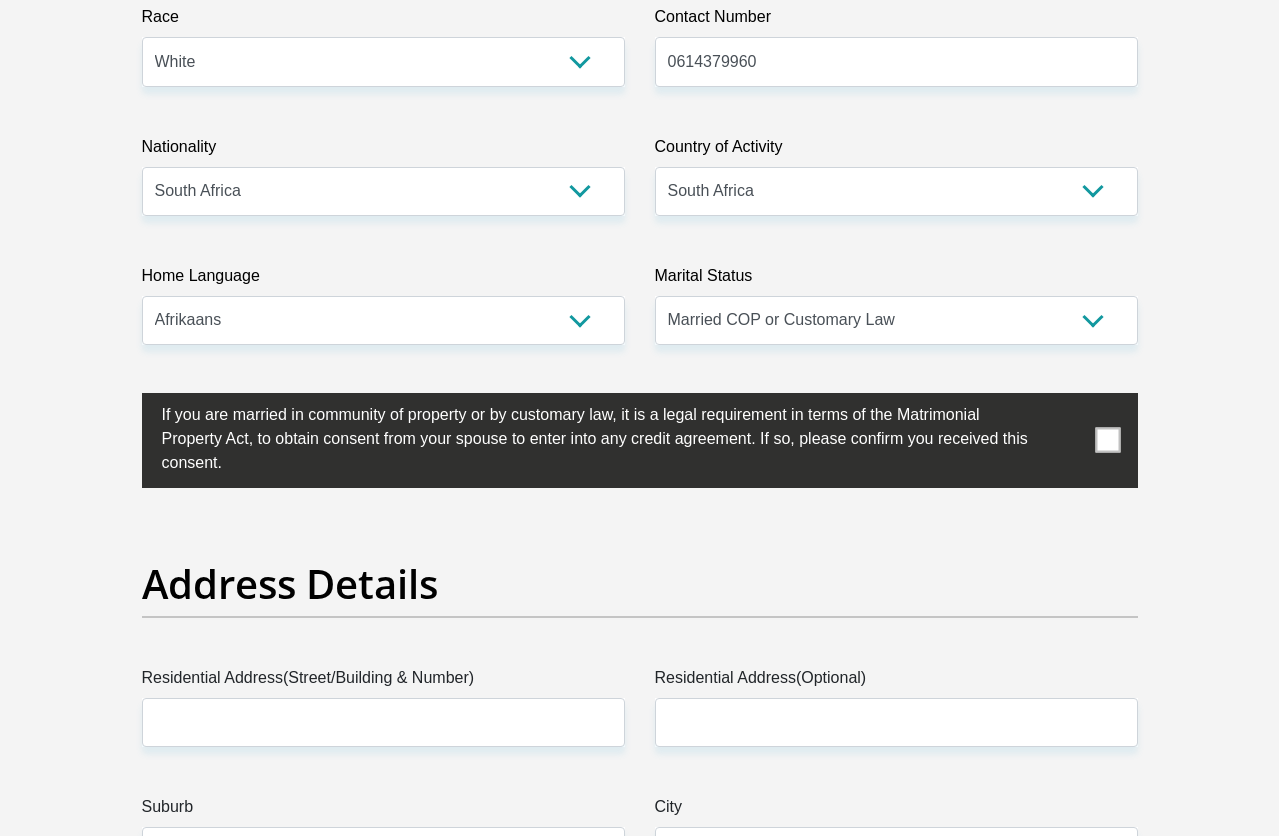 click at bounding box center [1107, 440] 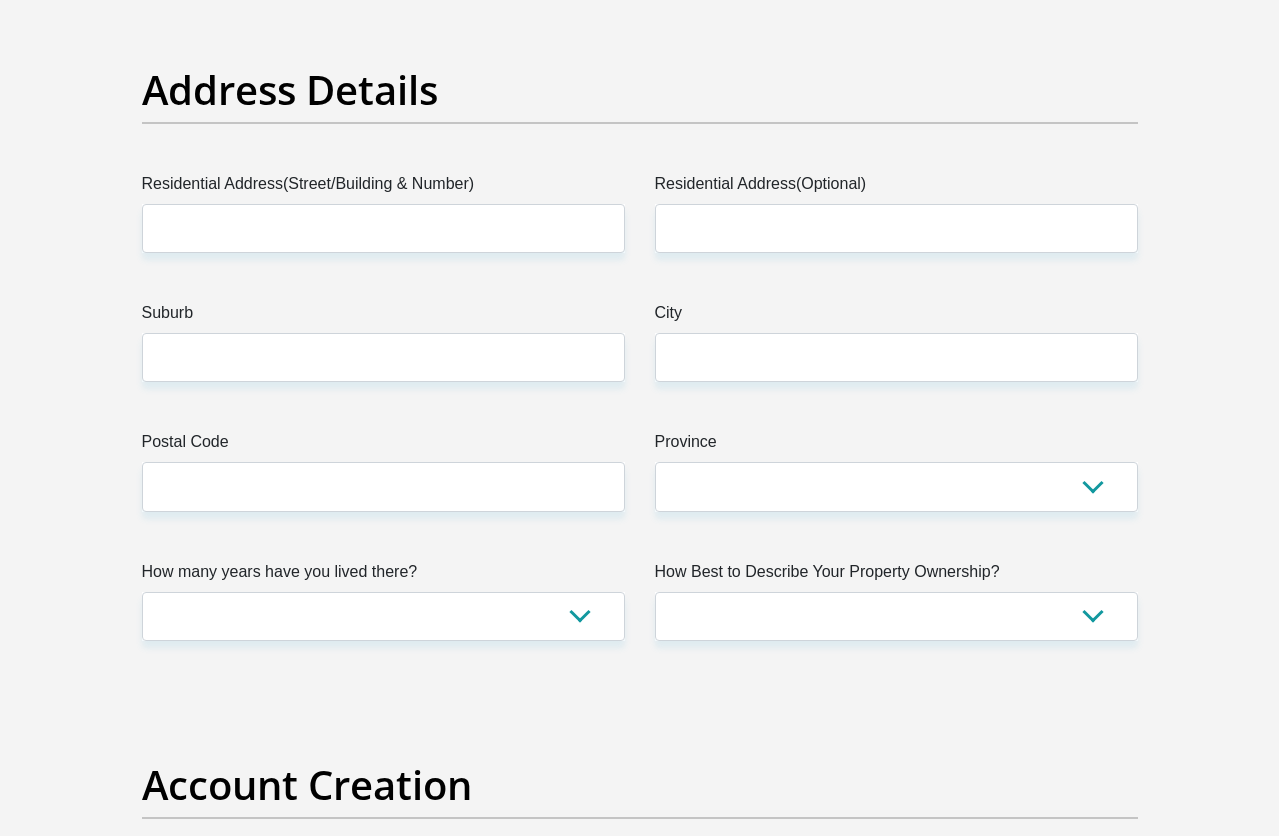 scroll, scrollTop: 1067, scrollLeft: 0, axis: vertical 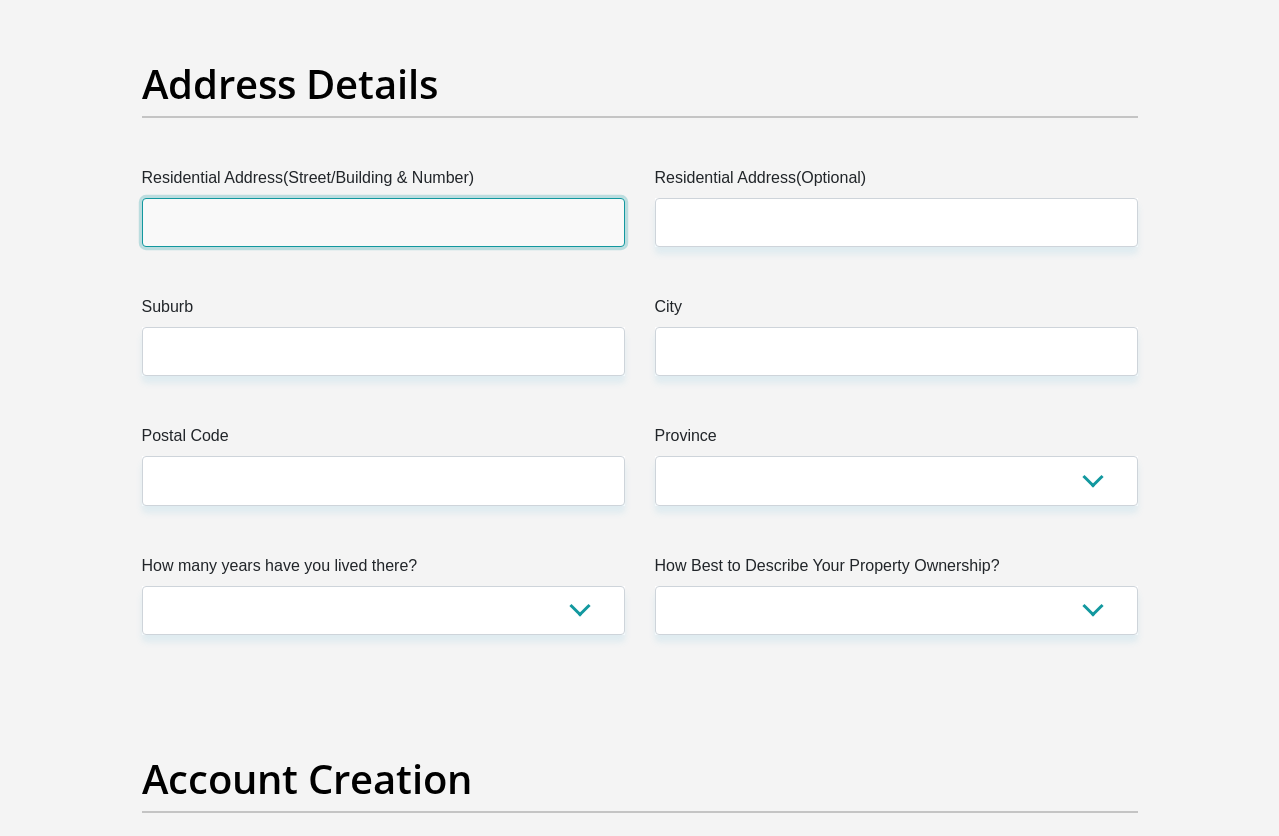 click on "Residential Address(Street/Building & Number)" at bounding box center [383, 222] 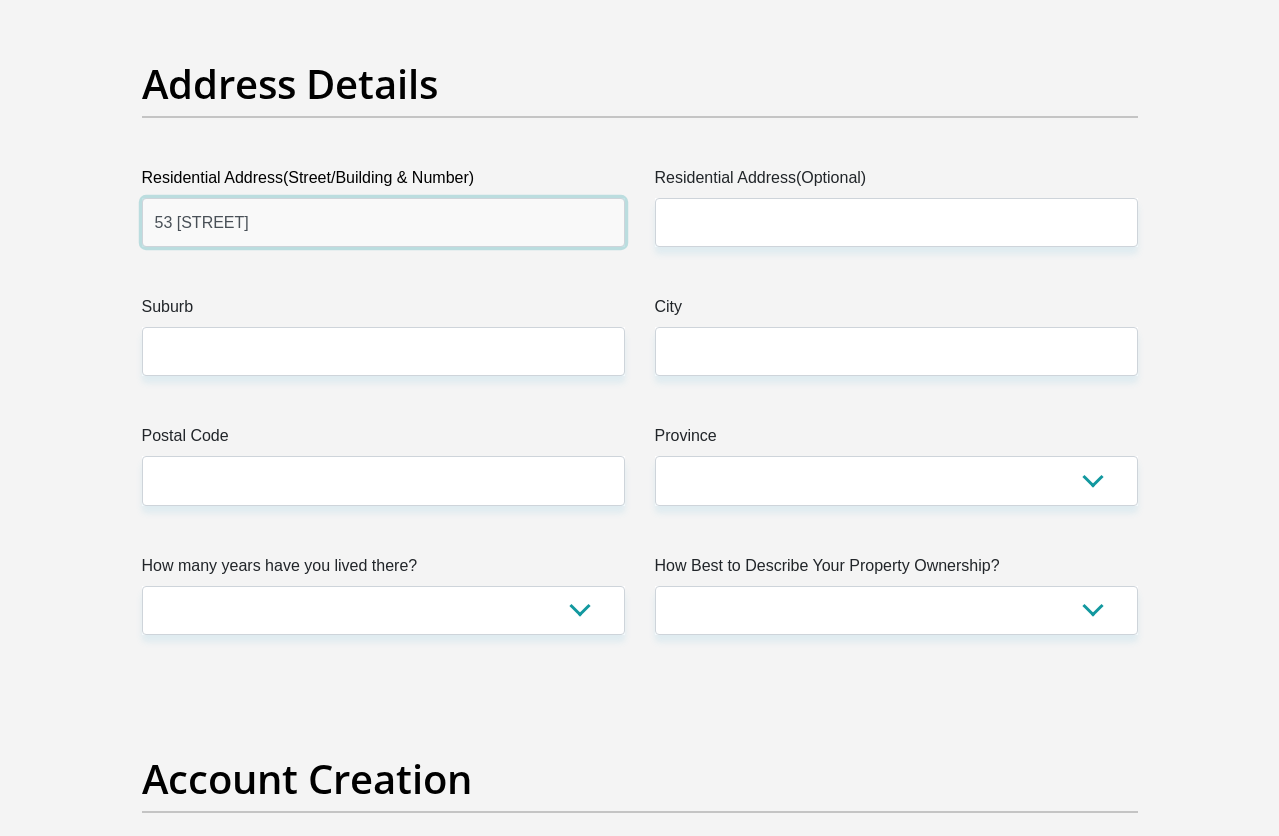 type on "53 Danie Street" 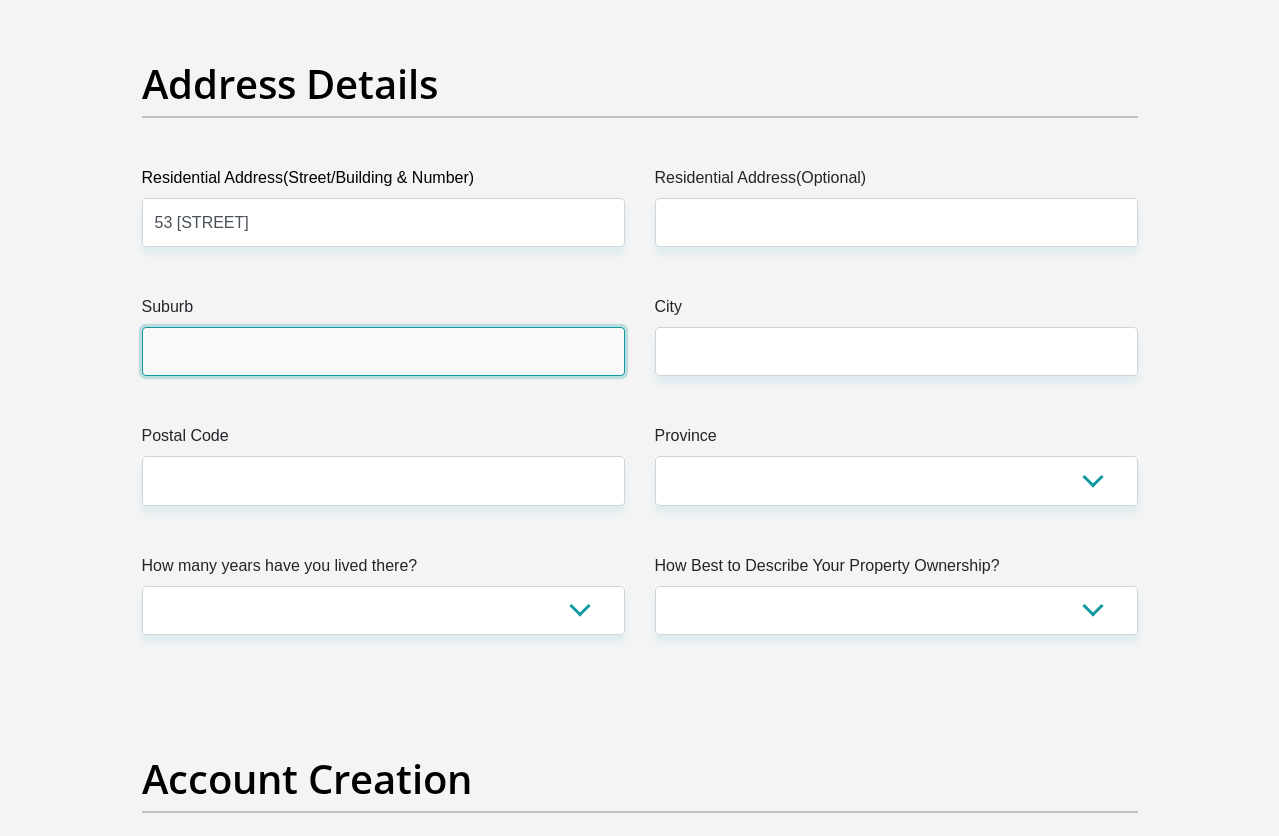 click on "Suburb" at bounding box center (383, 351) 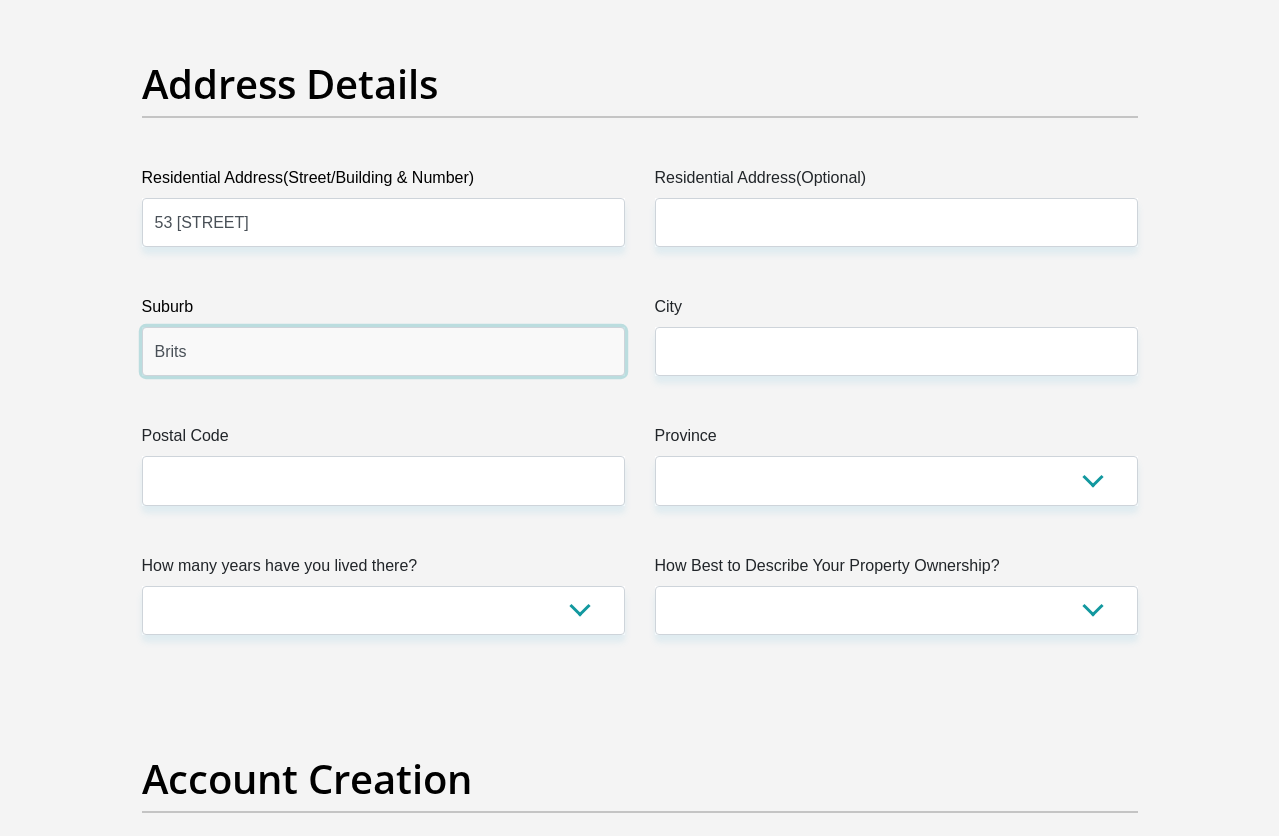 type on "Brits" 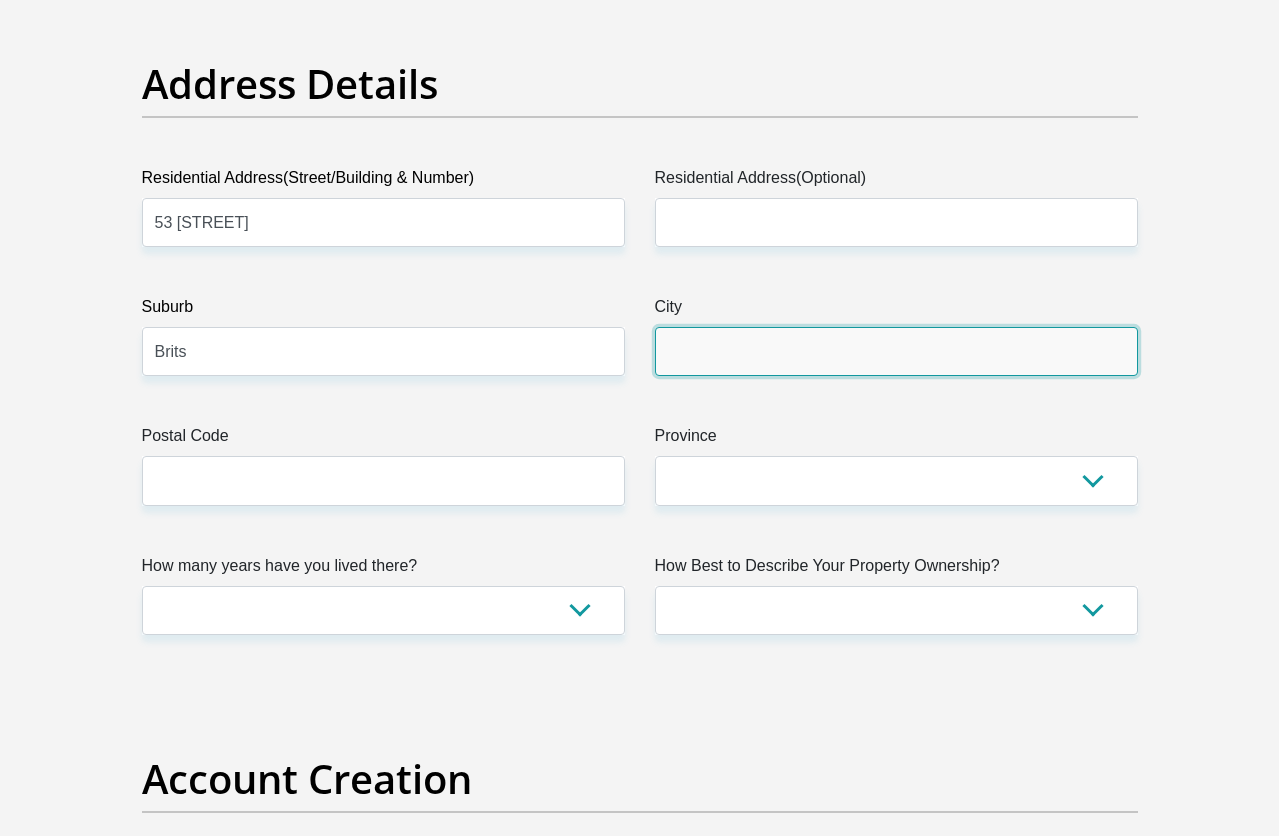 click on "City" at bounding box center [896, 351] 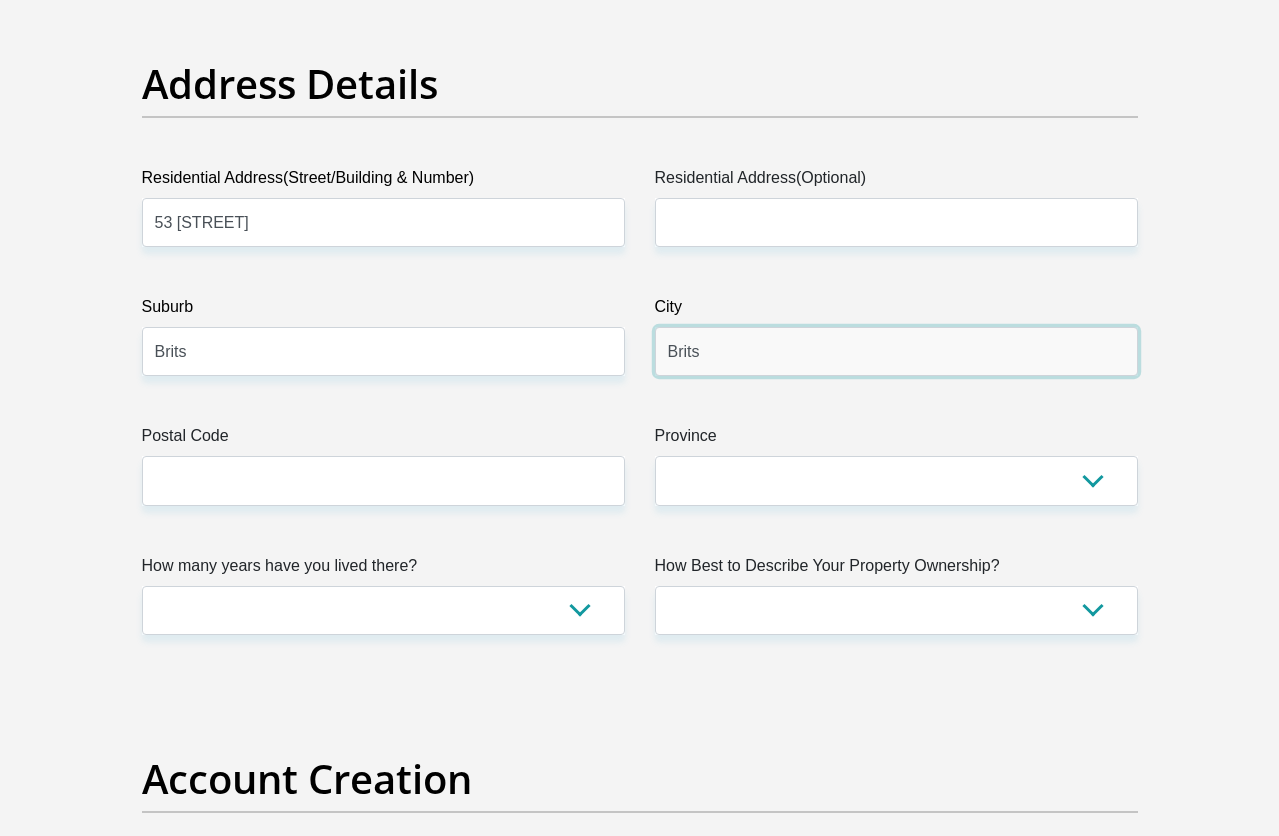type on "Brits" 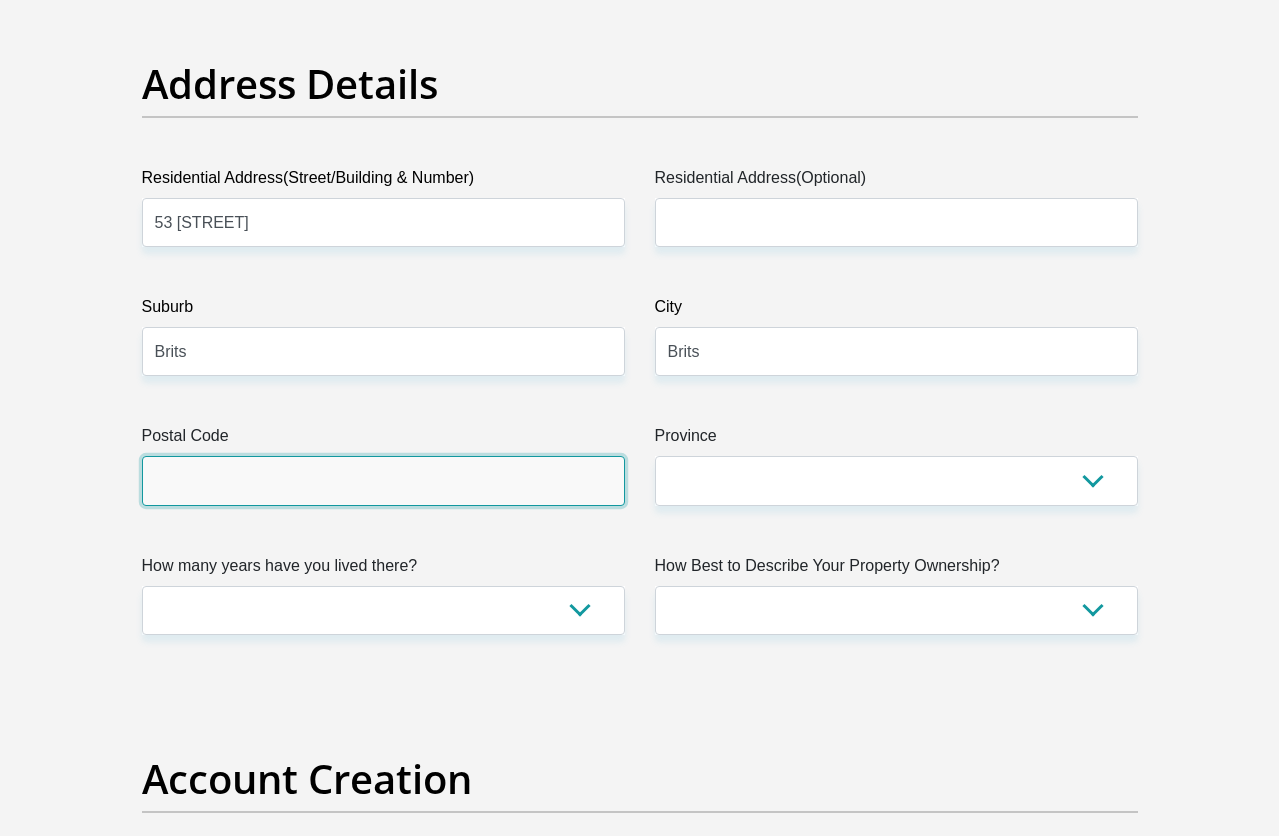 click on "Postal Code" at bounding box center [383, 480] 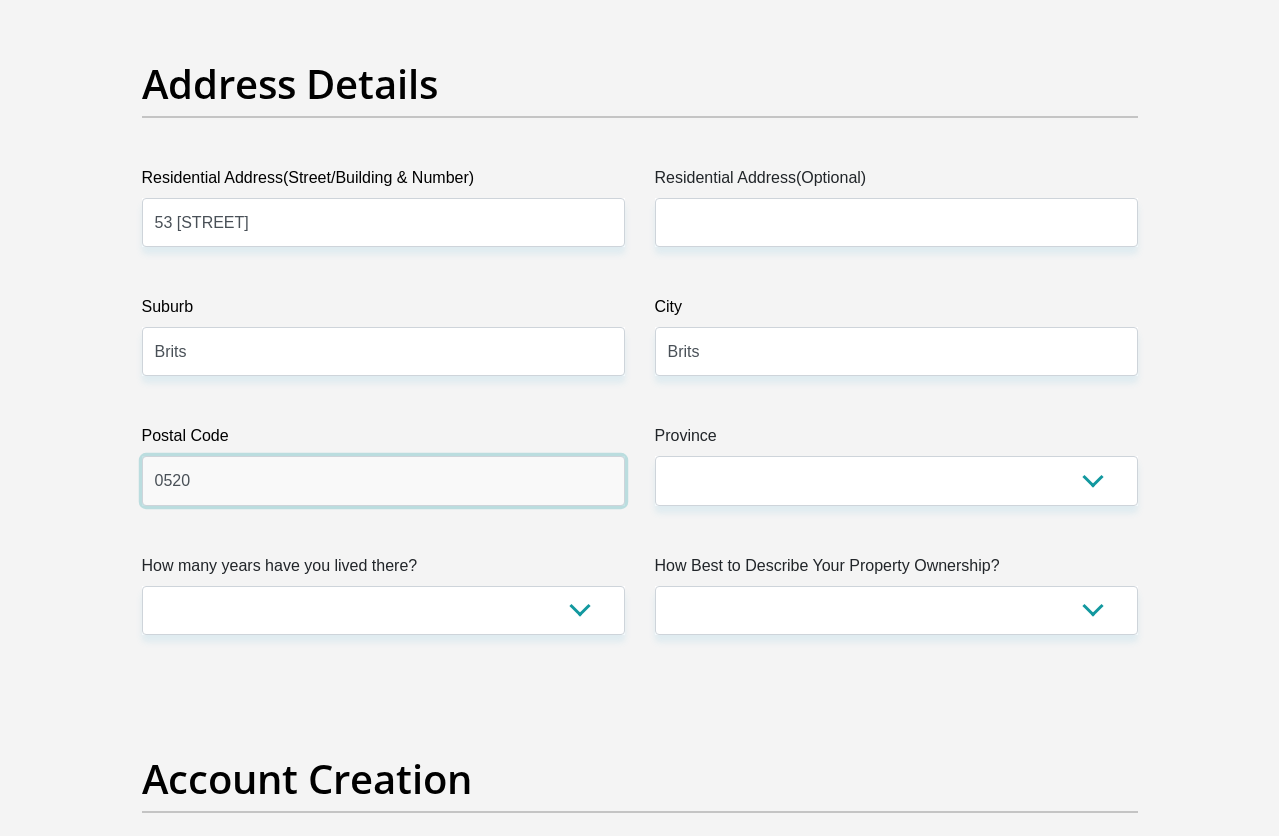 type on "0520" 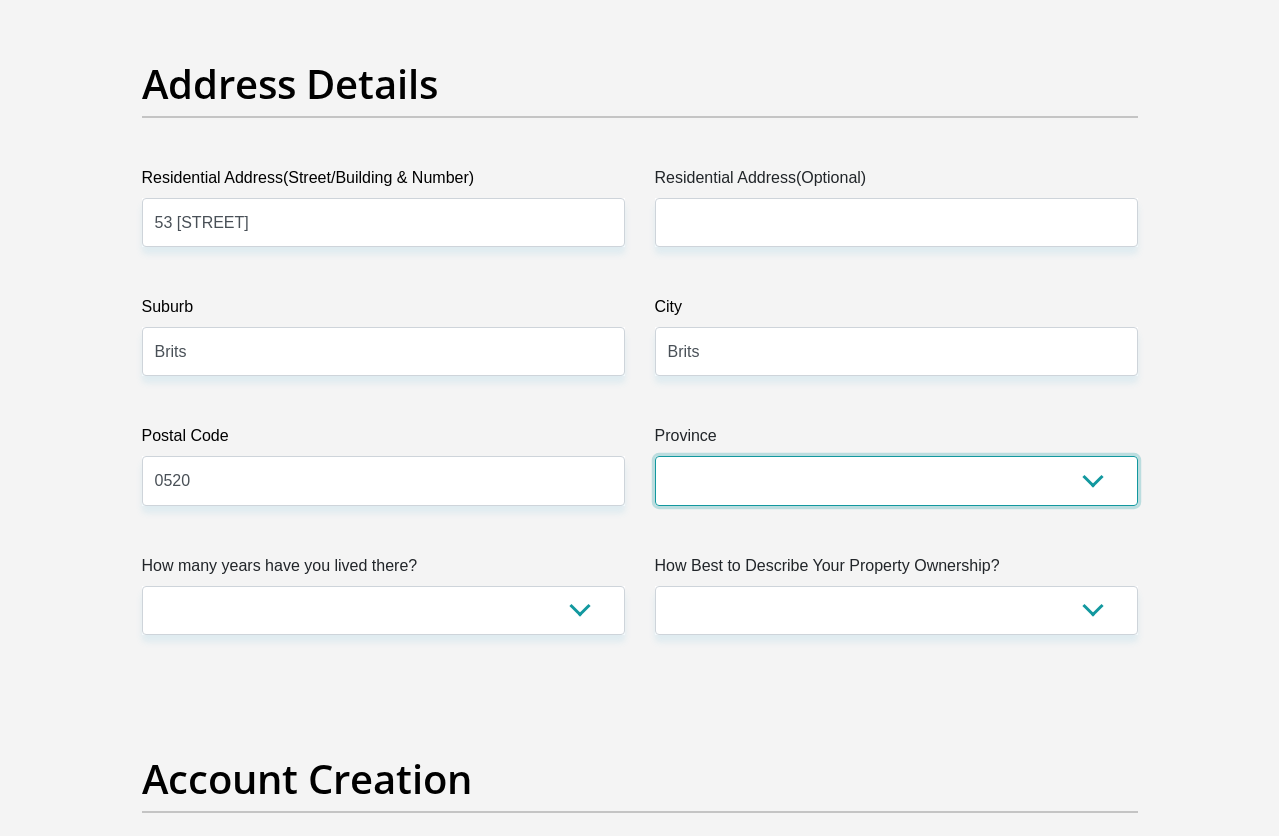 click on "Eastern Cape
Free State
Gauteng
KwaZulu-Natal
Limpopo
Mpumalanga
Northern Cape
North West
Western Cape" at bounding box center [896, 480] 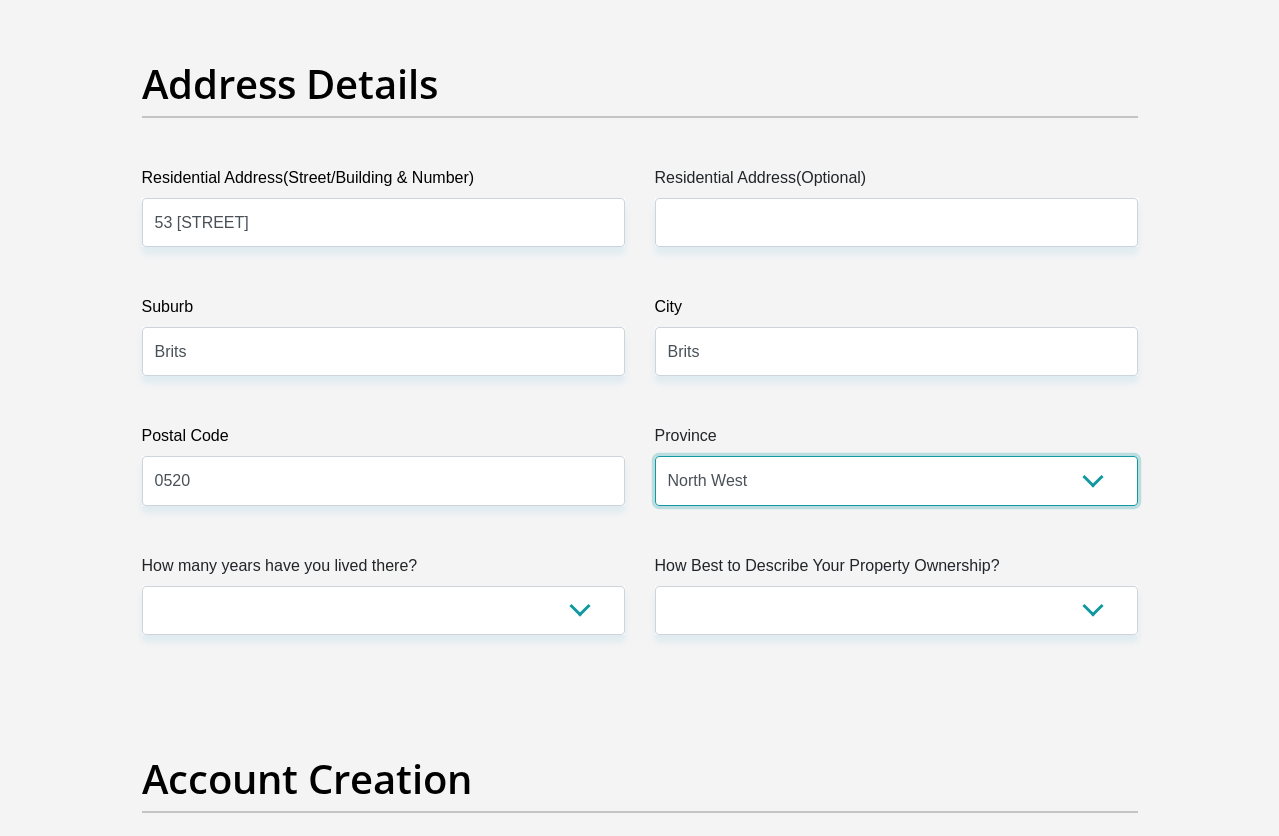 click on "Eastern Cape
Free State
Gauteng
KwaZulu-Natal
Limpopo
Mpumalanga
Northern Cape
North West
Western Cape" at bounding box center [896, 480] 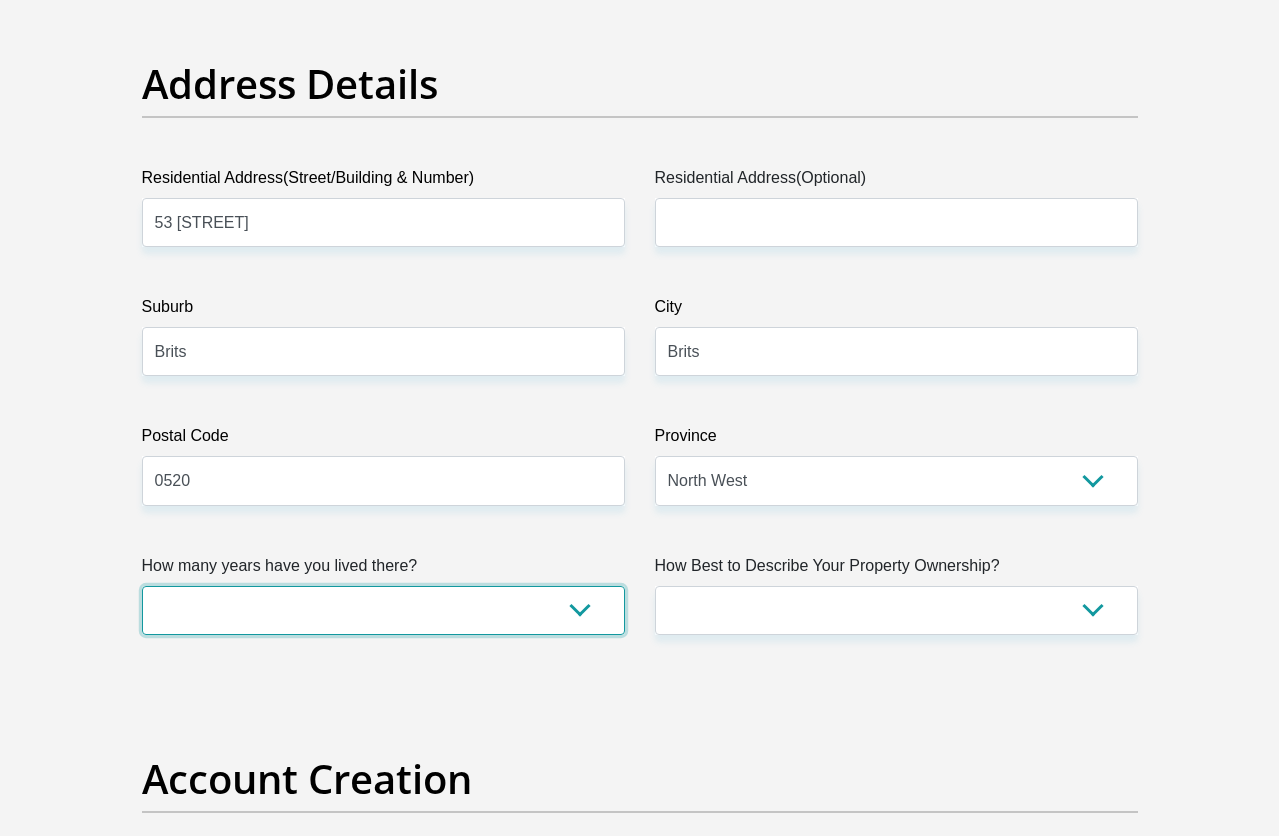 click on "less than 1 year
1-3 years
3-5 years
5+ years" at bounding box center [383, 610] 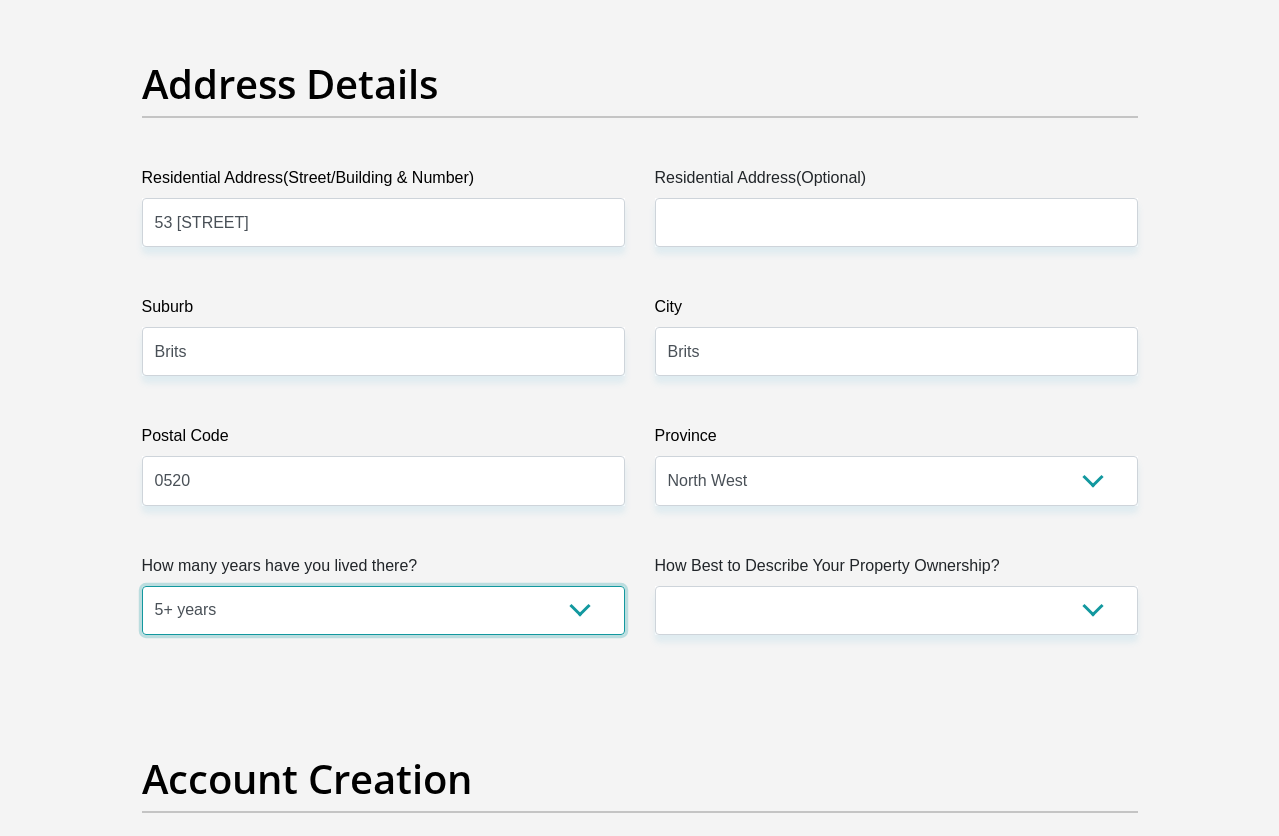 click on "less than 1 year
1-3 years
3-5 years
5+ years" at bounding box center (383, 610) 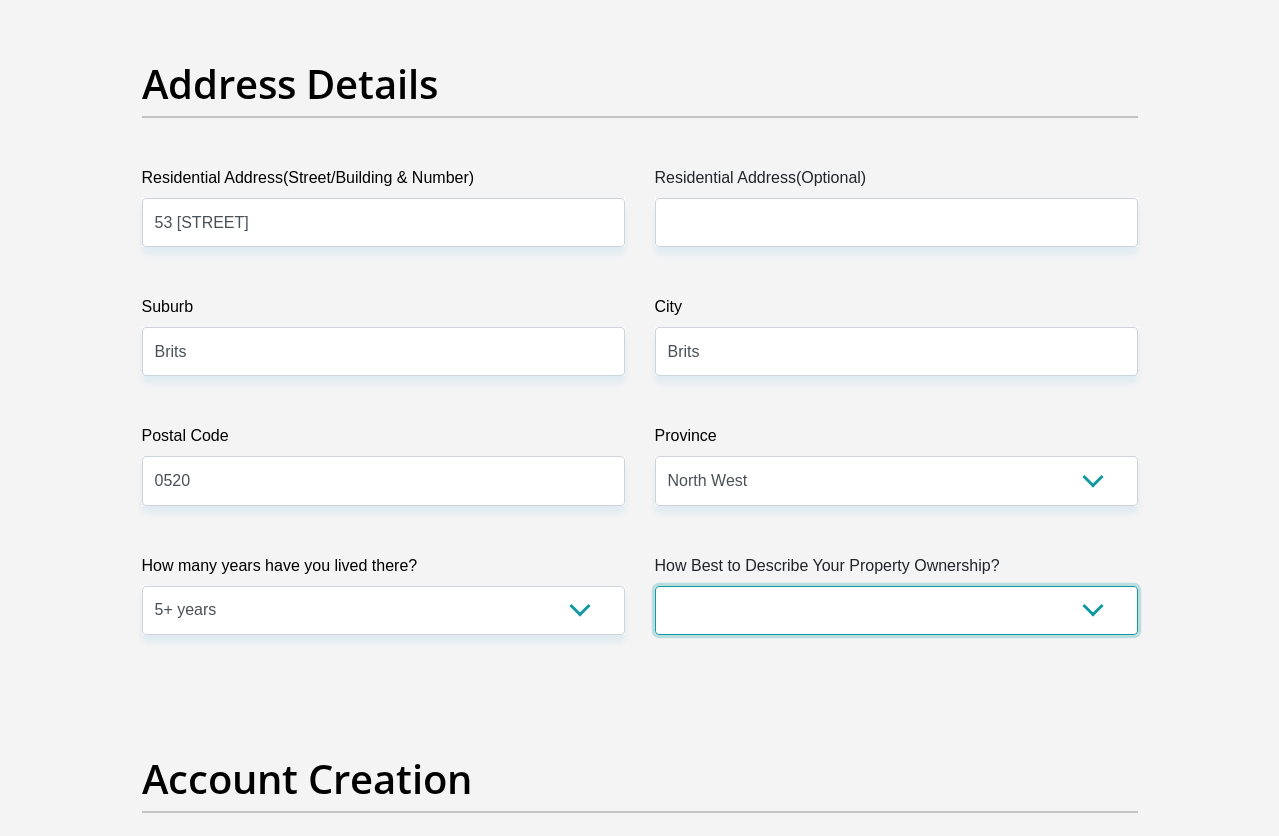 click on "Owned
Rented
Family Owned
Company Dwelling" at bounding box center (896, 610) 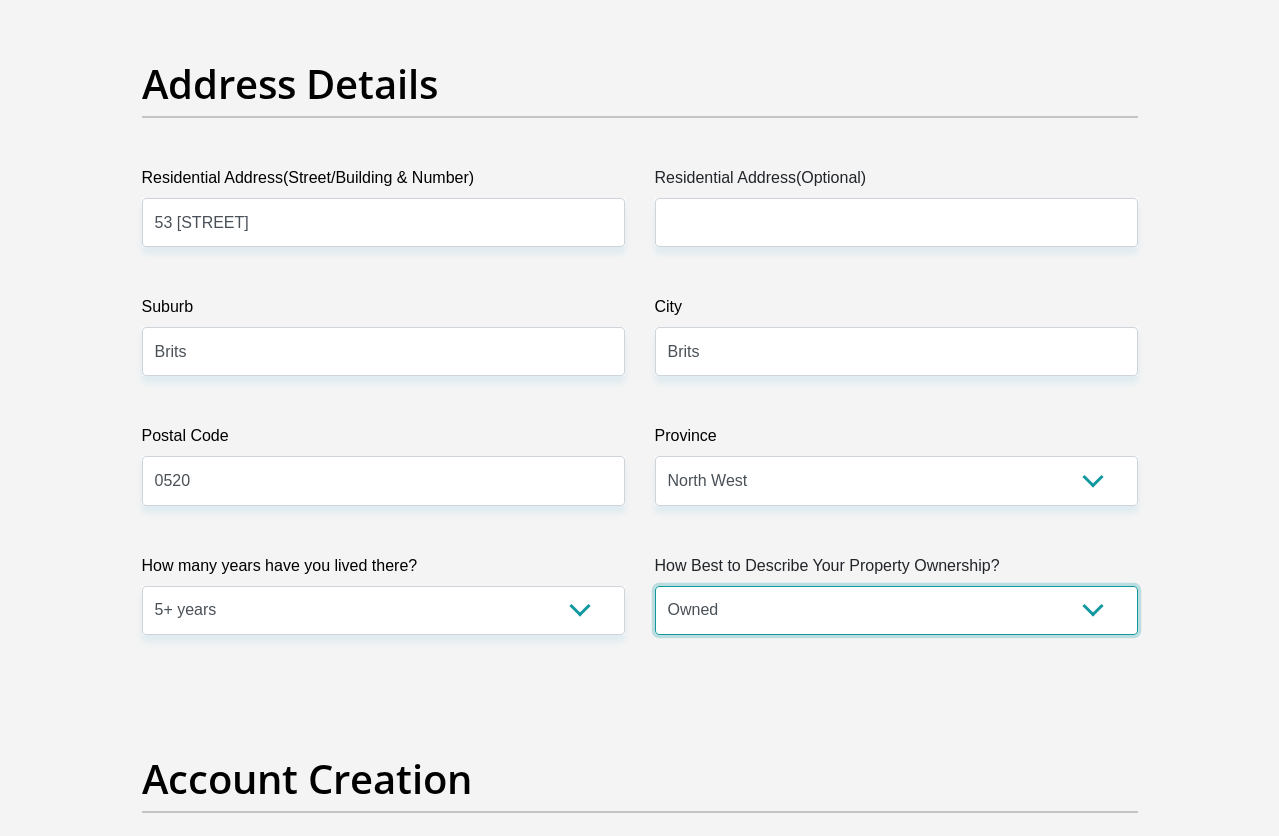 click on "Owned
Rented
Family Owned
Company Dwelling" at bounding box center (896, 610) 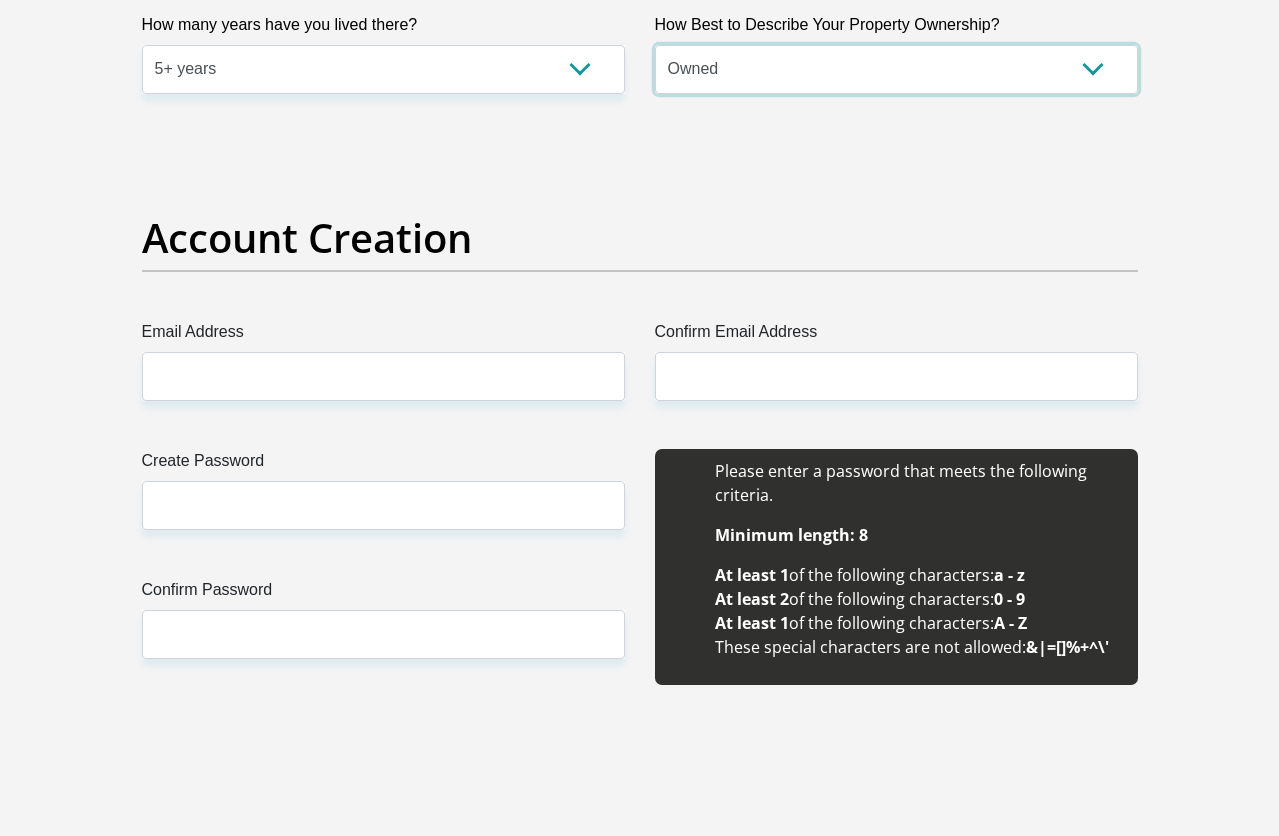 scroll, scrollTop: 1833, scrollLeft: 0, axis: vertical 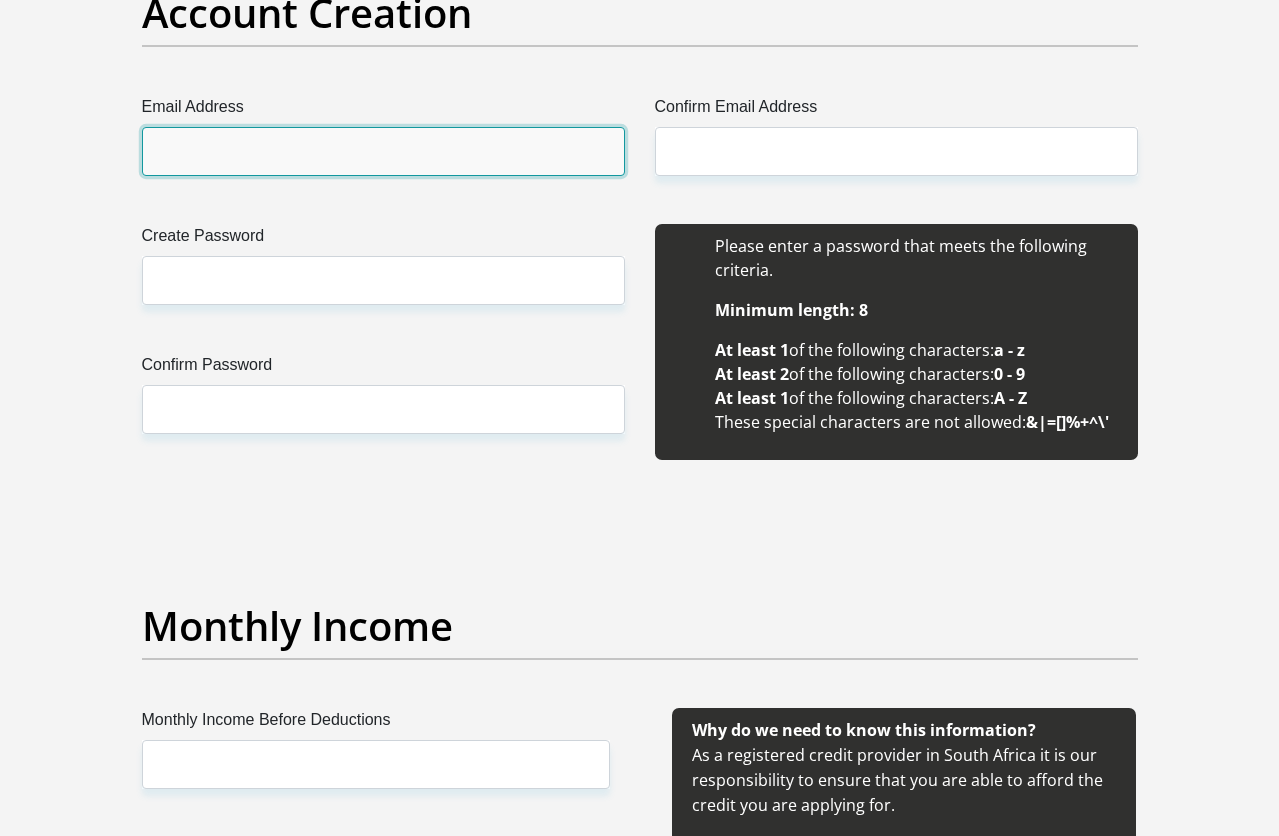 click on "Email Address" at bounding box center (383, 151) 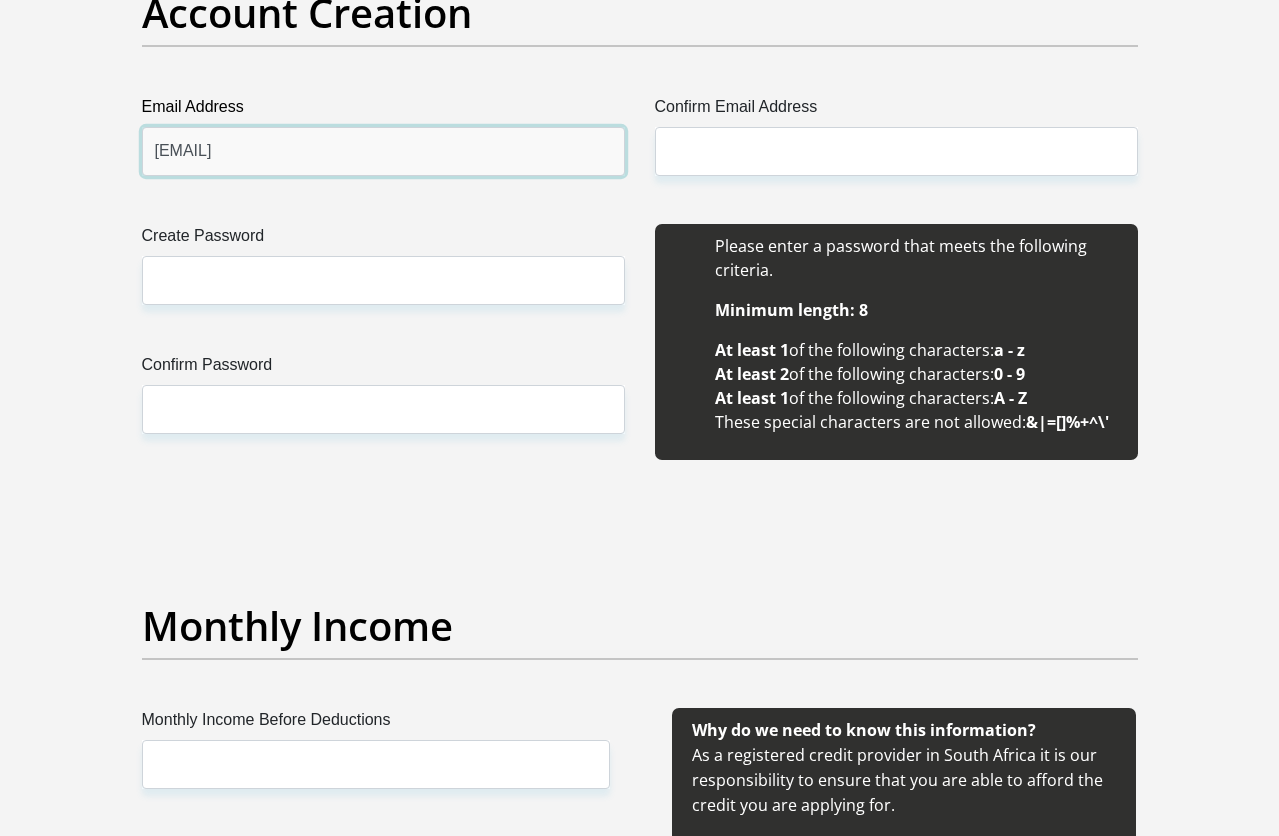 click on "michmichmus1@gmail.com" at bounding box center (383, 151) 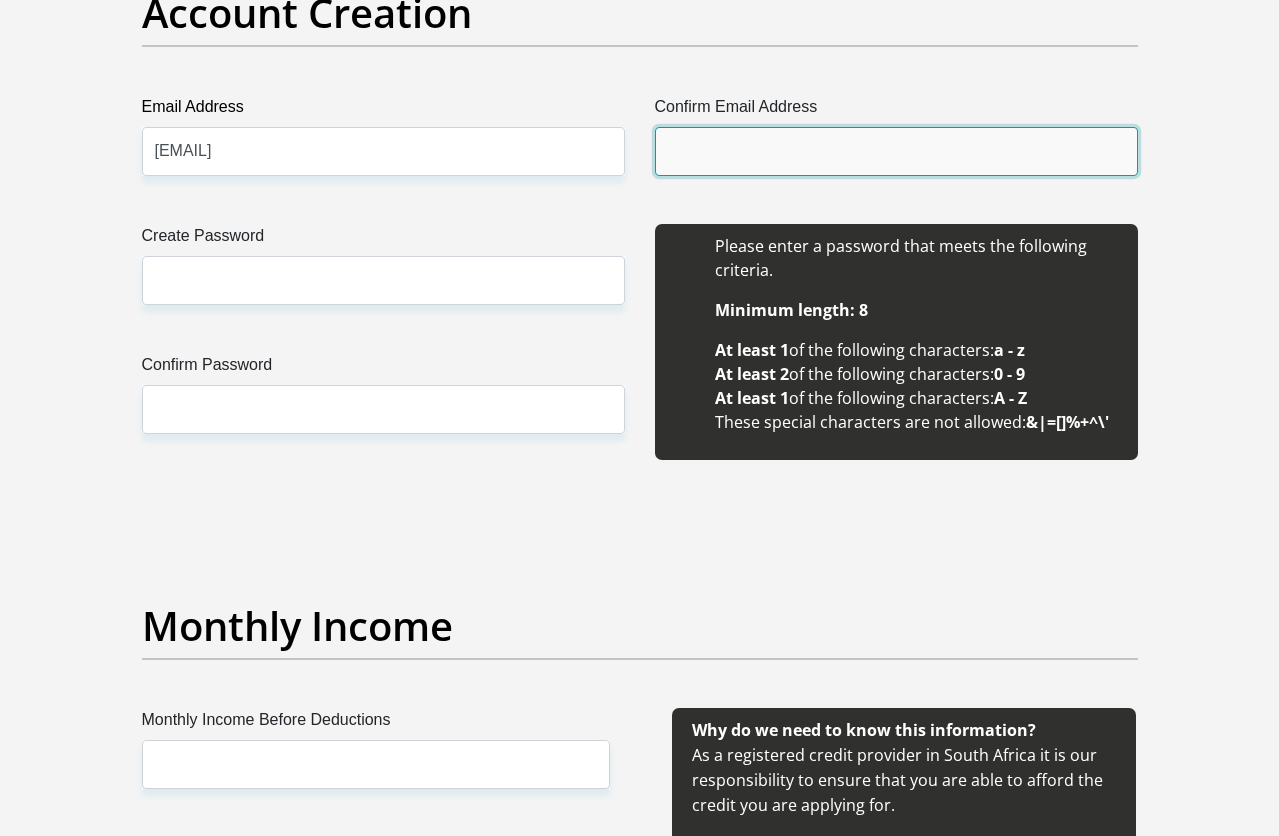 click on "Confirm Email Address" at bounding box center [896, 151] 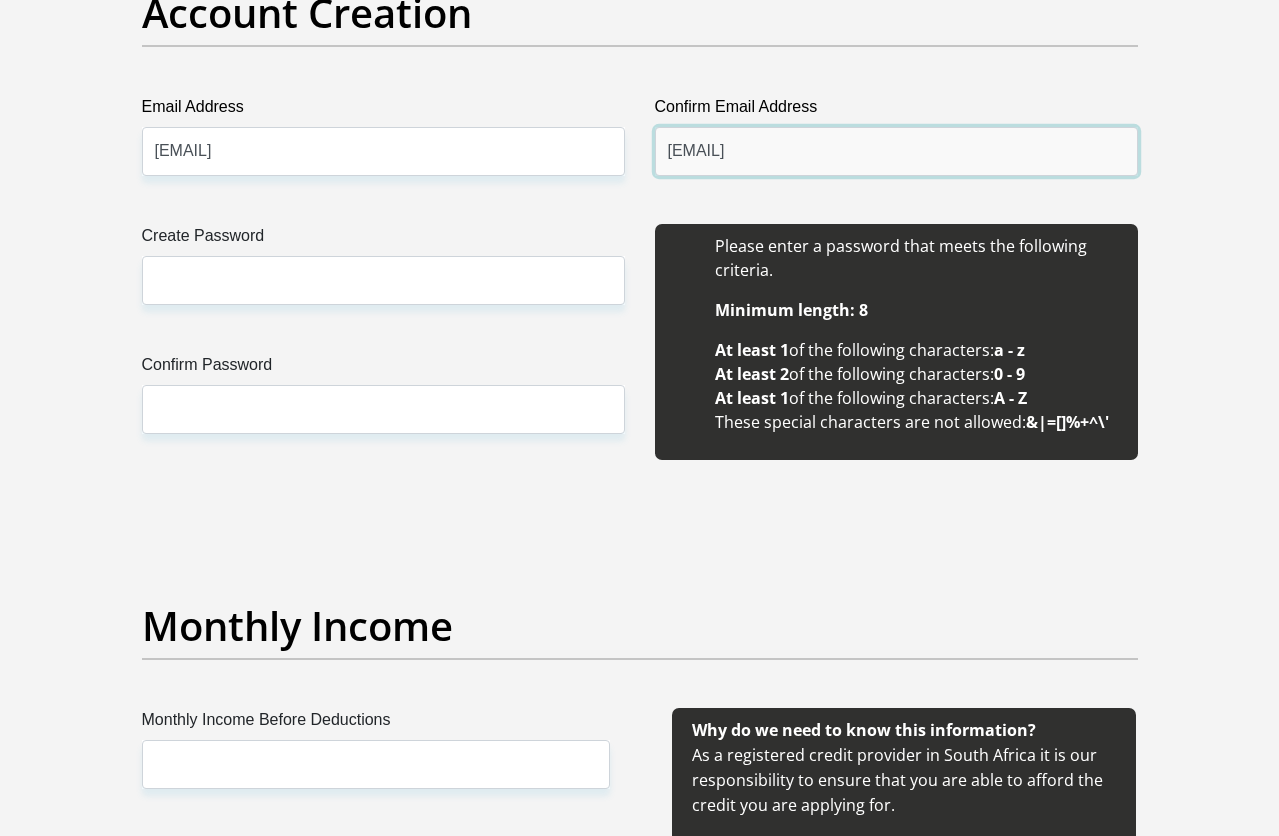 type on "michmichmusic1@gmail.com" 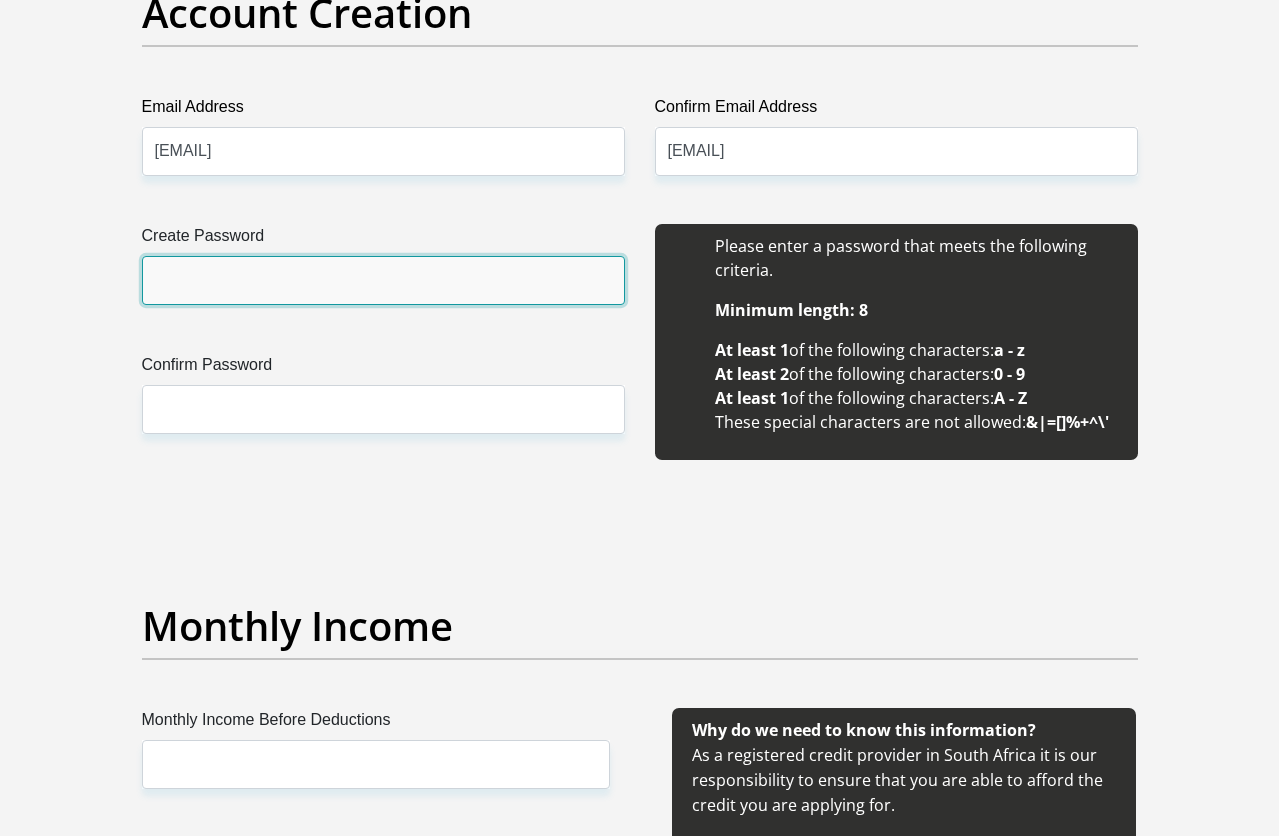 click on "Create Password" at bounding box center (383, 280) 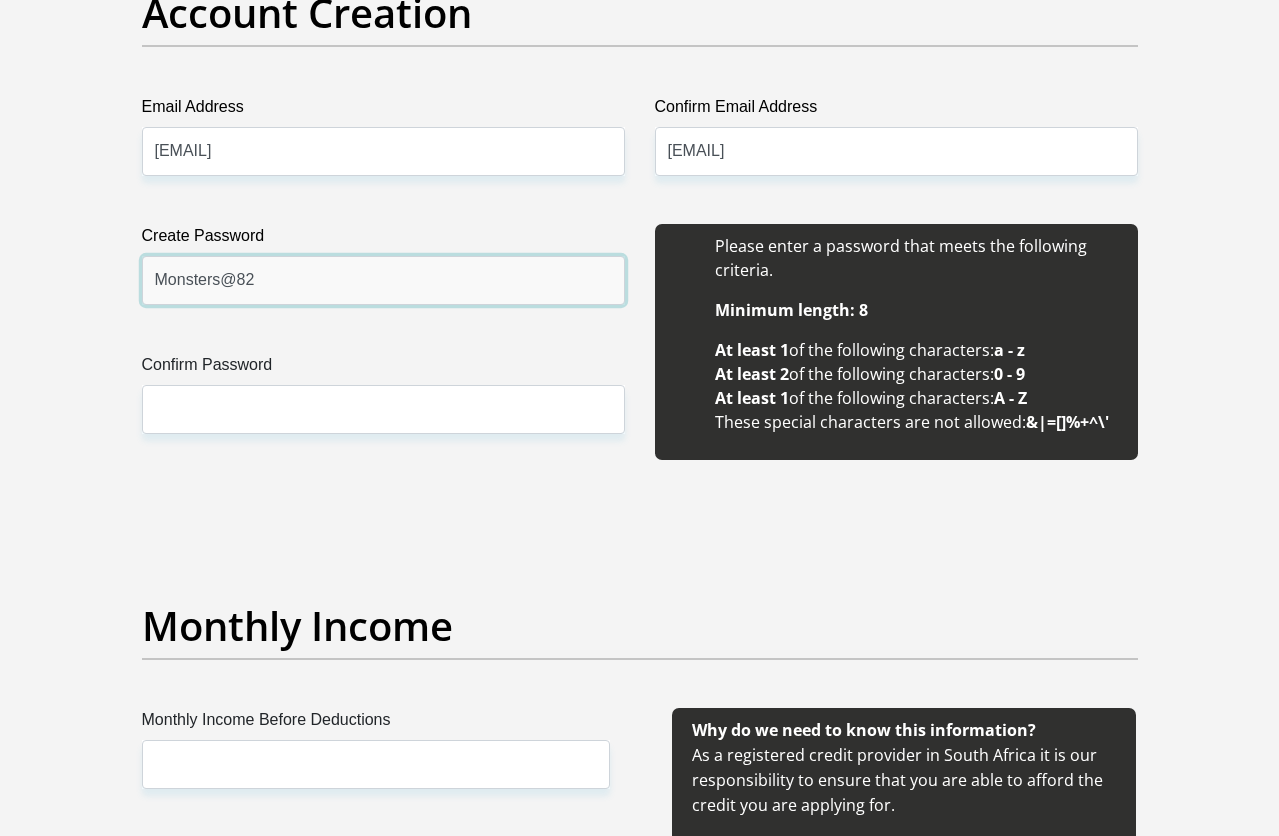 type on "Monsters@82" 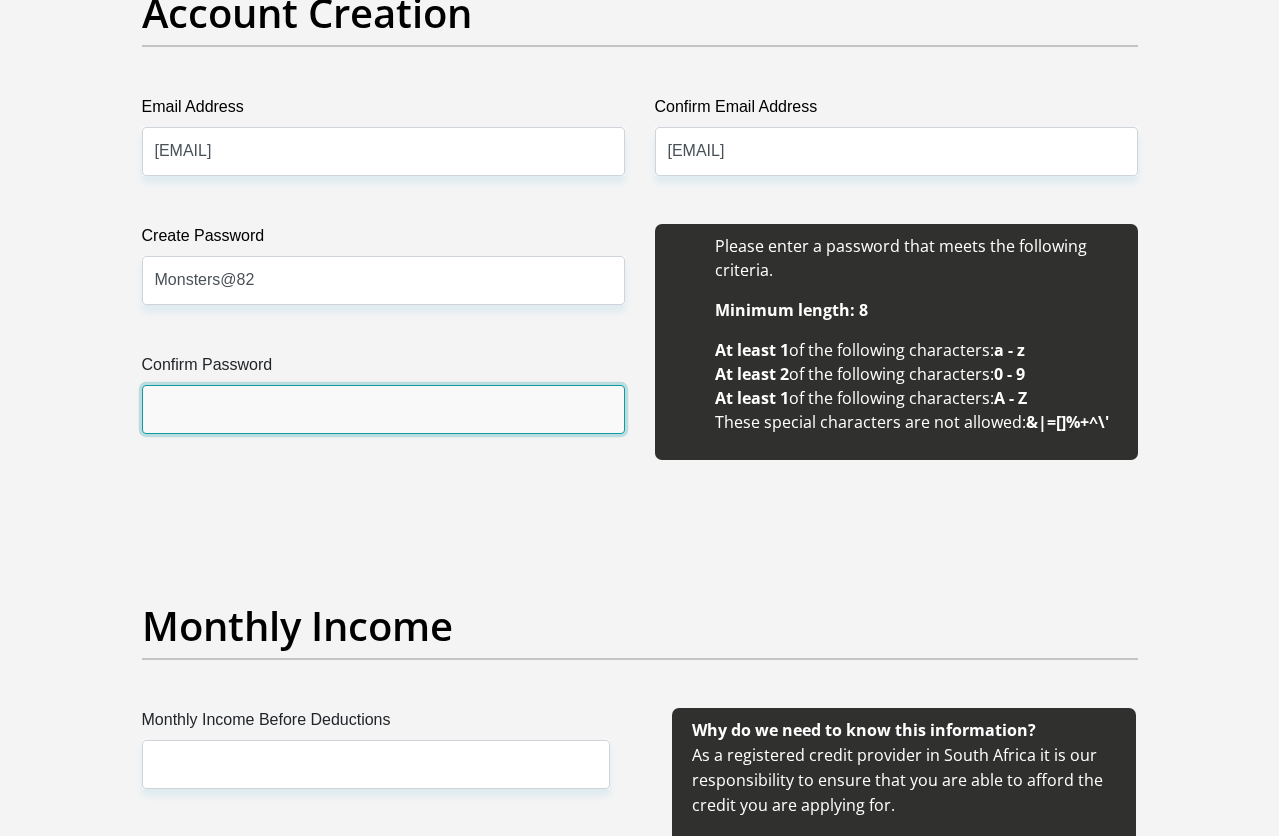 click on "Confirm Password" at bounding box center (383, 409) 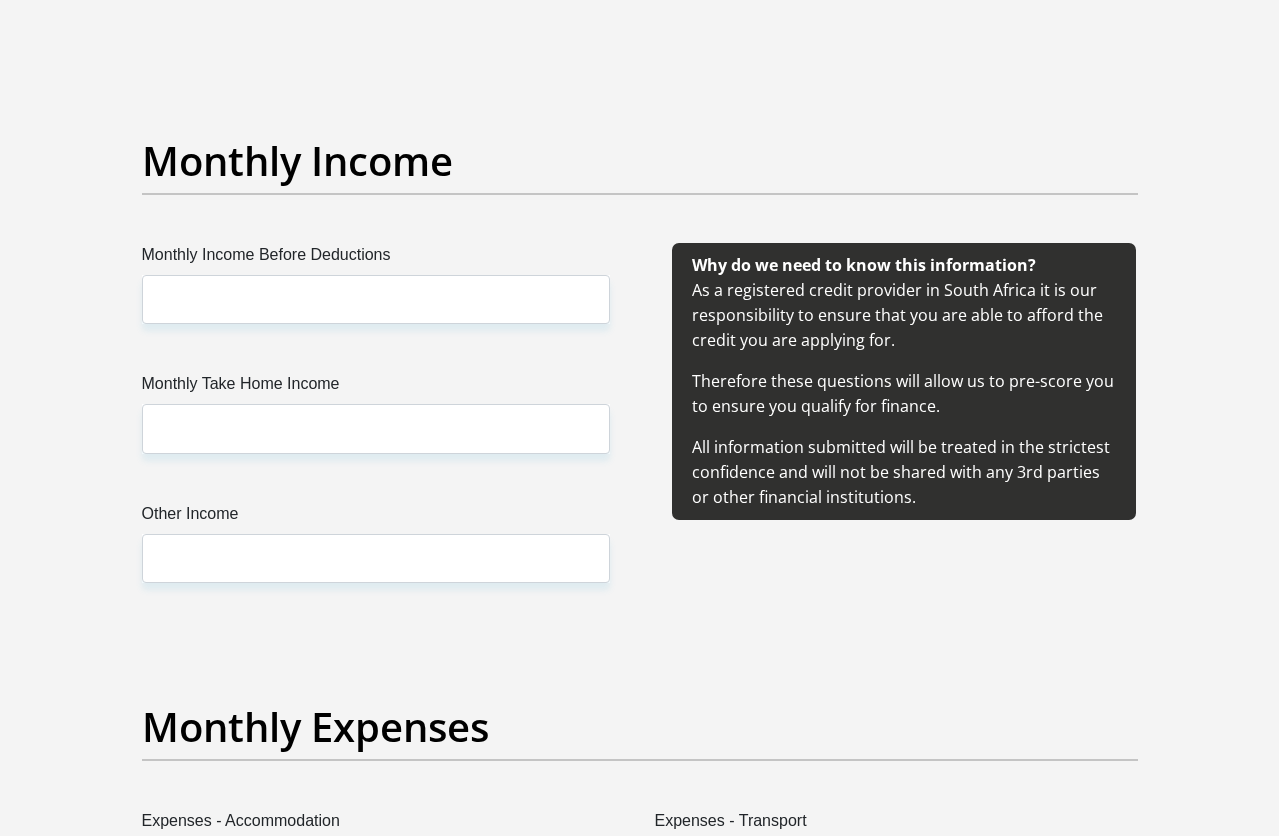 scroll, scrollTop: 2300, scrollLeft: 0, axis: vertical 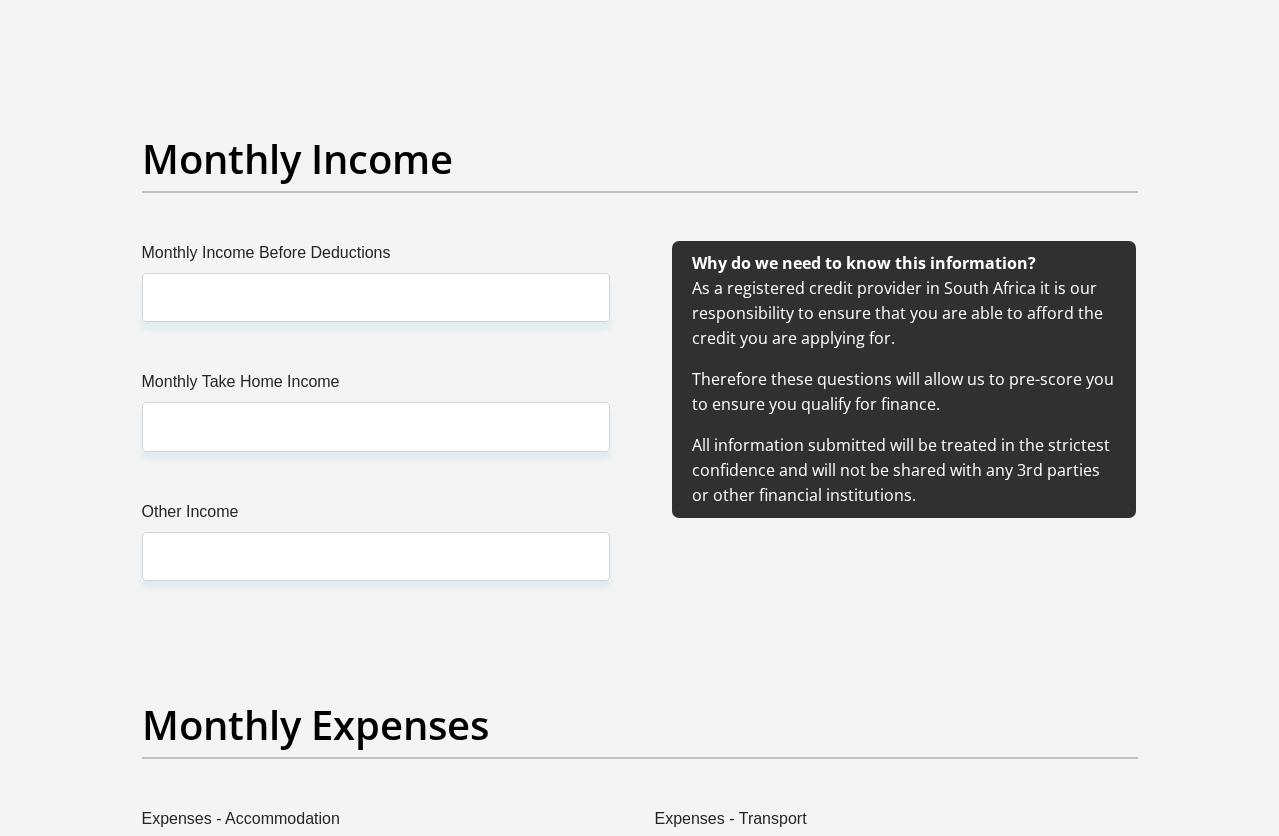 type on "Monsters@82" 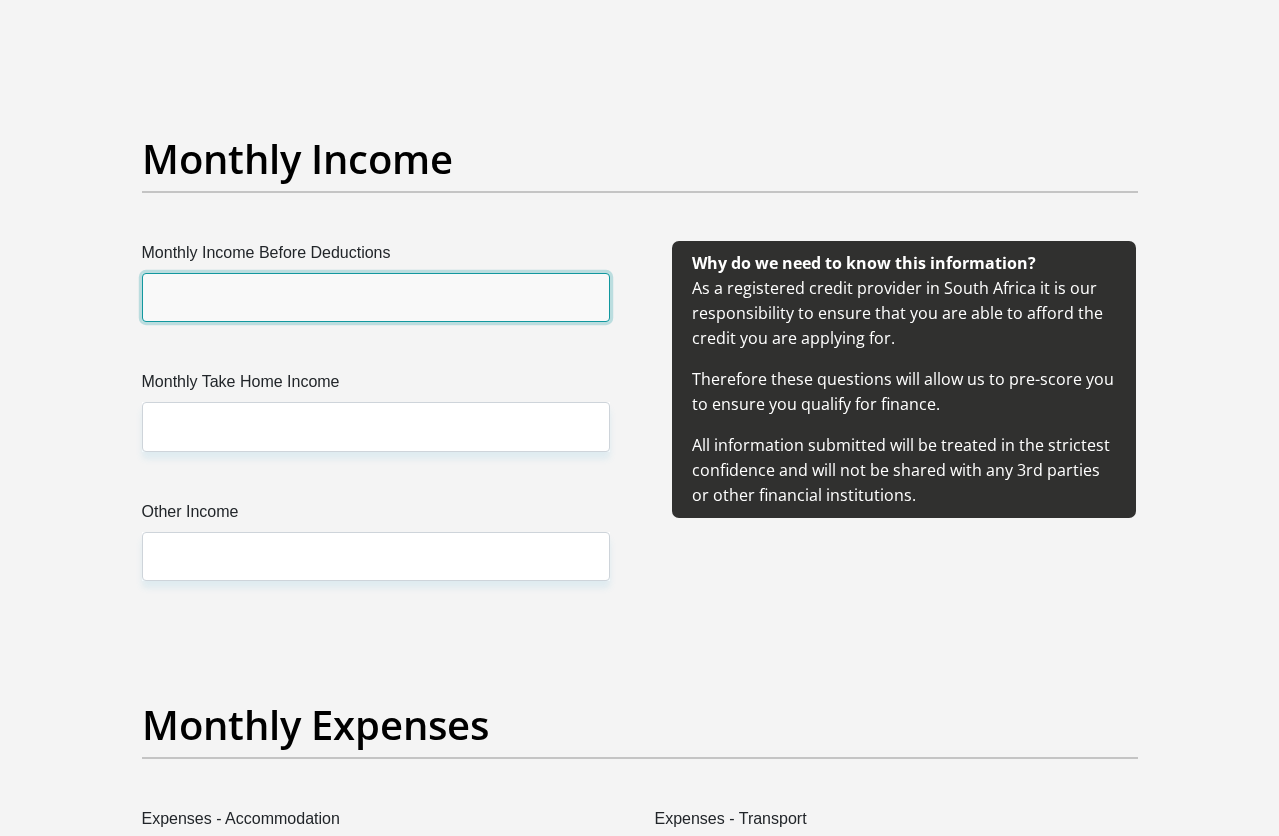 click on "Monthly Income Before Deductions" at bounding box center (376, 297) 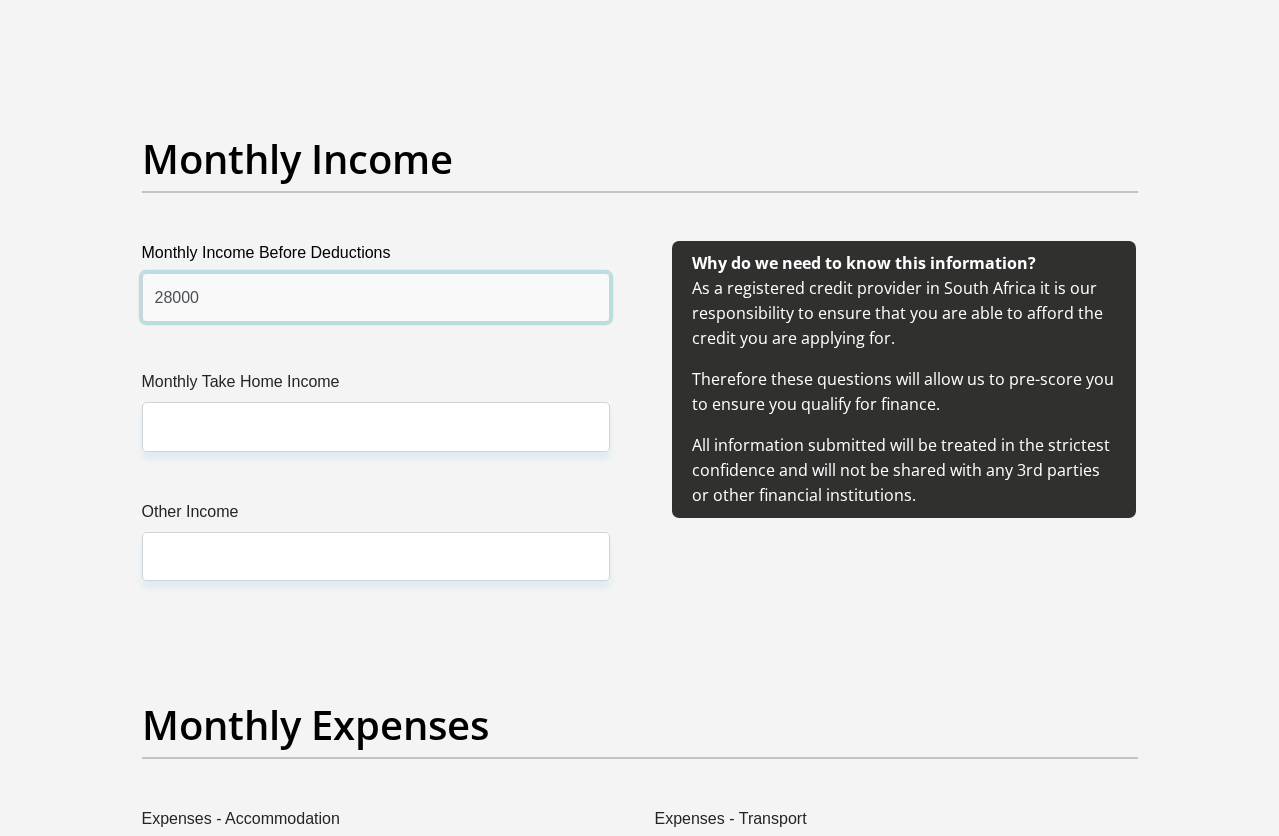 type on "28000" 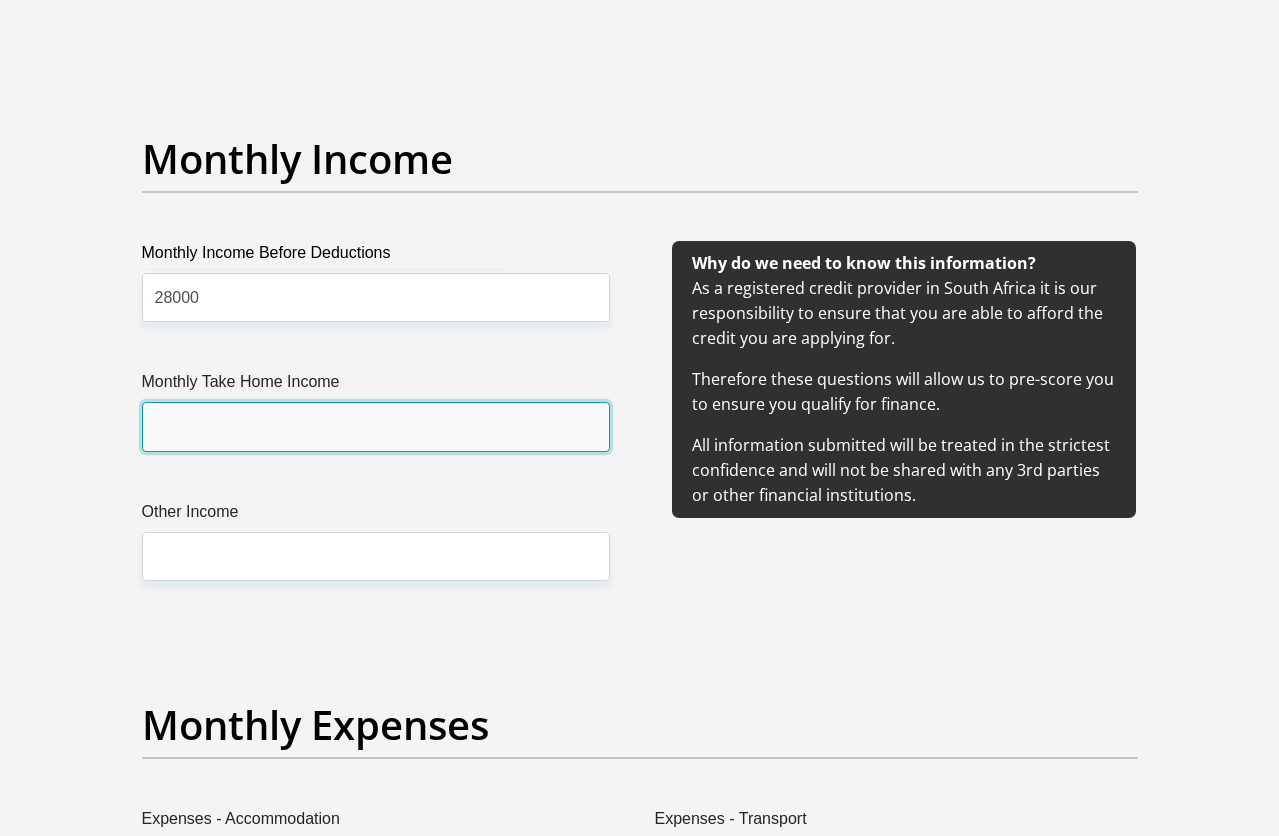 click on "Monthly Take Home Income" at bounding box center (376, 426) 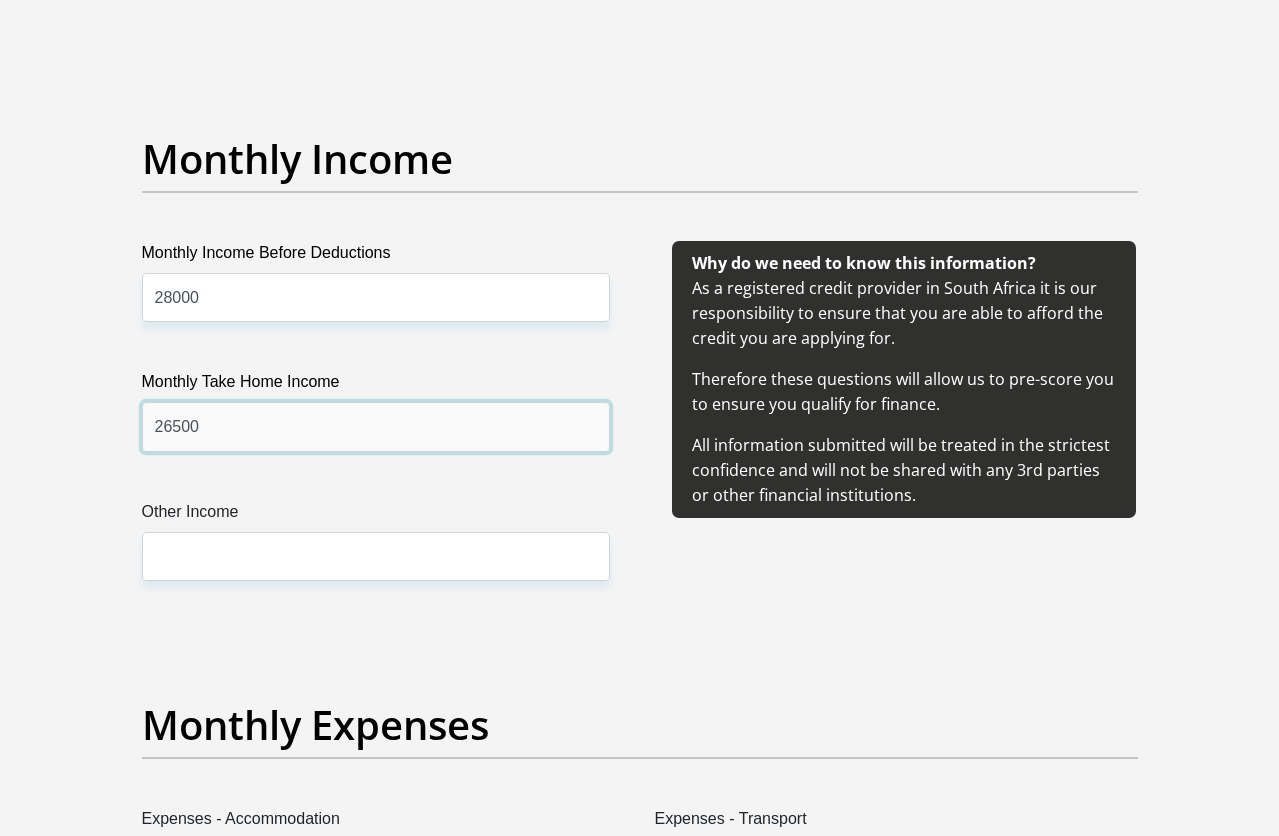 type on "26500" 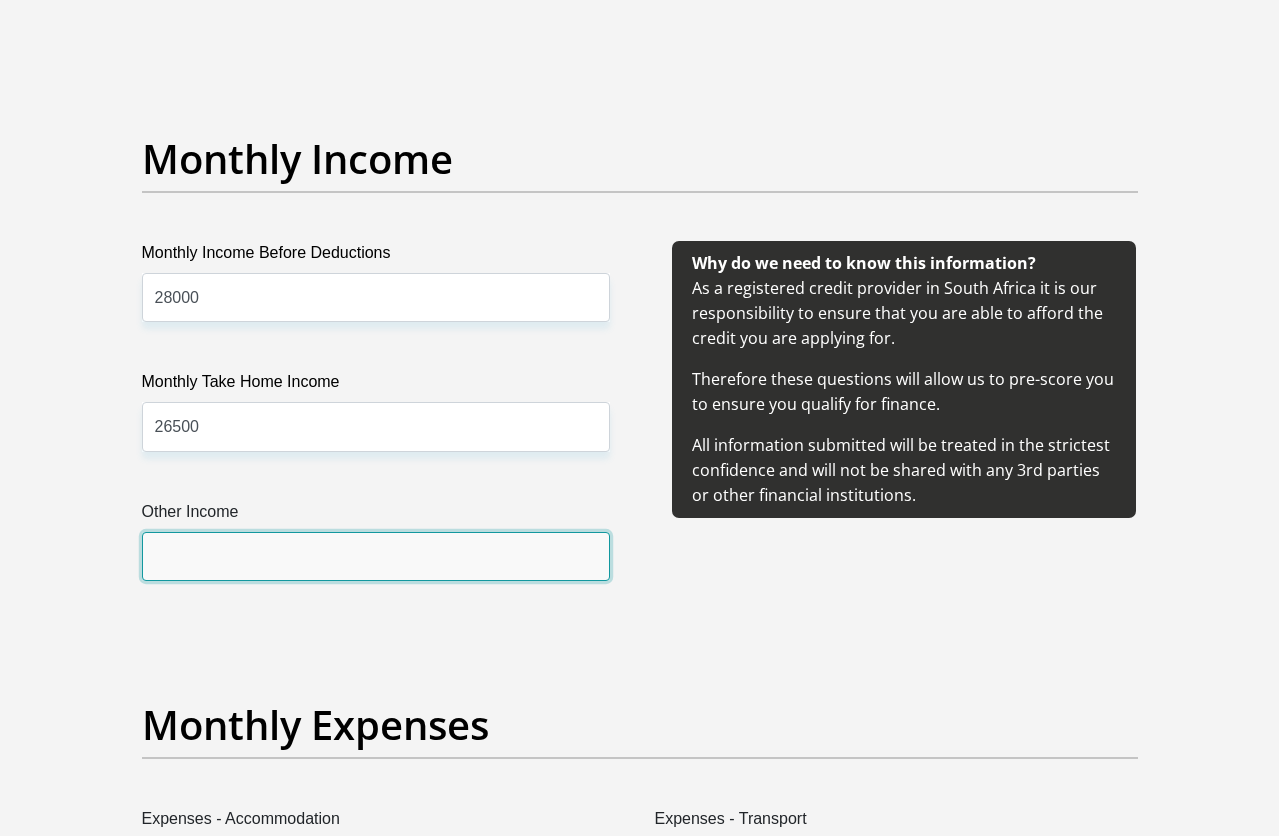 click on "Other Income" at bounding box center (376, 556) 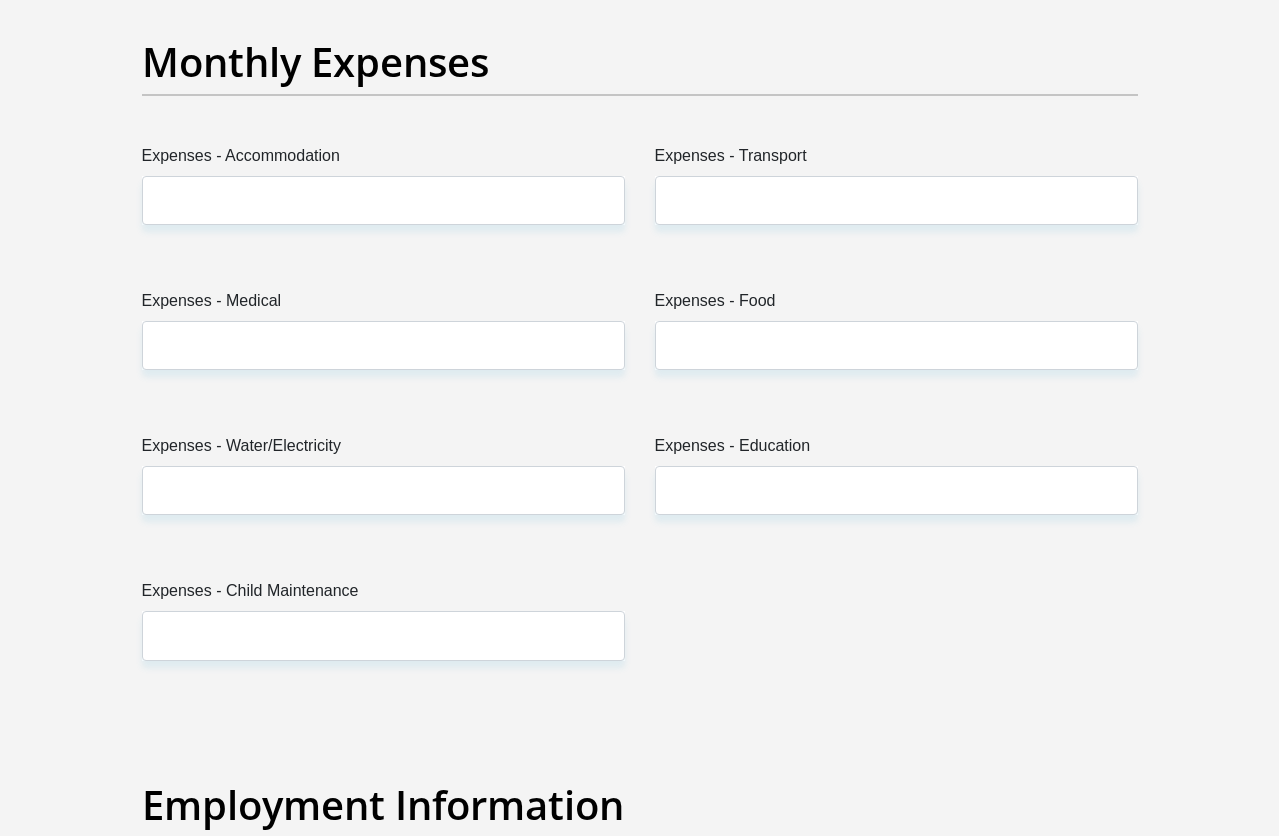 scroll, scrollTop: 2967, scrollLeft: 0, axis: vertical 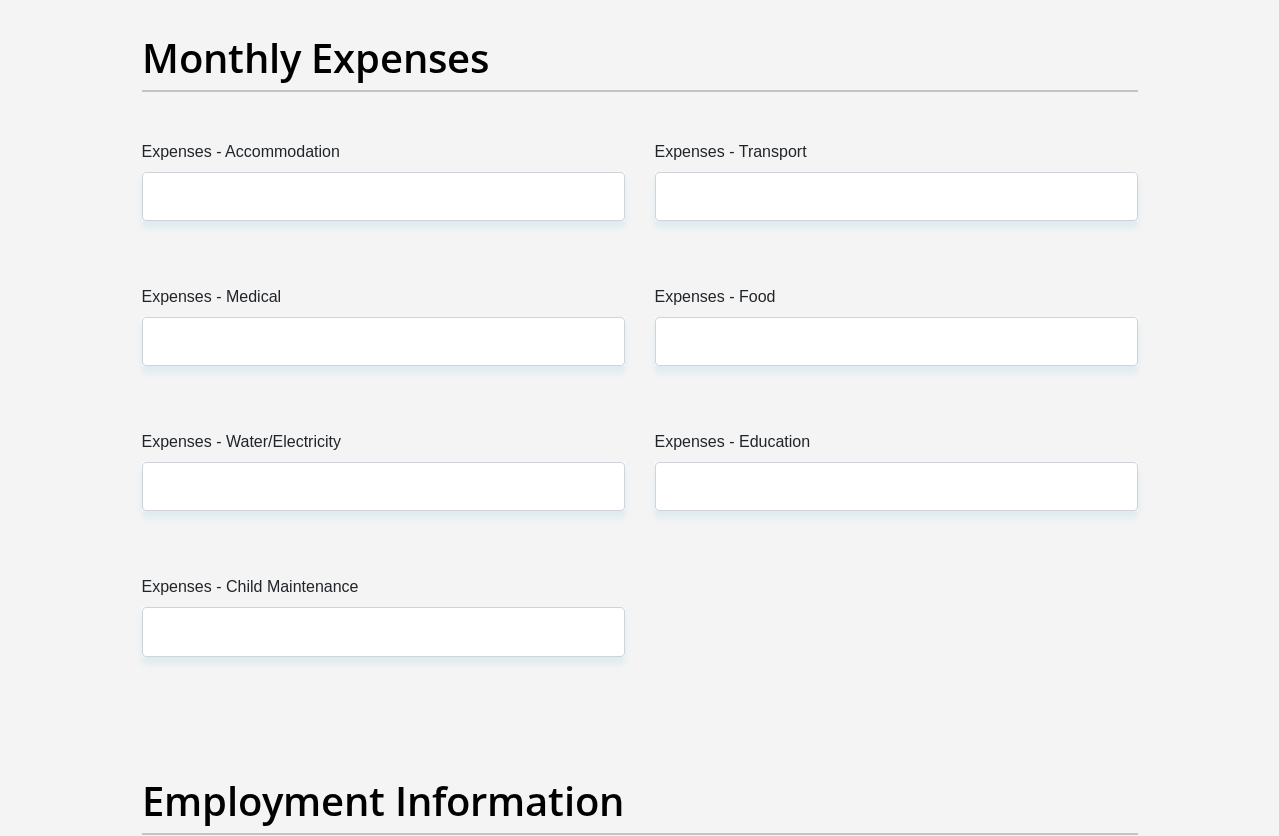 type on "0" 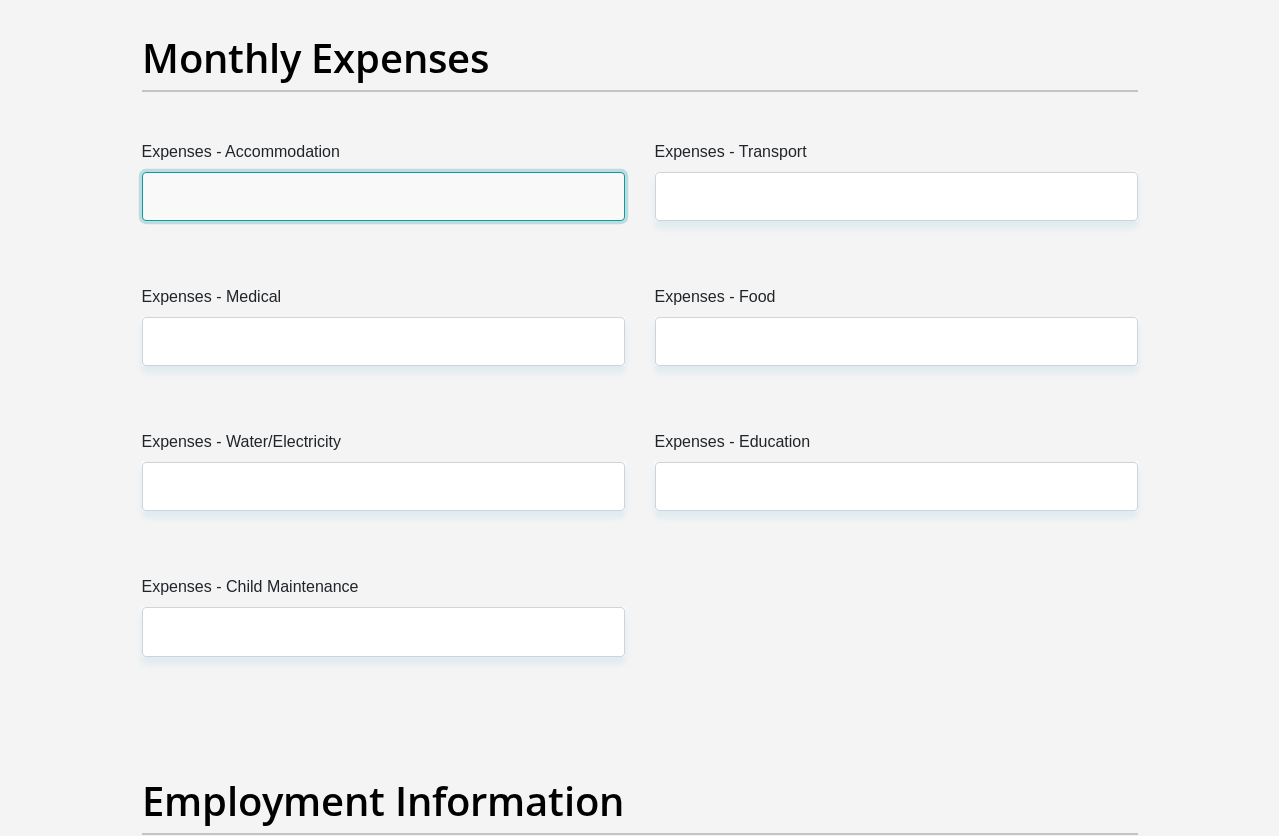 click on "Expenses - Accommodation" at bounding box center [383, 196] 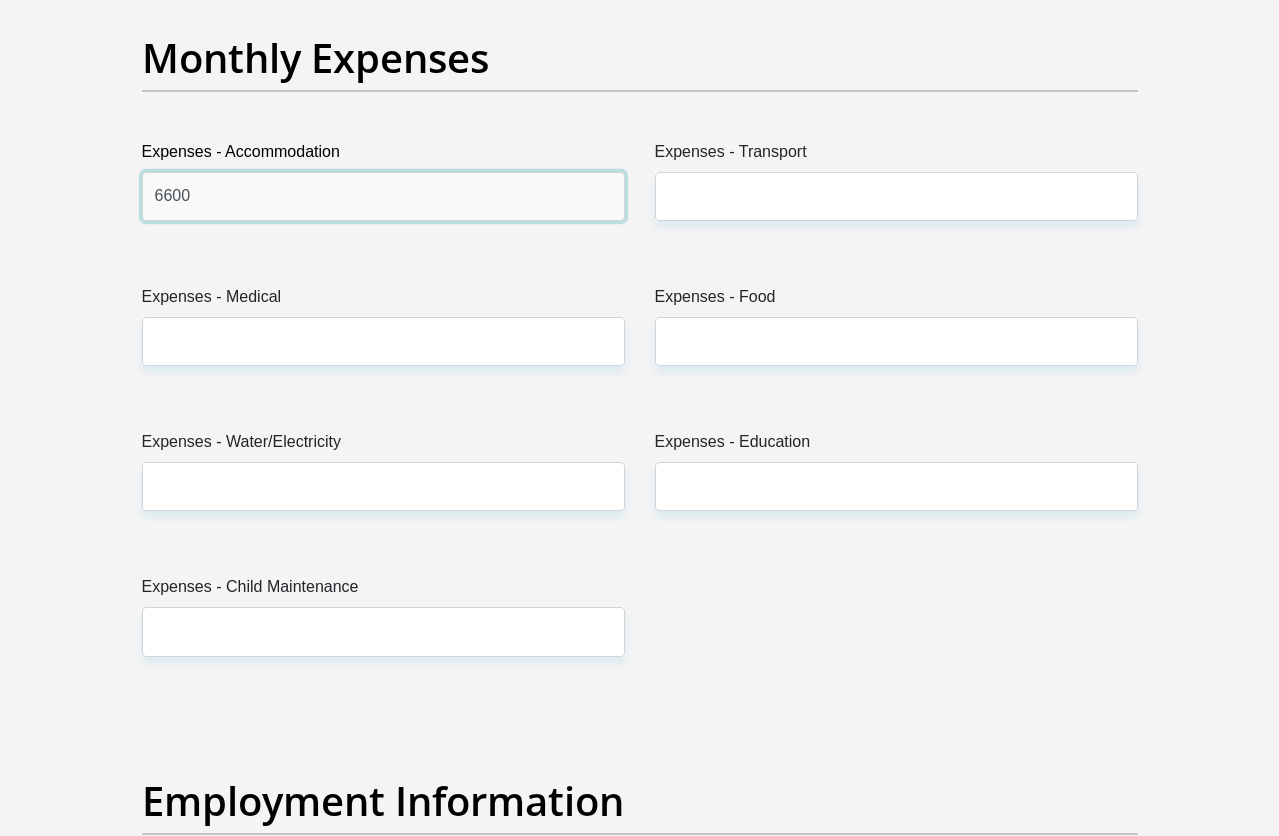 type on "6600" 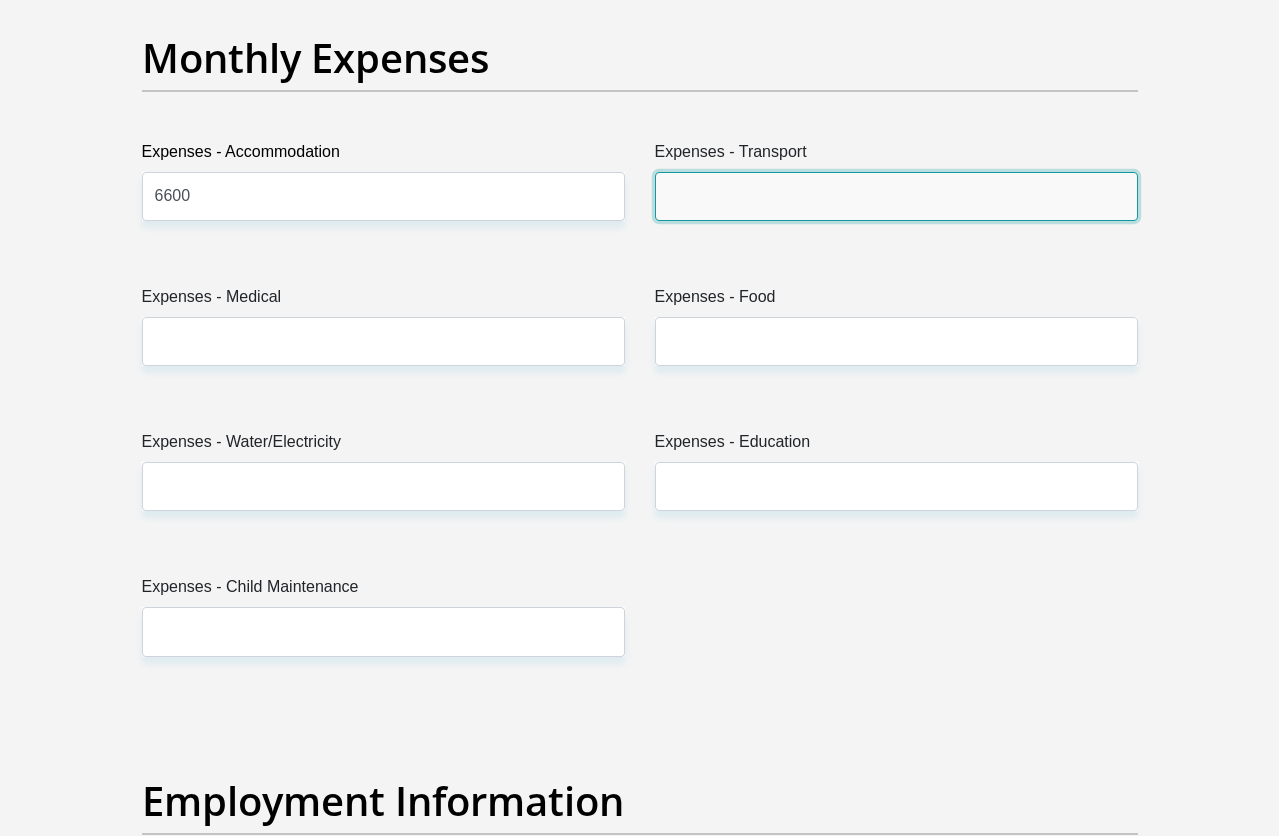 click on "Expenses - Transport" at bounding box center [896, 196] 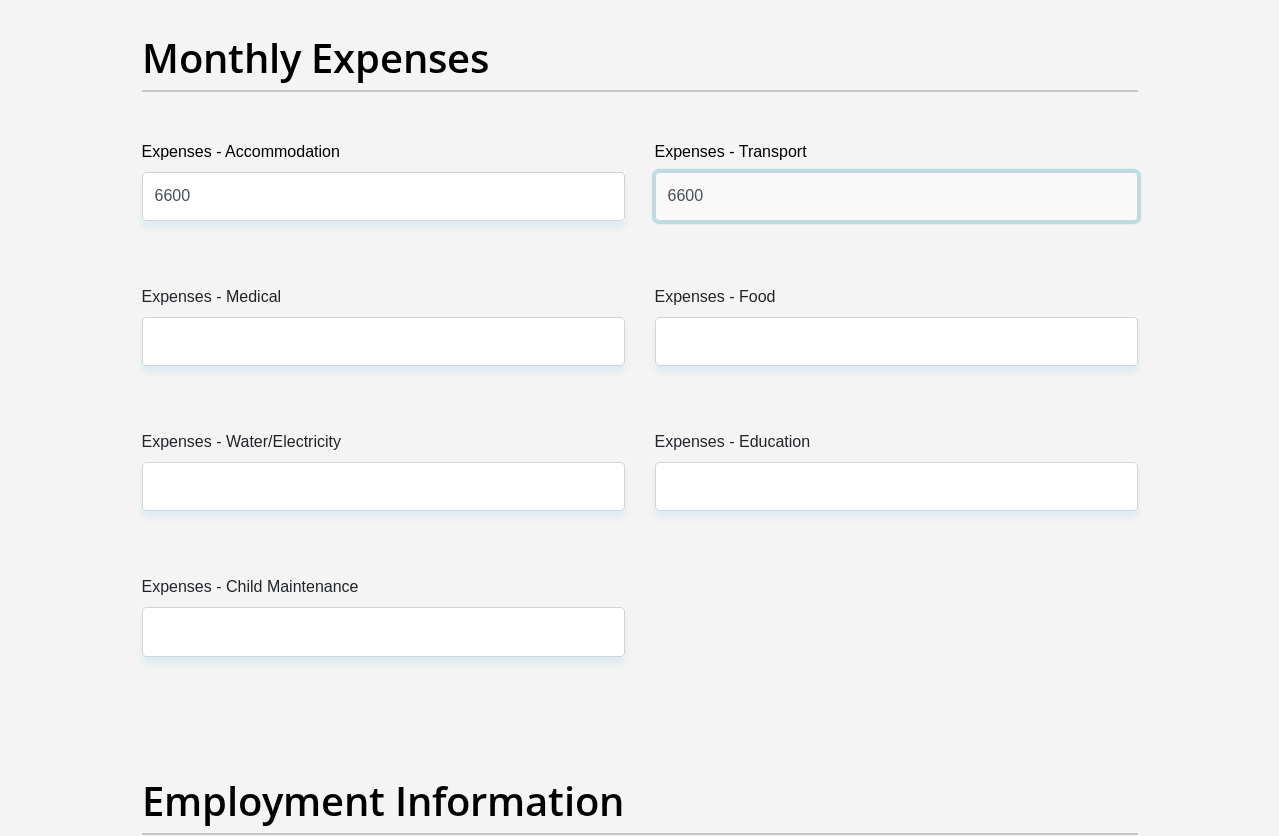 type on "6600" 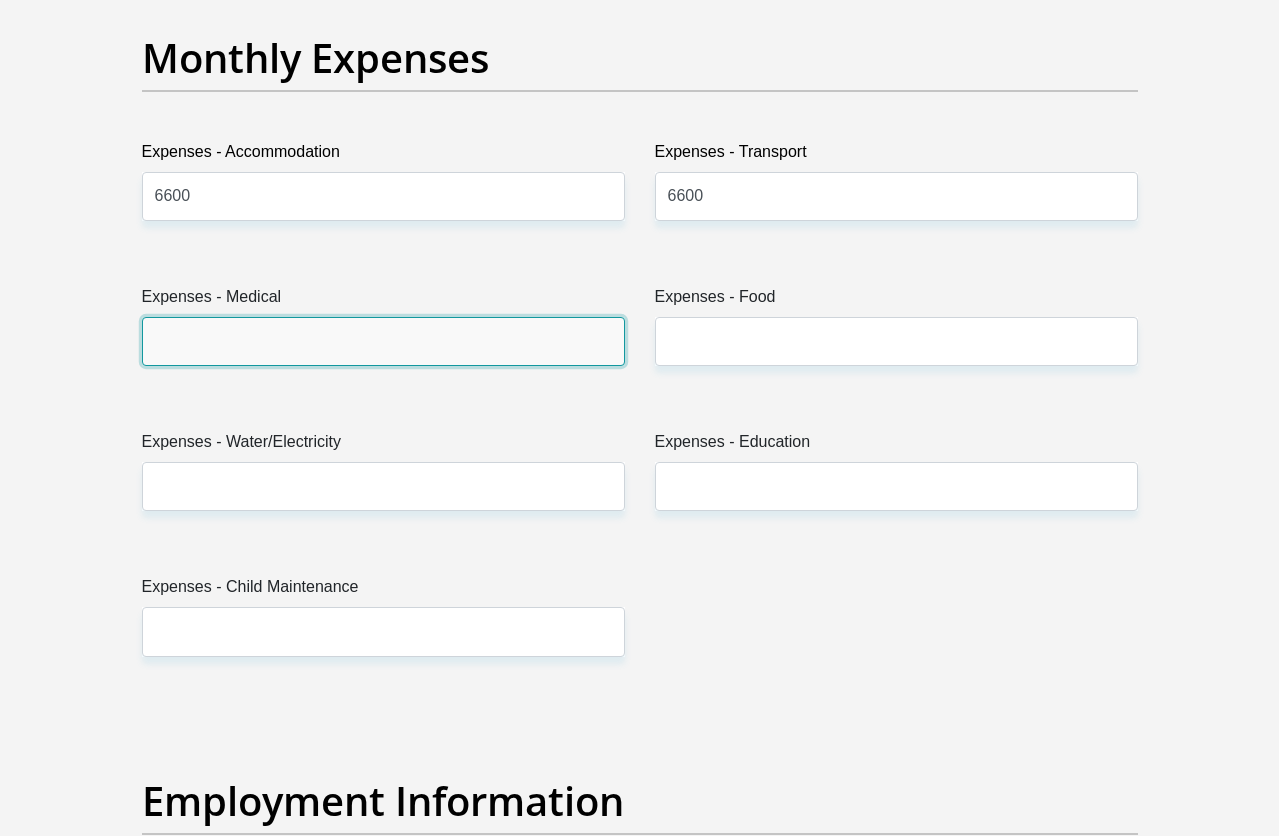 click on "Expenses - Medical" at bounding box center [383, 341] 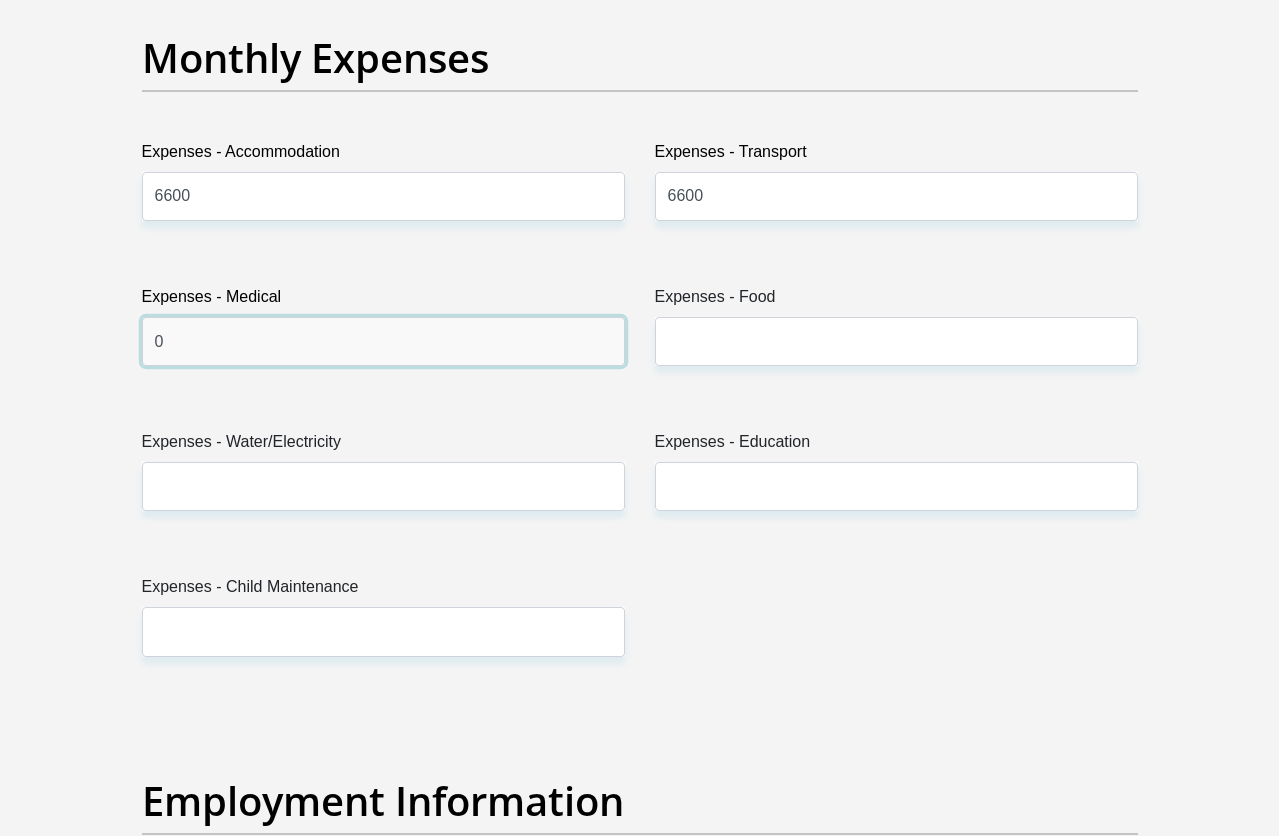 type on "0" 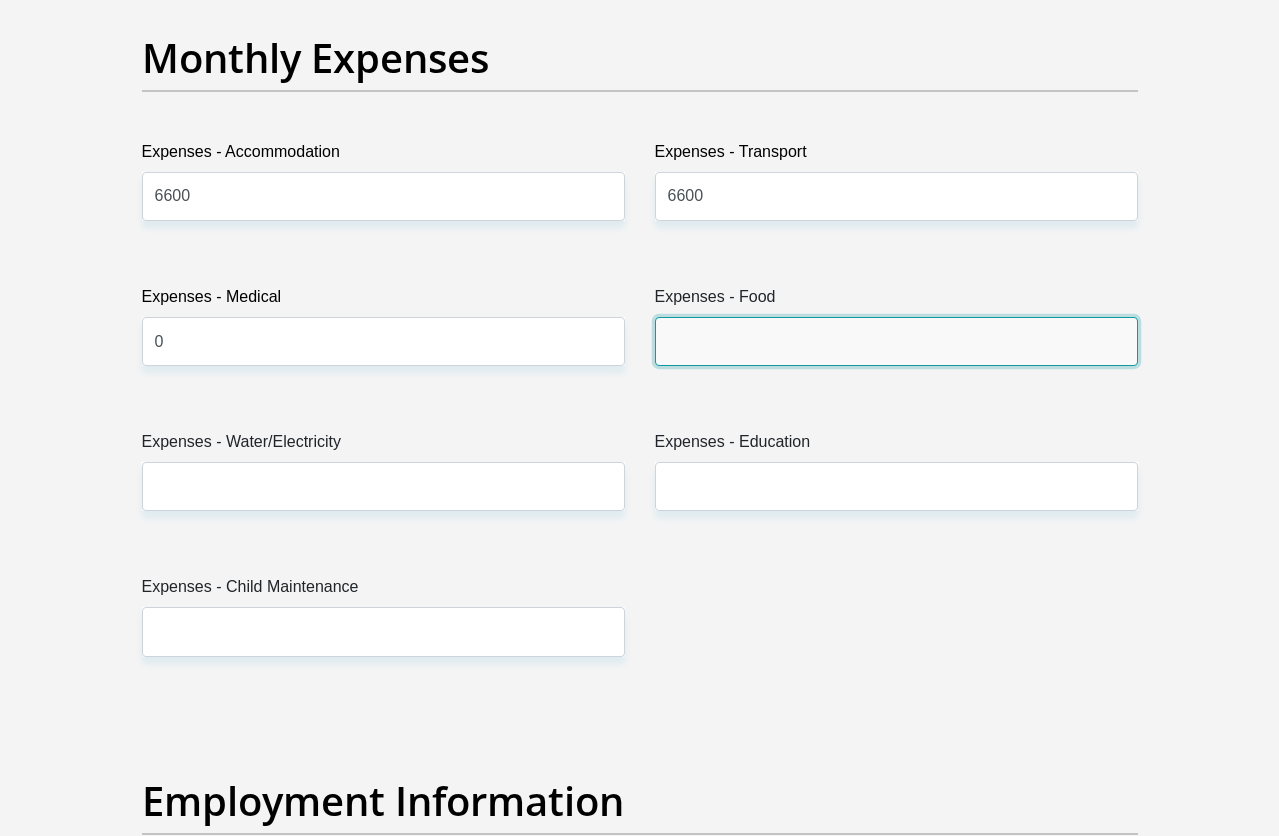 click on "Expenses - Food" at bounding box center [896, 341] 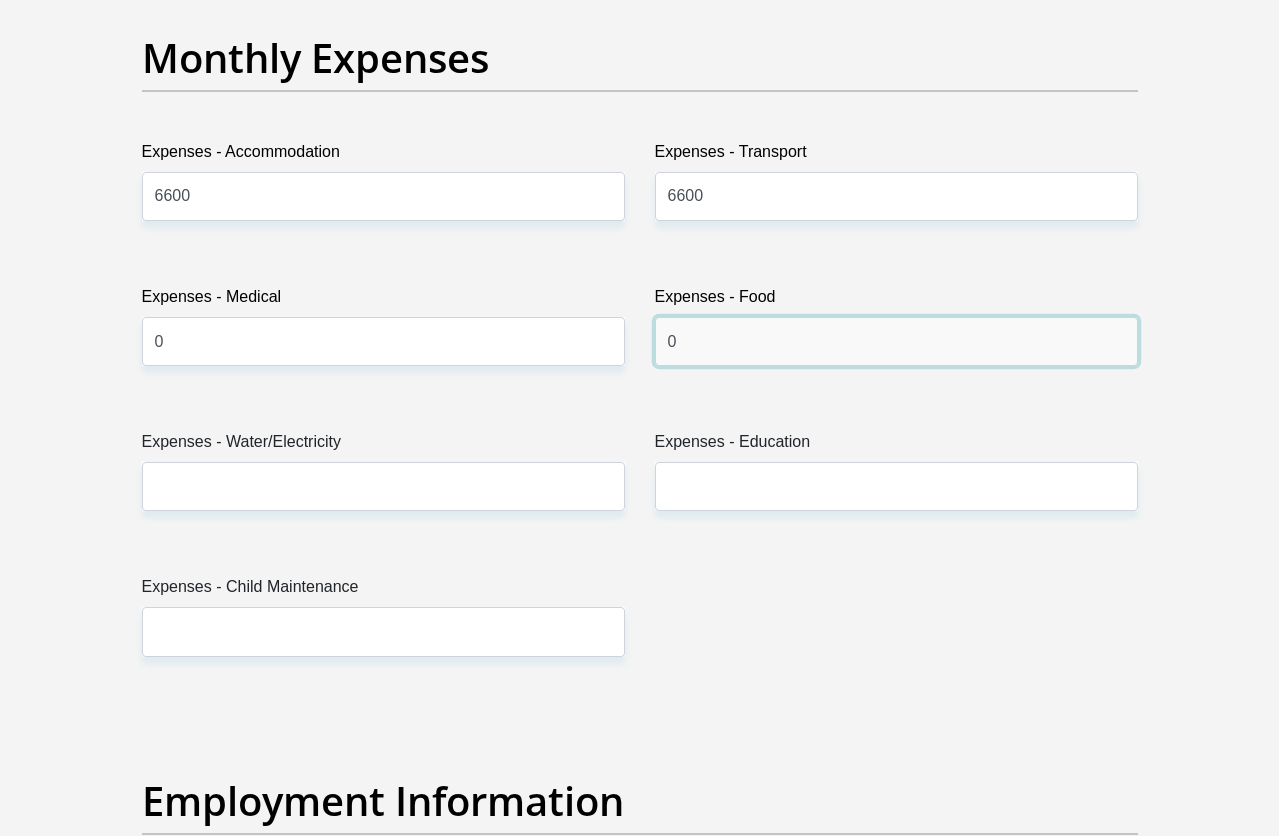 type on "0" 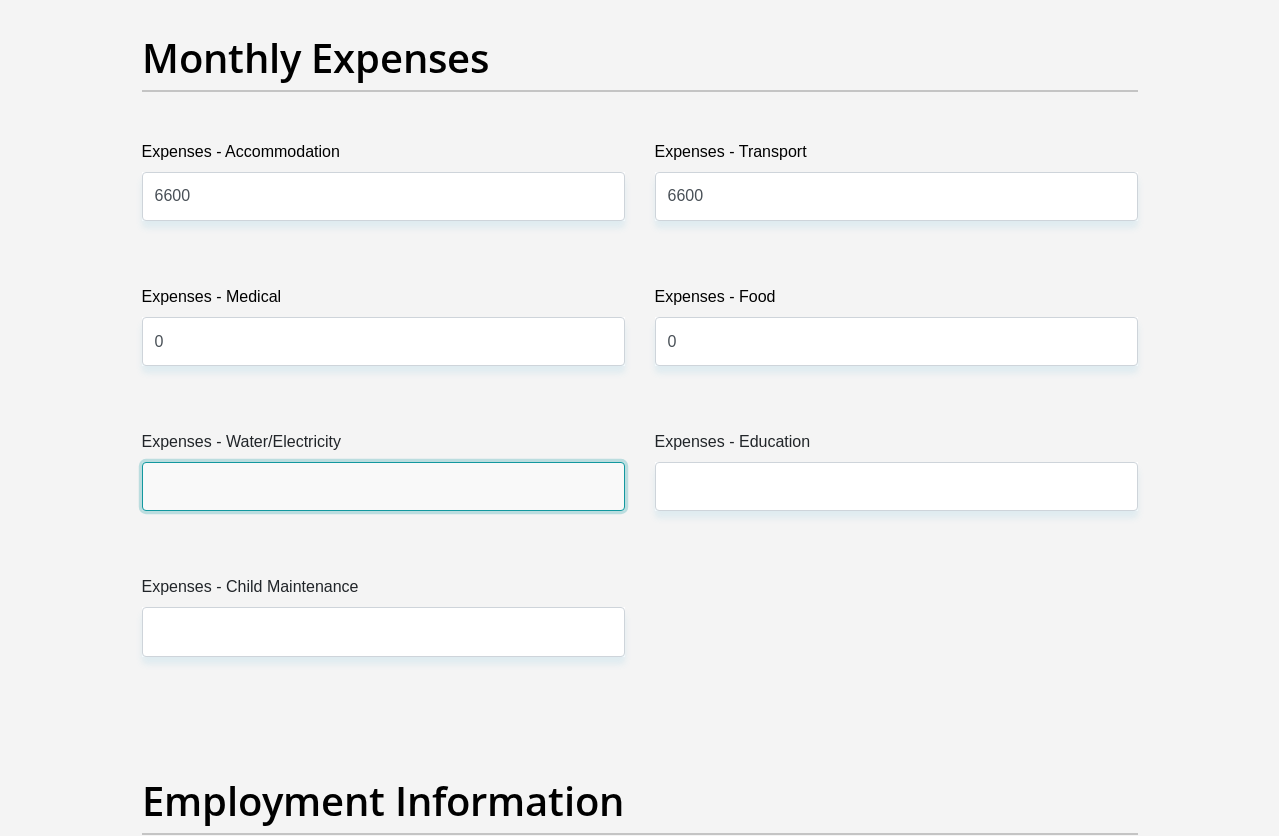 click on "Expenses - Water/Electricity" at bounding box center [383, 486] 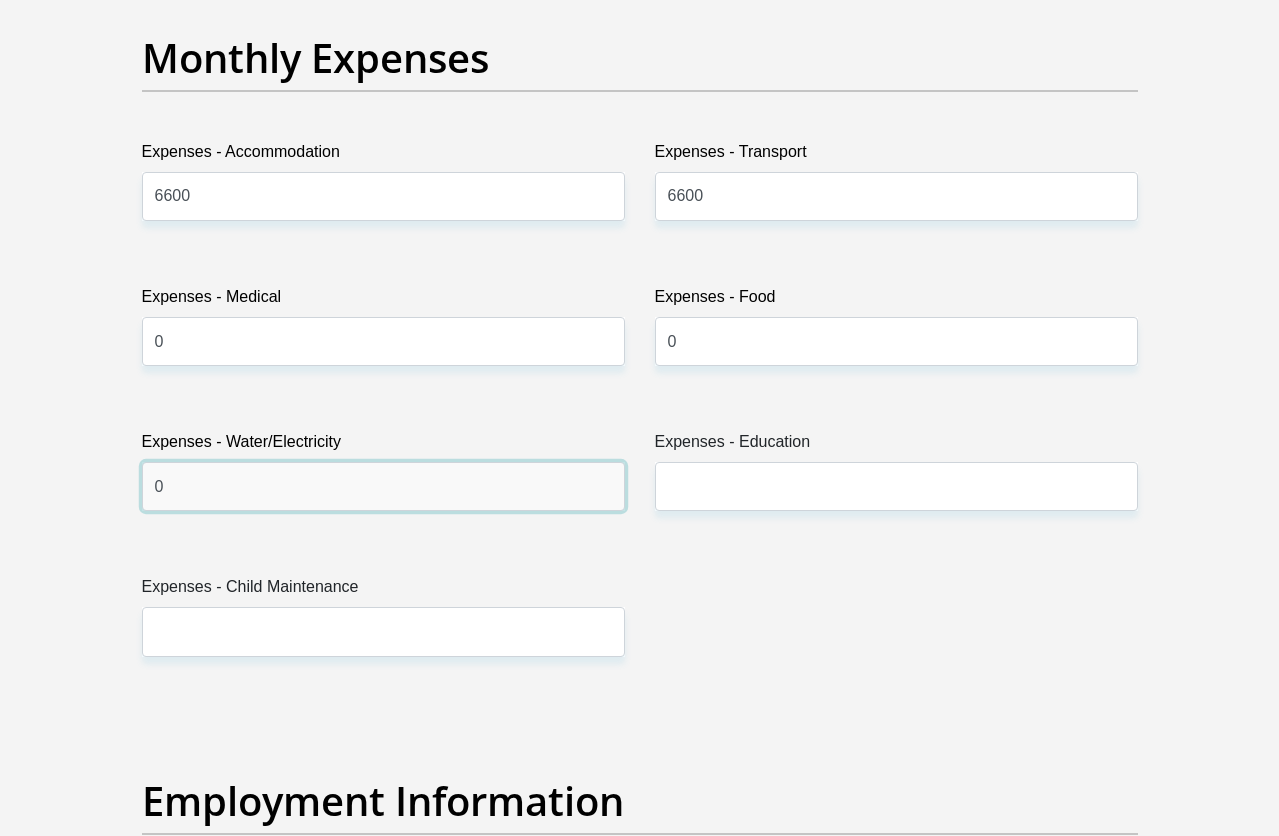 type on "0" 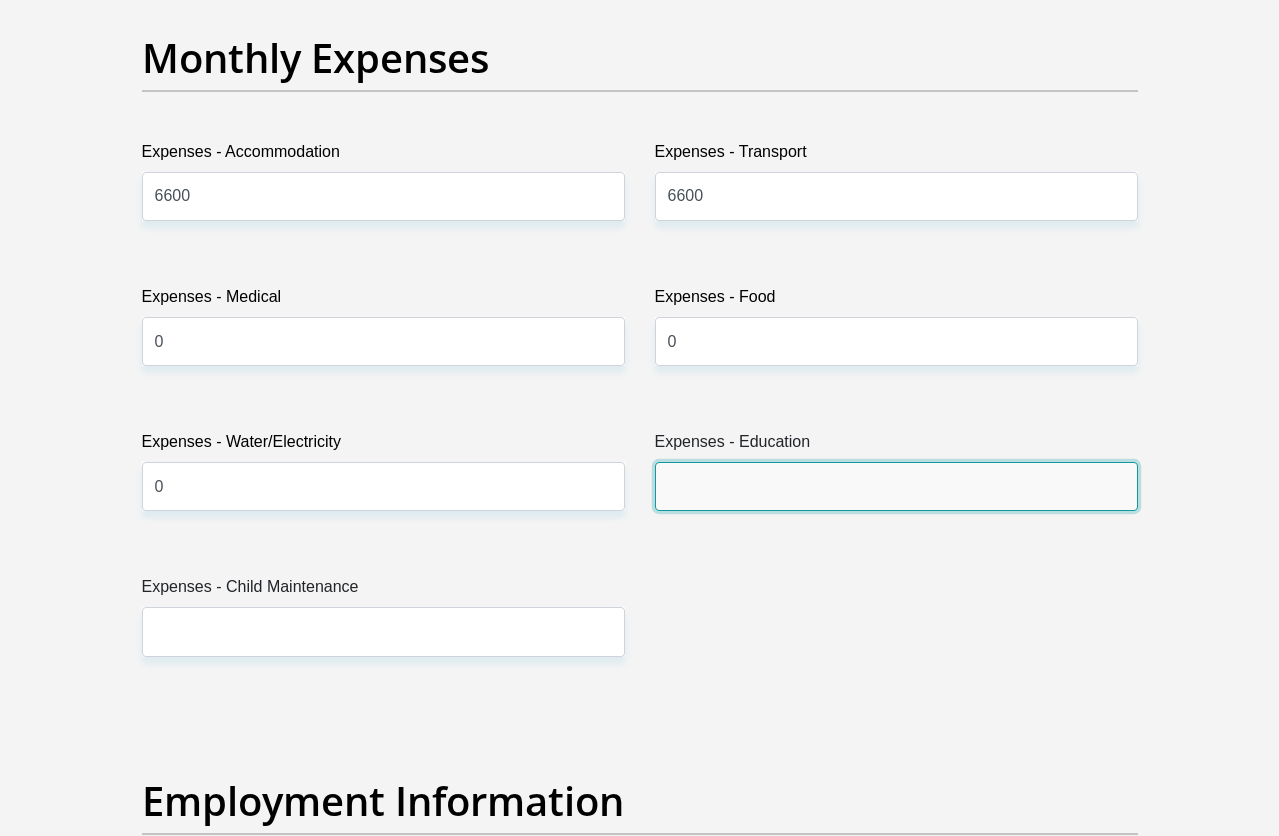click on "Expenses - Education" at bounding box center [896, 486] 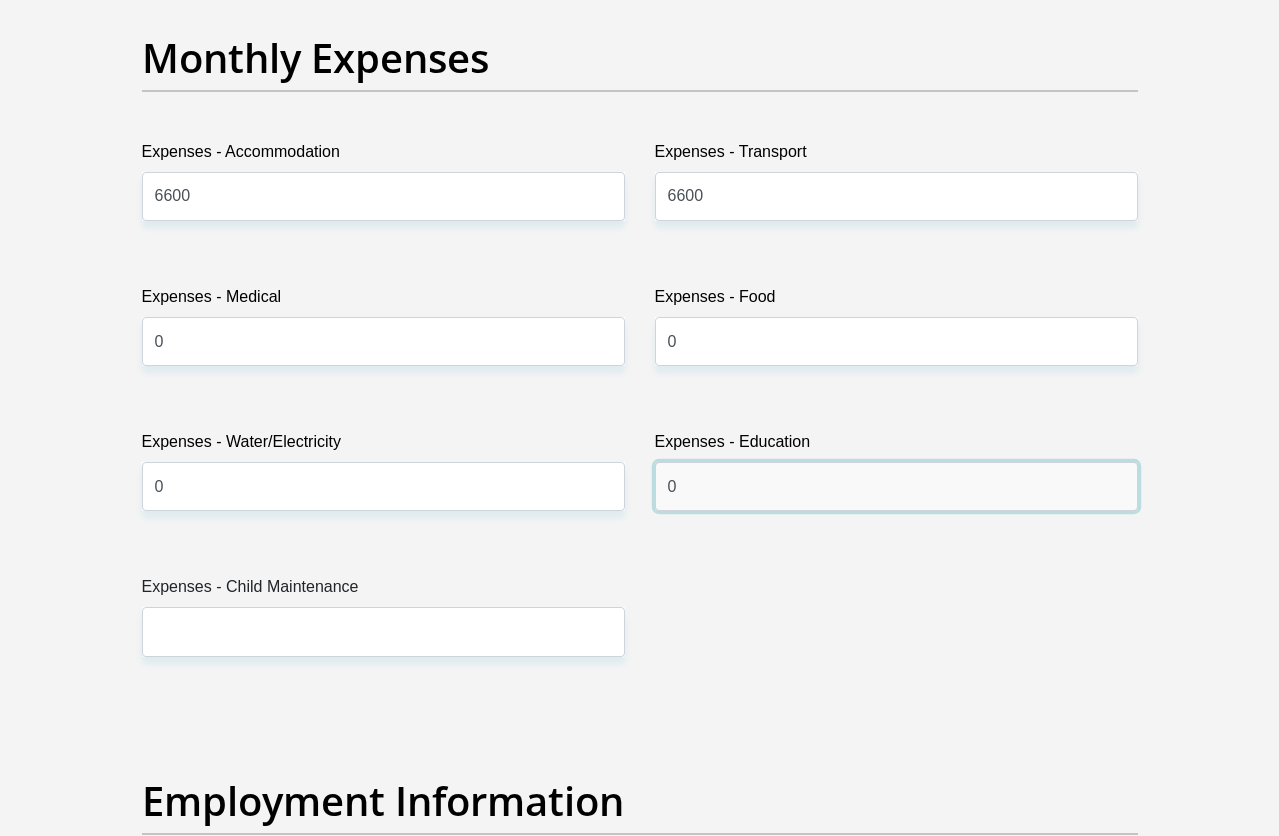 type on "0" 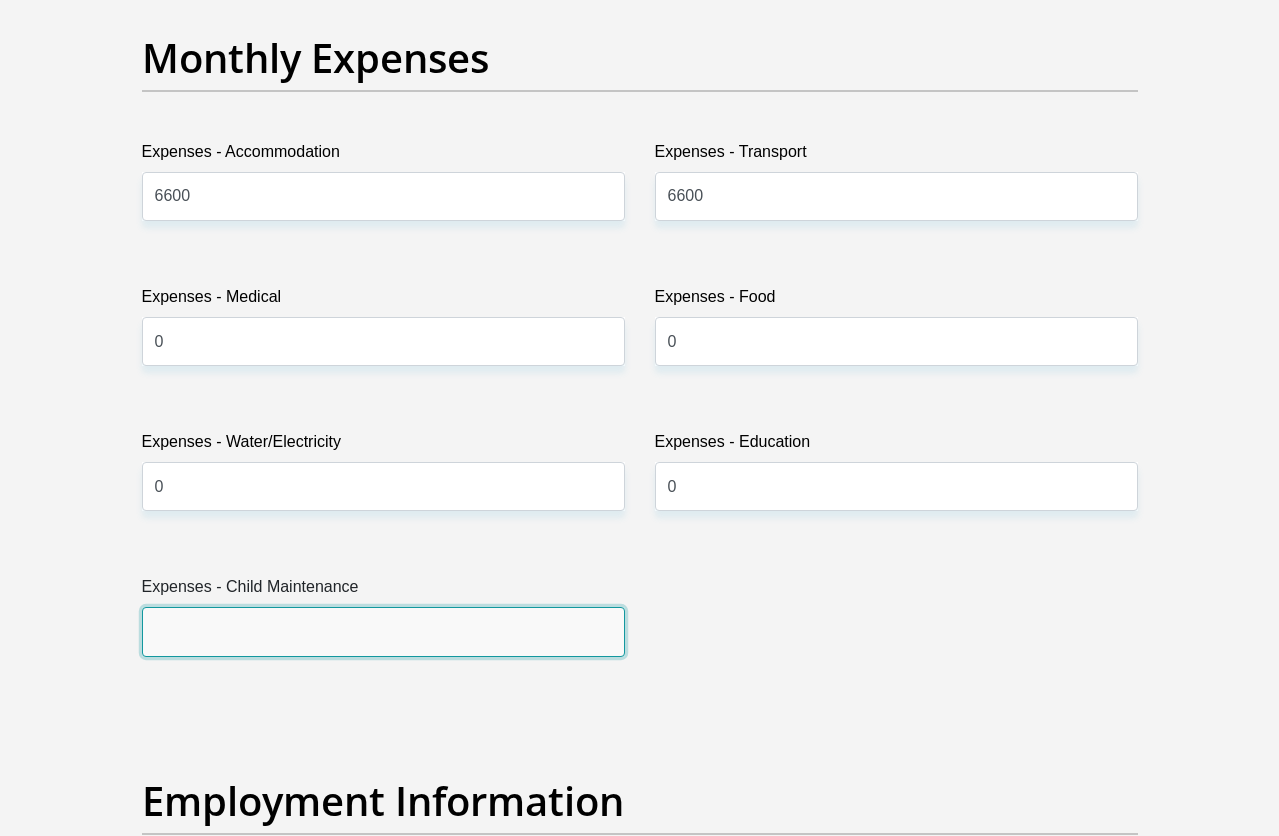 click on "Expenses - Child Maintenance" at bounding box center [383, 631] 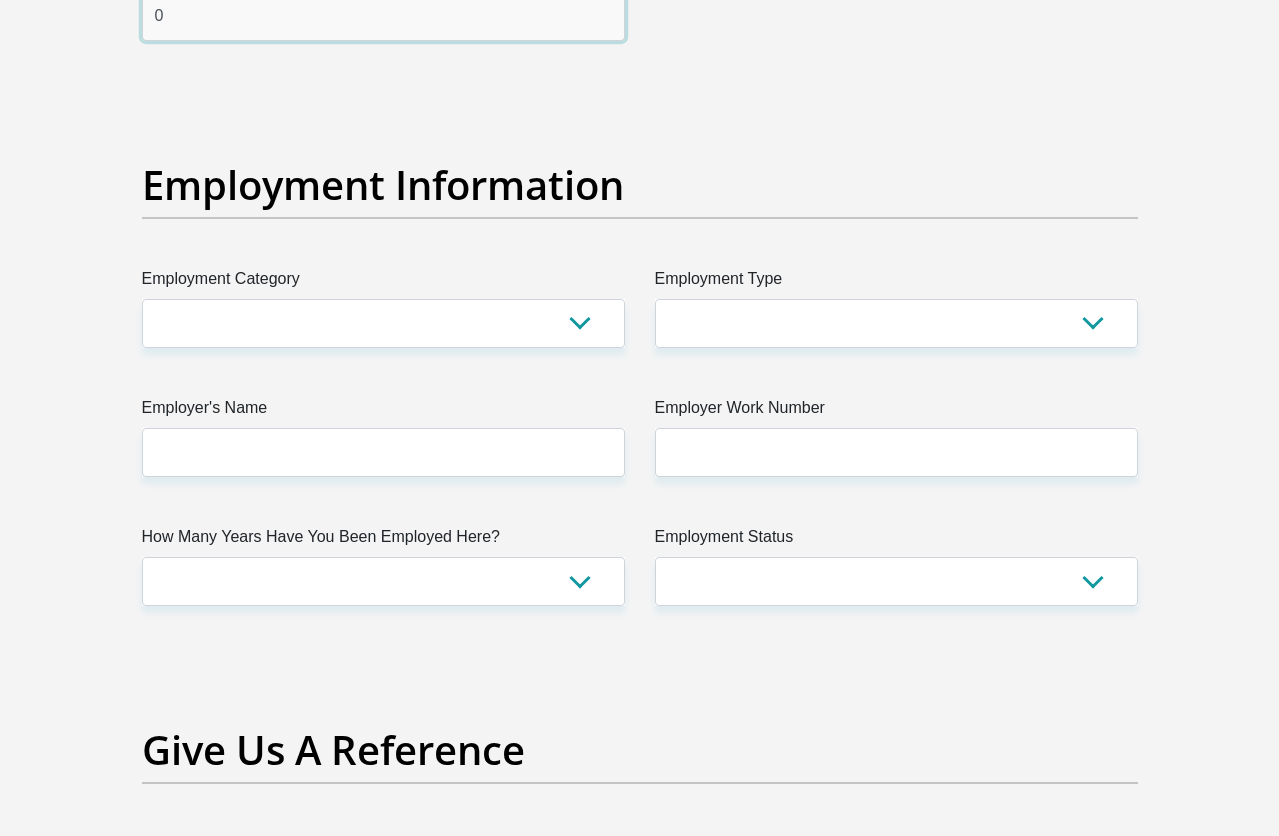 scroll, scrollTop: 3633, scrollLeft: 0, axis: vertical 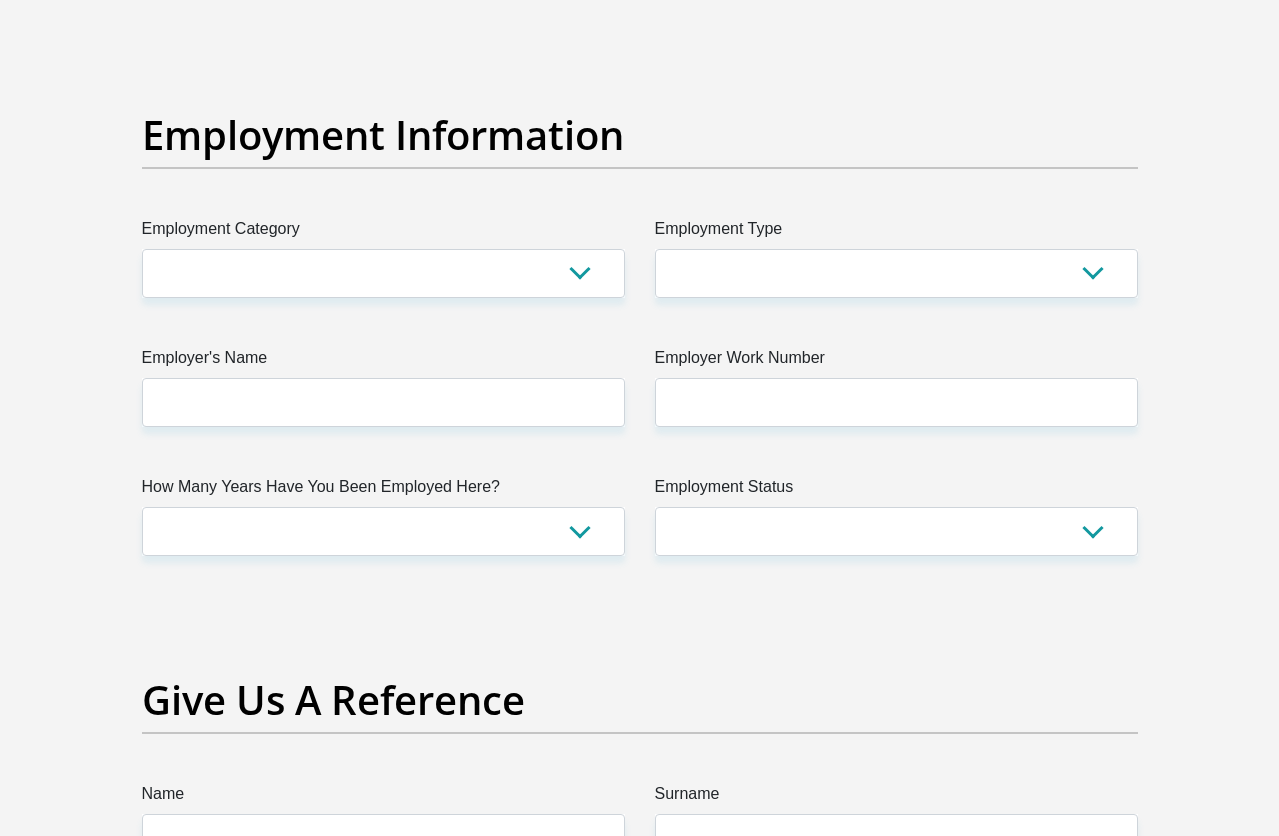 type on "0" 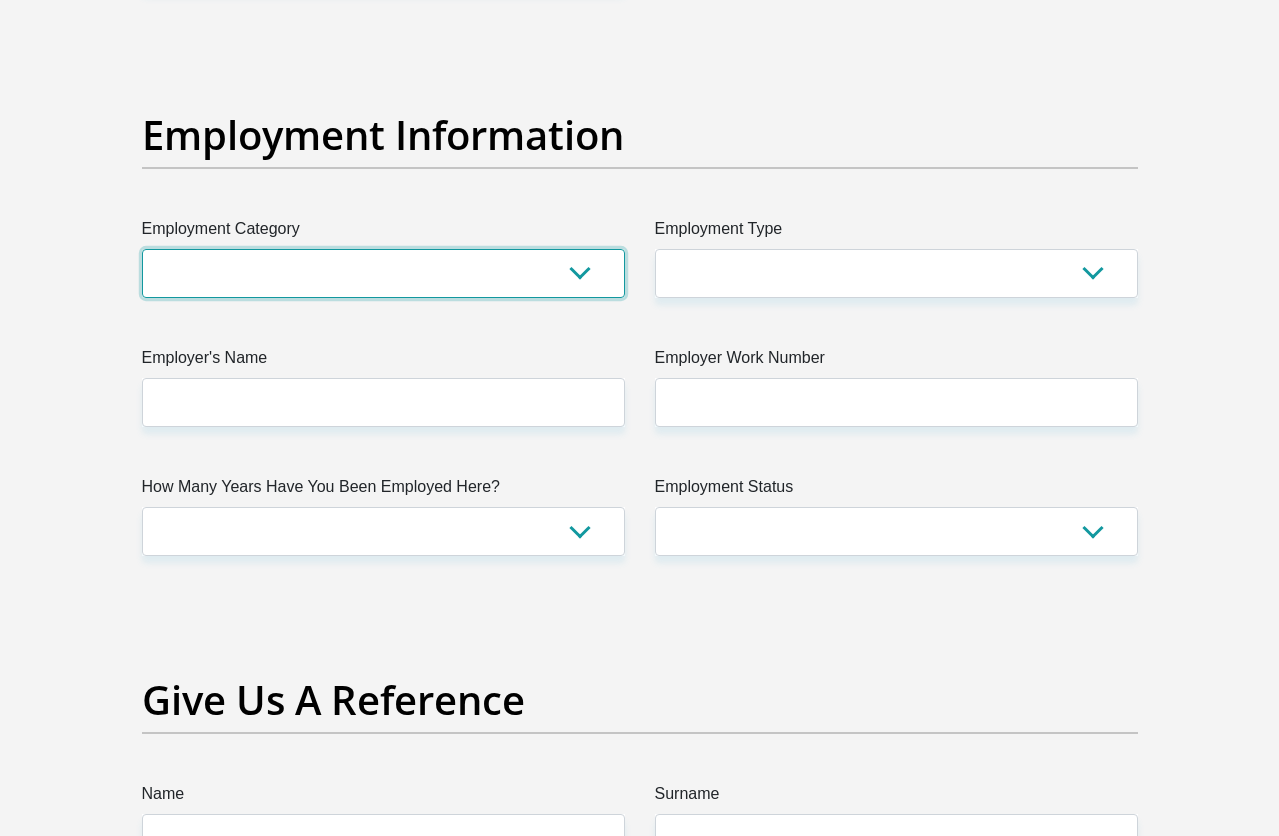 click on "AGRICULTURE
ALCOHOL & TOBACCO
CONSTRUCTION MATERIALS
METALLURGY
EQUIPMENT FOR RENEWABLE ENERGY
SPECIALIZED CONTRACTORS
CAR
GAMING (INCL. INTERNET
OTHER WHOLESALE
UNLICENSED PHARMACEUTICALS
CURRENCY EXCHANGE HOUSES
OTHER FINANCIAL INSTITUTIONS & INSURANCE
REAL ESTATE AGENTS
OIL & GAS
OTHER MATERIALS (E.G. IRON ORE)
PRECIOUS STONES & PRECIOUS METALS
POLITICAL ORGANIZATIONS
RELIGIOUS ORGANIZATIONS(NOT SECTS)
ACTI. HAVING BUSINESS DEAL WITH PUBLIC ADMINISTRATION
LAUNDROMATS" at bounding box center (383, 273) 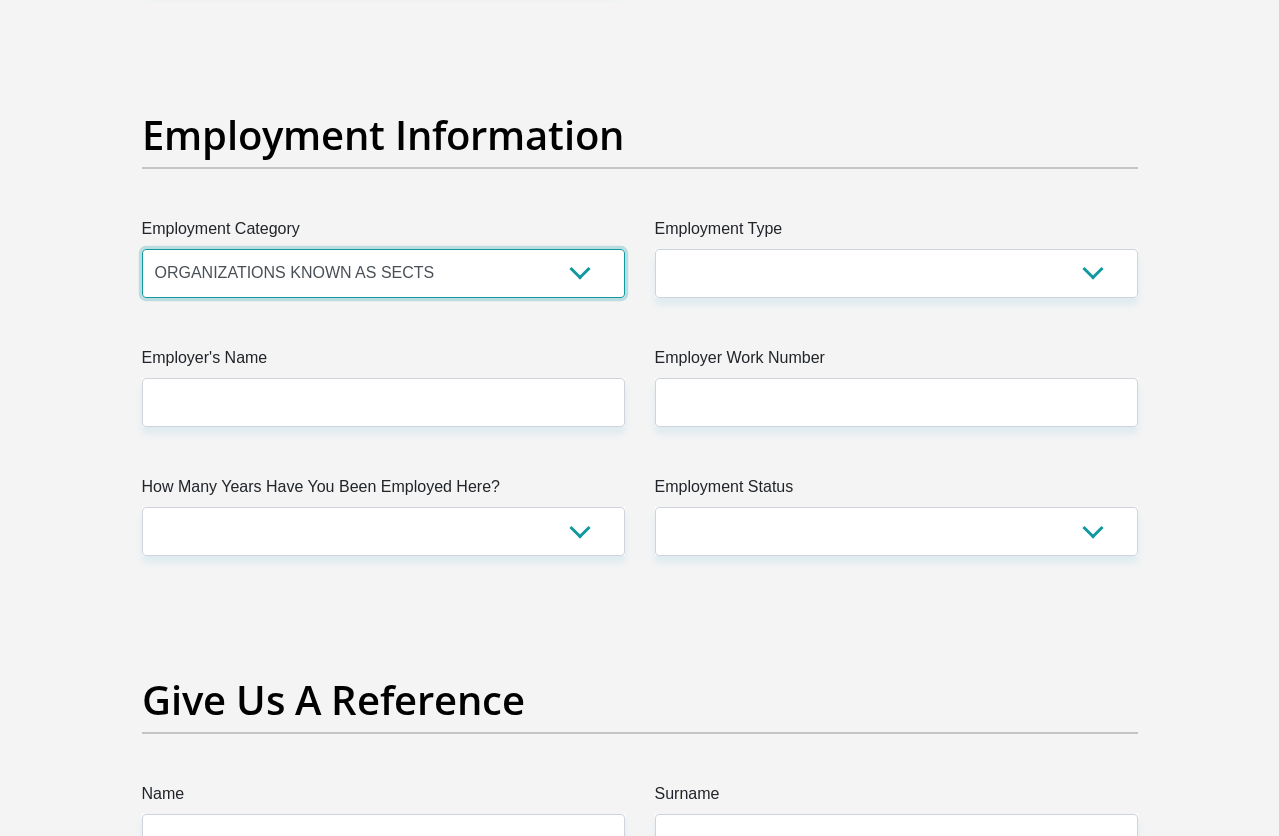 click on "AGRICULTURE
ALCOHOL & TOBACCO
CONSTRUCTION MATERIALS
METALLURGY
EQUIPMENT FOR RENEWABLE ENERGY
SPECIALIZED CONTRACTORS
CAR
GAMING (INCL. INTERNET
OTHER WHOLESALE
UNLICENSED PHARMACEUTICALS
CURRENCY EXCHANGE HOUSES
OTHER FINANCIAL INSTITUTIONS & INSURANCE
REAL ESTATE AGENTS
OIL & GAS
OTHER MATERIALS (E.G. IRON ORE)
PRECIOUS STONES & PRECIOUS METALS
POLITICAL ORGANIZATIONS
RELIGIOUS ORGANIZATIONS(NOT SECTS)
ACTI. HAVING BUSINESS DEAL WITH PUBLIC ADMINISTRATION
LAUNDROMATS" at bounding box center (383, 273) 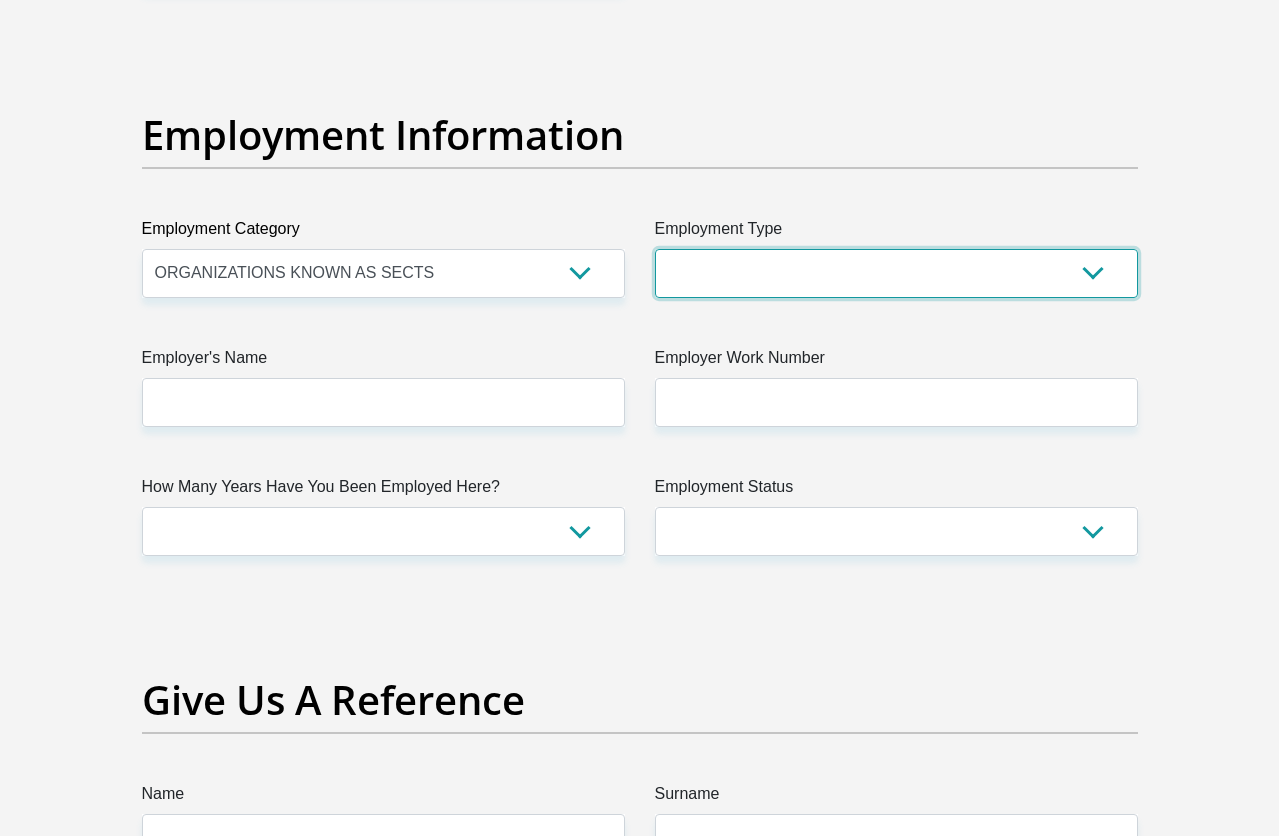 click on "College/Lecturer
Craft Seller
Creative
Driver
Executive
Farmer
Forces - Non Commissioned
Forces - Officer
Hawker
Housewife
Labourer
Licenced Professional
Manager
Miner
Non Licenced Professional
Office Staff/Clerk
Outside Worker
Pensioner
Permanent Teacher
Production/Manufacturing
Sales
Self-Employed
Semi-Professional Worker
Service Industry  Social Worker  Student" at bounding box center [896, 273] 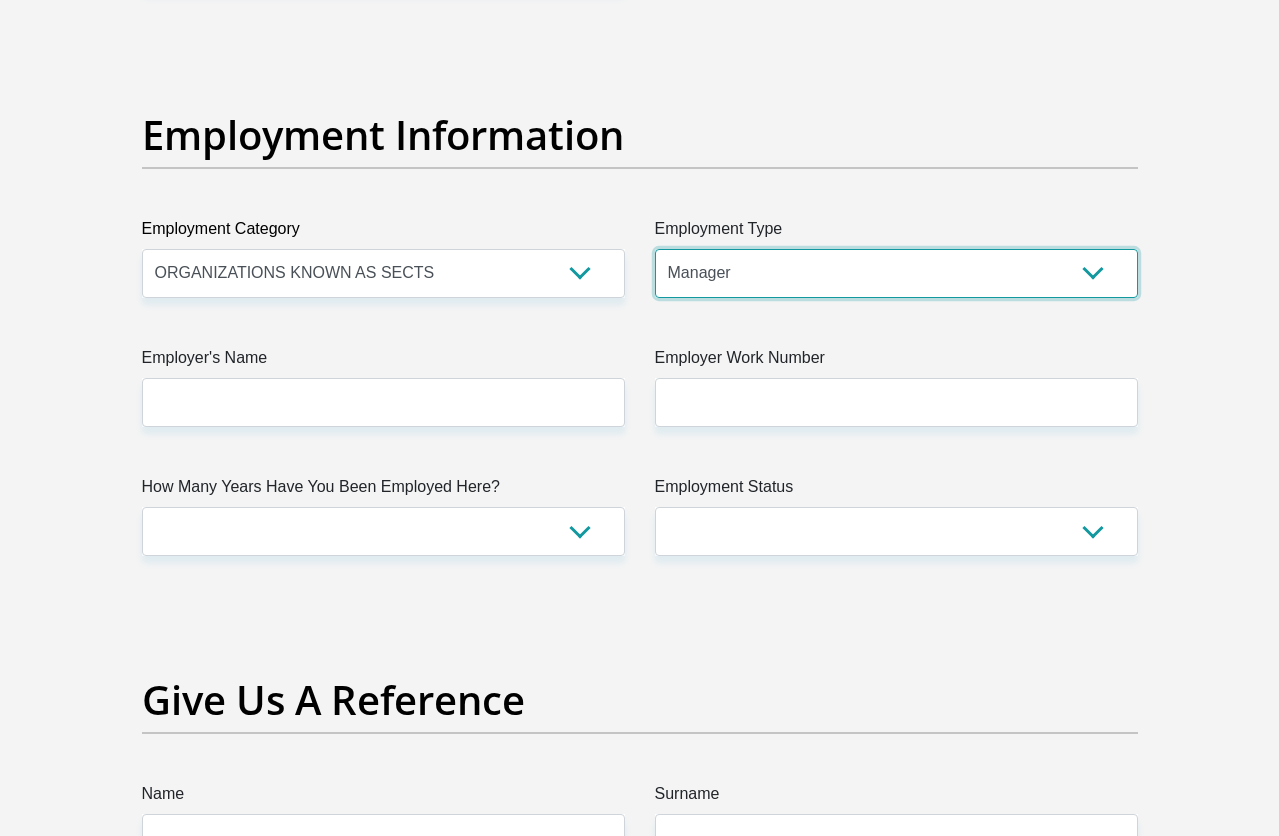 click on "College/Lecturer
Craft Seller
Creative
Driver
Executive
Farmer
Forces - Non Commissioned
Forces - Officer
Hawker
Housewife
Labourer
Licenced Professional
Manager
Miner
Non Licenced Professional
Office Staff/Clerk
Outside Worker
Pensioner
Permanent Teacher
Production/Manufacturing
Sales
Self-Employed
Semi-Professional Worker
Service Industry  Social Worker  Student" at bounding box center (896, 273) 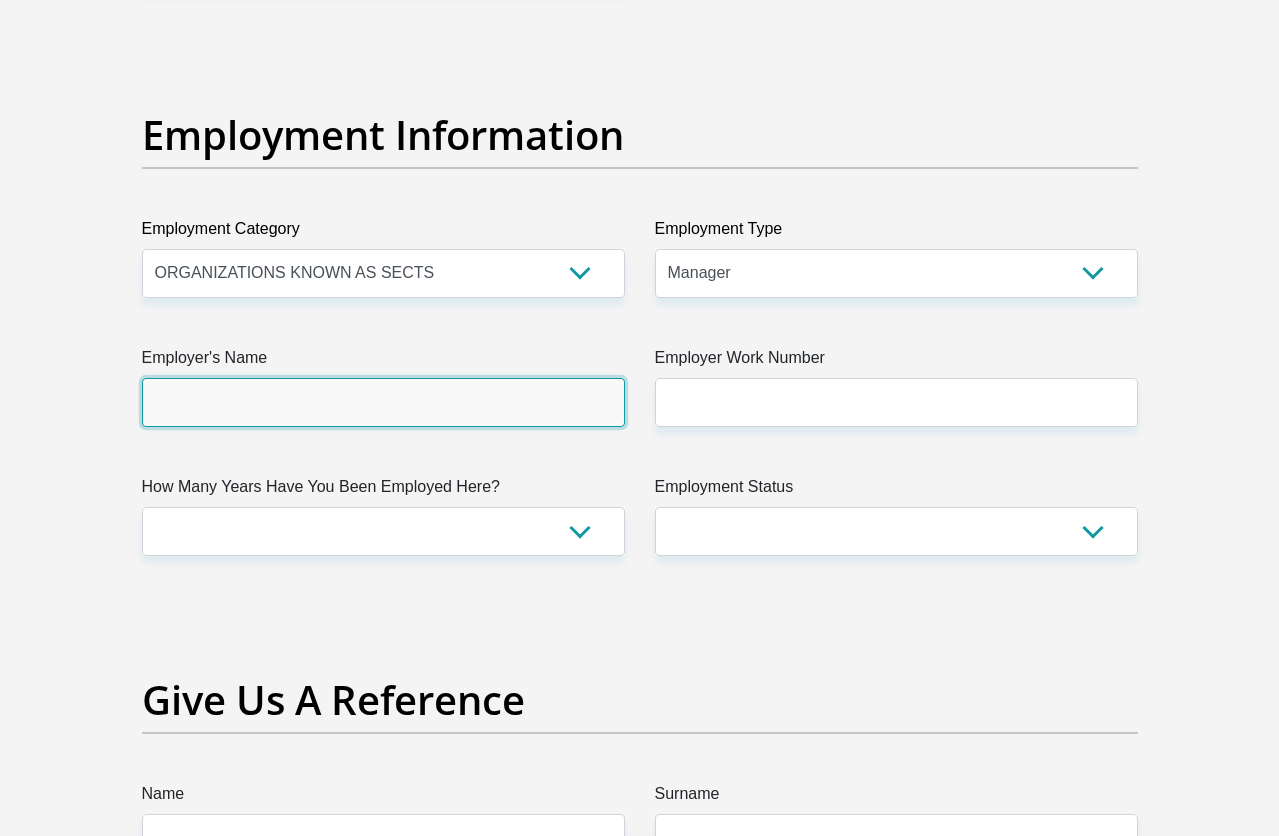 click on "Employer's Name" at bounding box center [383, 402] 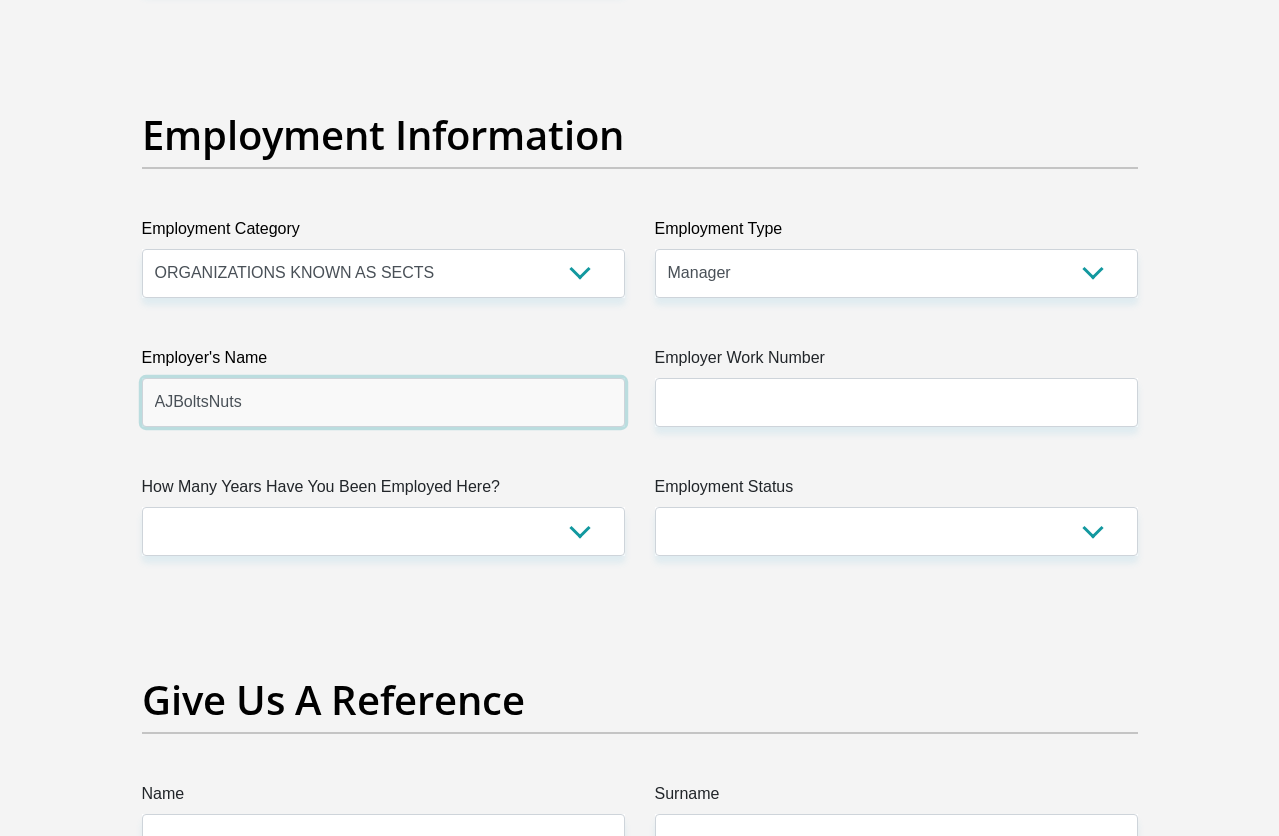 type on "AJBoltsNuts" 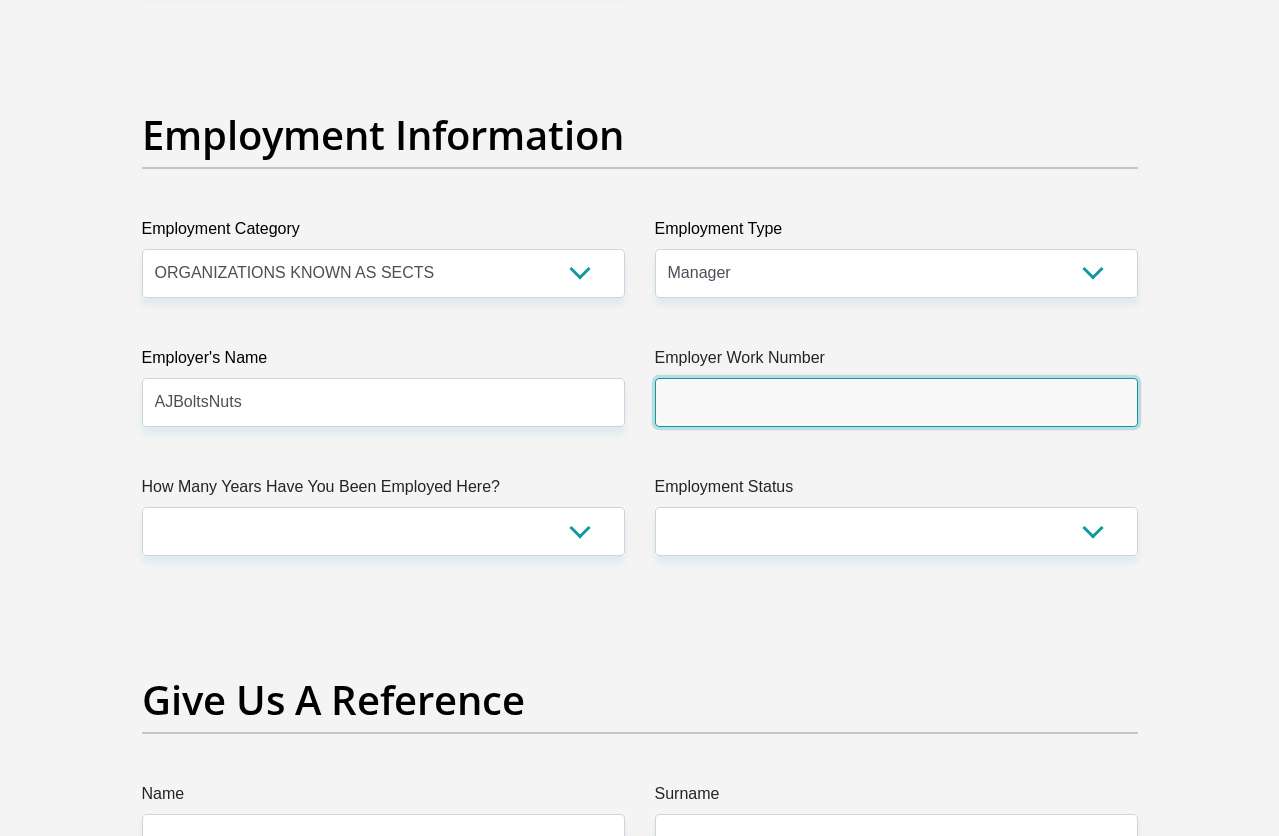 click on "Employer Work Number" at bounding box center (896, 402) 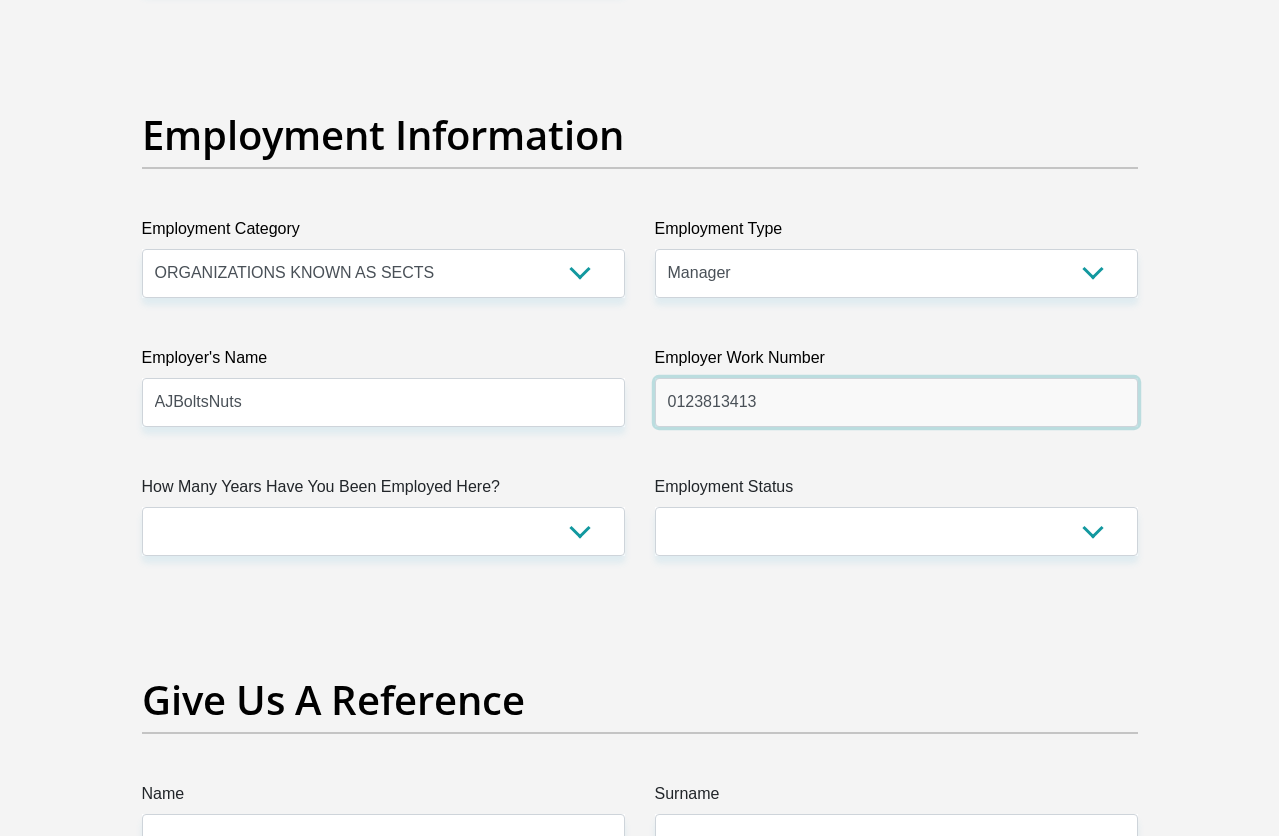 type on "0123813413" 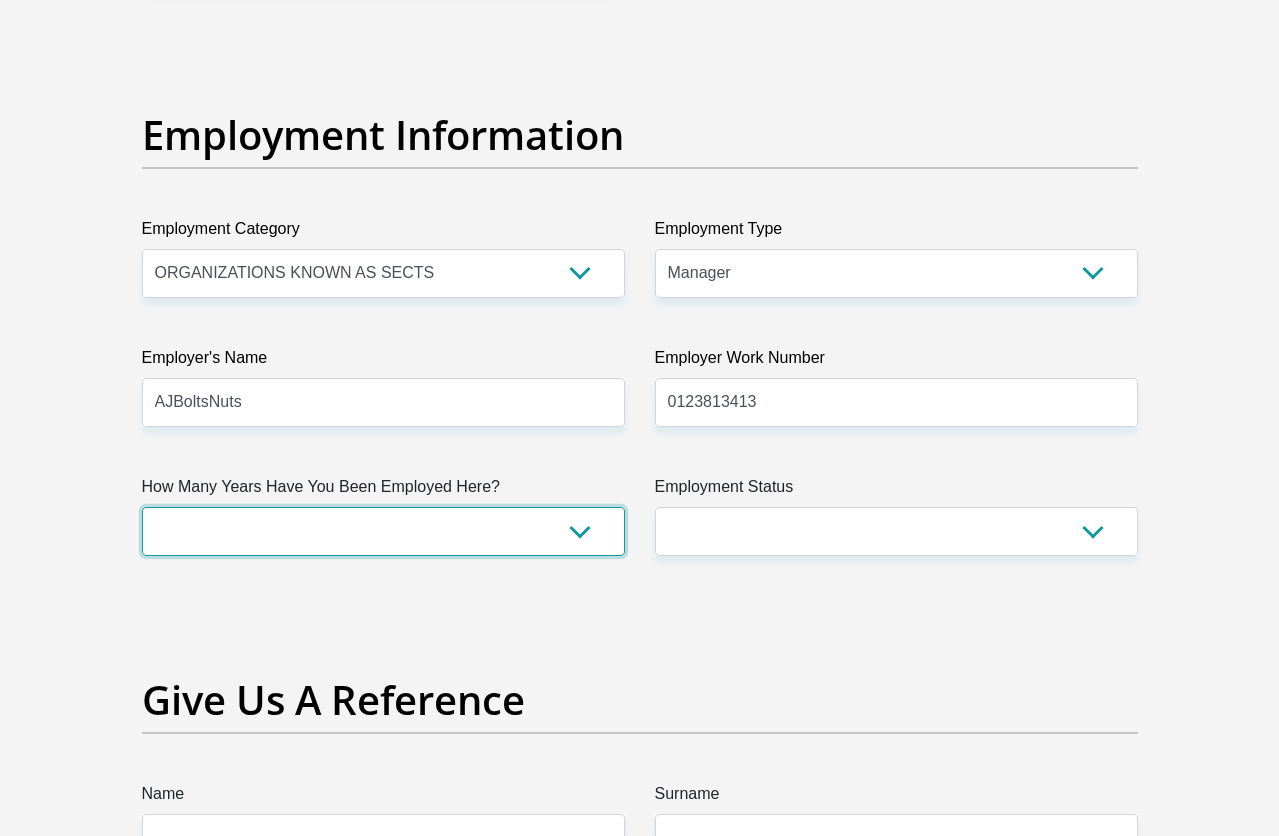 click on "less than 1 year
1-3 years
3-5 years
5+ years" at bounding box center (383, 531) 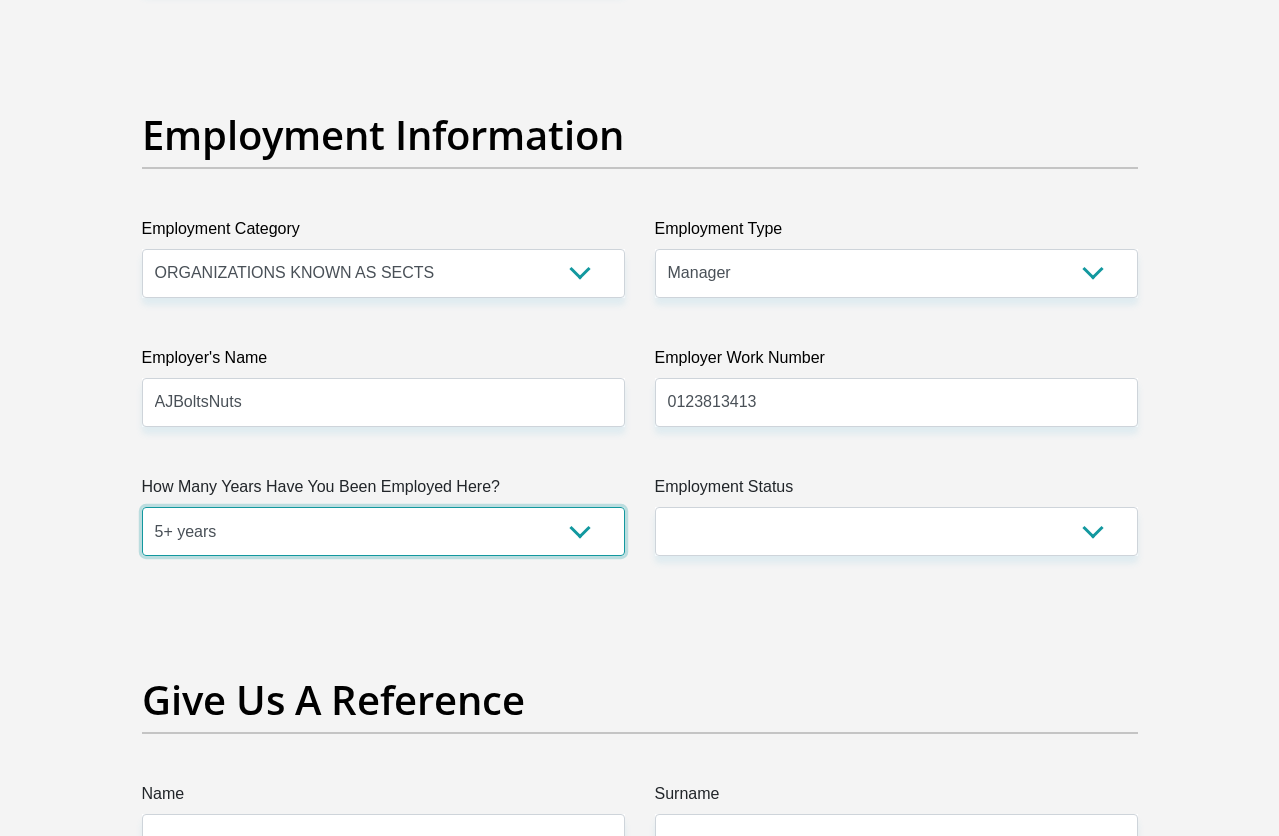 click on "less than 1 year
1-3 years
3-5 years
5+ years" at bounding box center [383, 531] 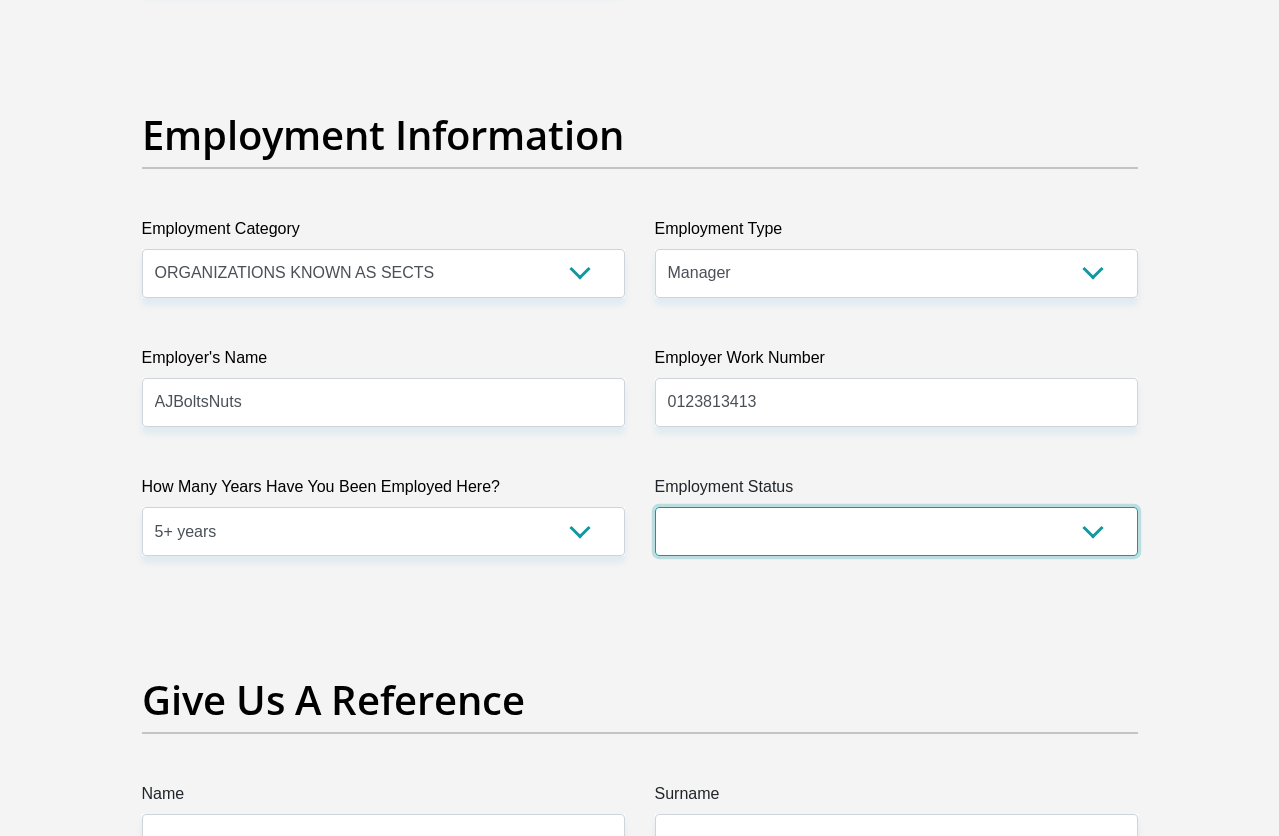 click on "Permanent/Full-time
Part-time/Casual
Contract Worker
Self-Employed
Housewife
Retired
Student
Medically Boarded
Disability
Unemployed" at bounding box center (896, 531) 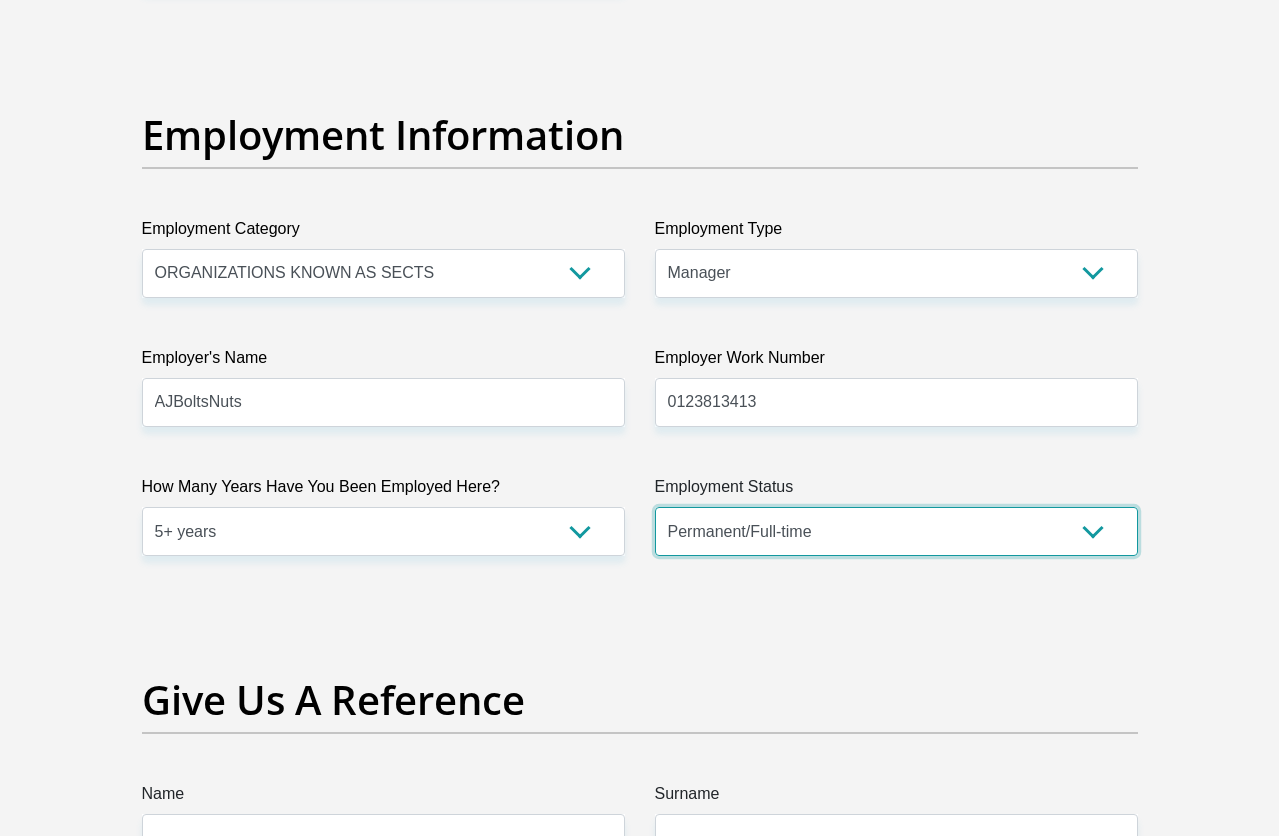 click on "Permanent/Full-time
Part-time/Casual
Contract Worker
Self-Employed
Housewife
Retired
Student
Medically Boarded
Disability
Unemployed" at bounding box center [896, 531] 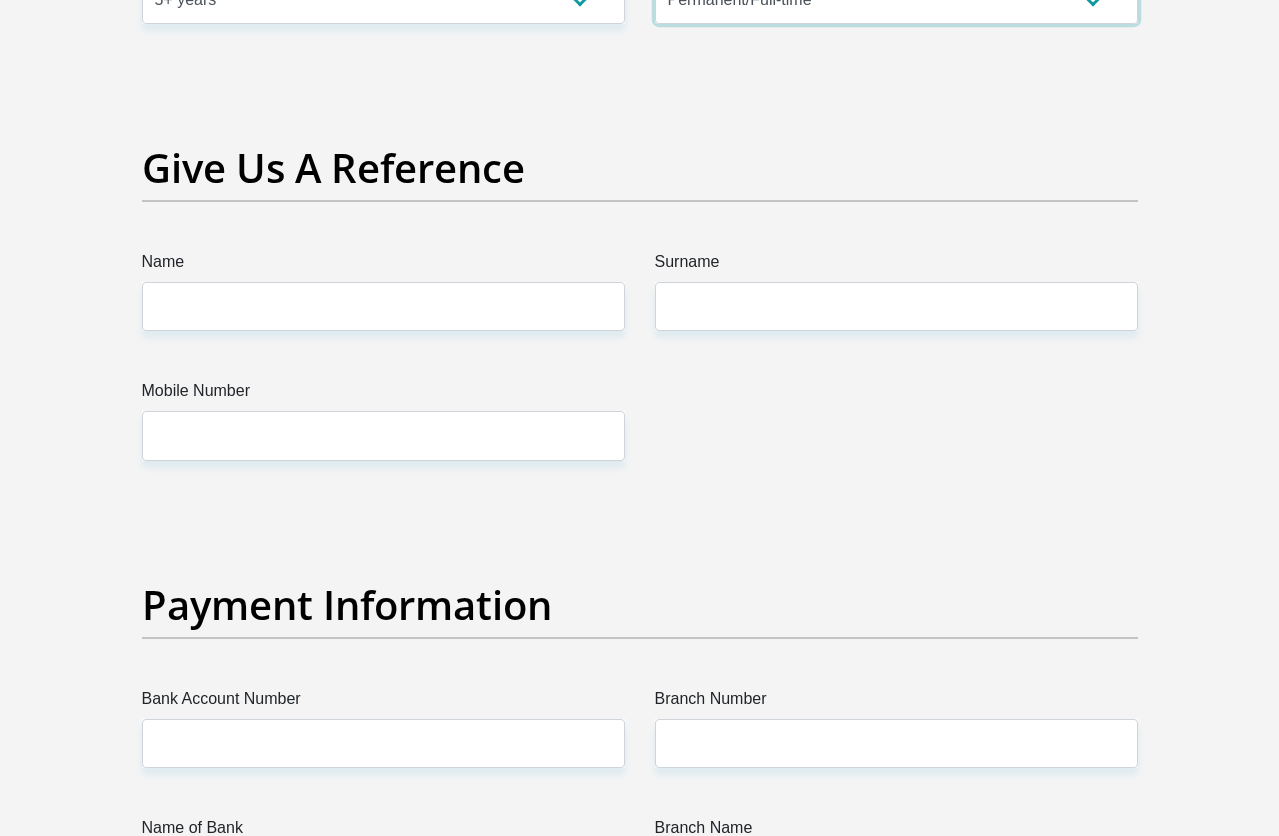 scroll, scrollTop: 4167, scrollLeft: 0, axis: vertical 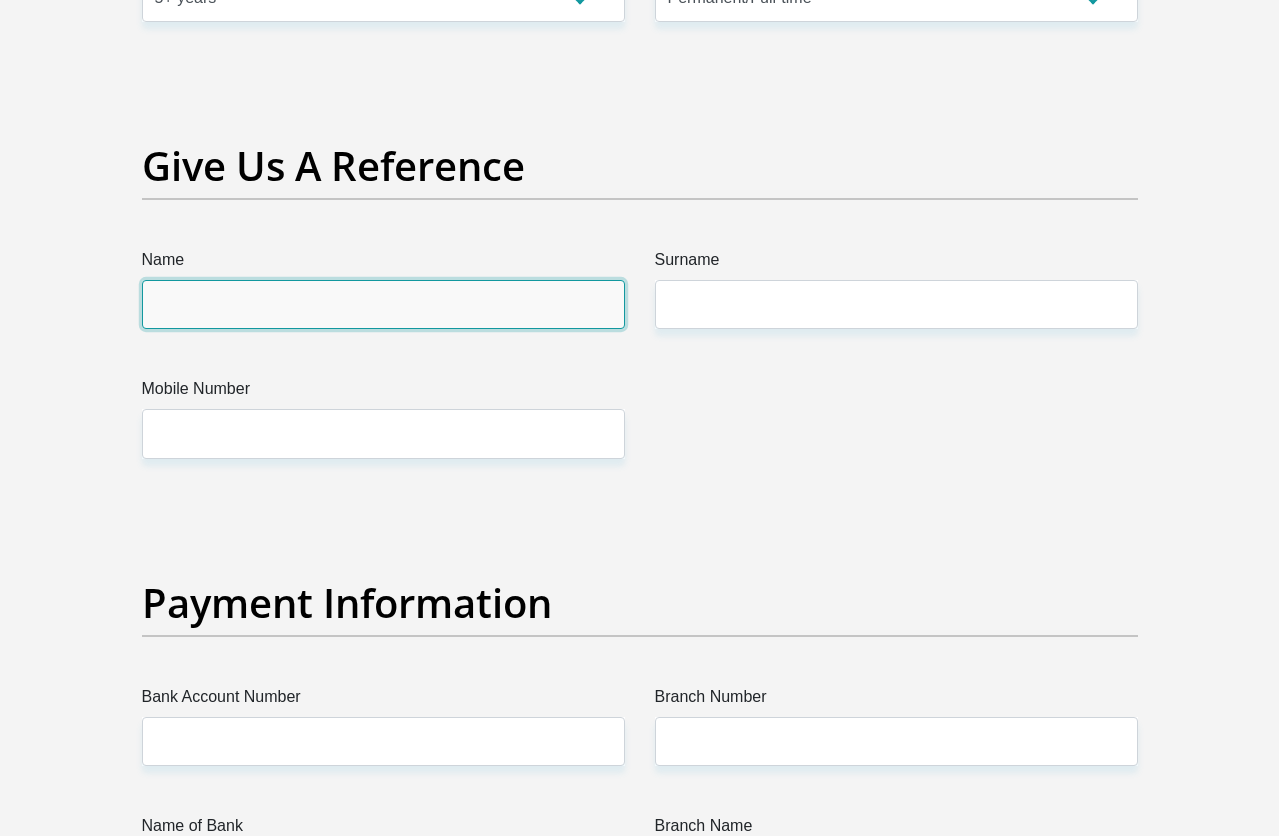 click on "Name" at bounding box center [383, 304] 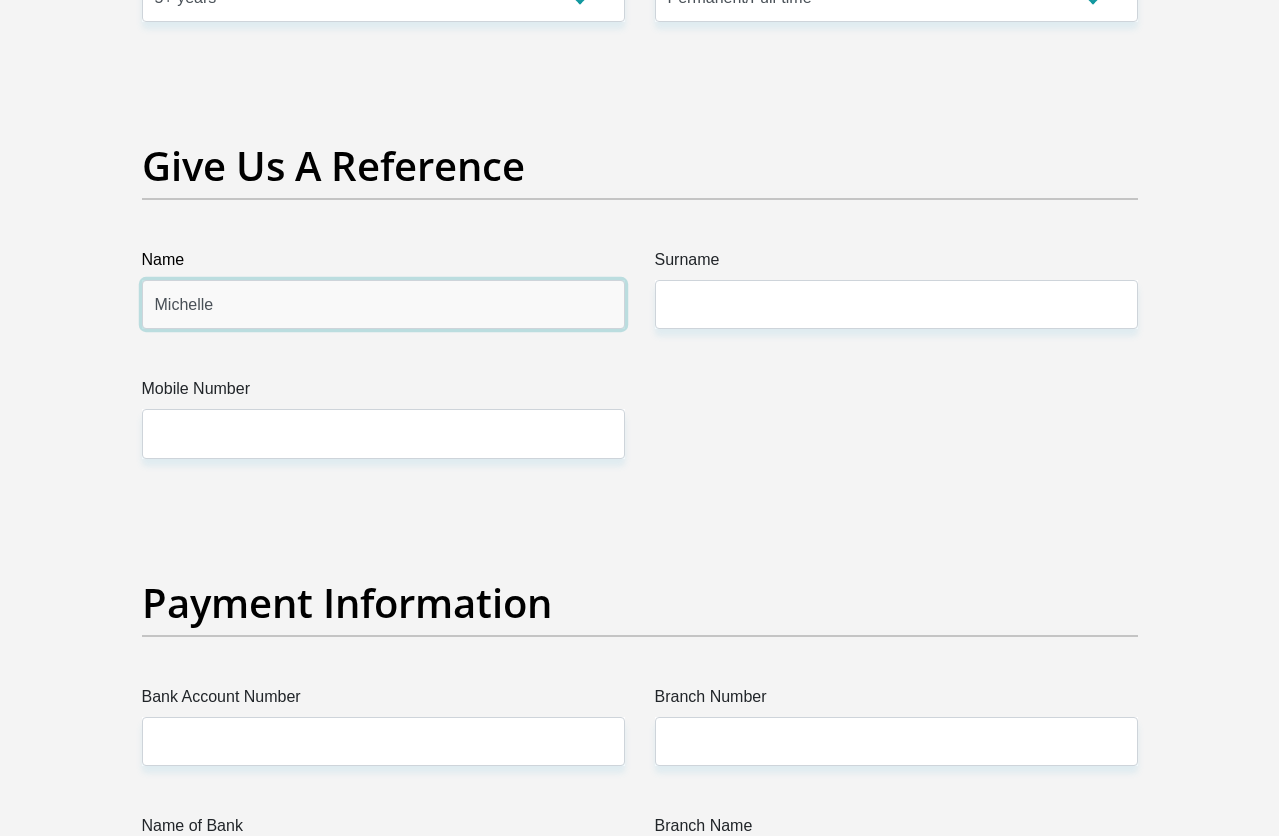 type on "Michelle" 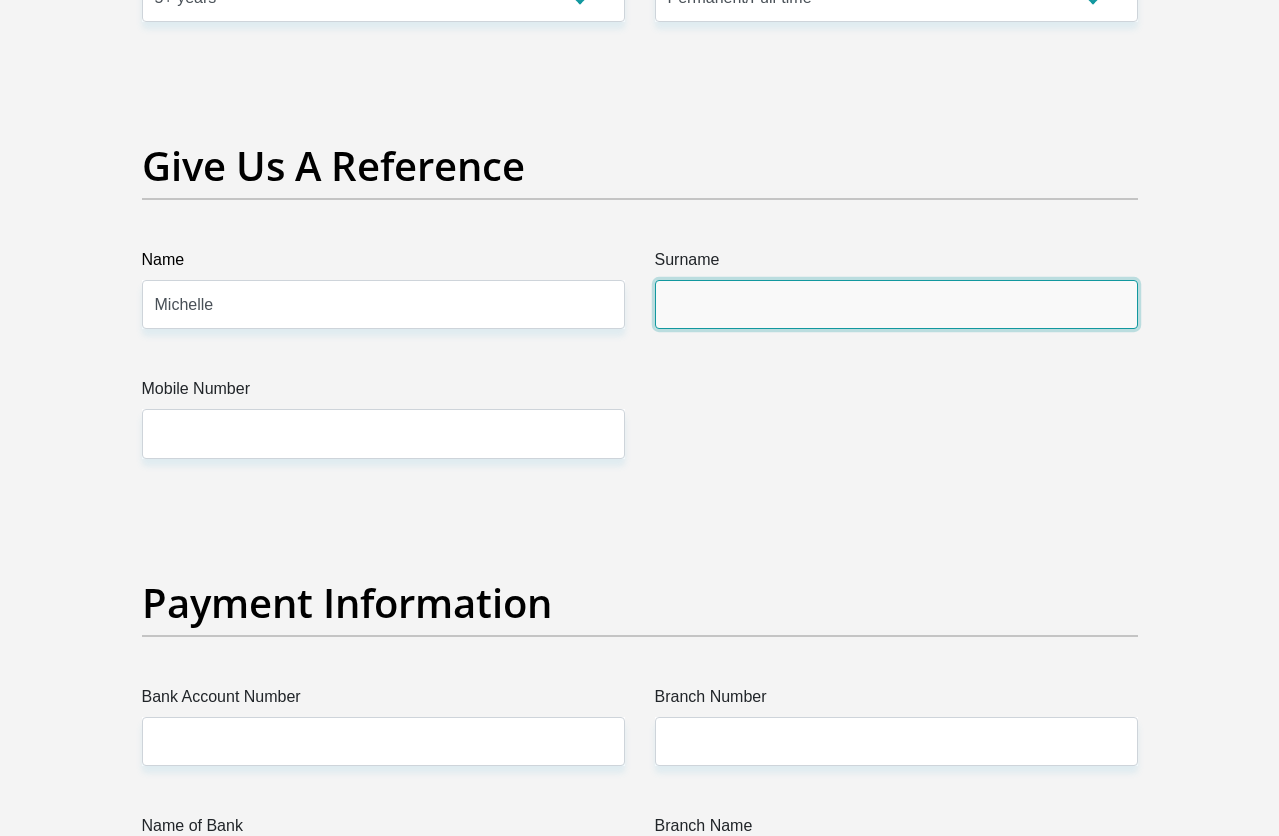 click on "Surname" at bounding box center [896, 304] 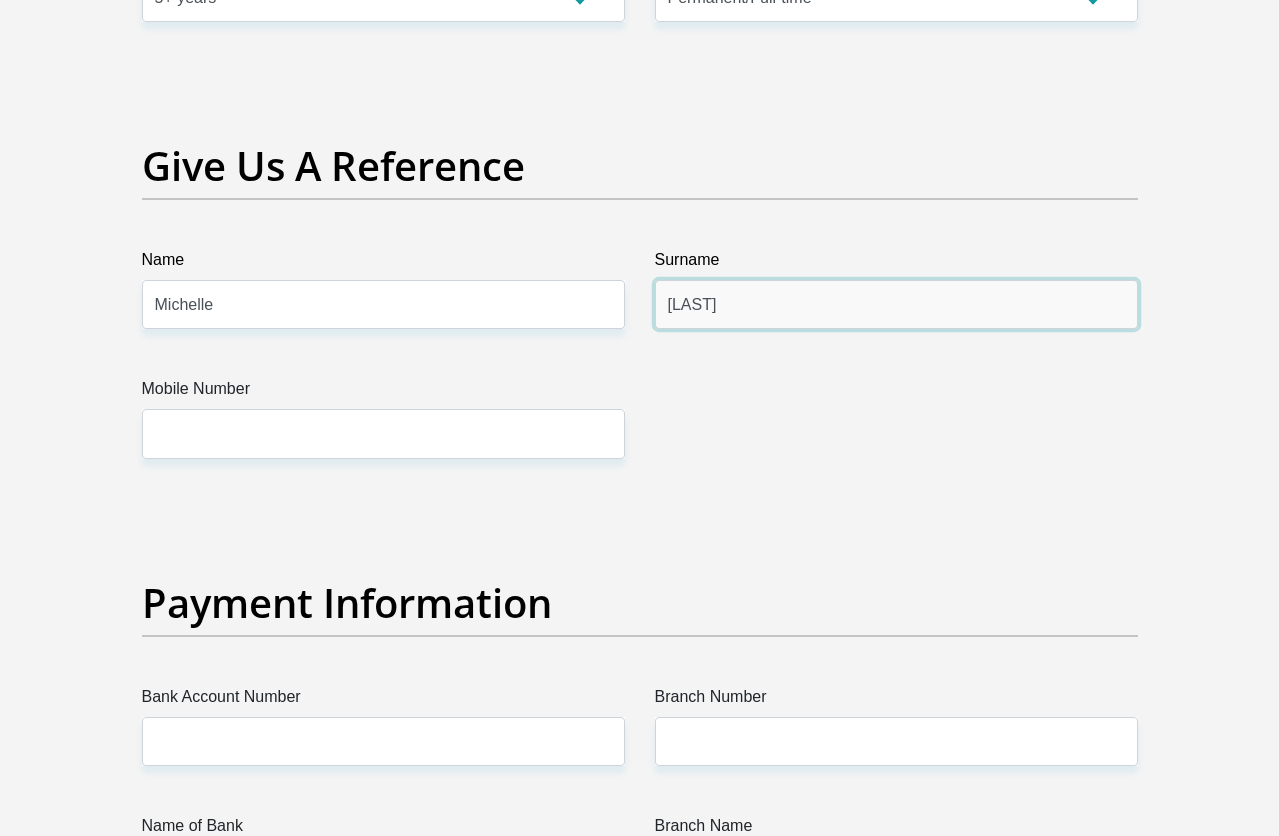 type on "Pleser" 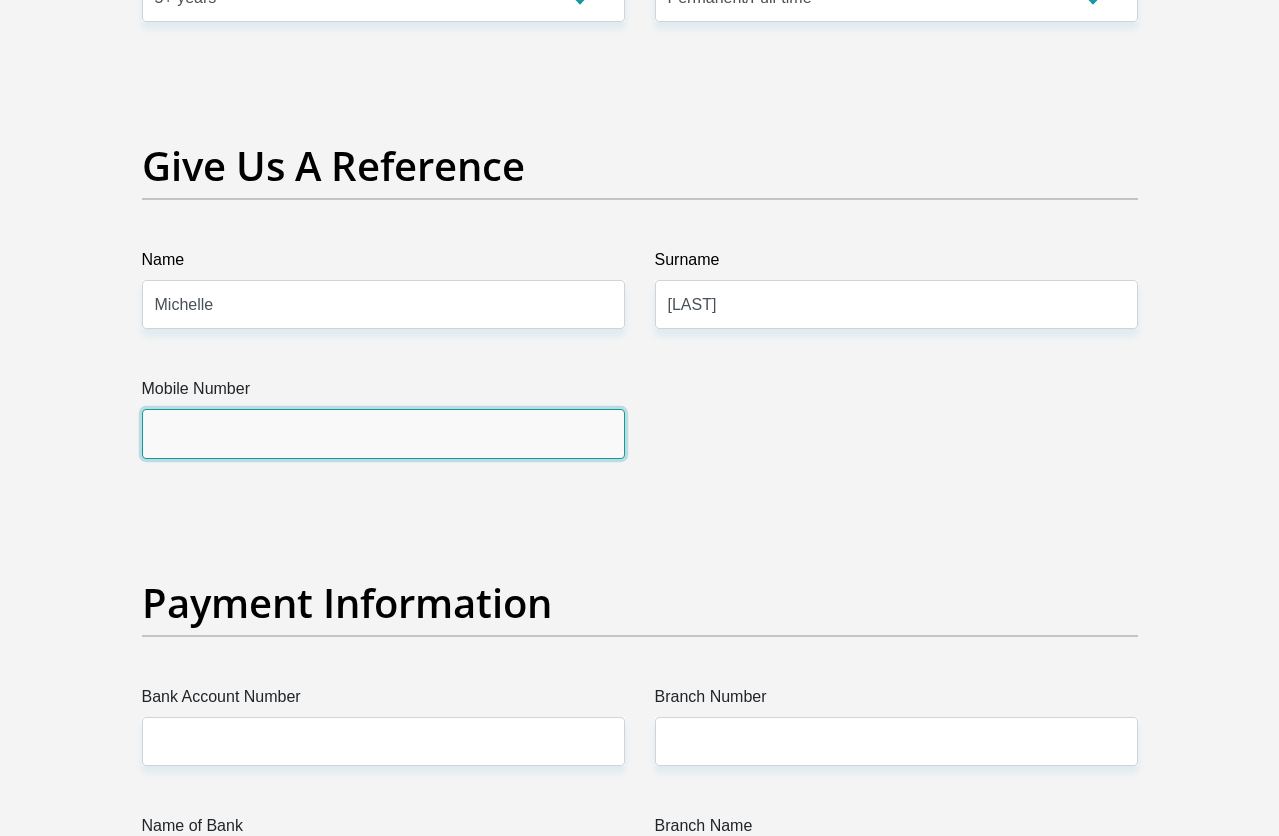 click on "Mobile Number" at bounding box center (383, 433) 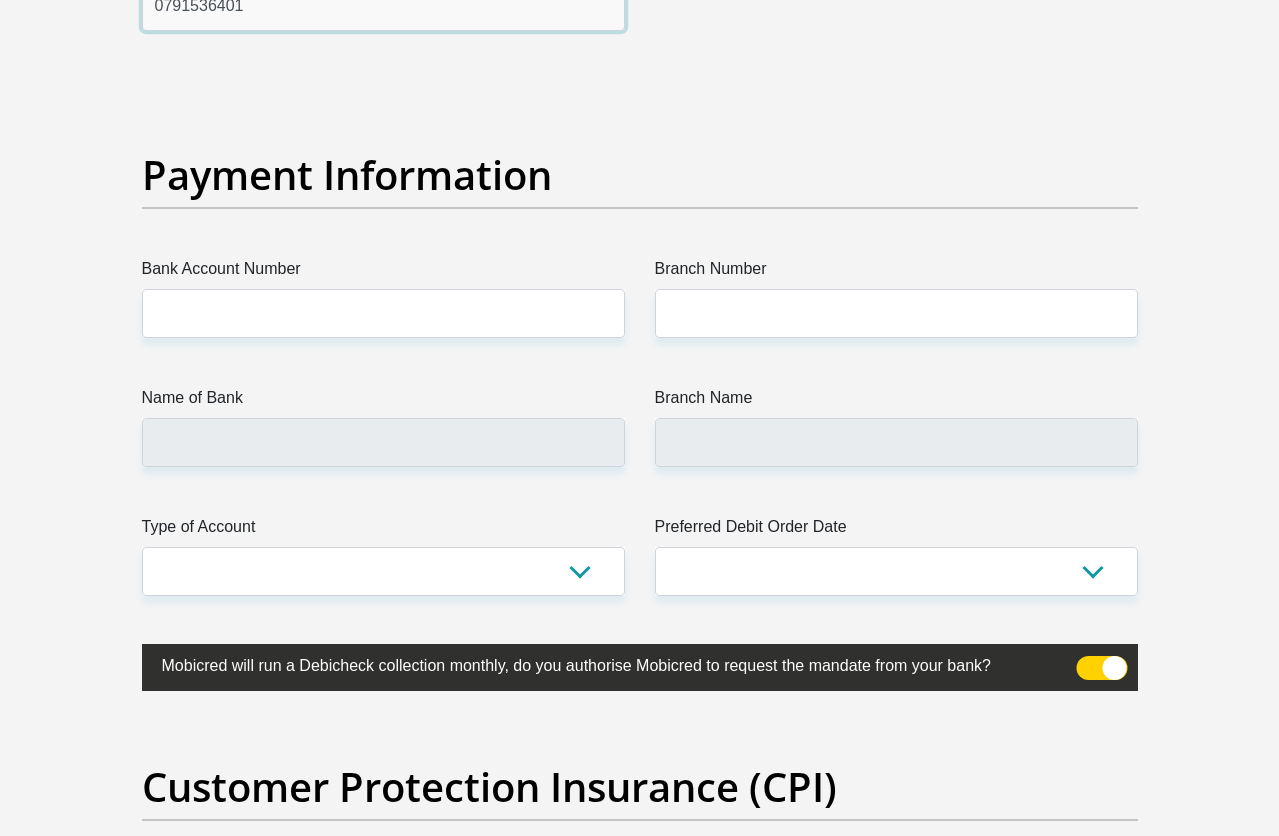 scroll, scrollTop: 4600, scrollLeft: 0, axis: vertical 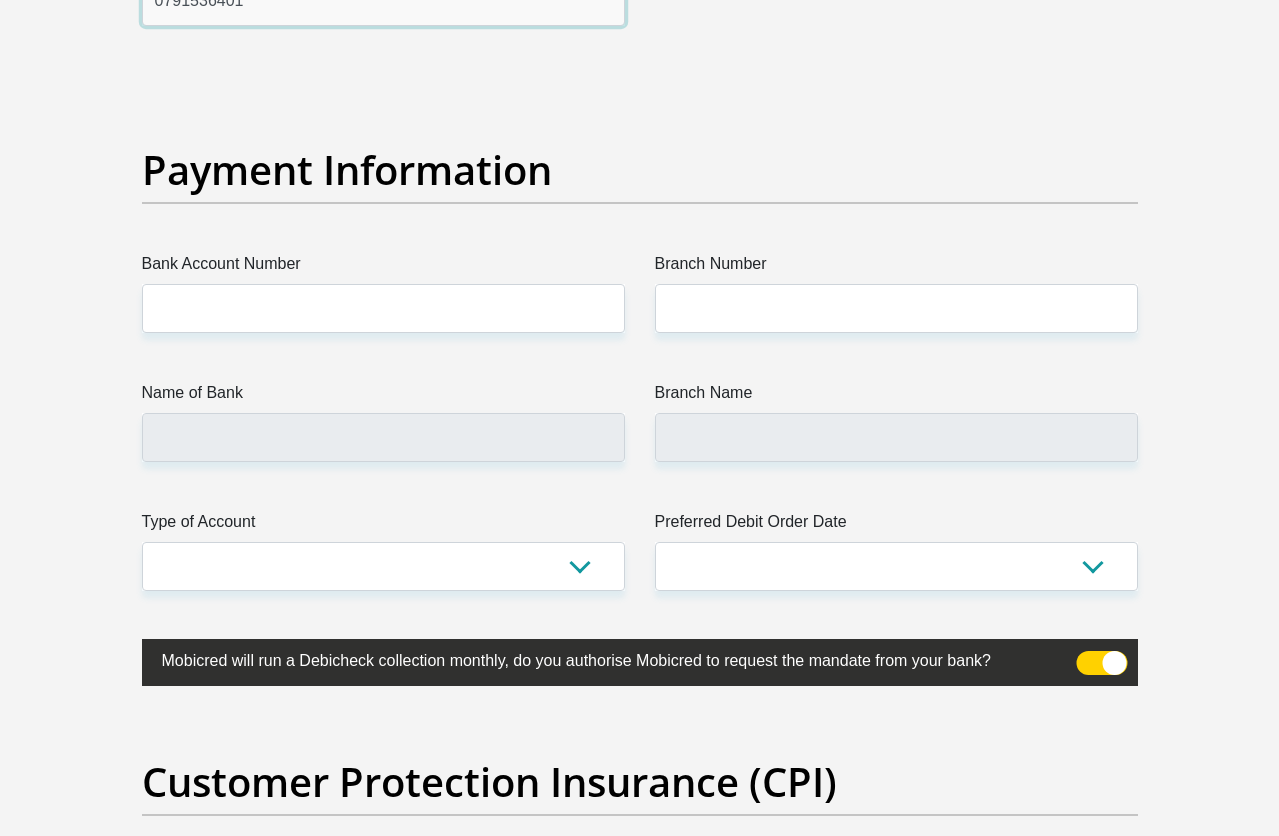 type on "0791536401" 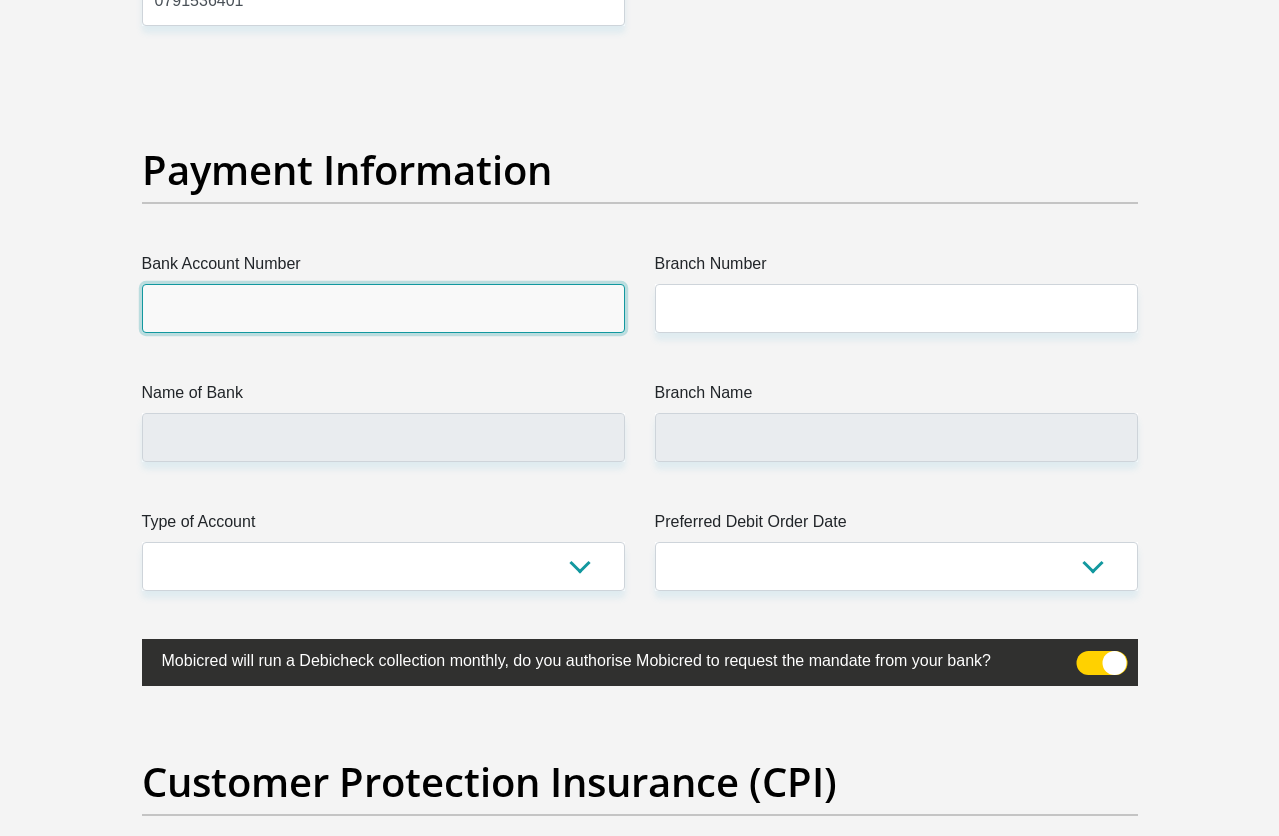 click on "Bank Account Number" at bounding box center (383, 308) 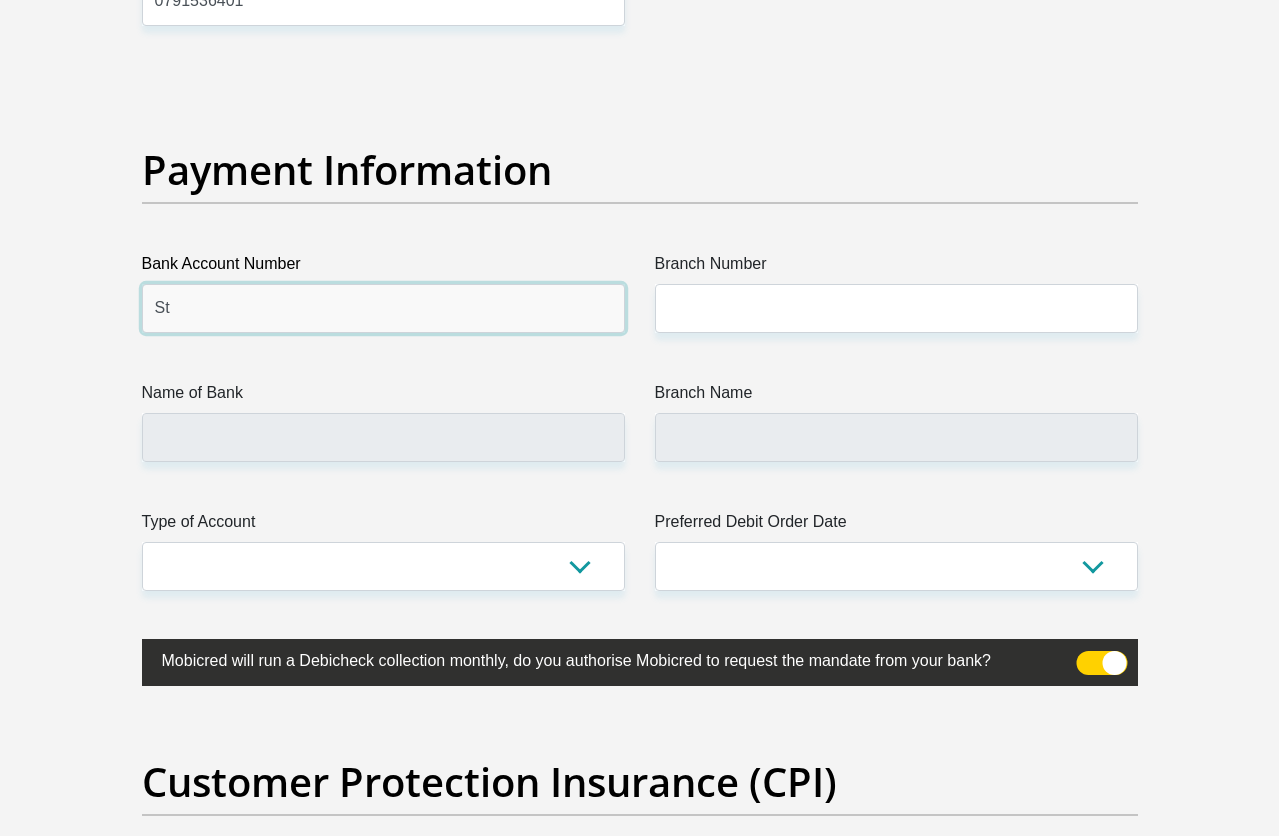 type on "S" 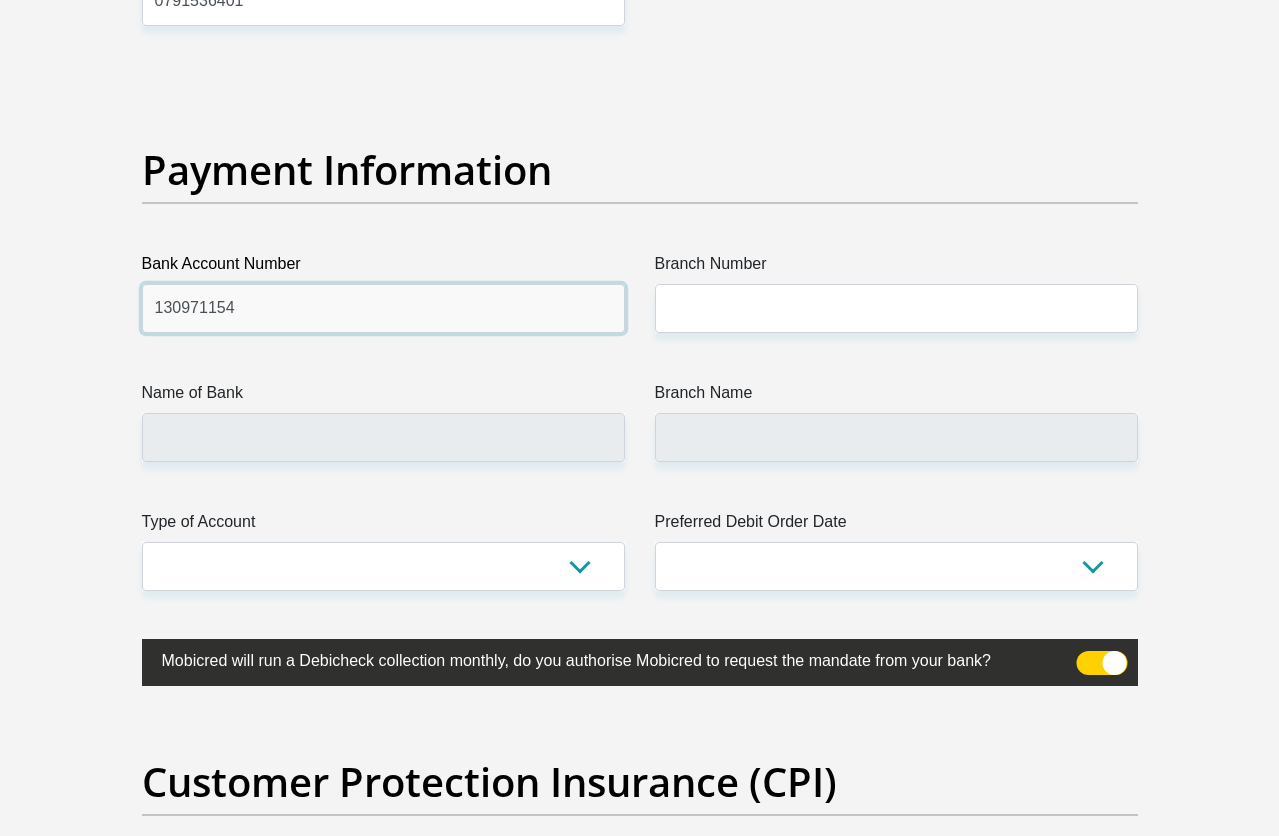 type on "130971154" 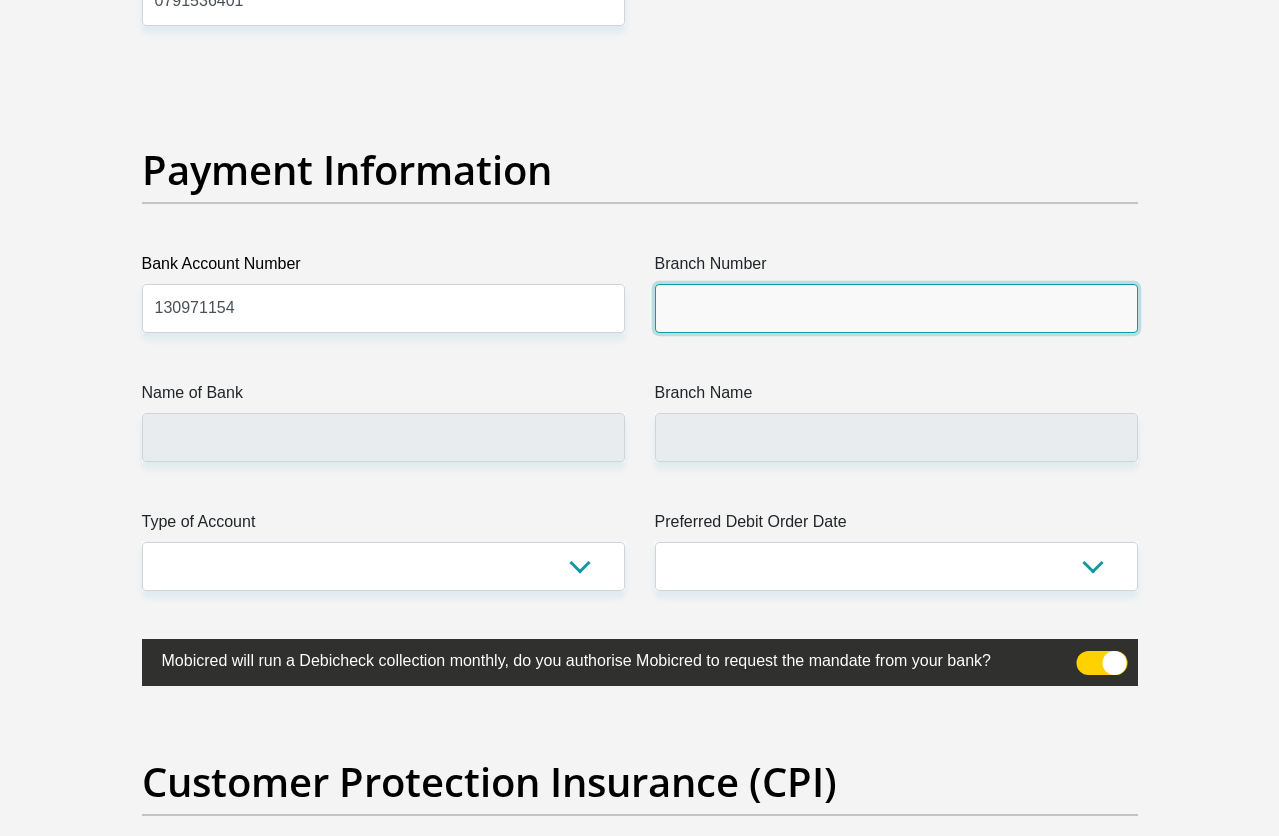 click on "Branch Number" at bounding box center (896, 308) 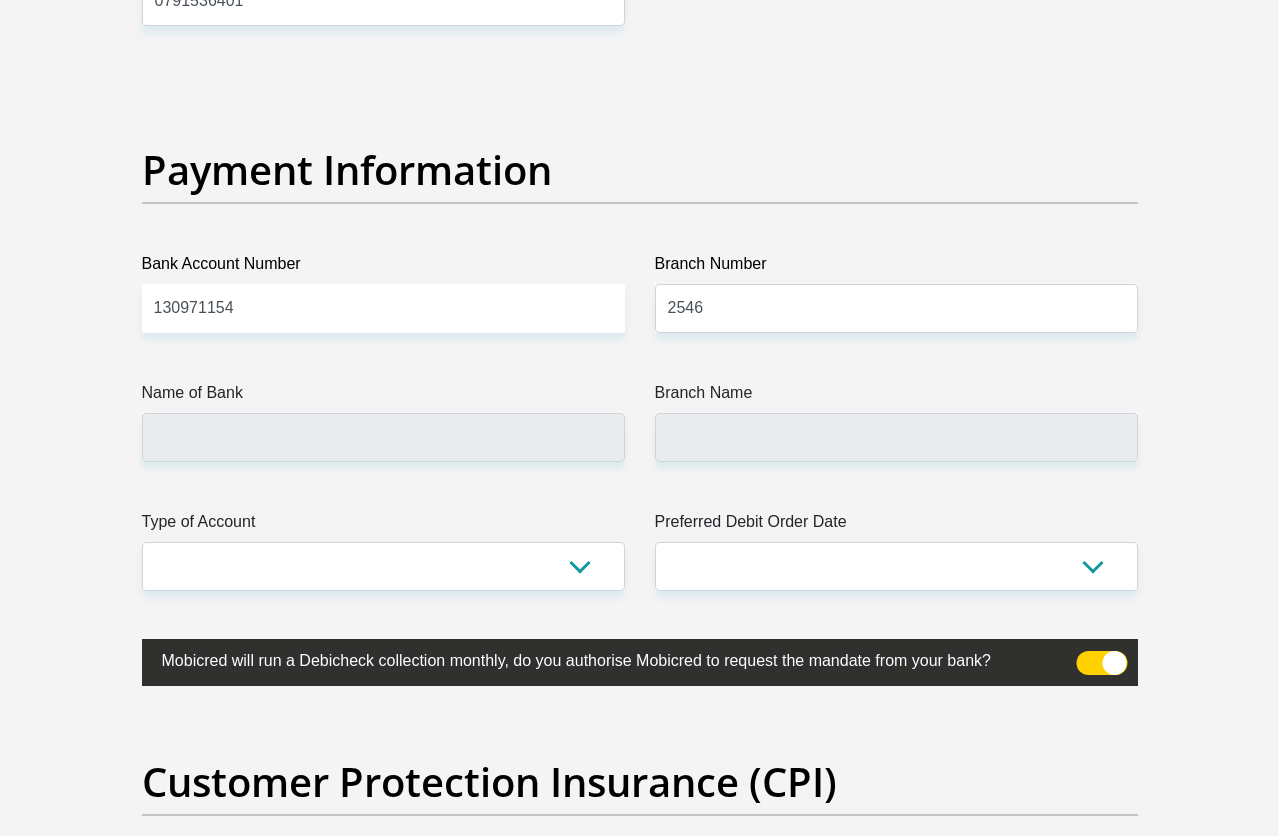 click on "Type of Account" at bounding box center [383, 526] 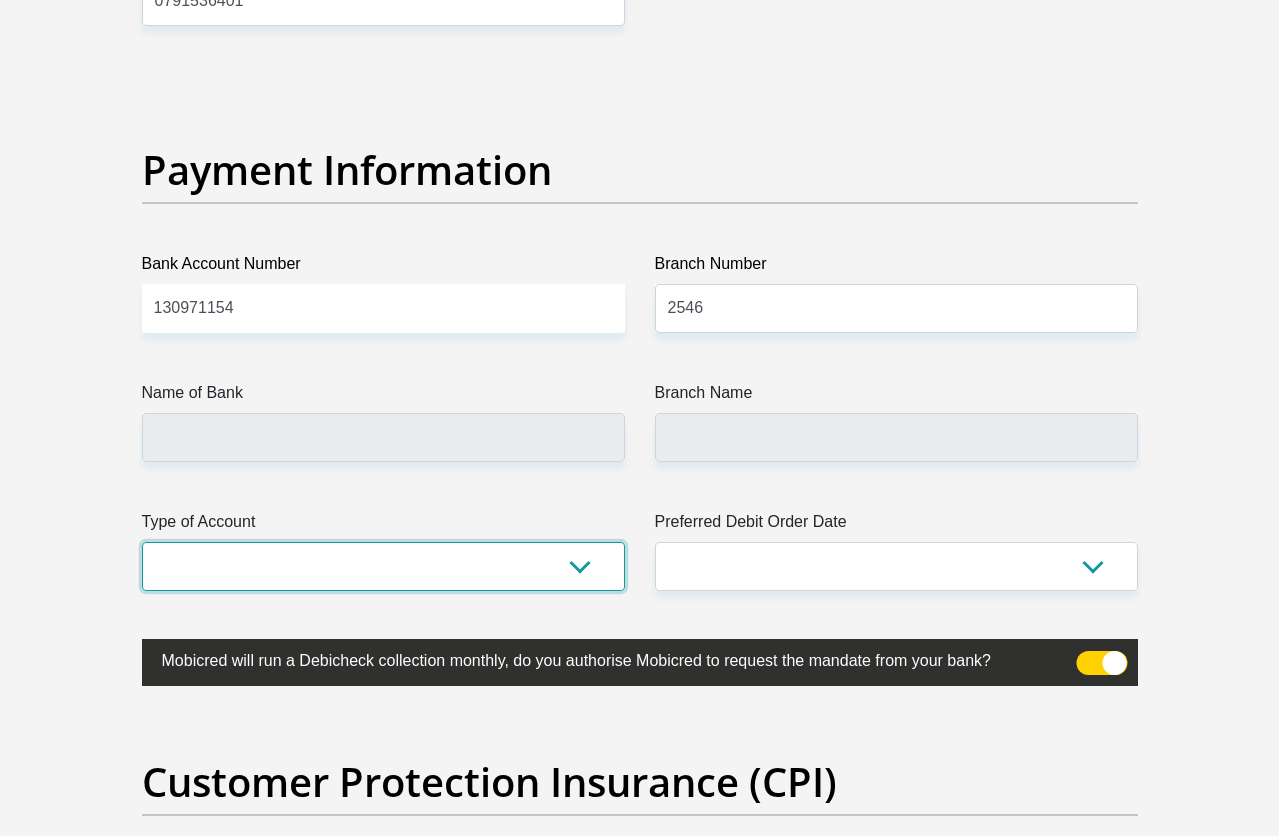 click on "Cheque
Savings" at bounding box center (383, 566) 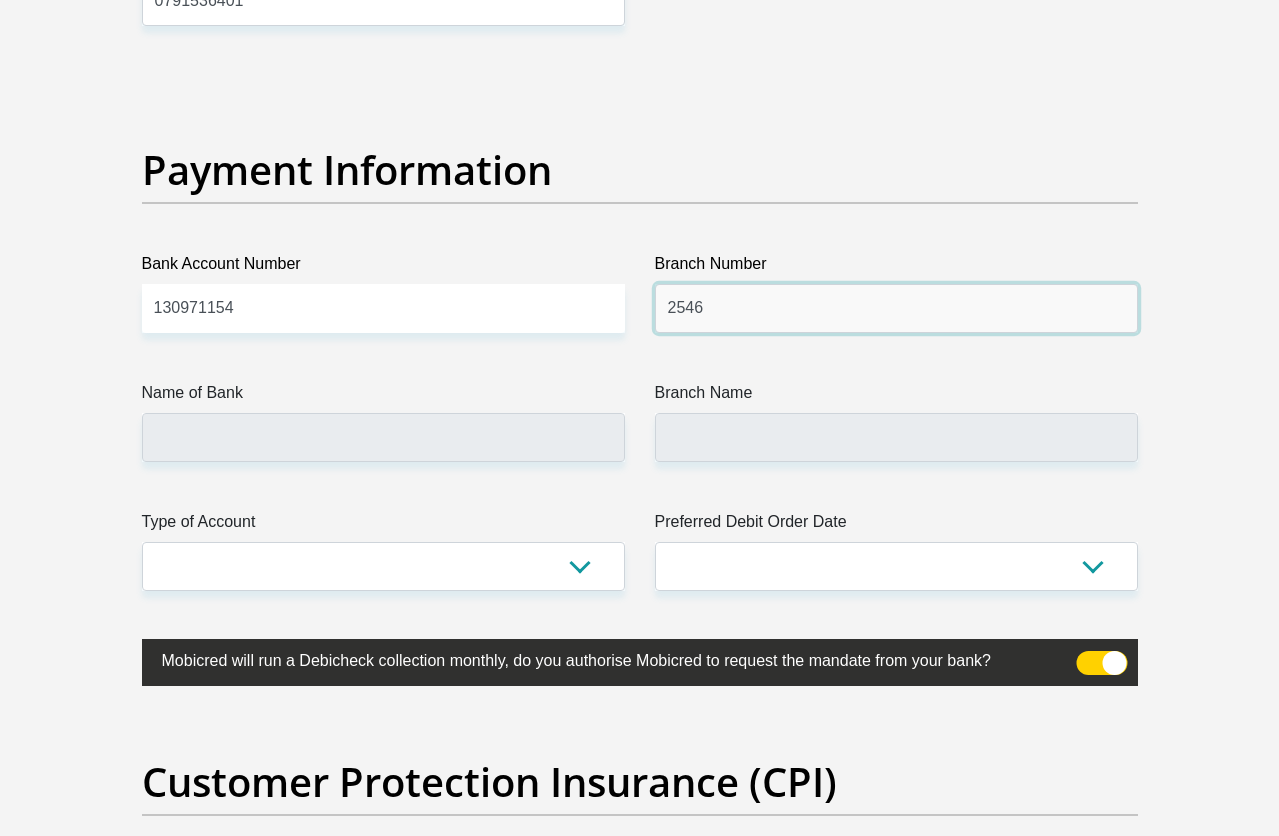 click on "2546" at bounding box center (896, 308) 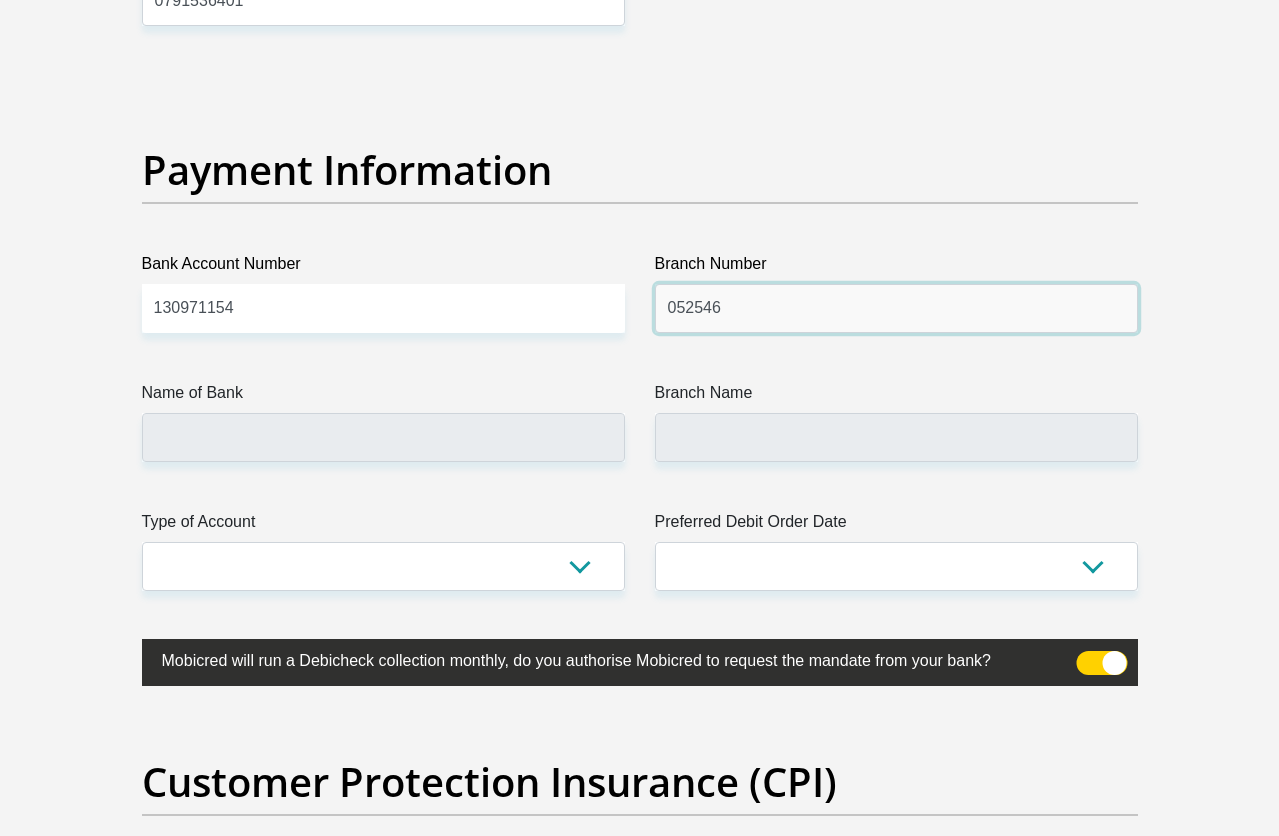 type on "052546" 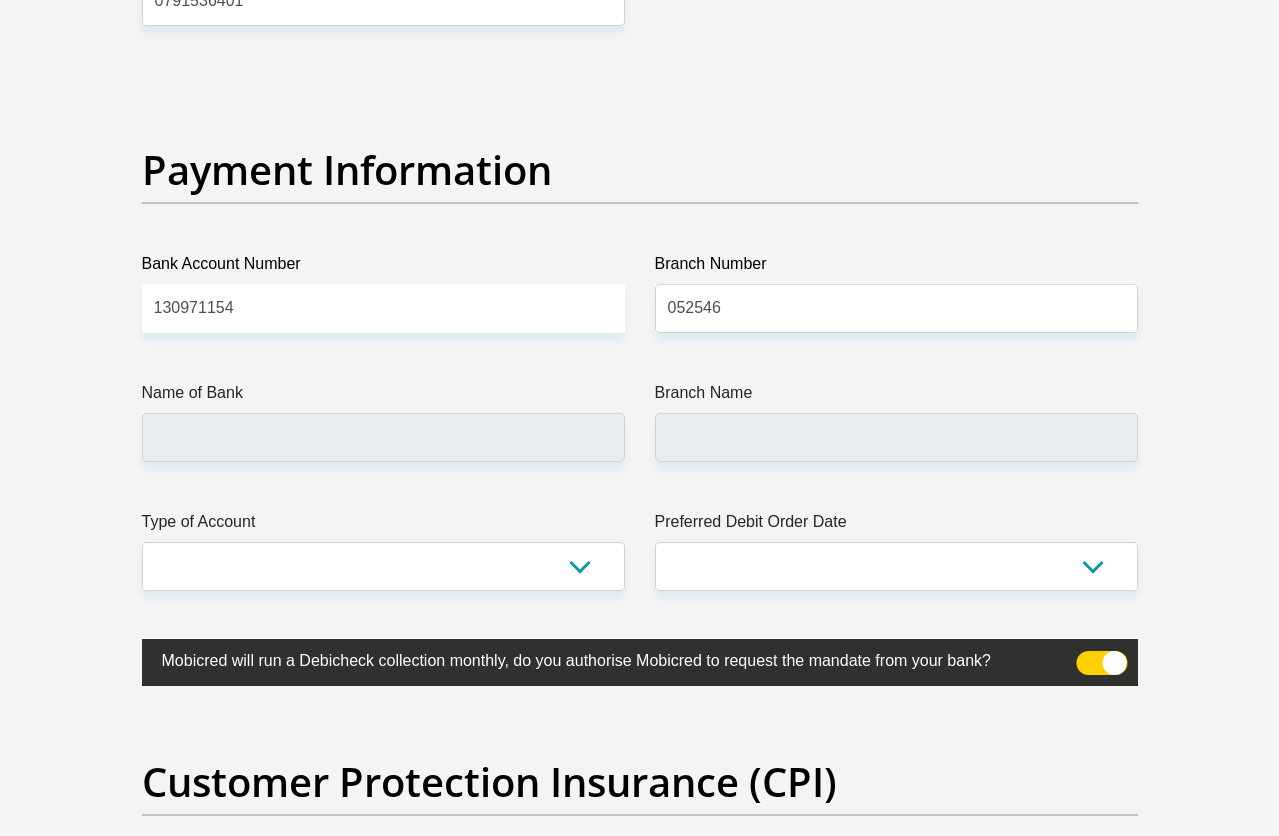 click on "Payment Information" at bounding box center [640, 170] 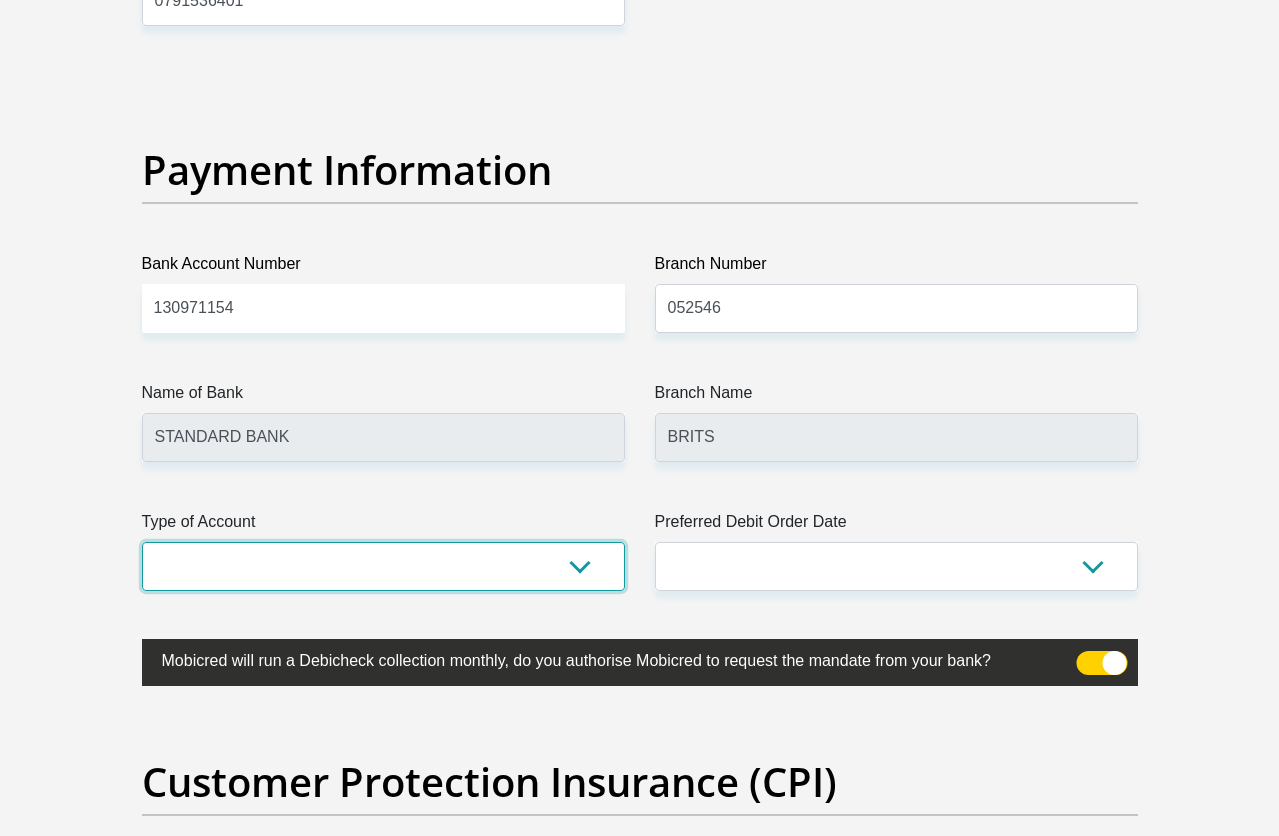 click on "Cheque
Savings" at bounding box center (383, 566) 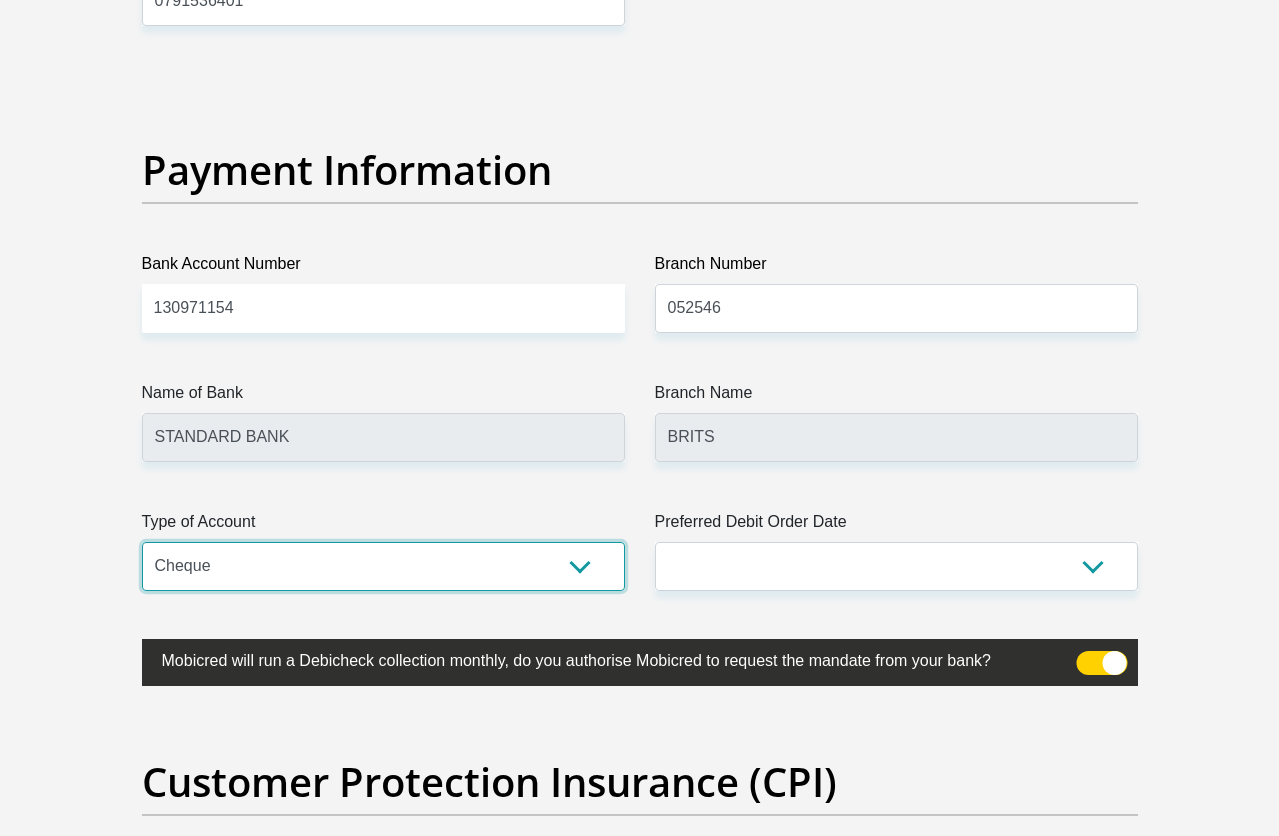 click on "Cheque
Savings" at bounding box center [383, 566] 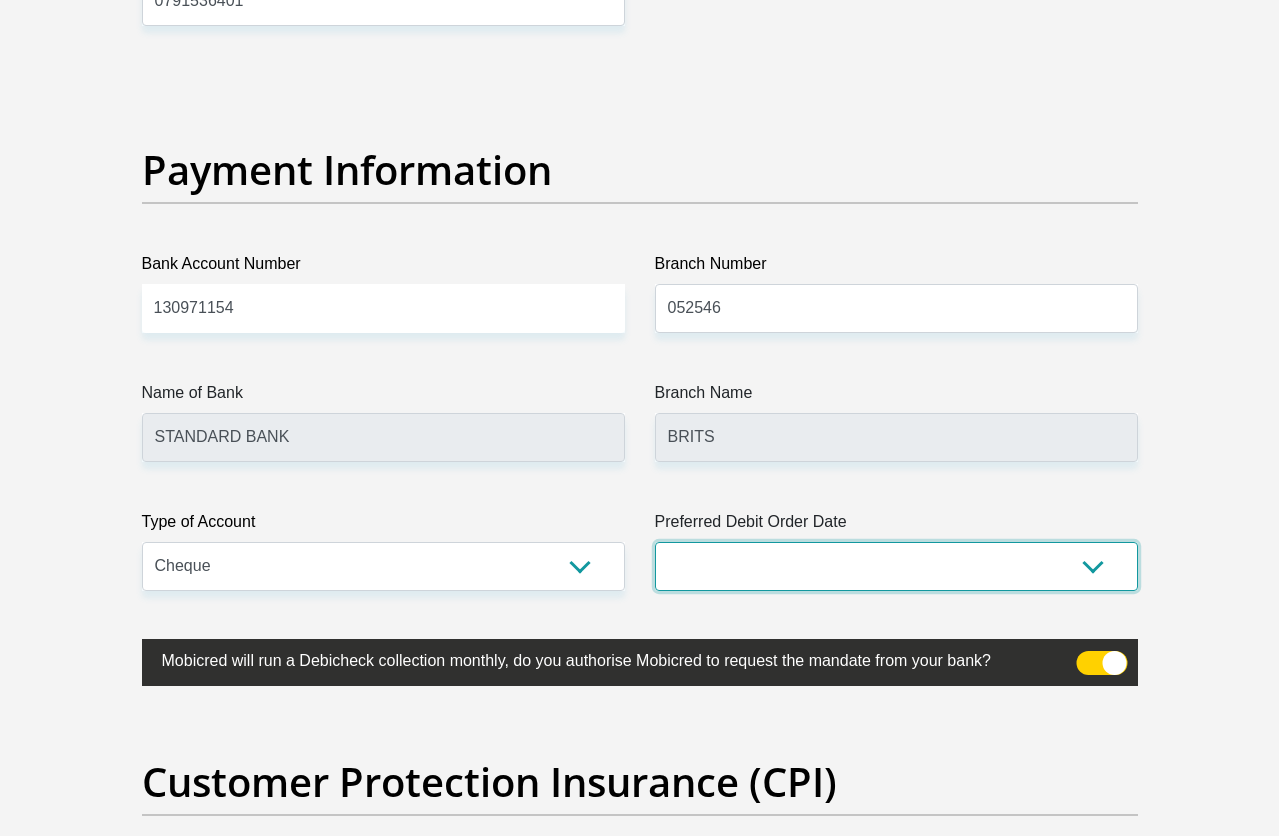 click on "1st
2nd
3rd
4th
5th
7th
18th
19th
20th
21st
22nd
23rd
24th
25th
26th
27th
28th
29th
30th" at bounding box center (896, 566) 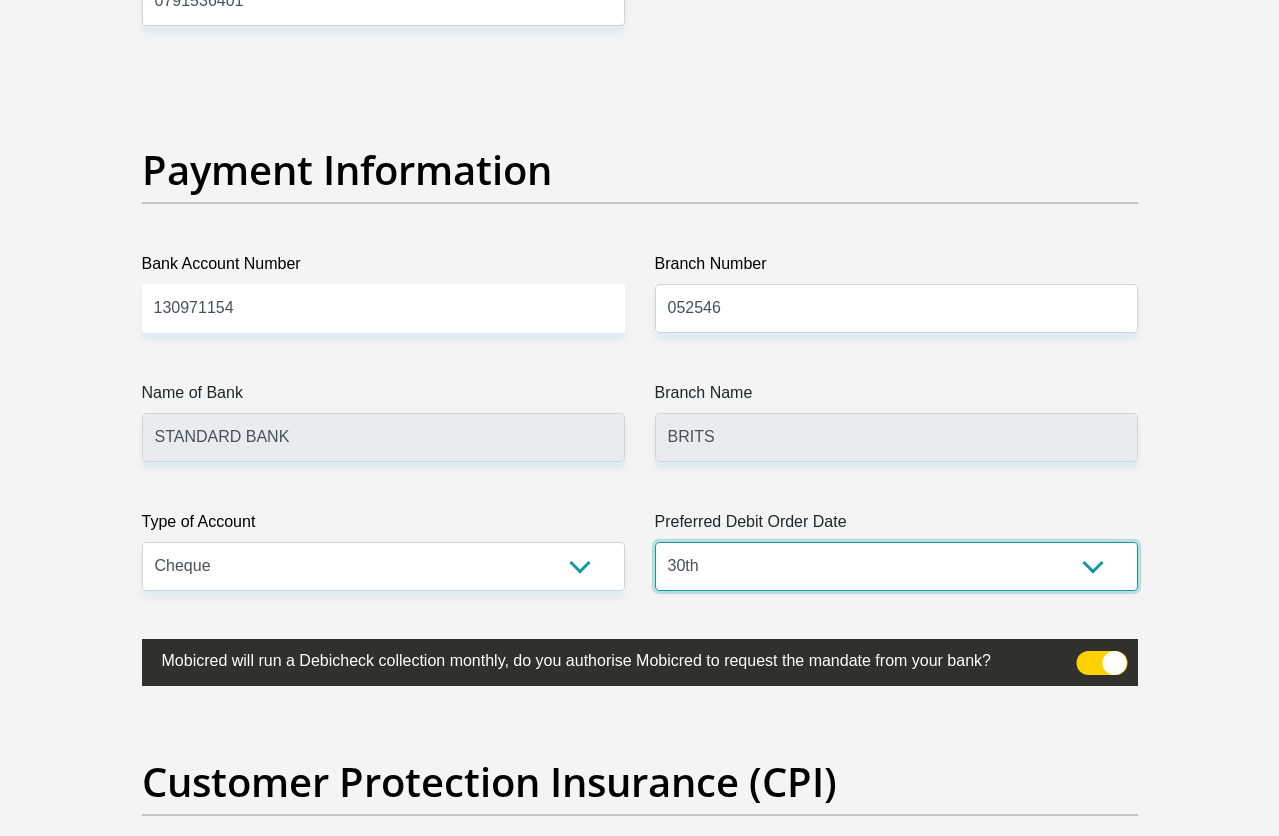 click on "1st
2nd
3rd
4th
5th
7th
18th
19th
20th
21st
22nd
23rd
24th
25th
26th
27th
28th
29th
30th" at bounding box center [896, 566] 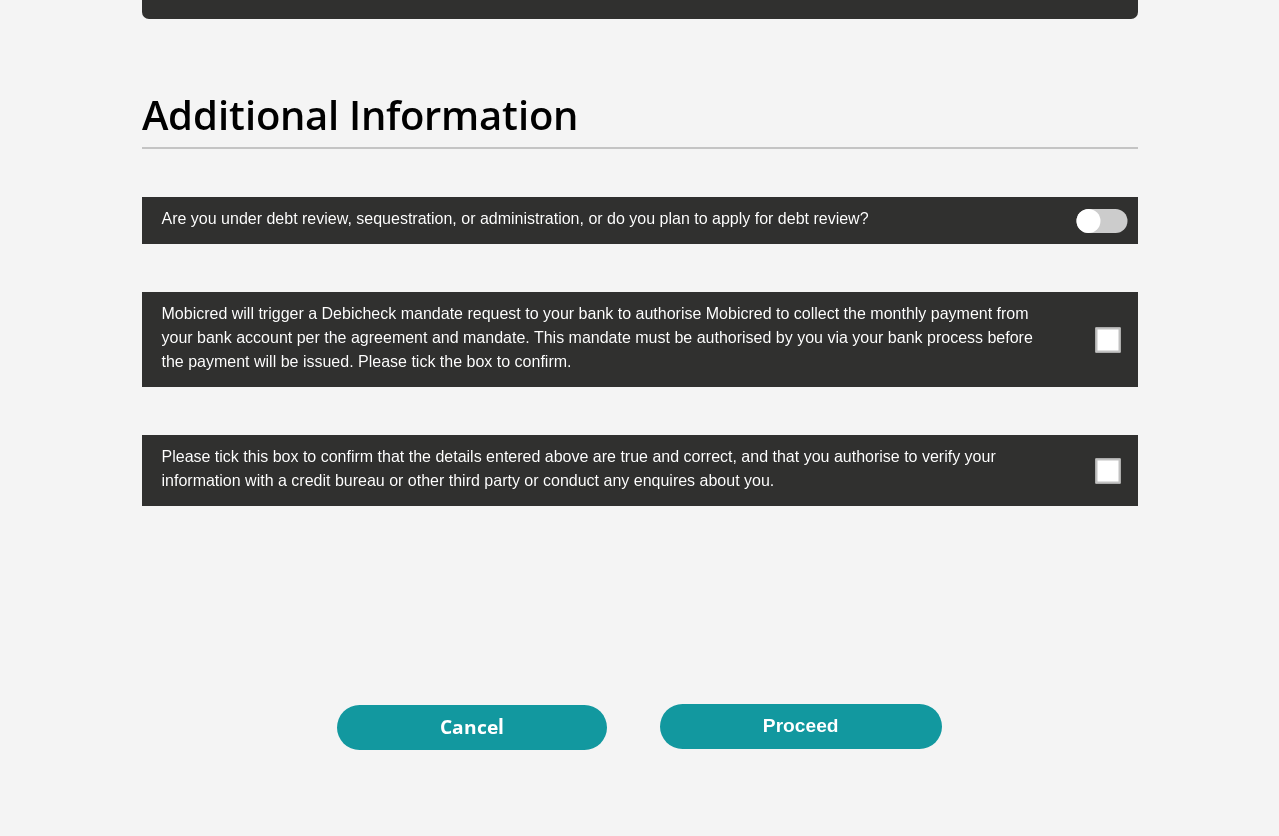 scroll, scrollTop: 6367, scrollLeft: 0, axis: vertical 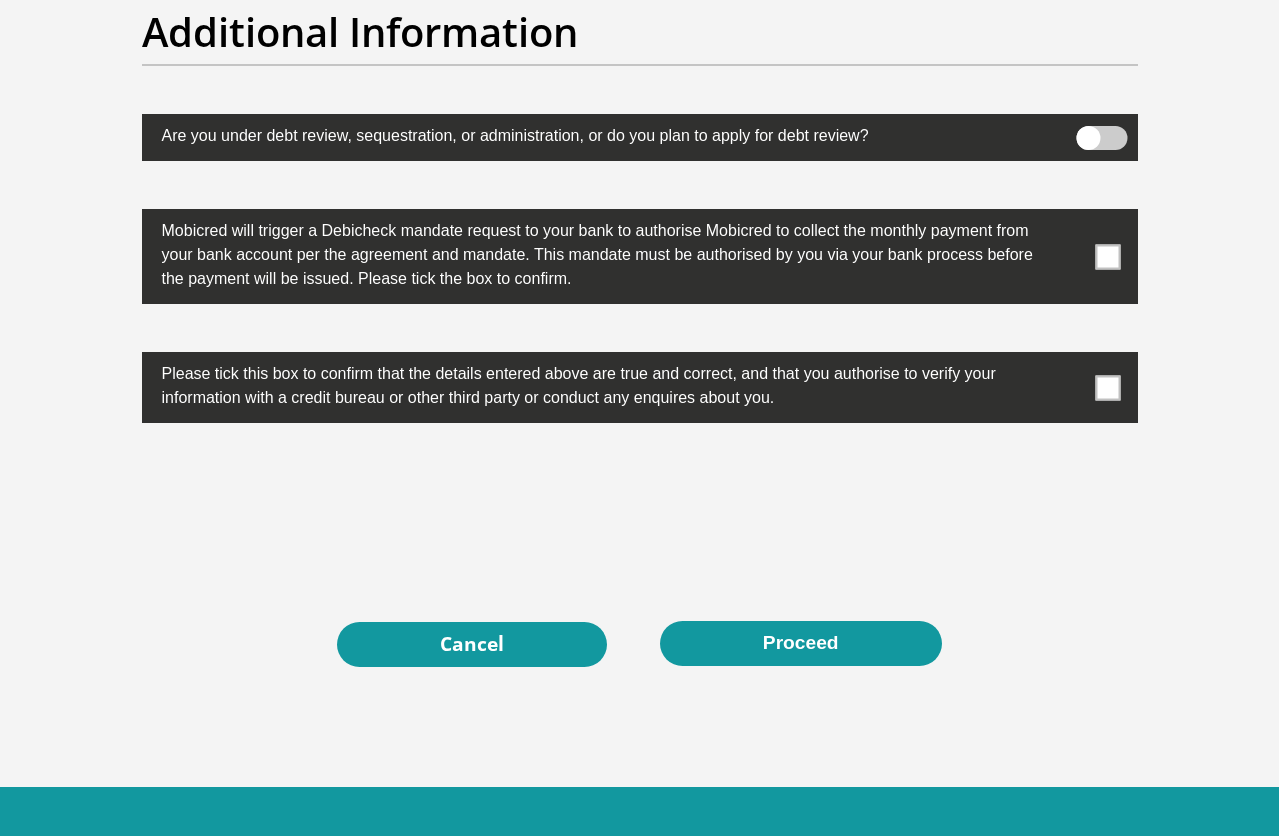 click at bounding box center [1107, 256] 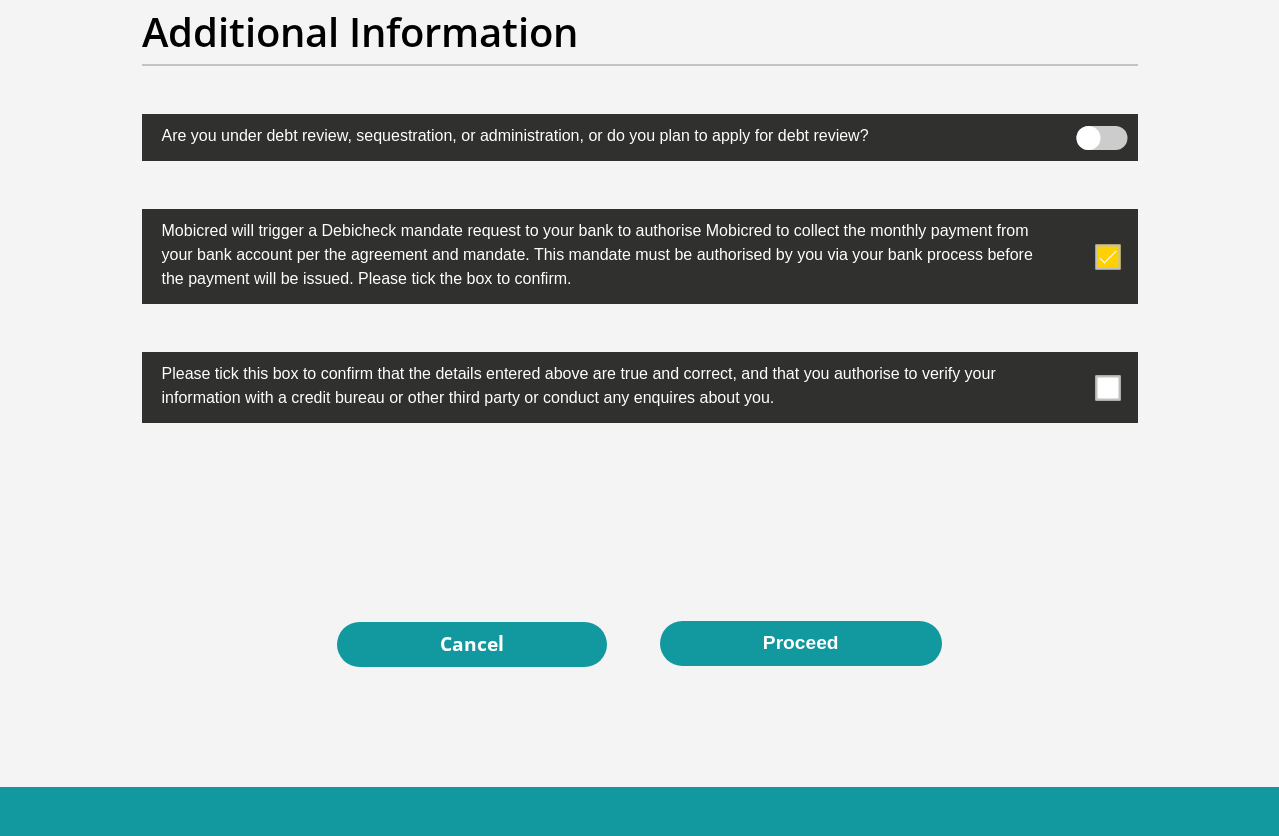 click at bounding box center [1107, 387] 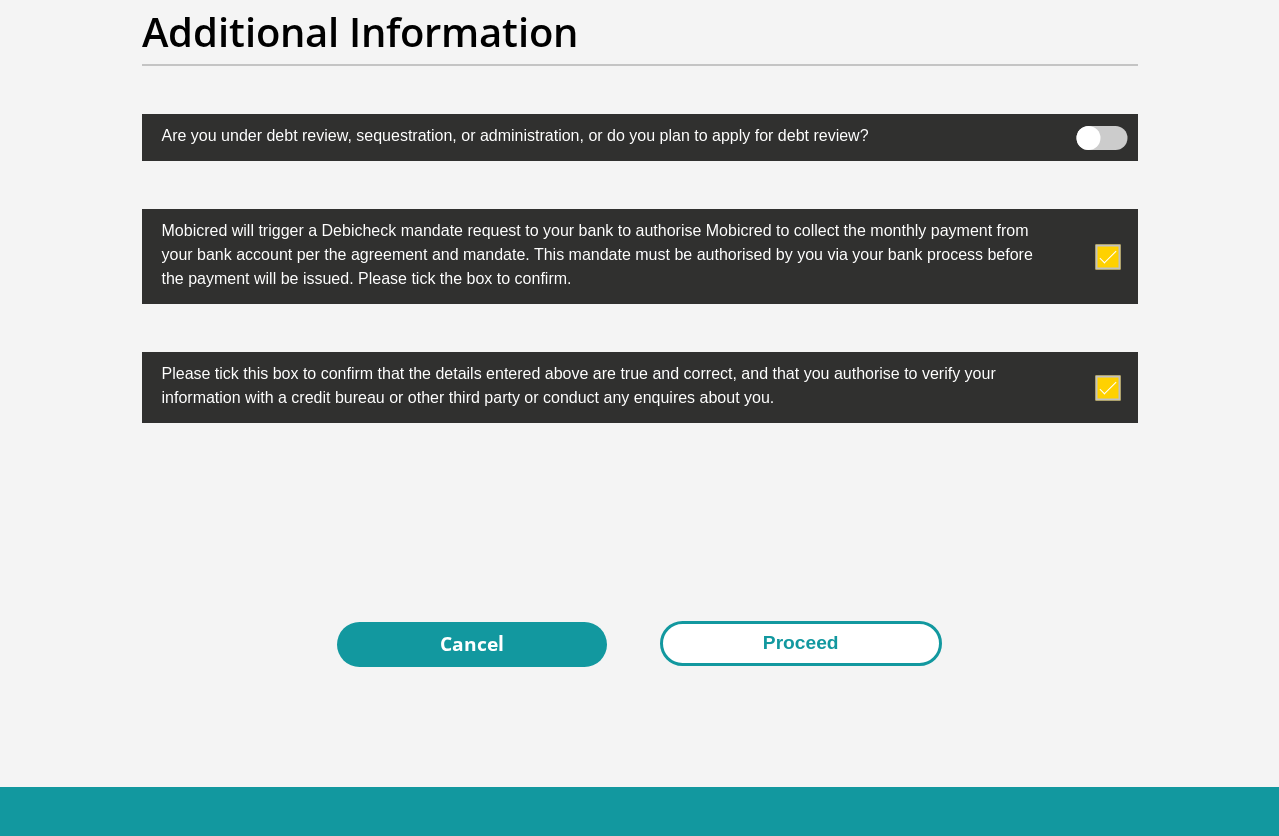click on "Proceed" at bounding box center (801, 643) 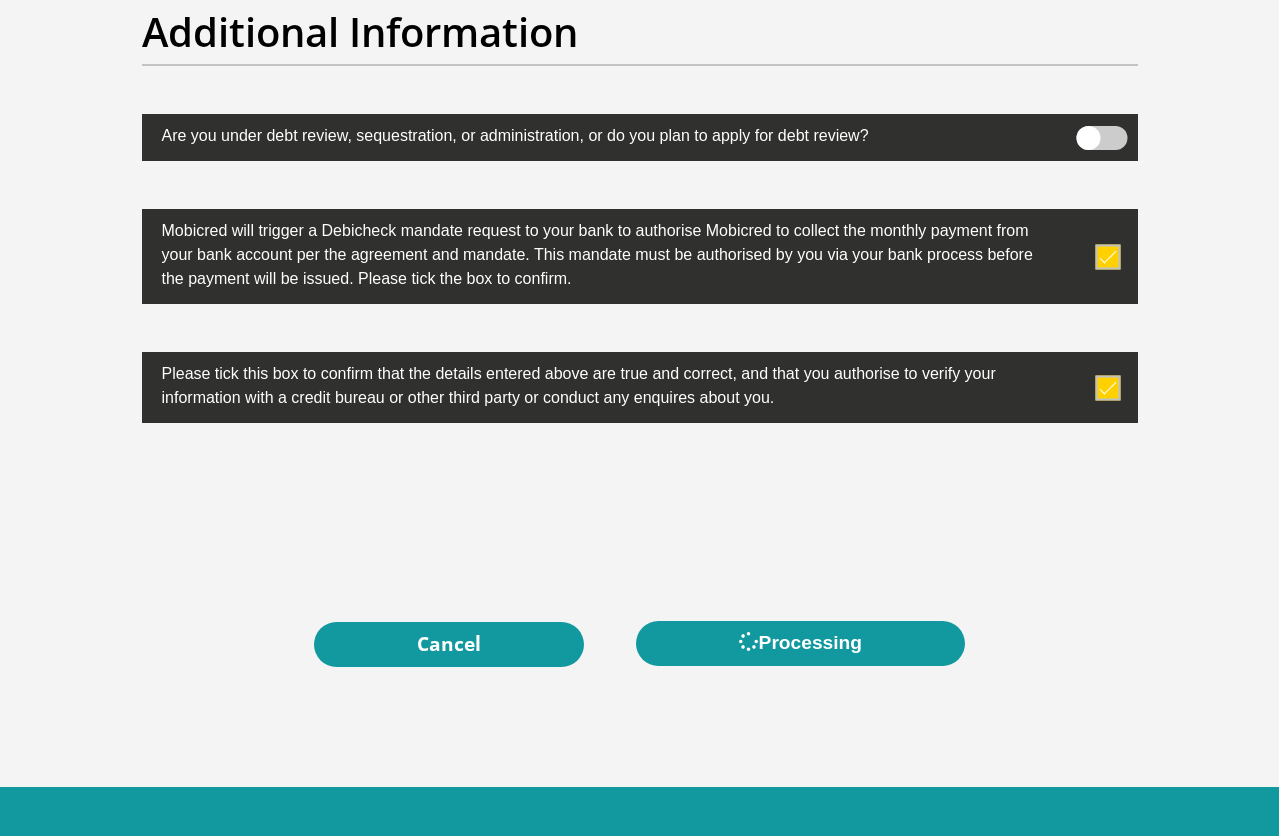 scroll, scrollTop: 0, scrollLeft: 0, axis: both 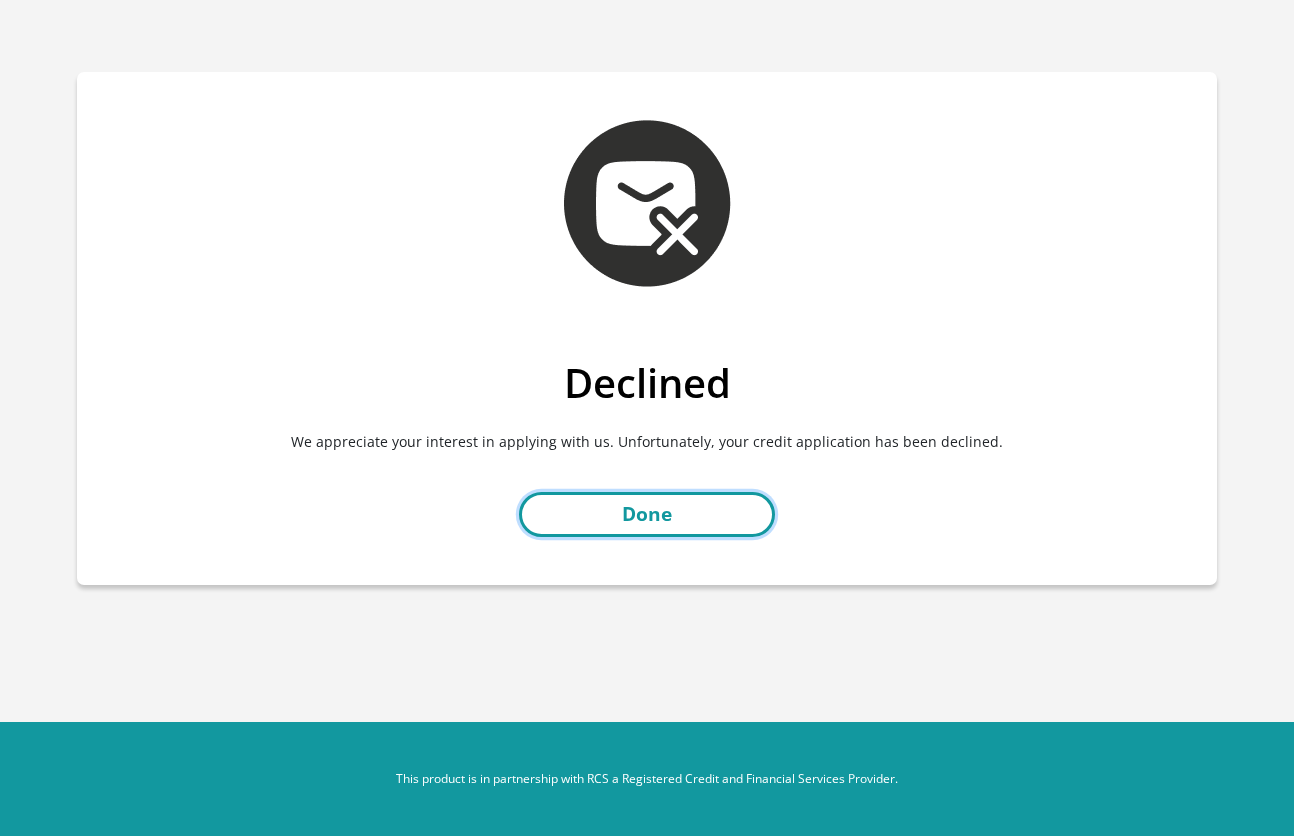 click on "Done" at bounding box center [647, 514] 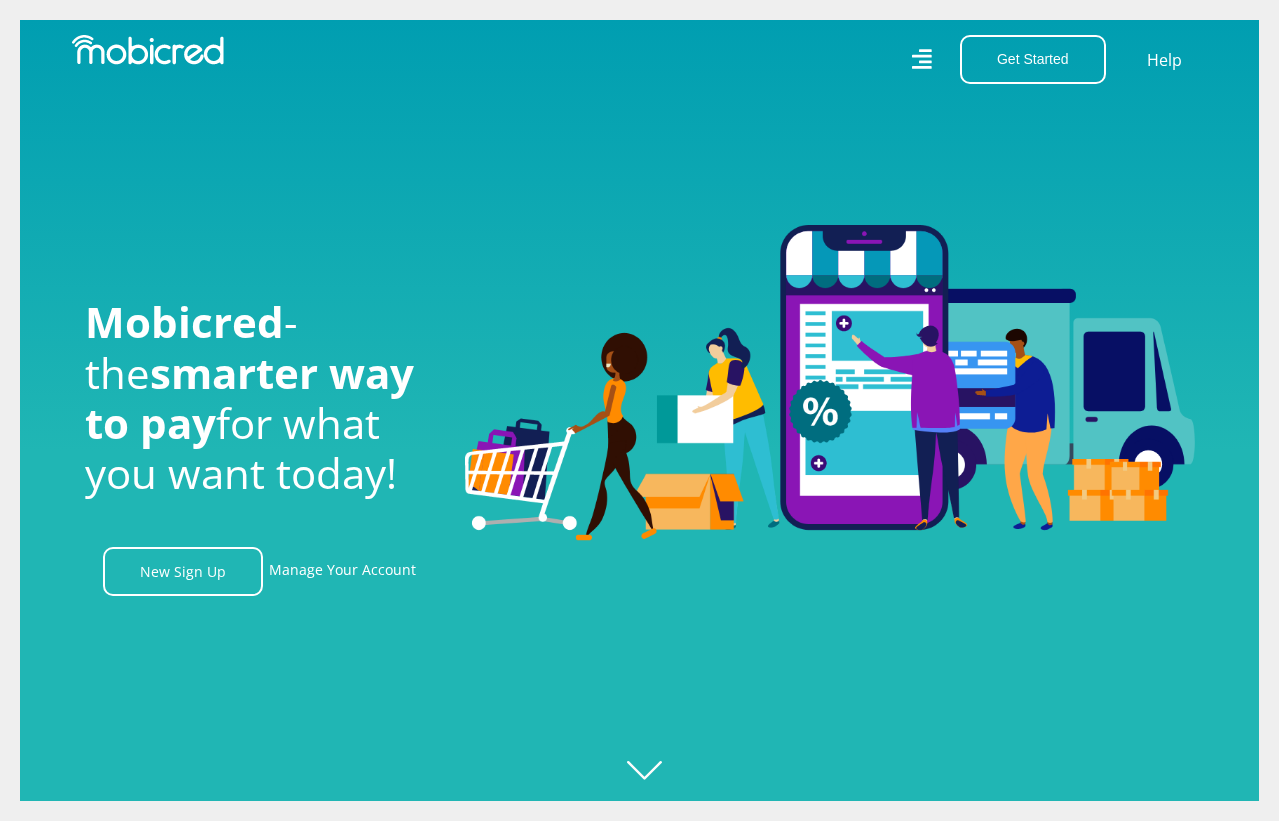 scroll, scrollTop: 0, scrollLeft: 0, axis: both 